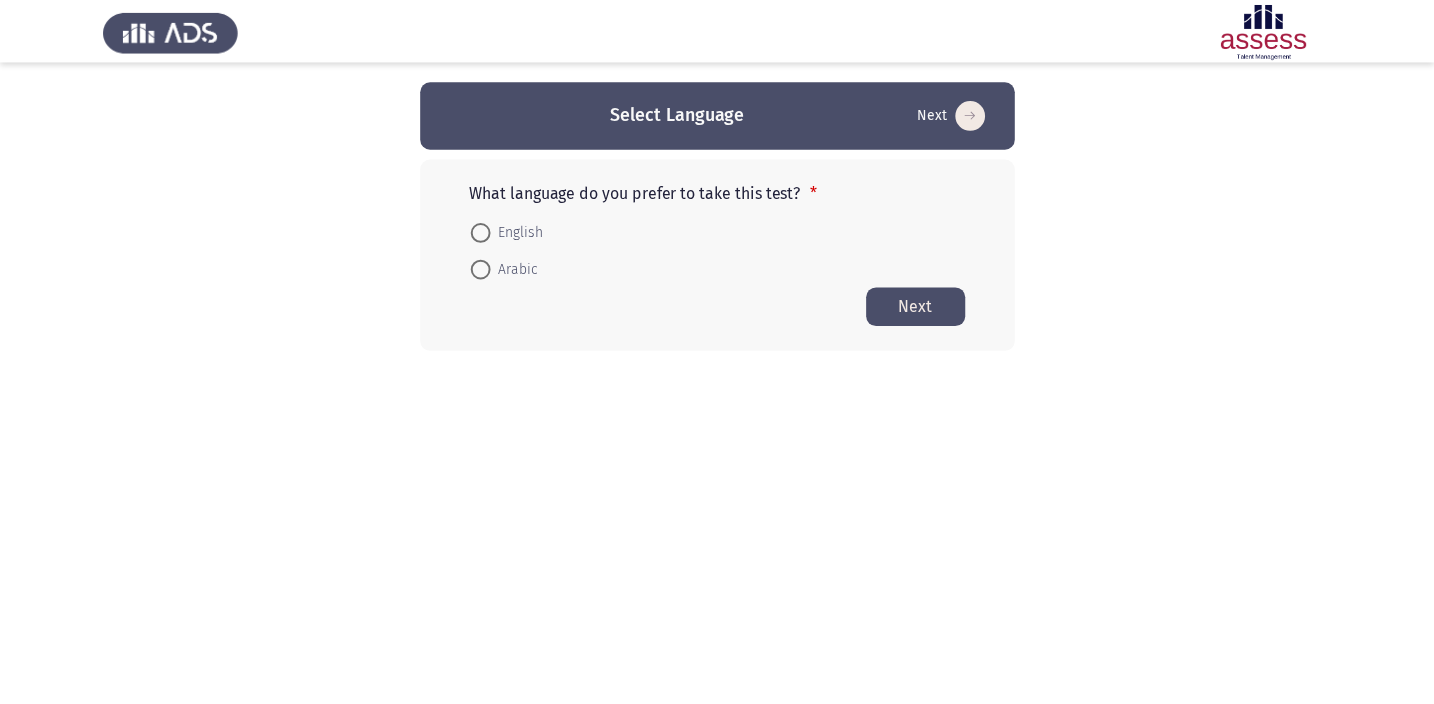 scroll, scrollTop: 0, scrollLeft: 0, axis: both 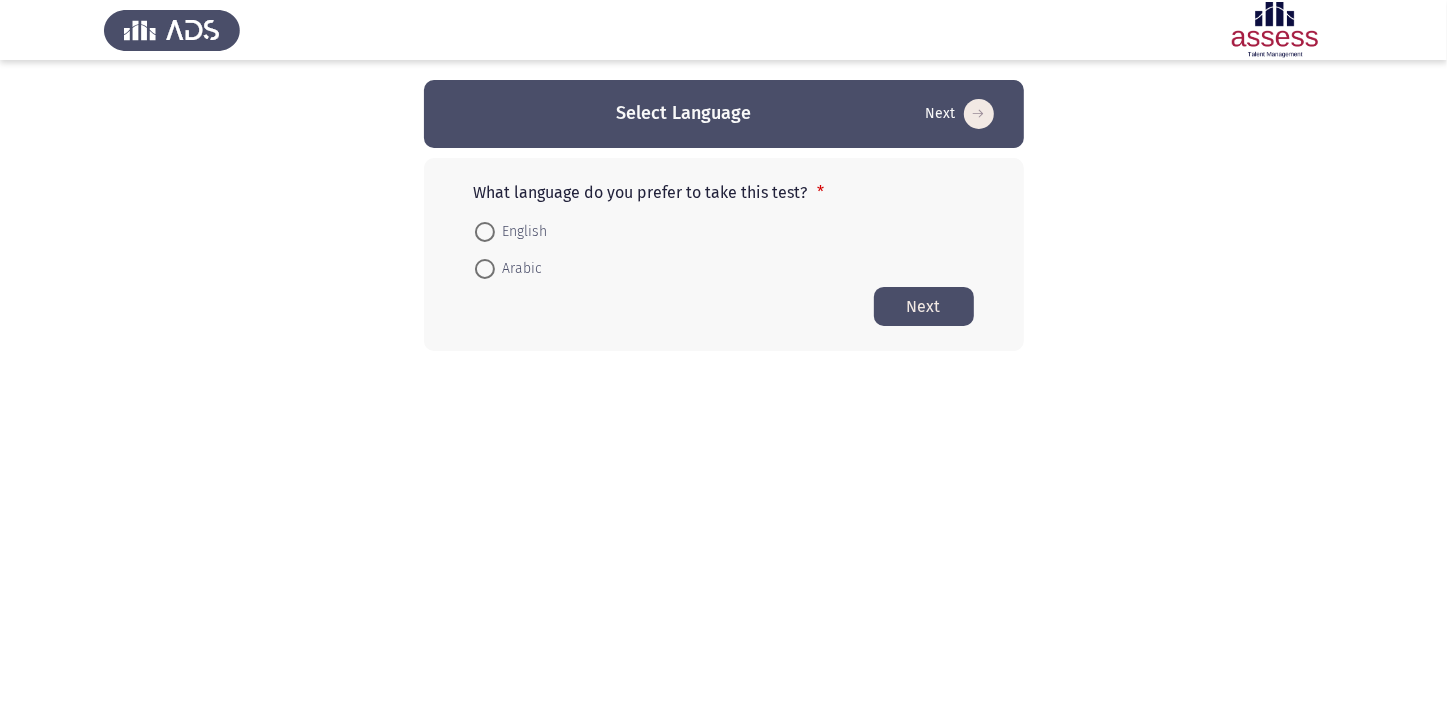 click on "Arabic" at bounding box center (519, 269) 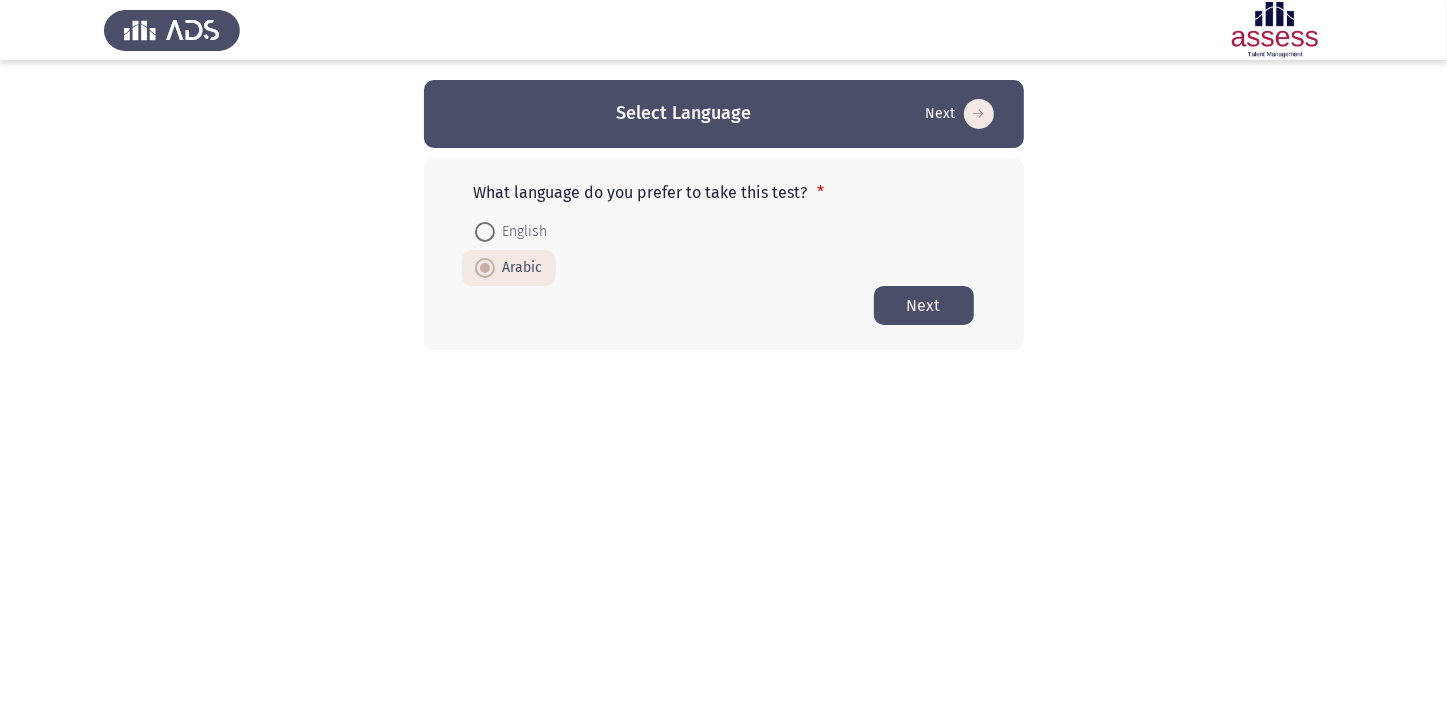 click on "Next" 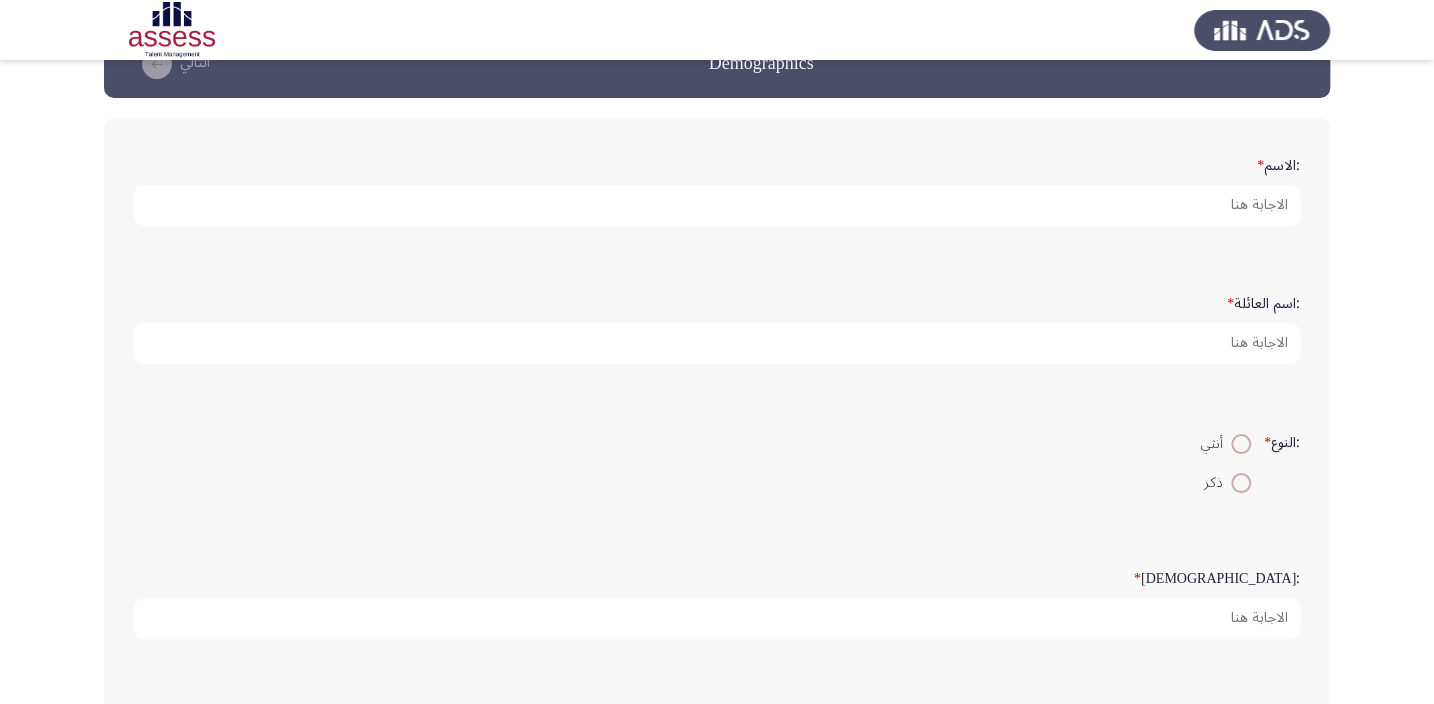 scroll, scrollTop: 90, scrollLeft: 0, axis: vertical 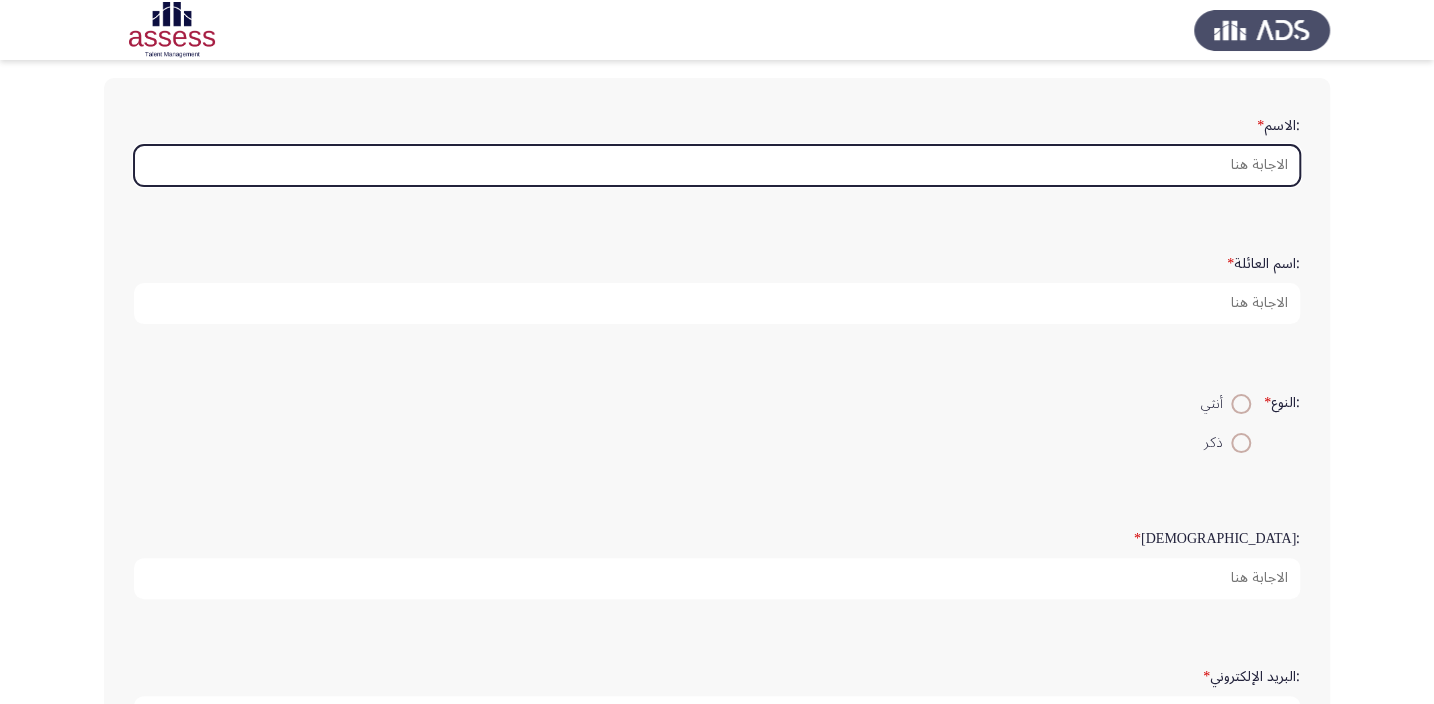 click on ":الاسم   *" at bounding box center (717, 165) 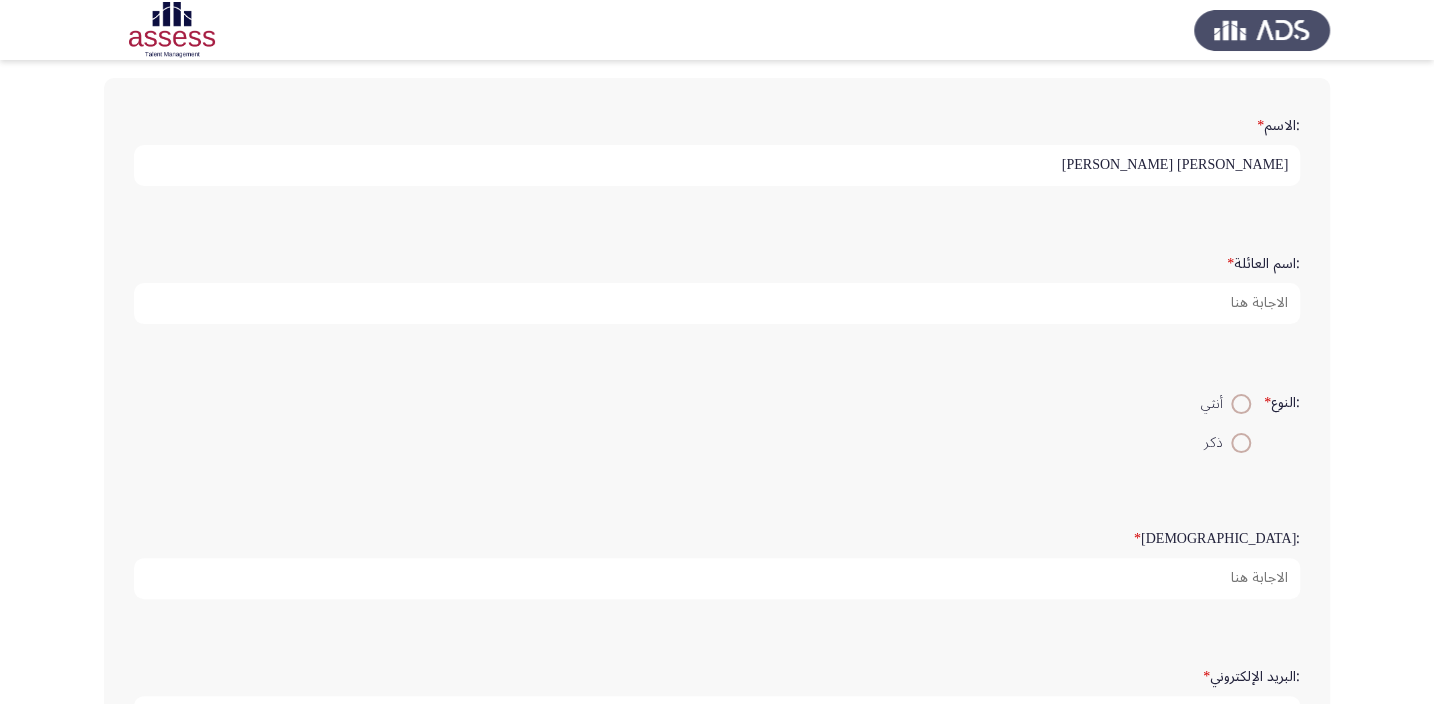 type on "[PERSON_NAME] [PERSON_NAME]" 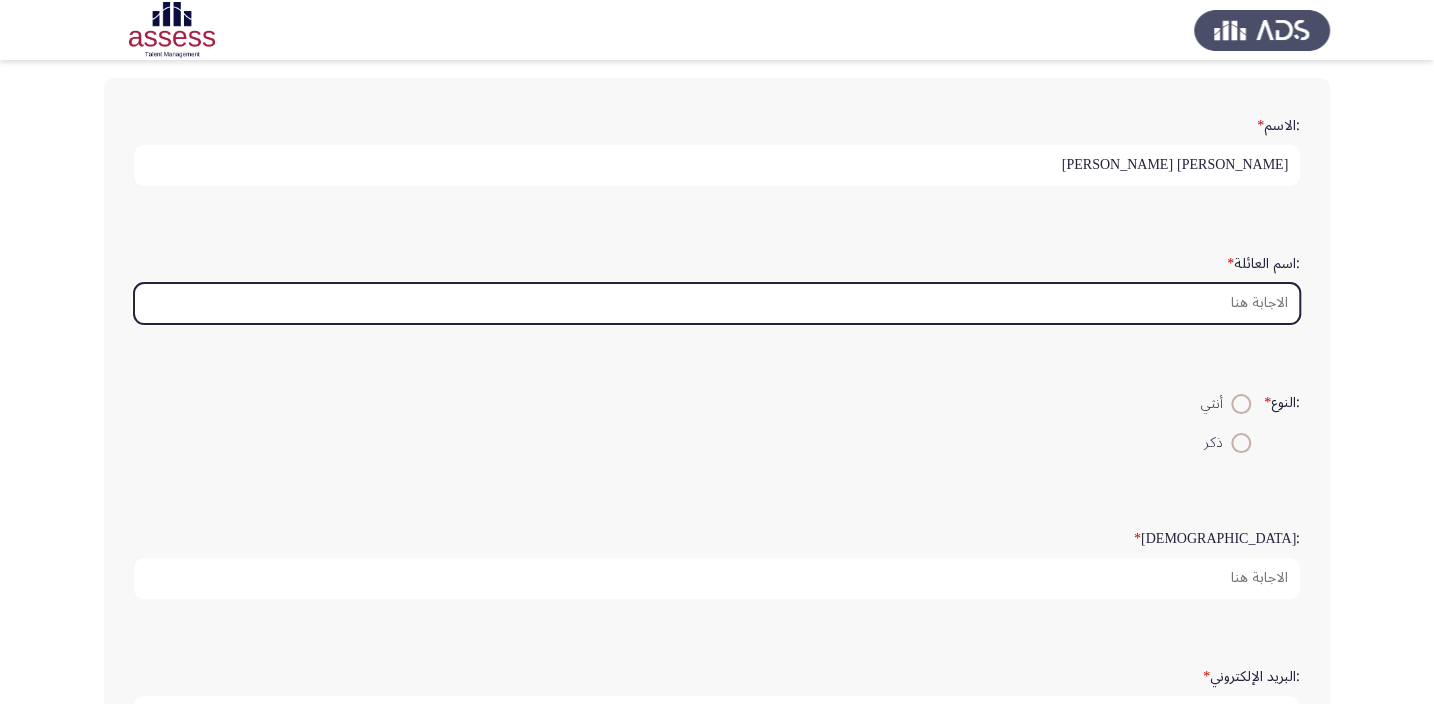click on ":اسم العائلة   *" at bounding box center [717, 303] 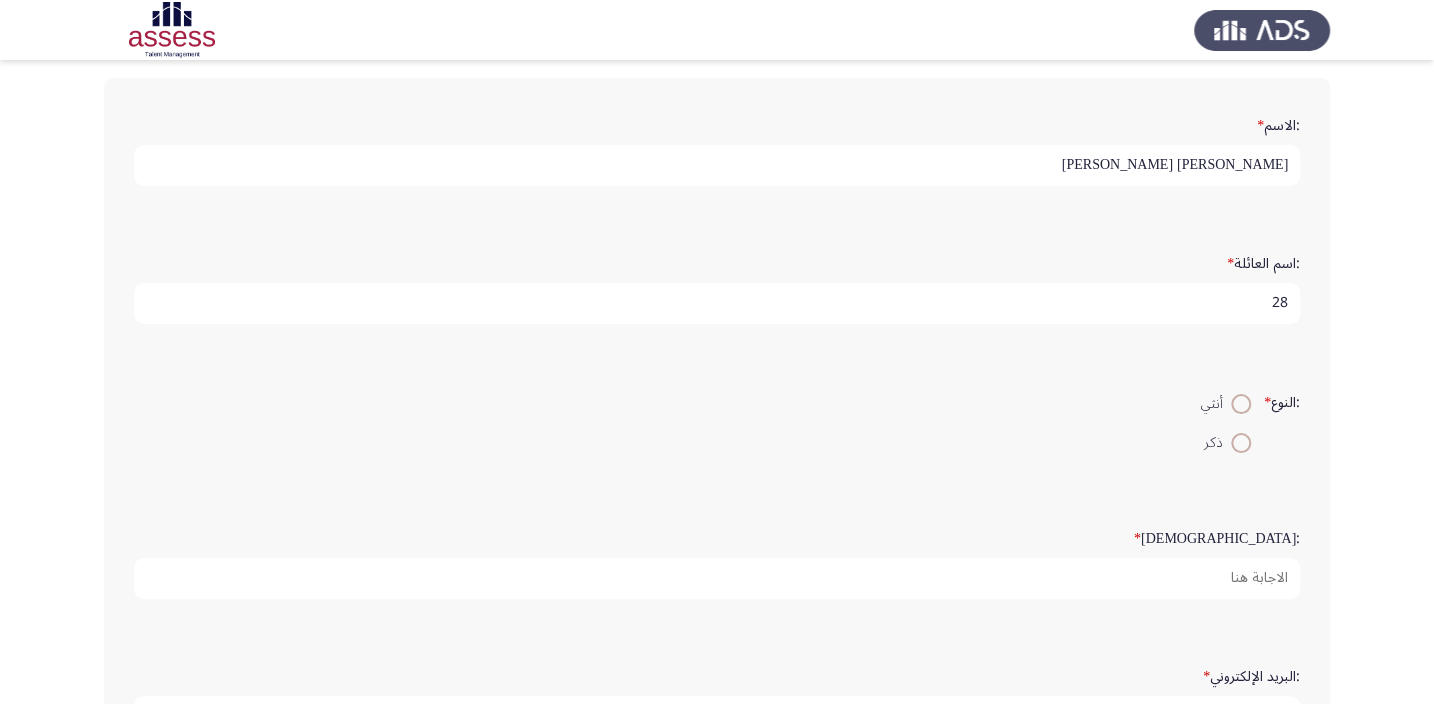 type on "2" 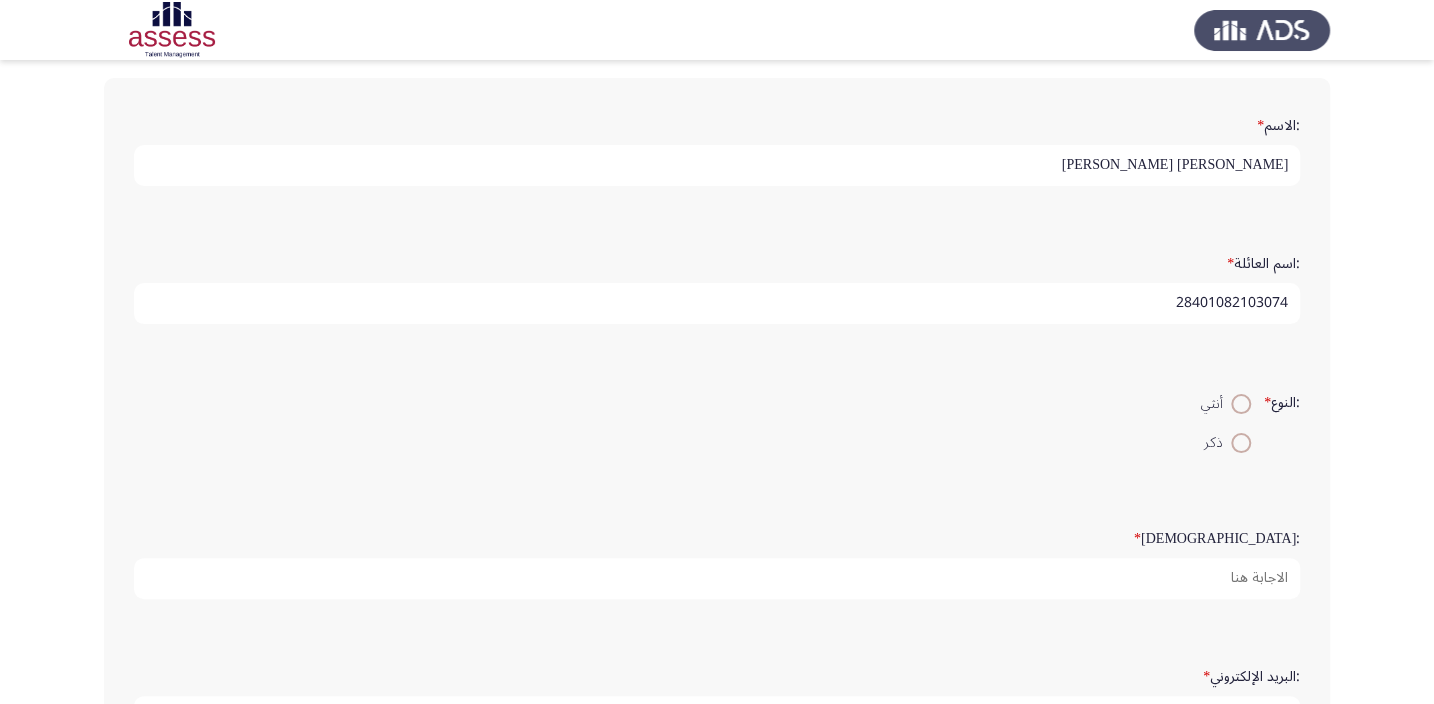 type on "28401082103074" 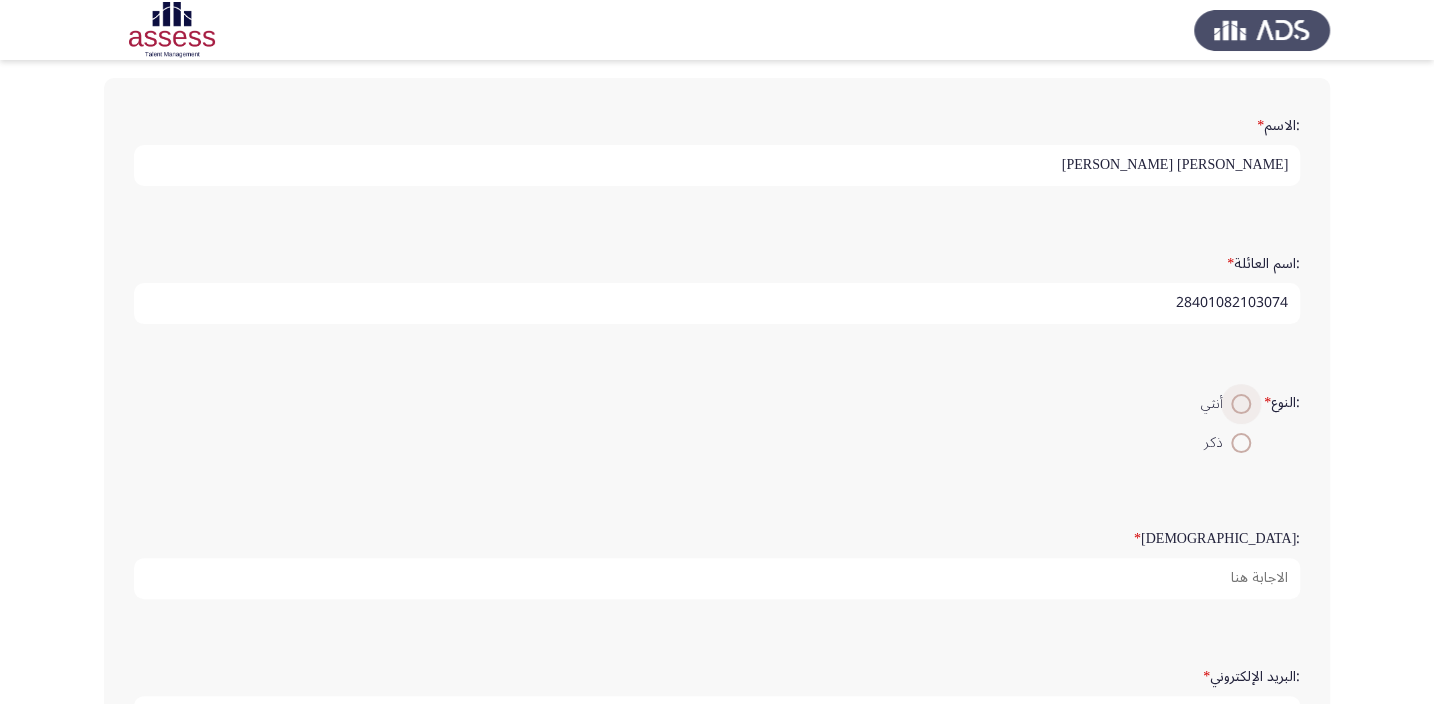 click at bounding box center [1241, 404] 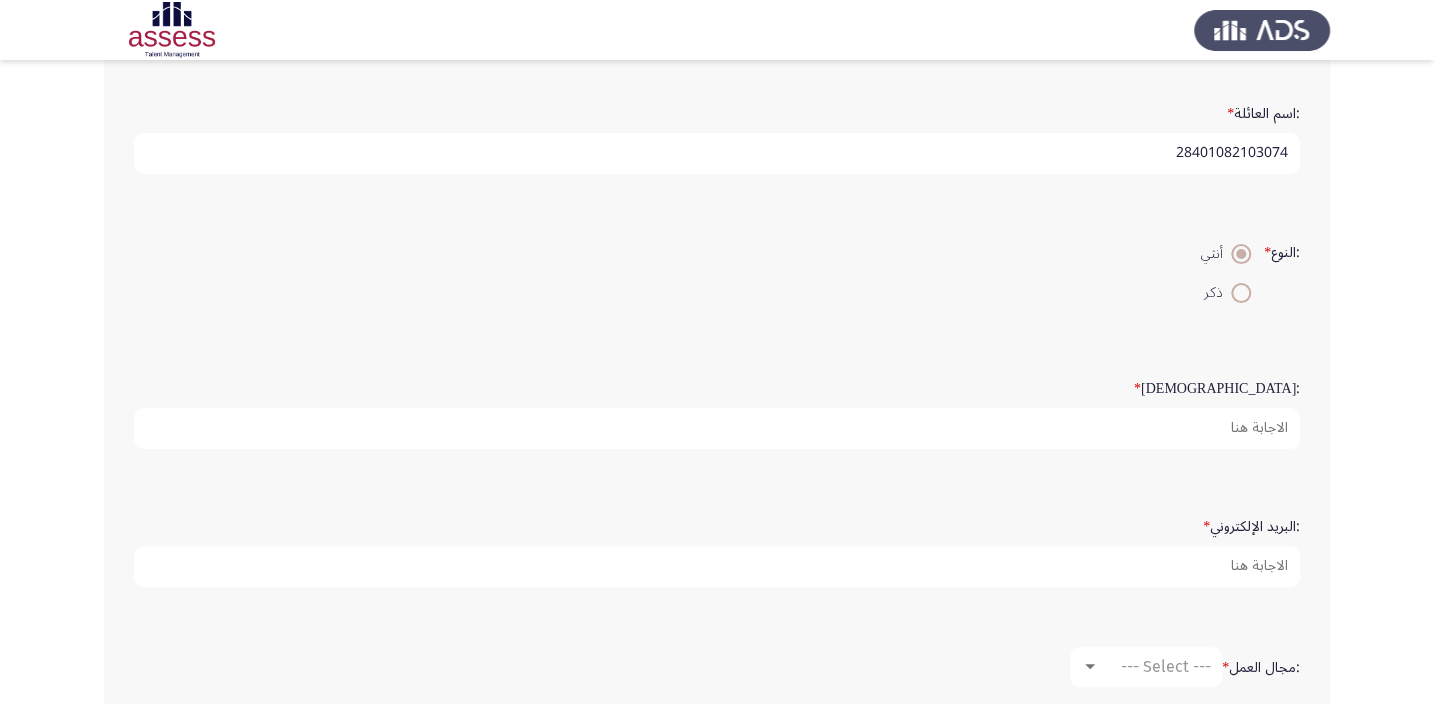 scroll, scrollTop: 272, scrollLeft: 0, axis: vertical 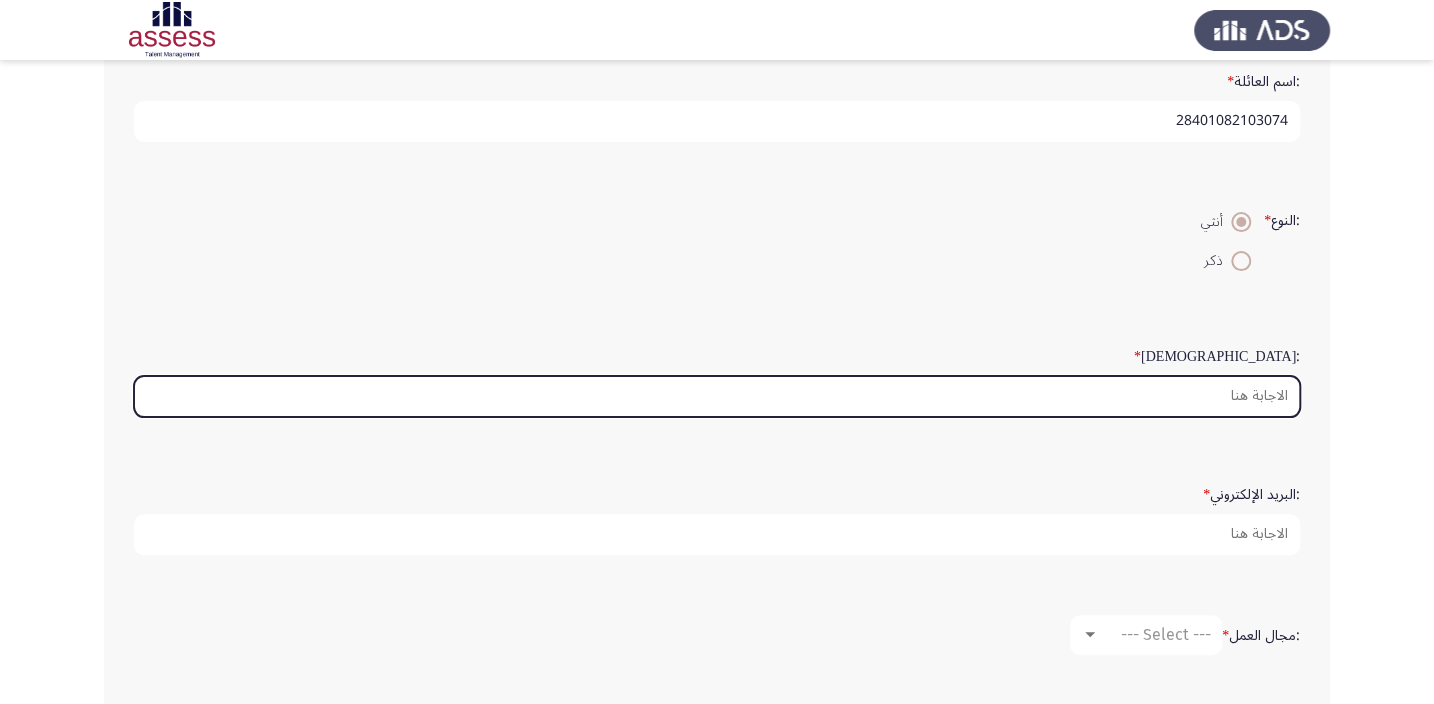 click on ":السن   *" at bounding box center [717, 396] 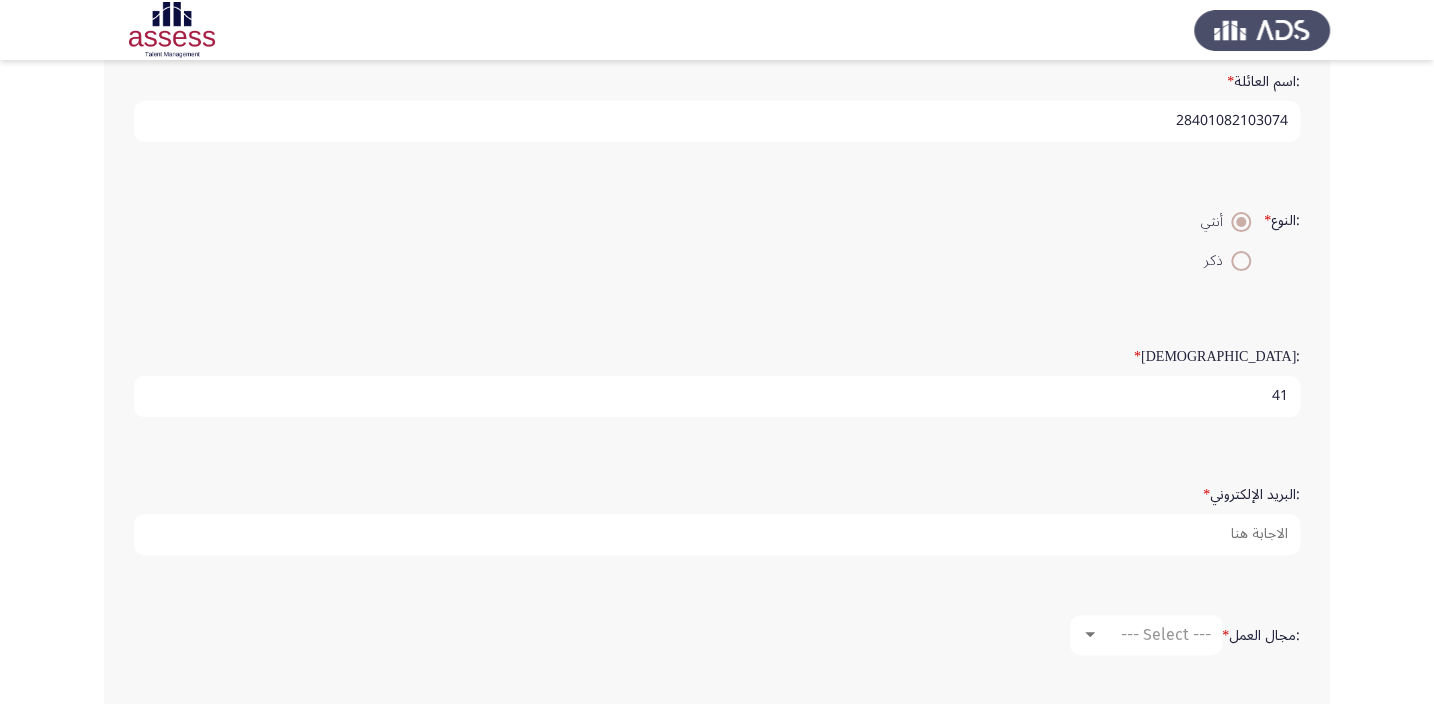 type on "4" 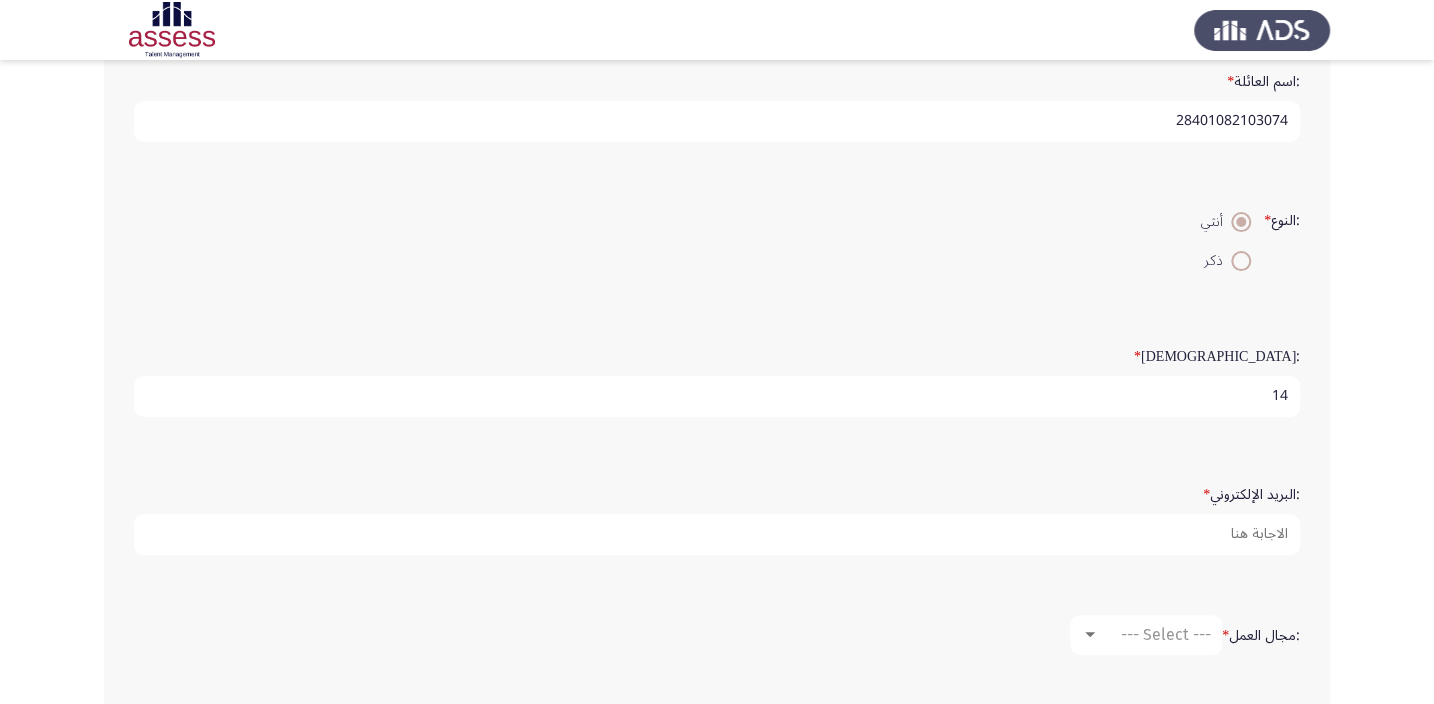 type on "1" 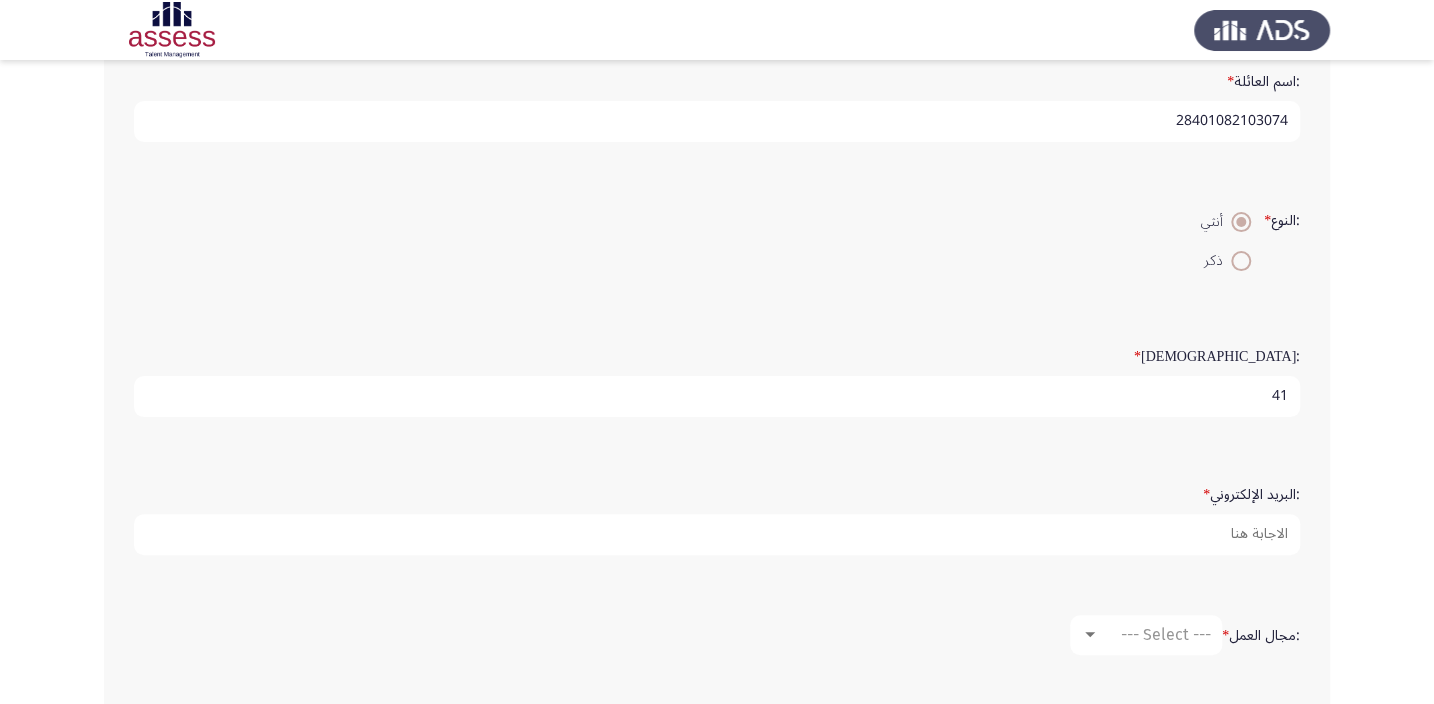 type on "41" 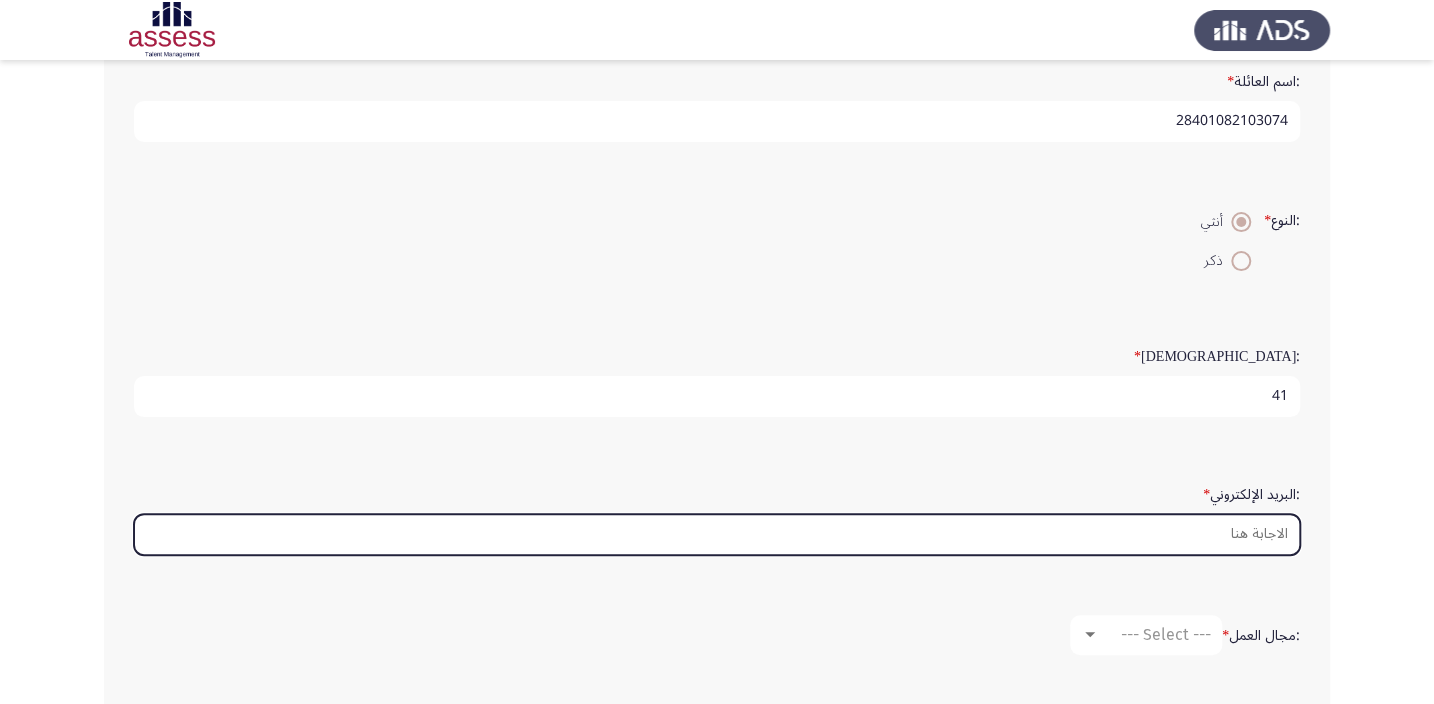 click on ":البريد الإلكتروني   *" at bounding box center (717, 534) 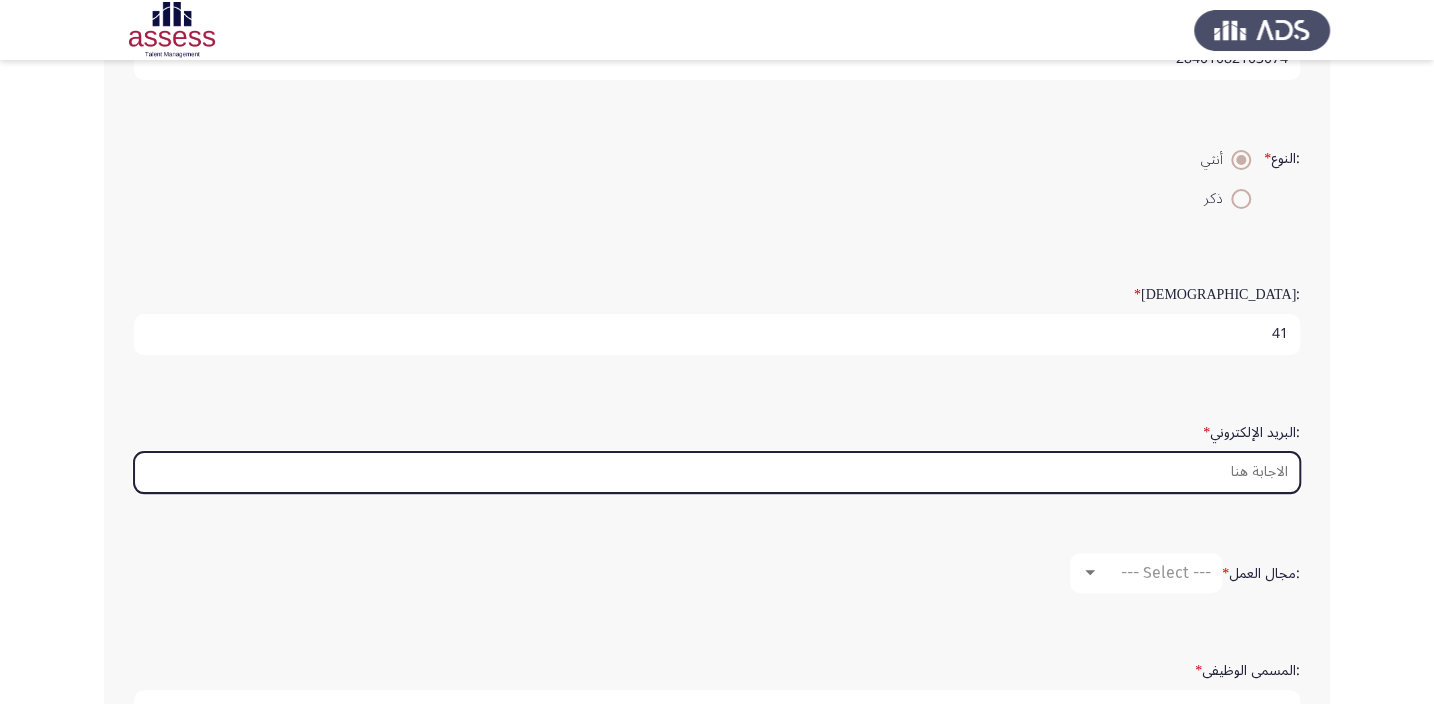 scroll, scrollTop: 363, scrollLeft: 0, axis: vertical 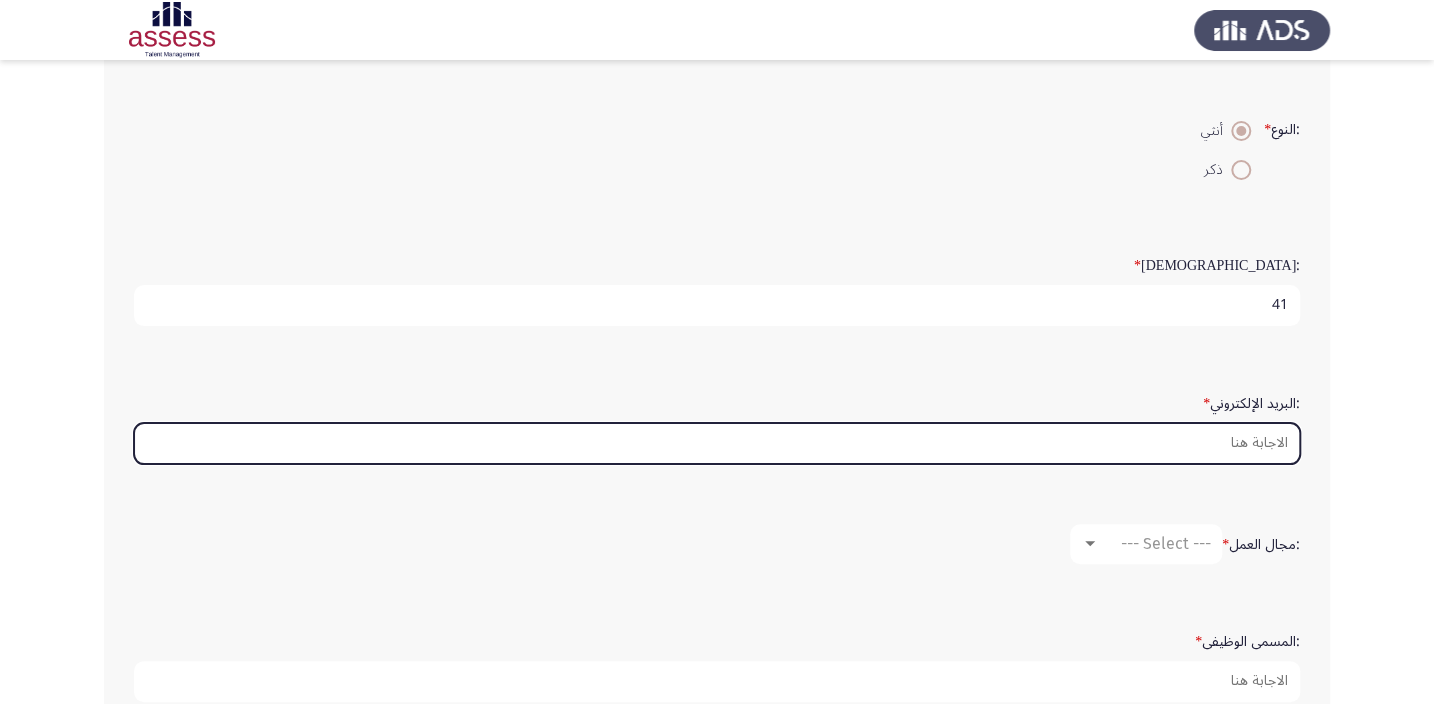type on "ش" 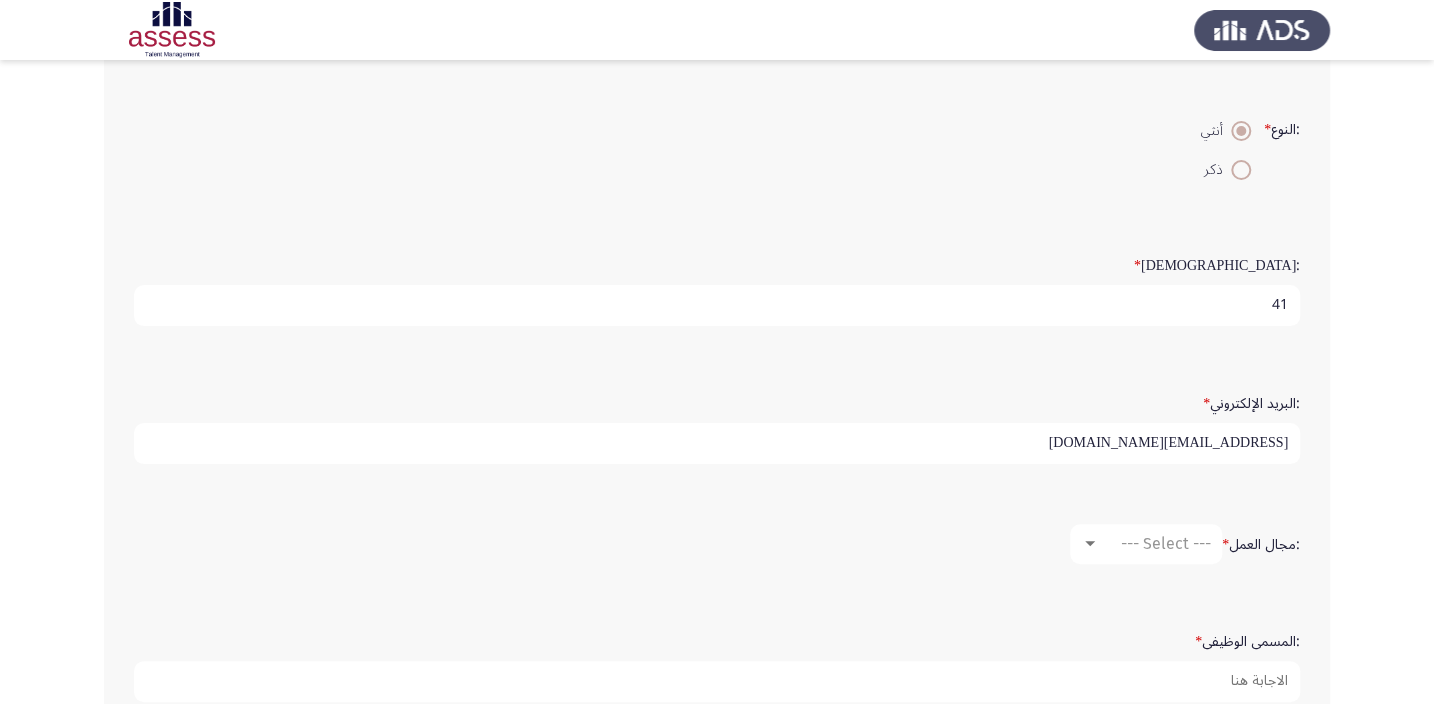type on "[EMAIL_ADDRESS][DOMAIN_NAME]" 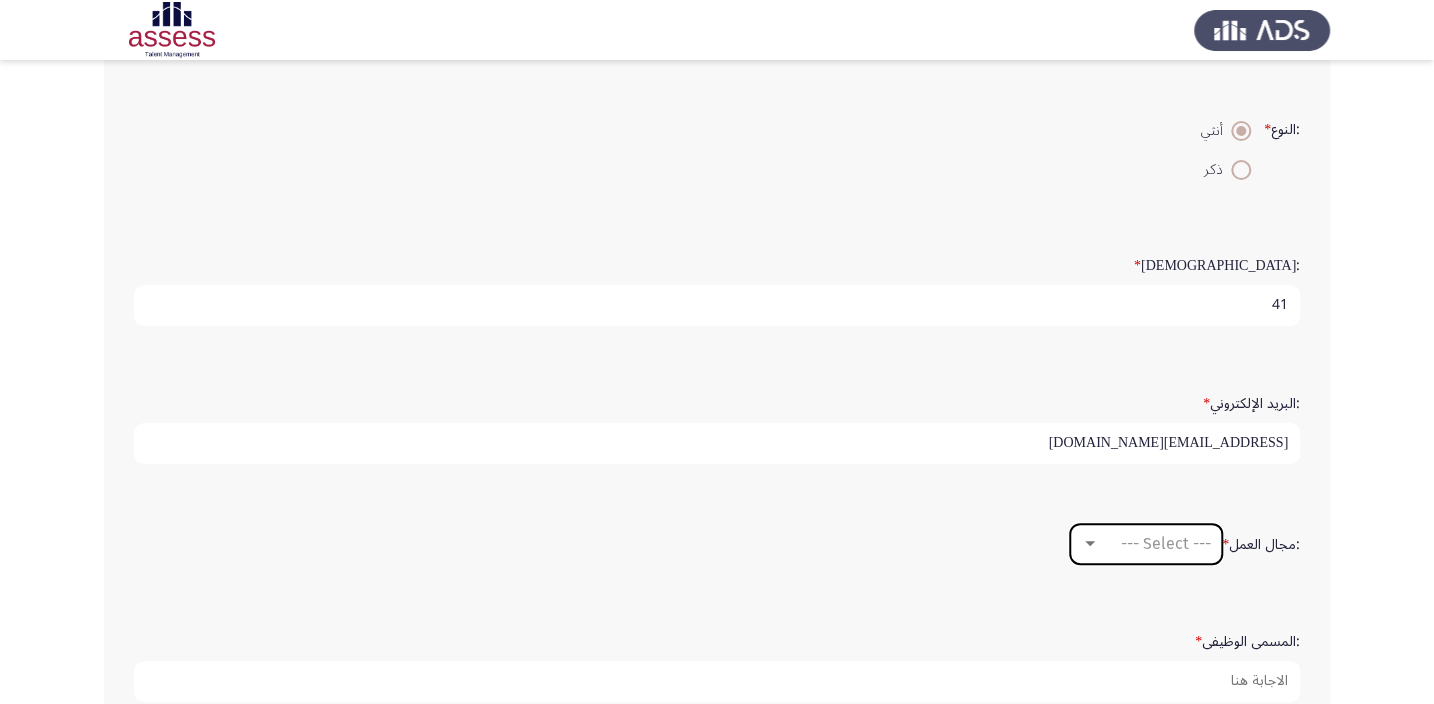 click on "--- Select ---" at bounding box center [1166, 543] 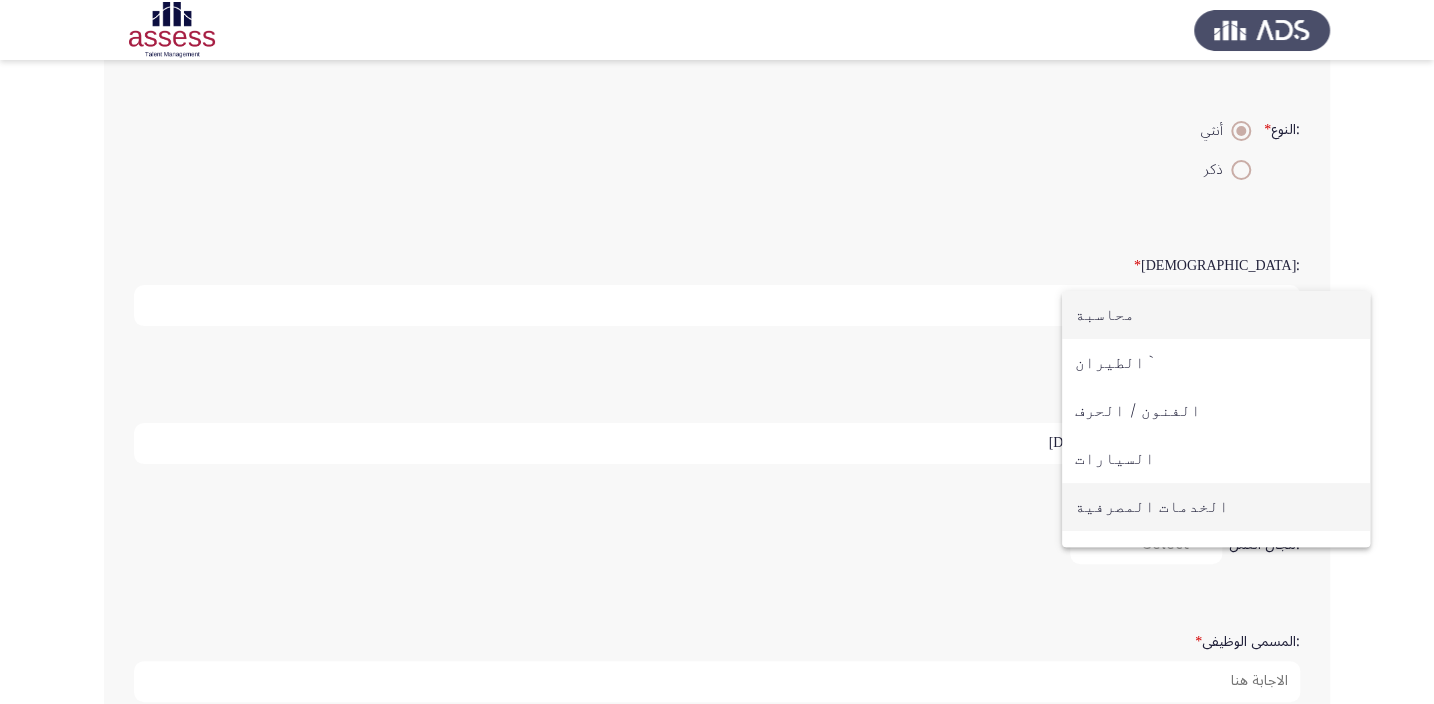 click on "الخدمات المصرفية" at bounding box center [1216, 507] 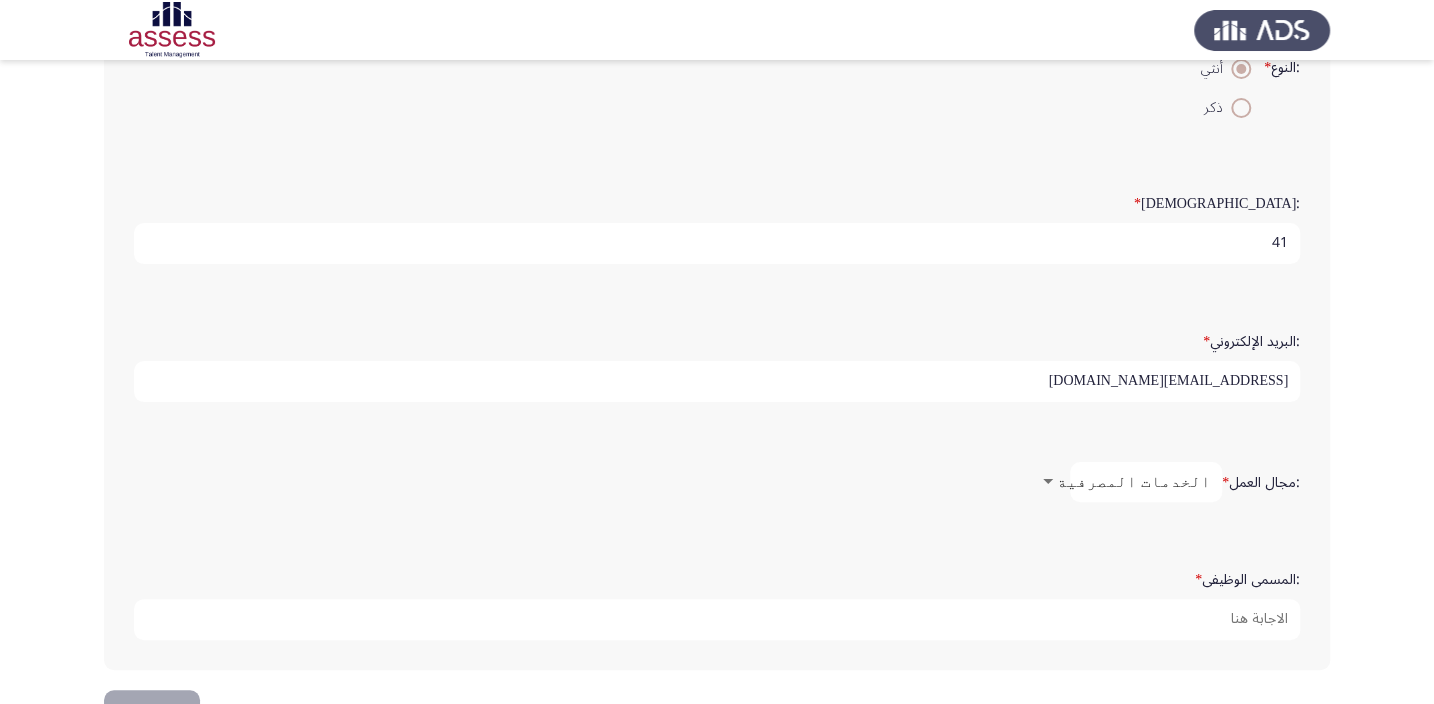 scroll, scrollTop: 484, scrollLeft: 0, axis: vertical 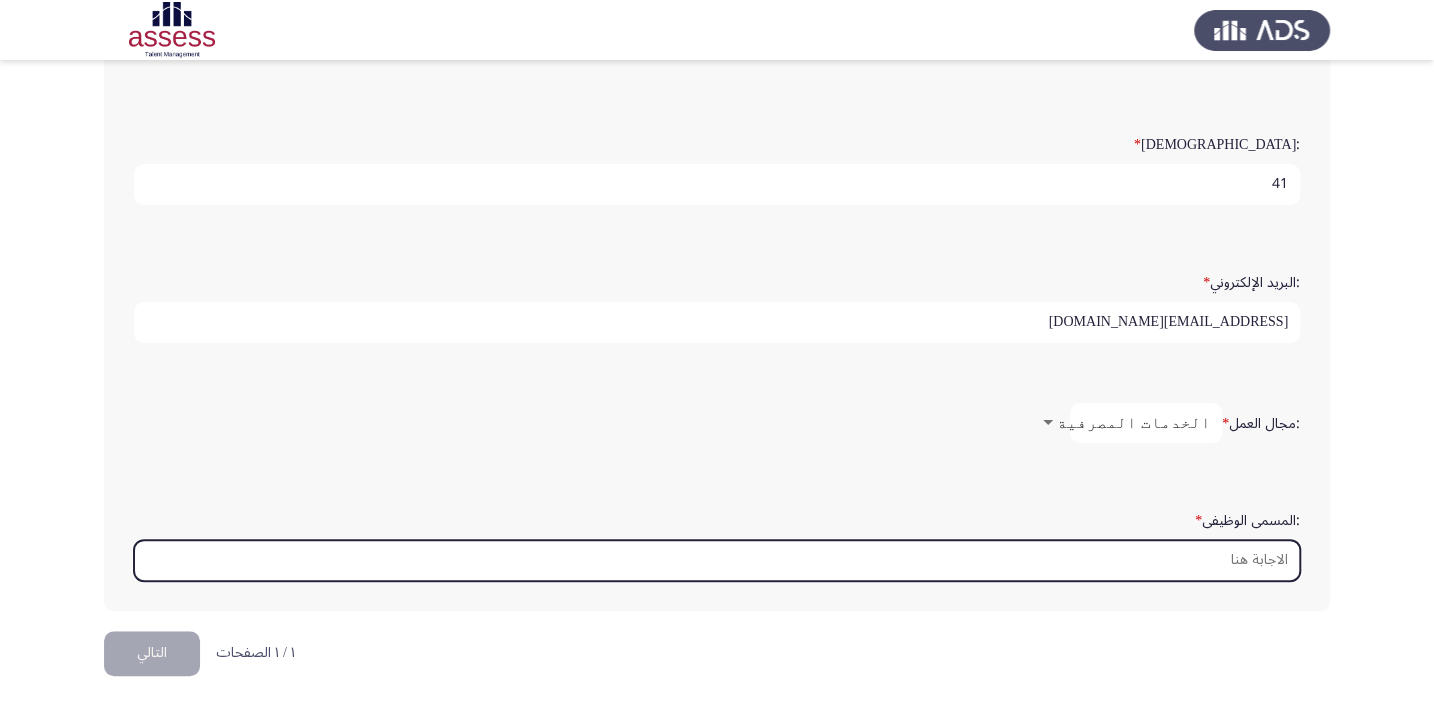 click on ":المسمى الوظيفى   *" at bounding box center (717, 560) 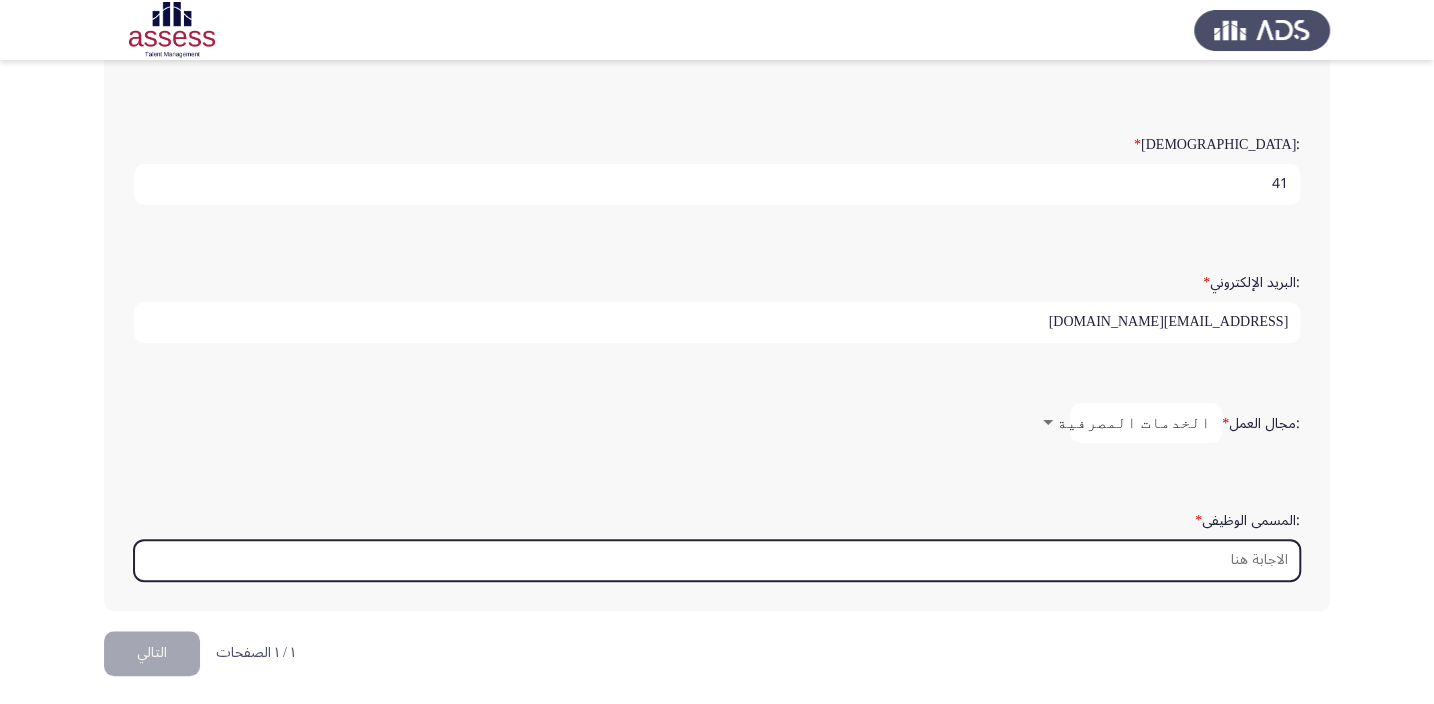 type on "l" 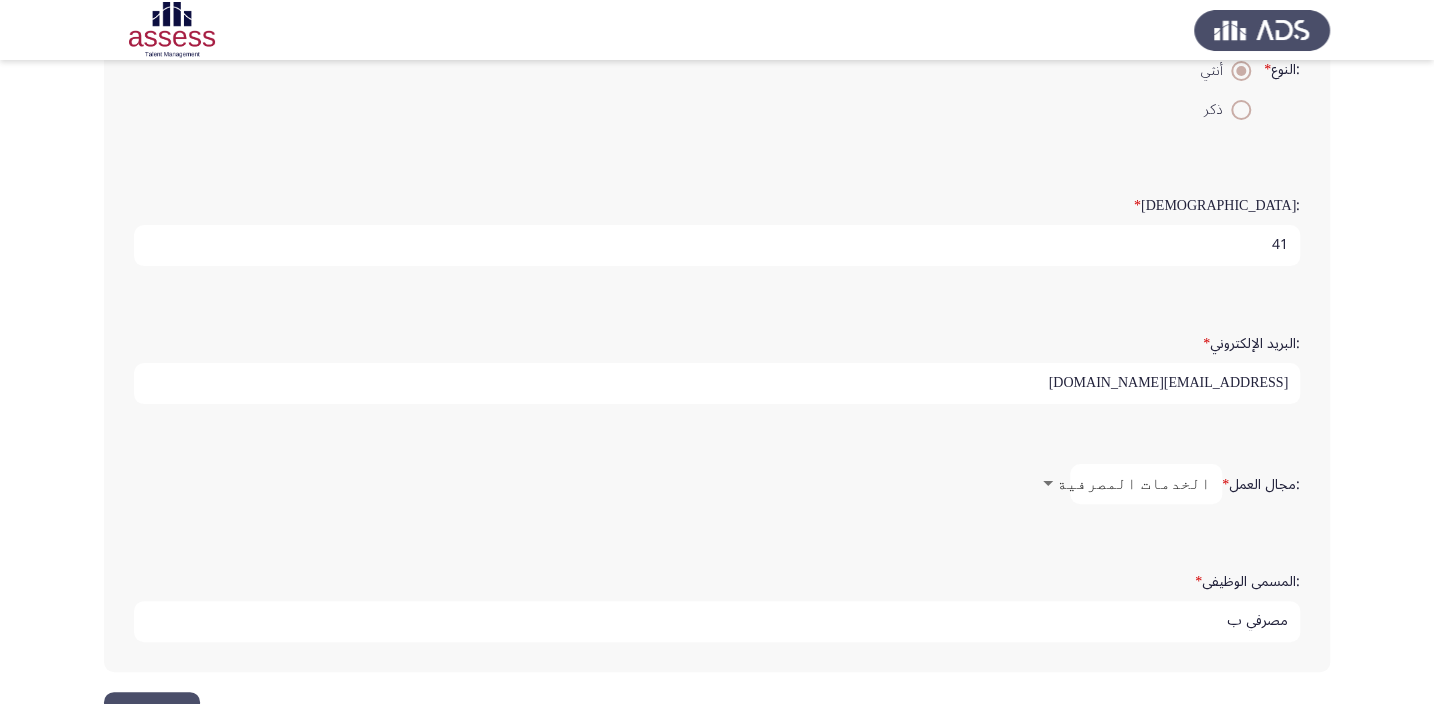 scroll, scrollTop: 484, scrollLeft: 0, axis: vertical 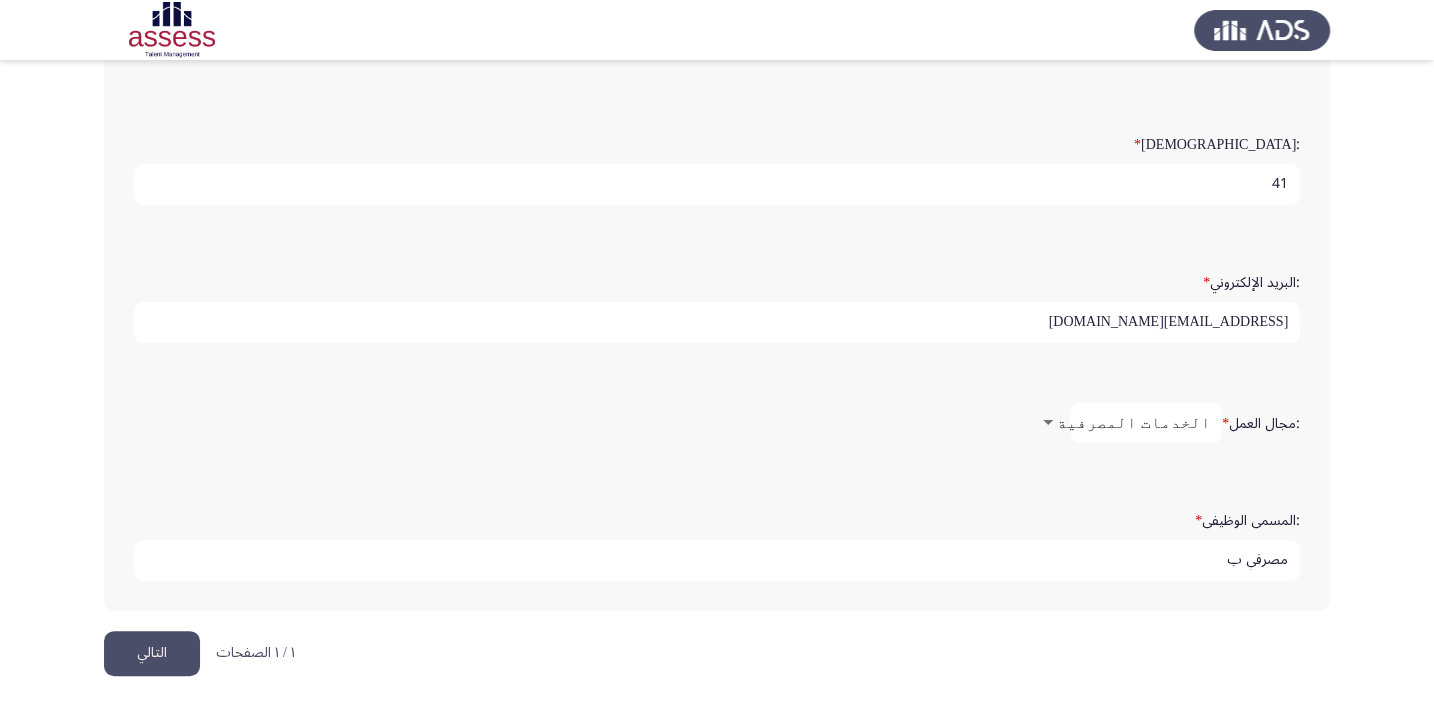 type on "مصرفي ب" 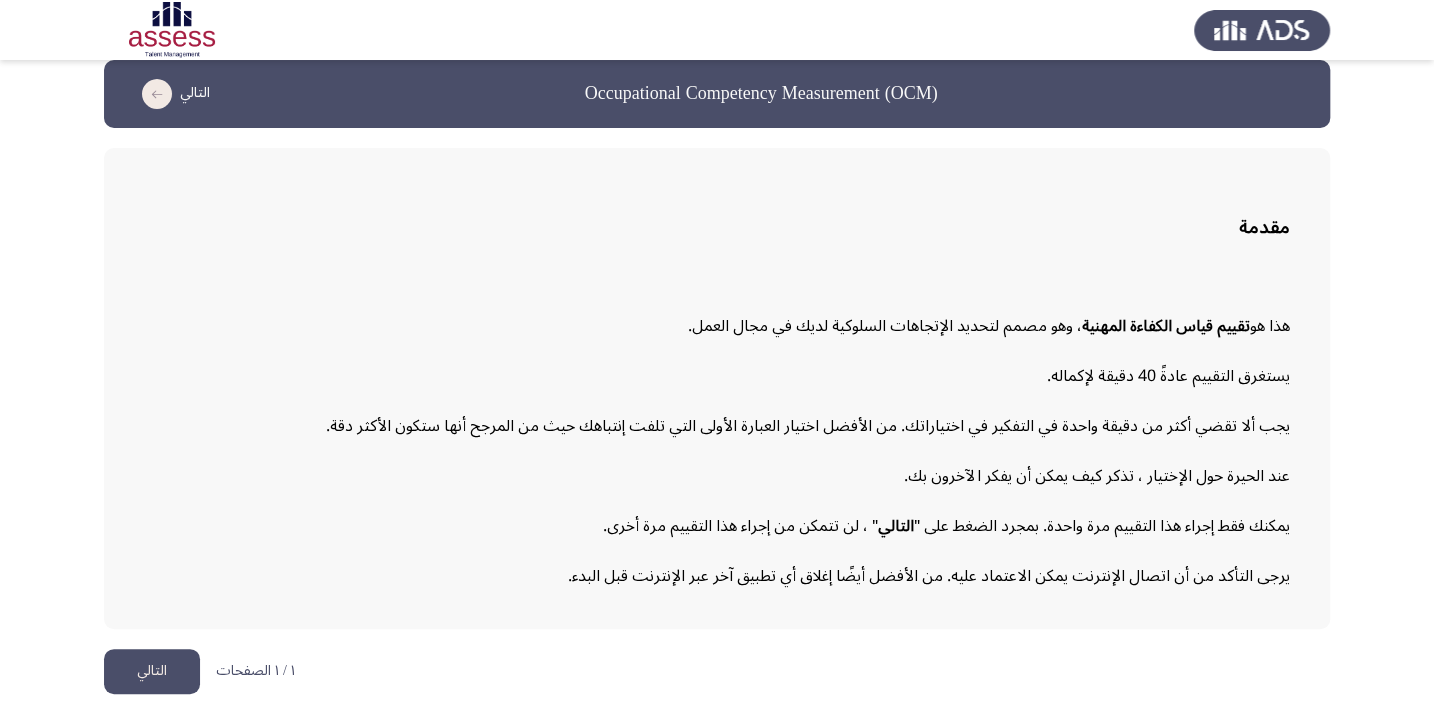 scroll, scrollTop: 27, scrollLeft: 0, axis: vertical 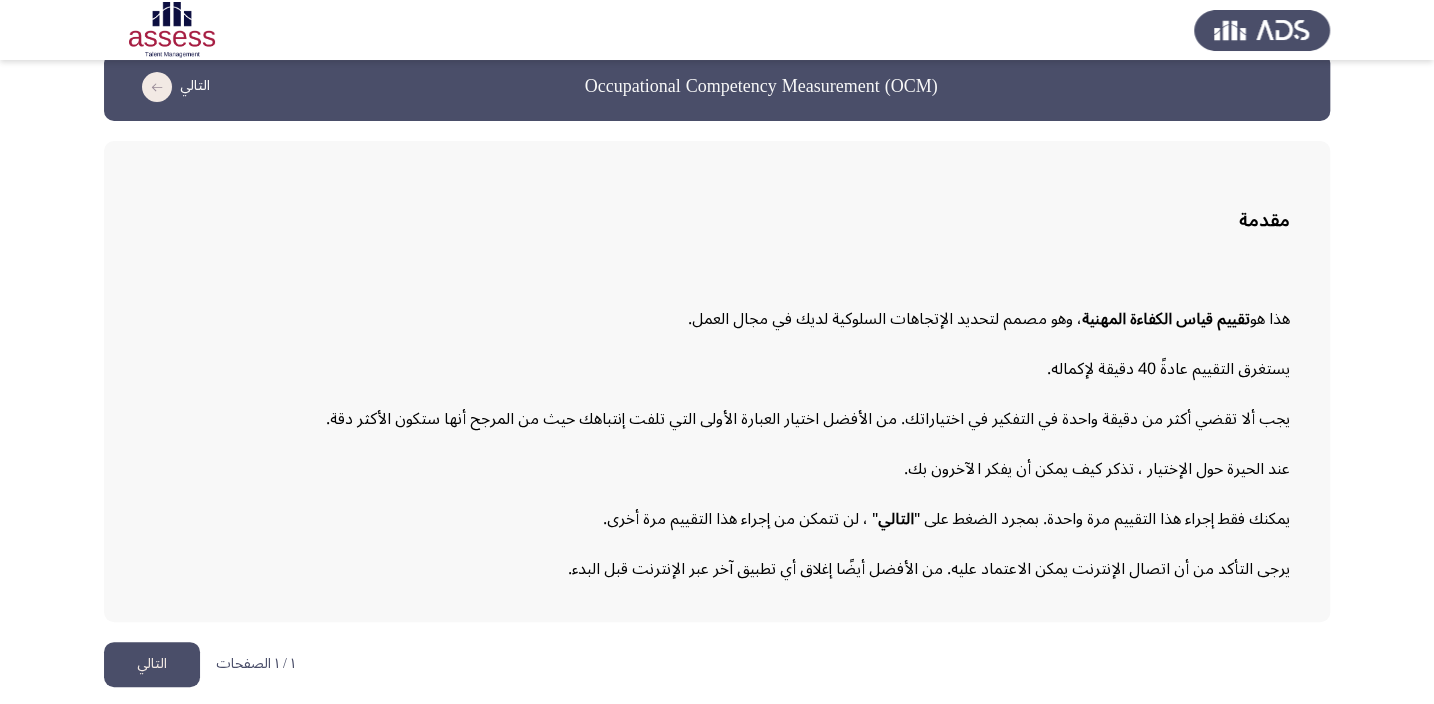 click on "التالي" 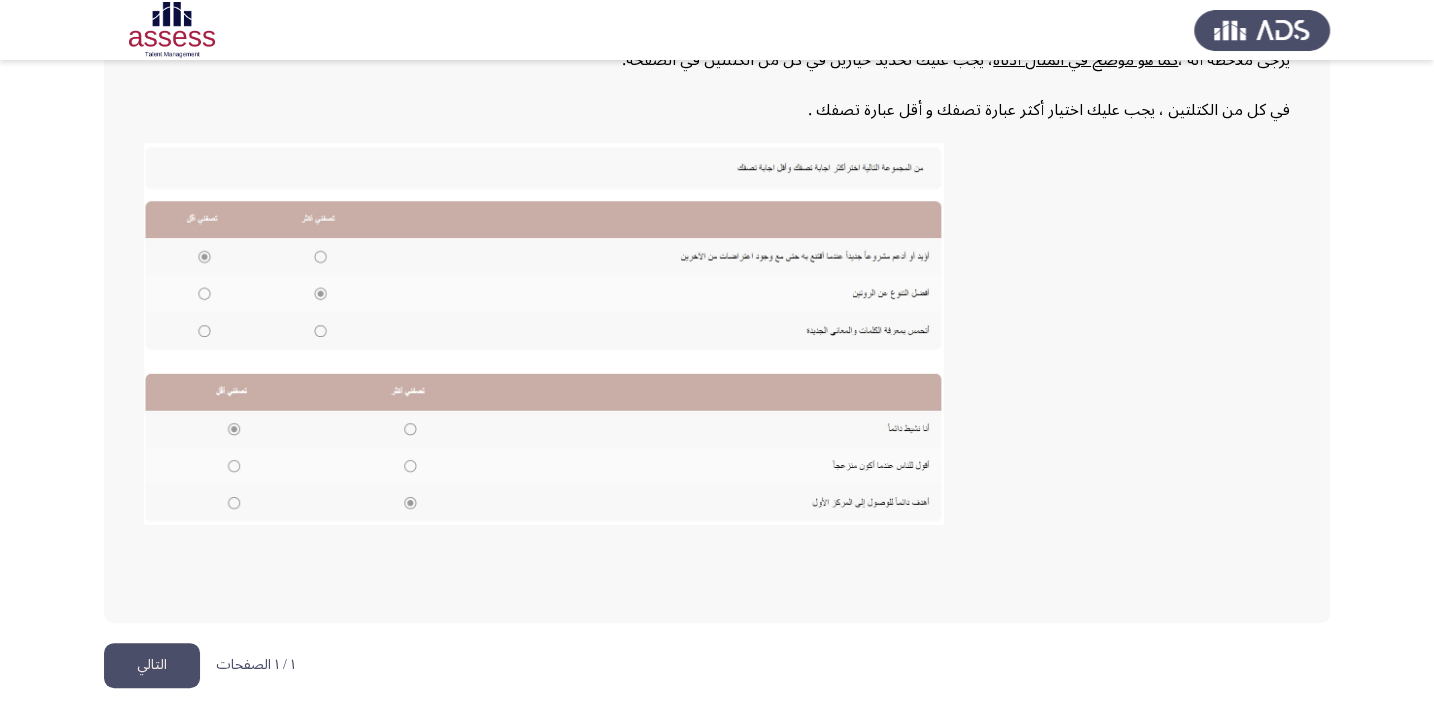 scroll, scrollTop: 370, scrollLeft: 0, axis: vertical 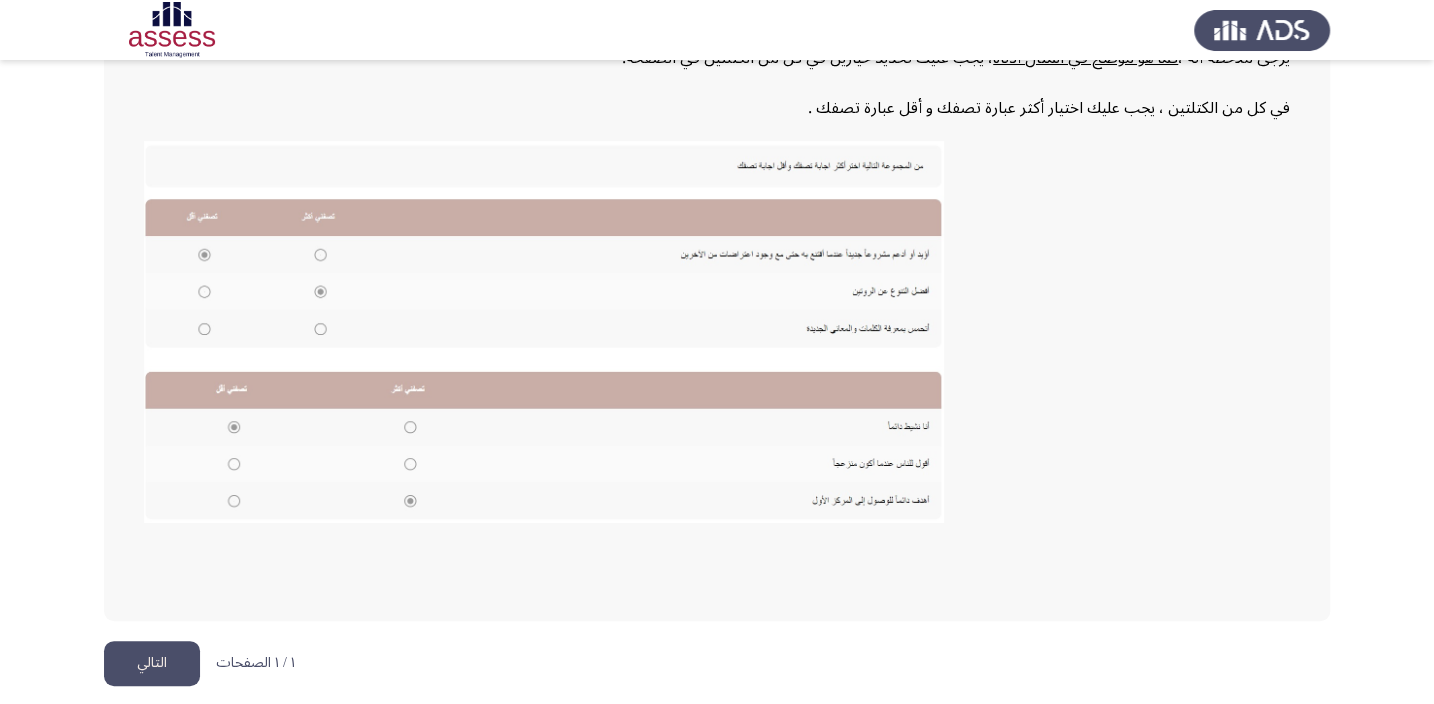 click on "التالي" 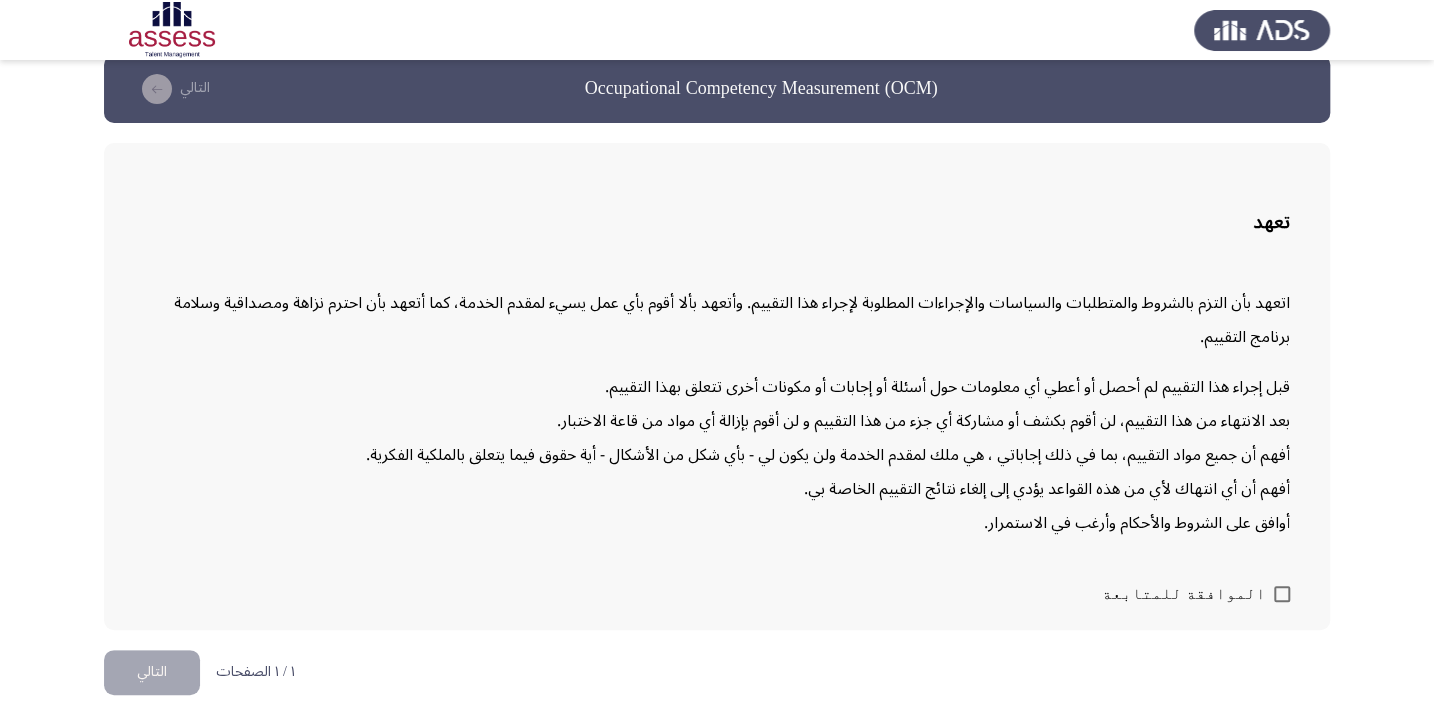 scroll, scrollTop: 32, scrollLeft: 0, axis: vertical 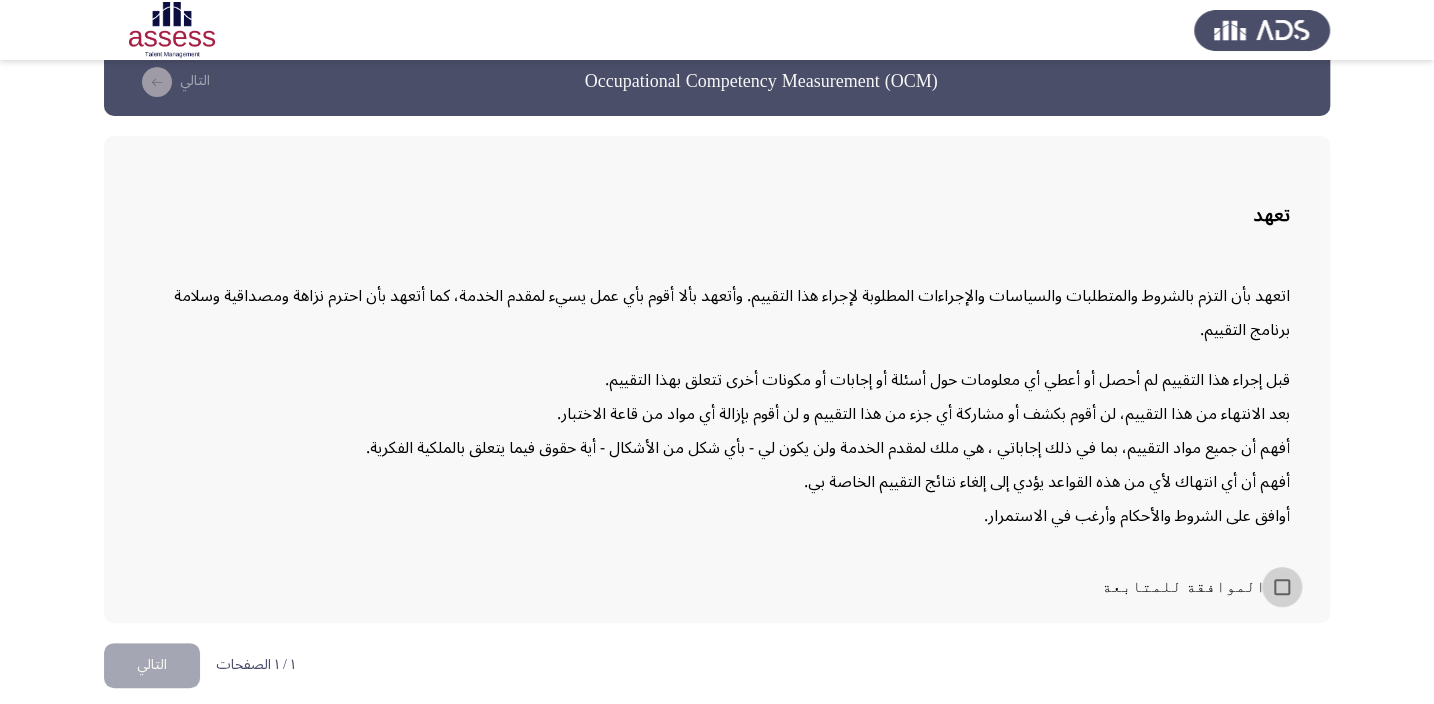 click at bounding box center [1282, 587] 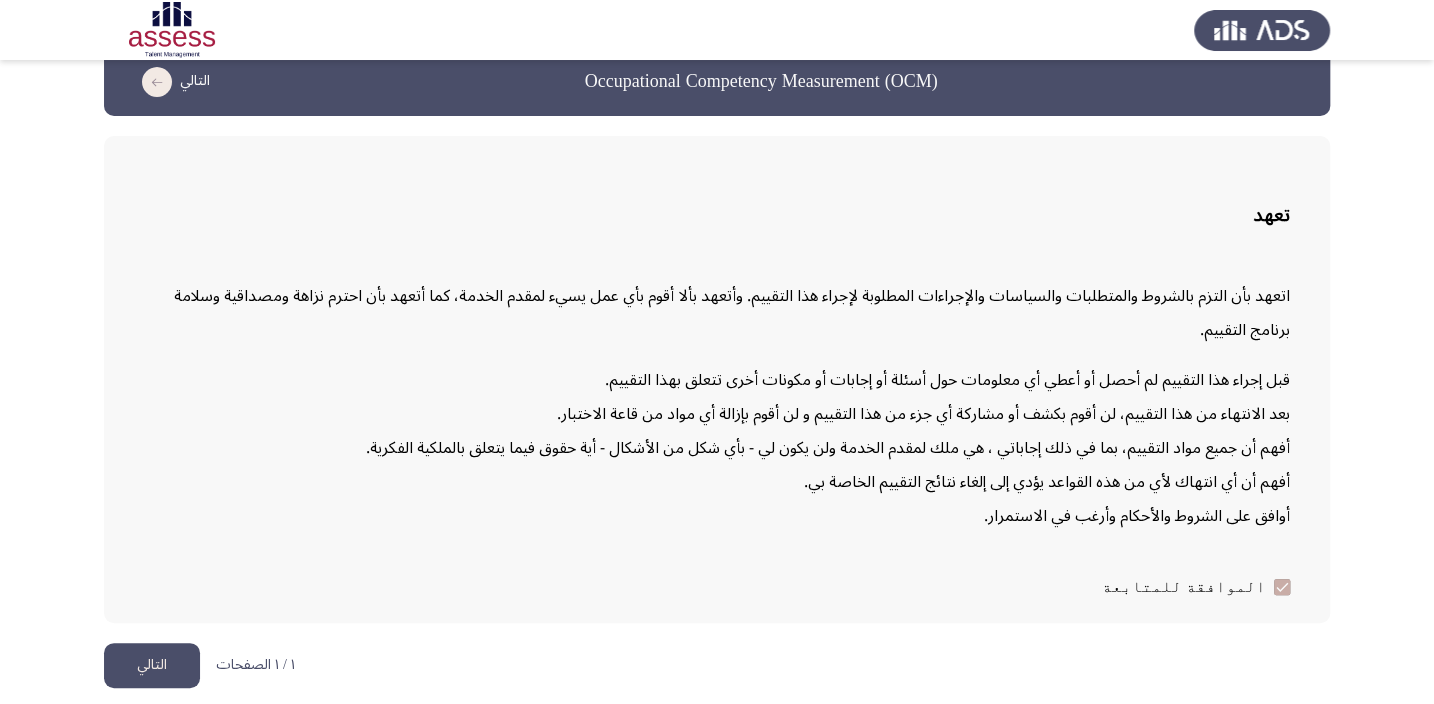 click on "التالي" 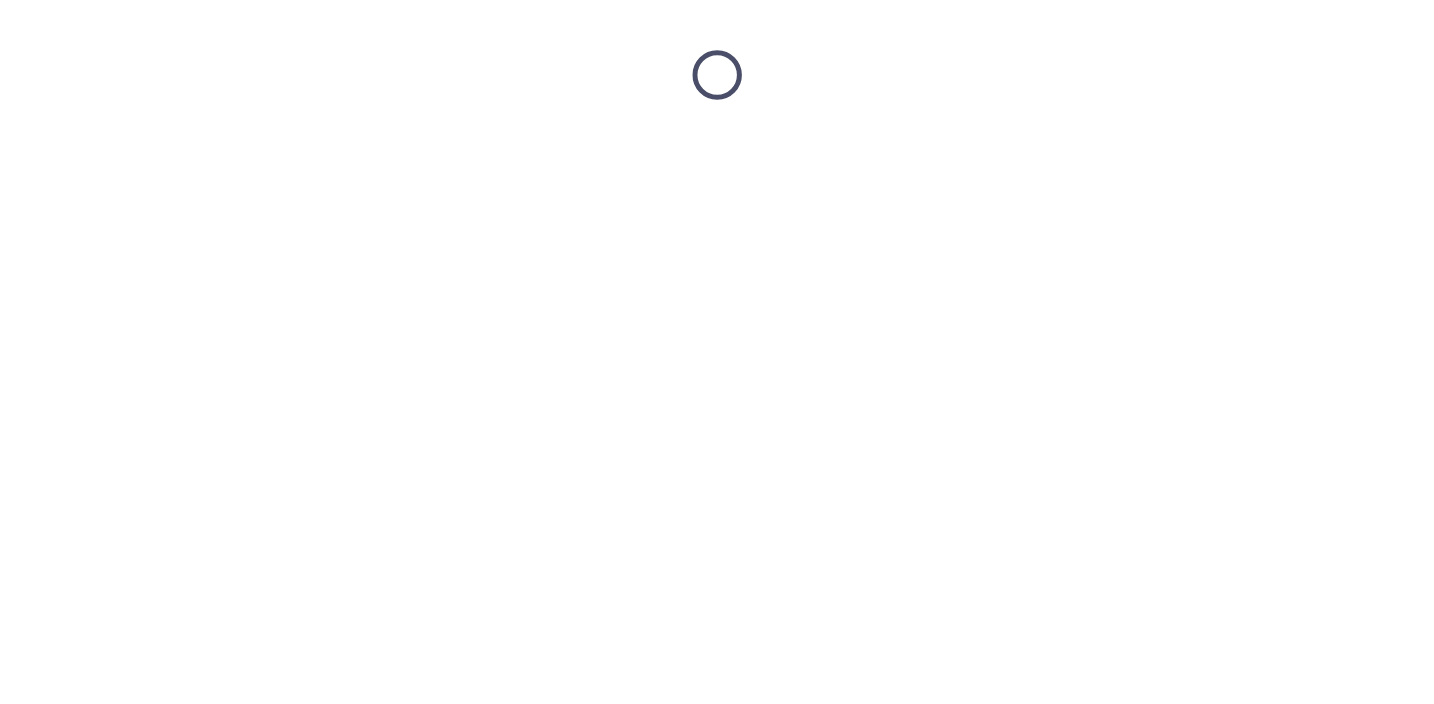 scroll, scrollTop: 0, scrollLeft: 0, axis: both 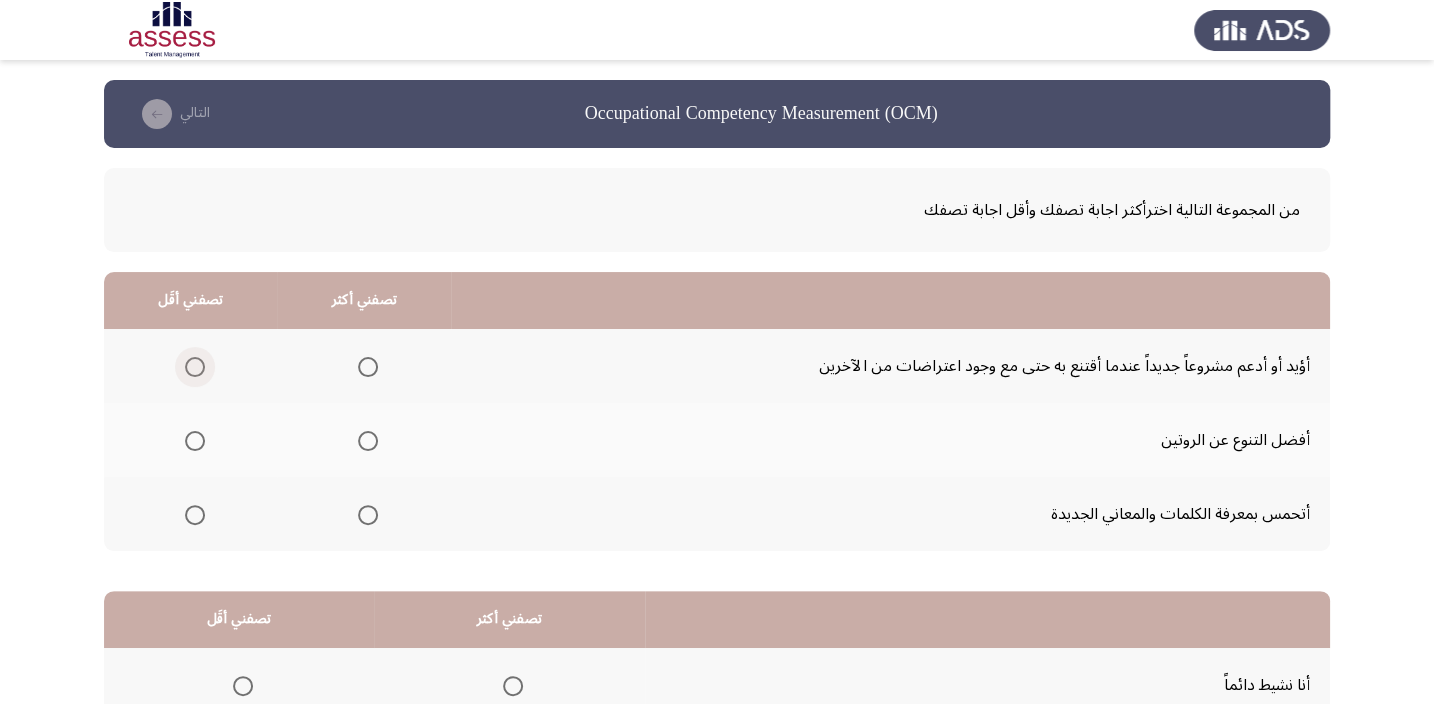 click at bounding box center [195, 367] 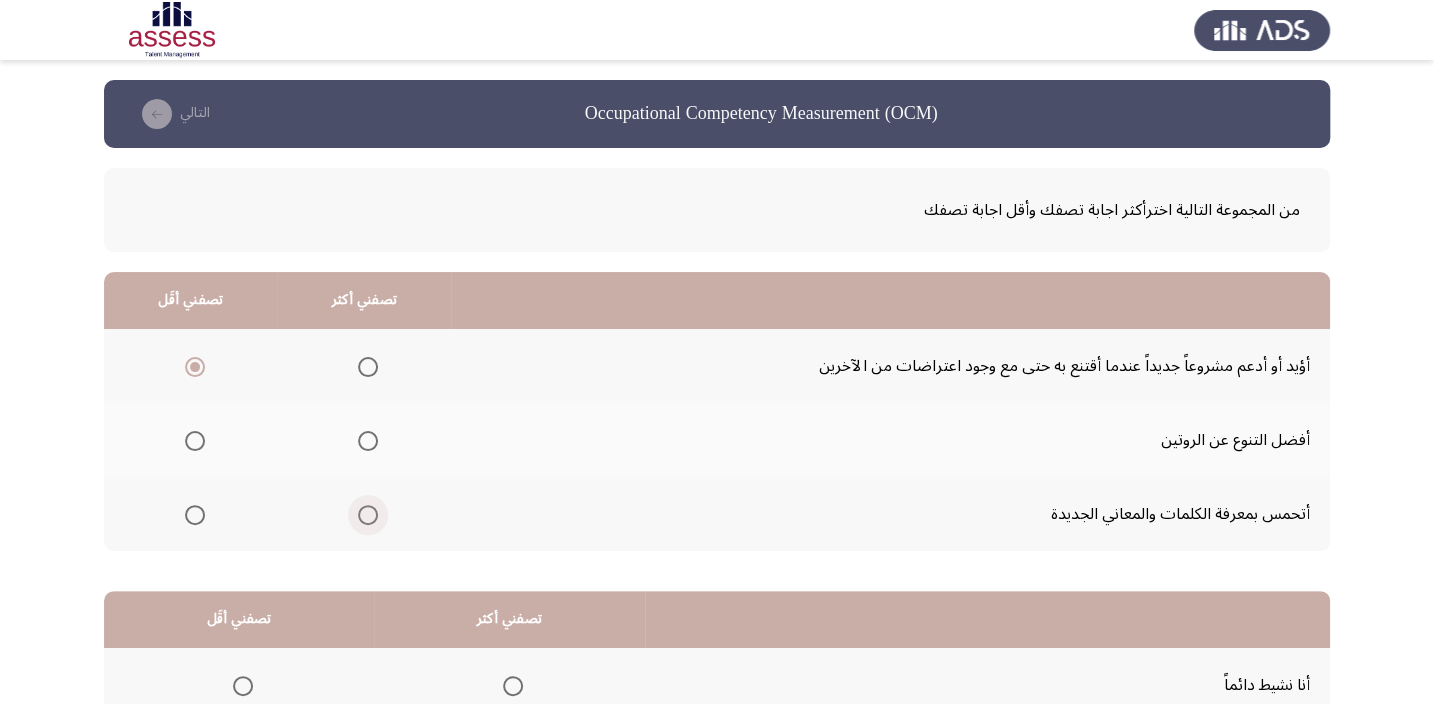 click at bounding box center [368, 515] 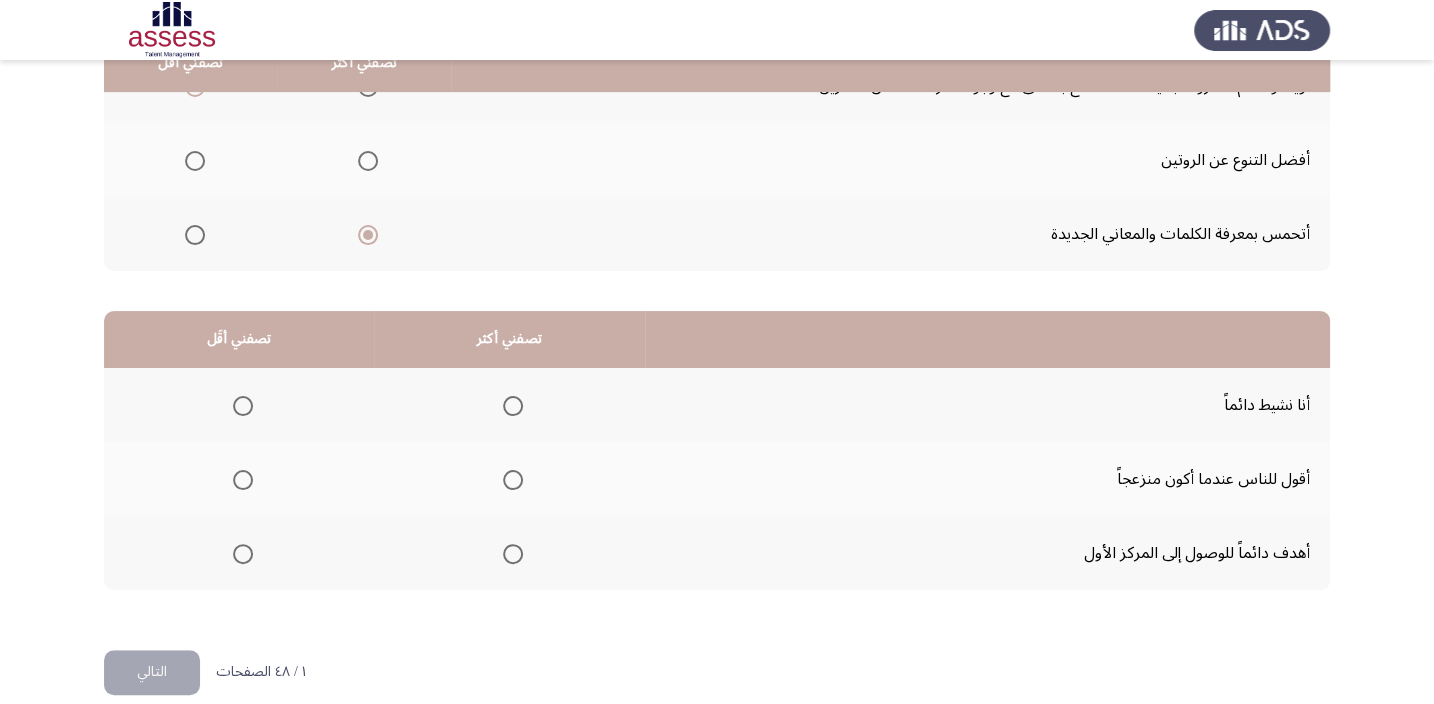 scroll, scrollTop: 303, scrollLeft: 0, axis: vertical 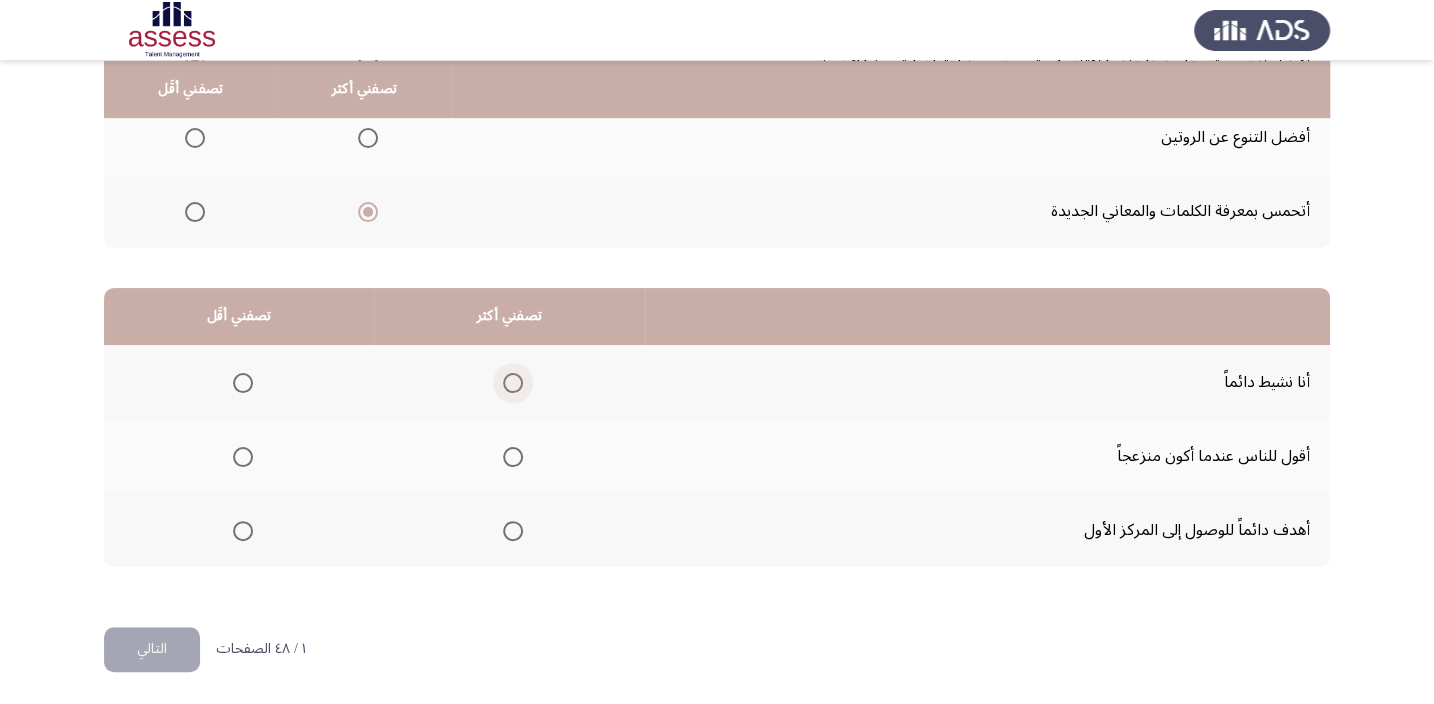 click at bounding box center (513, 383) 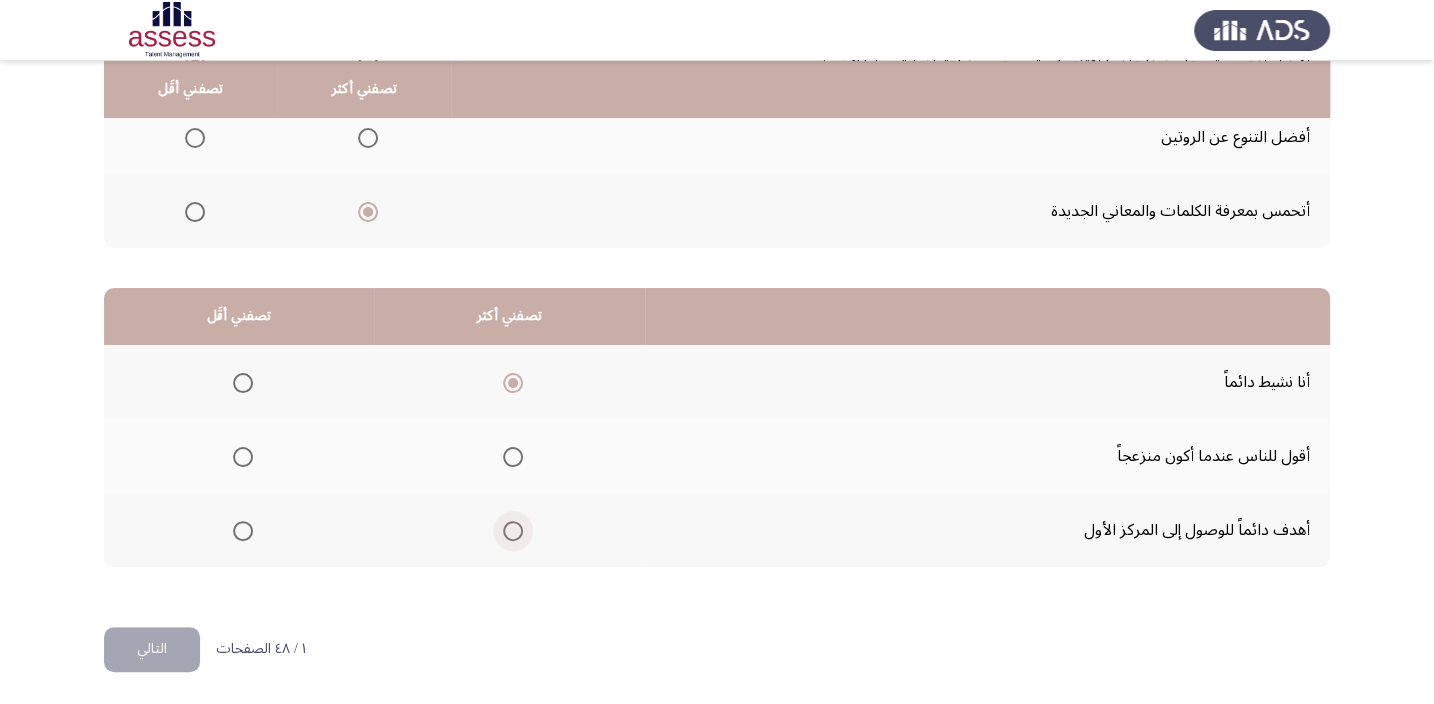 click at bounding box center (513, 531) 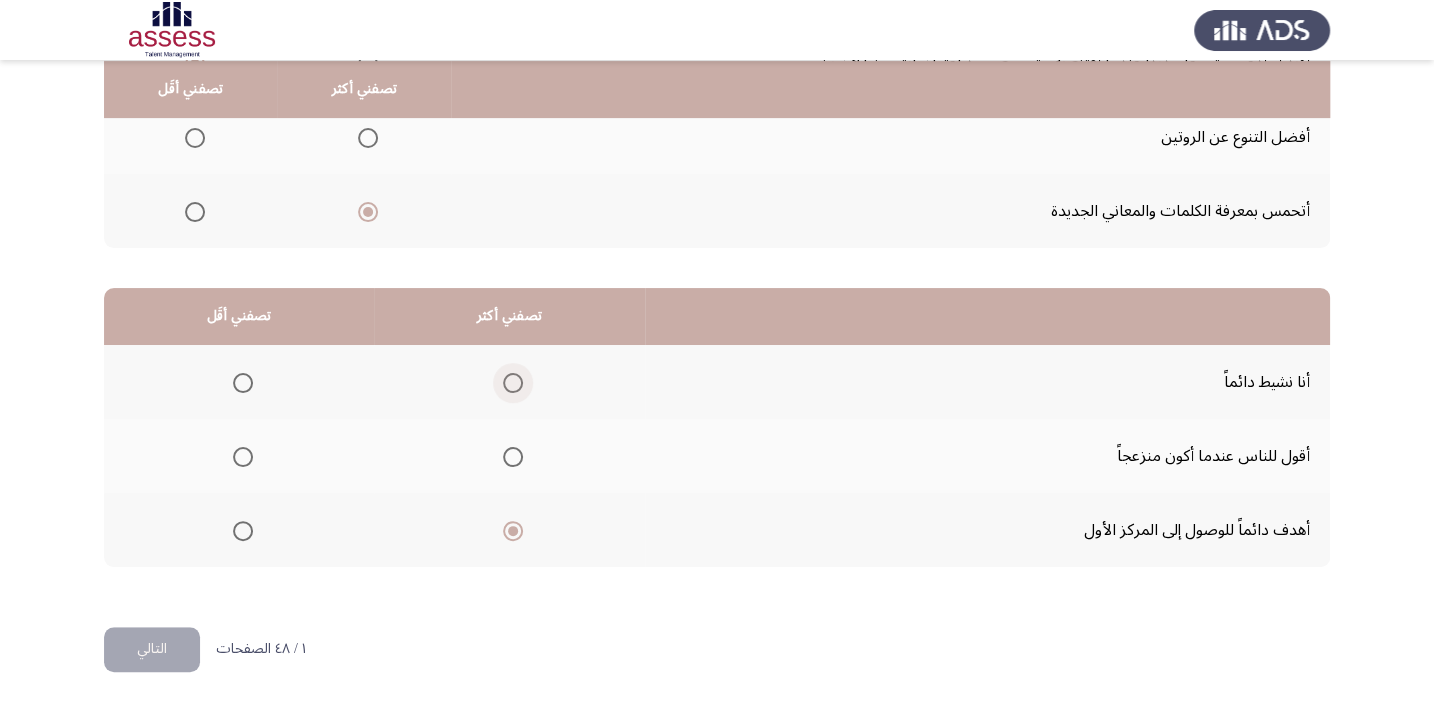 click at bounding box center (513, 383) 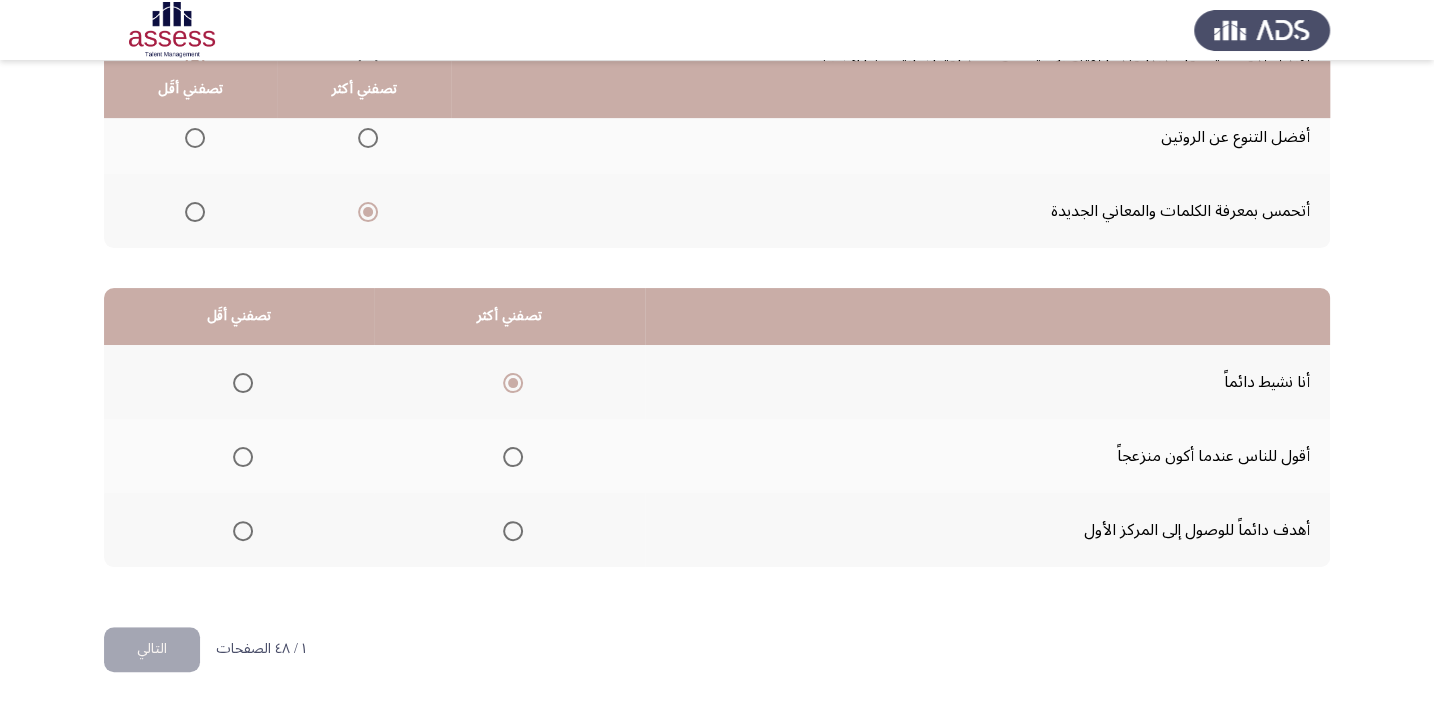 click at bounding box center (243, 531) 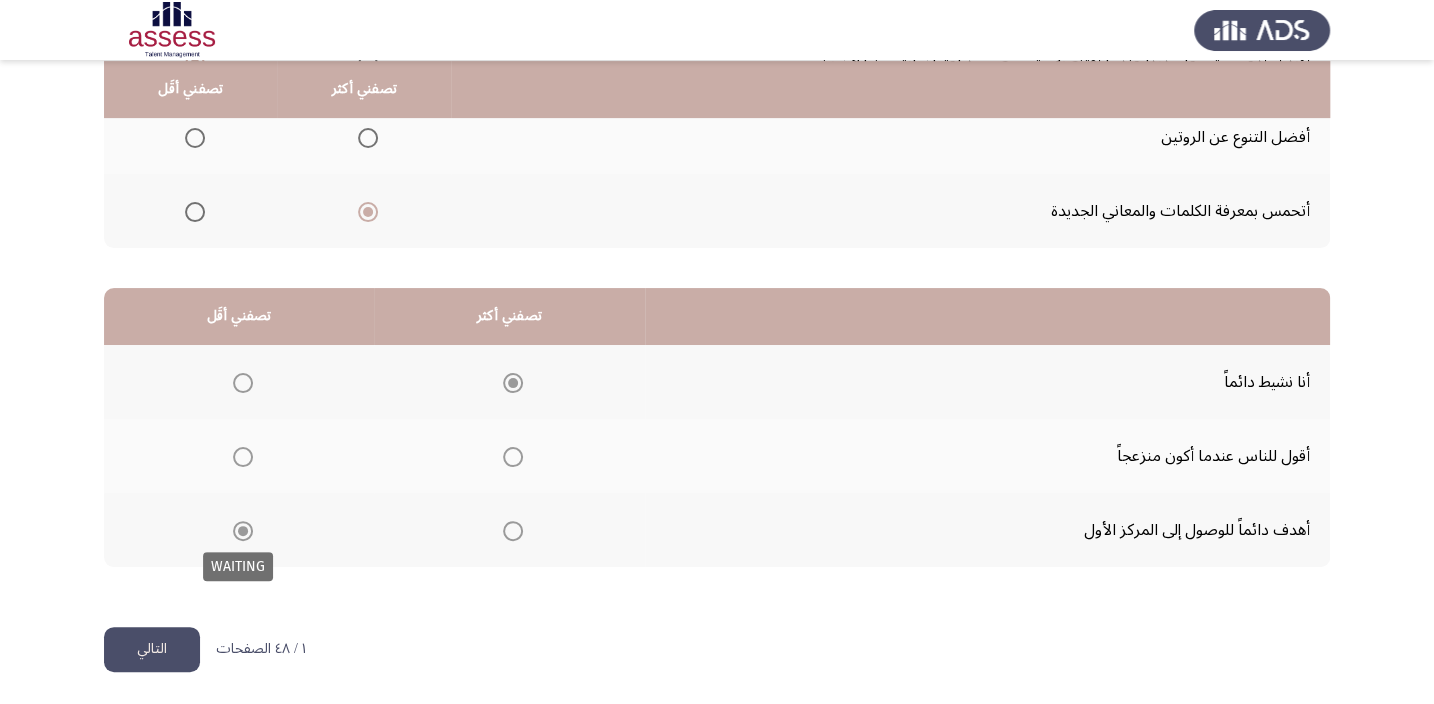 click at bounding box center (243, 531) 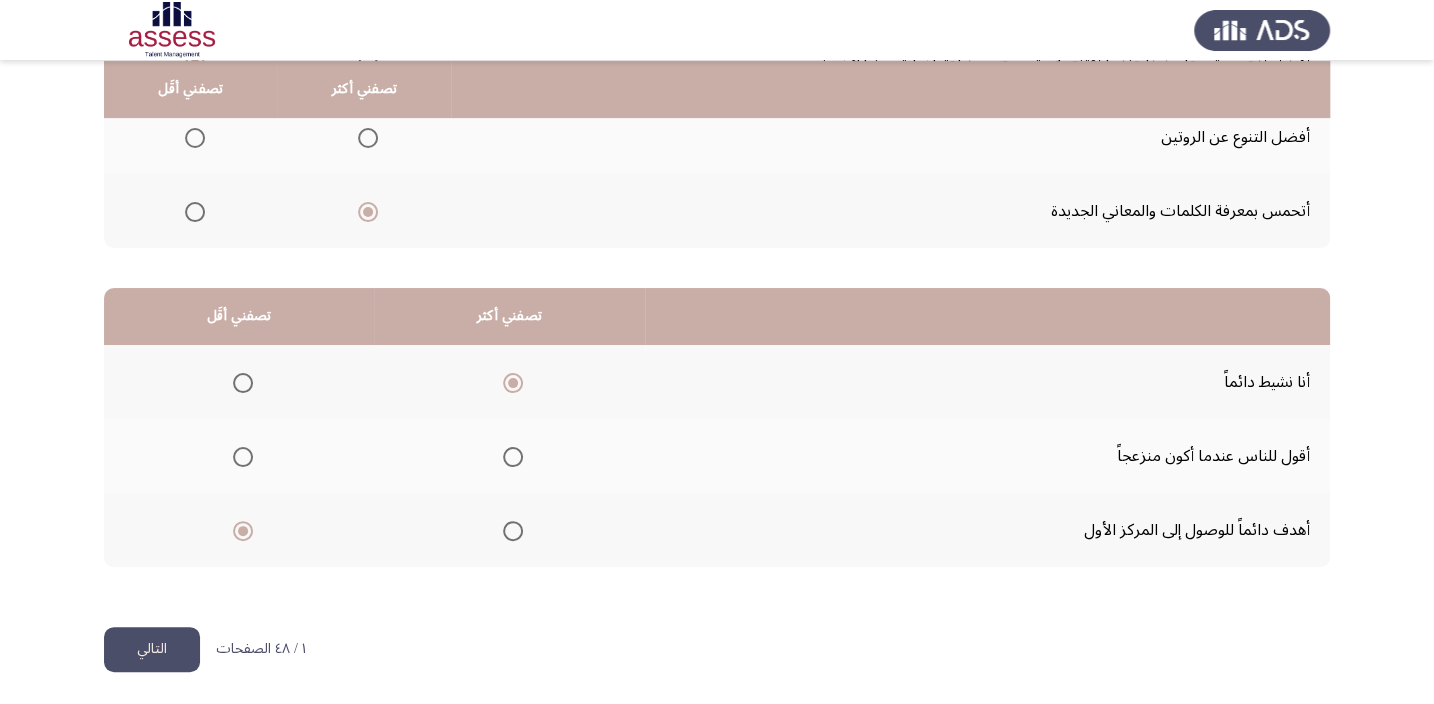 click on "التالي" 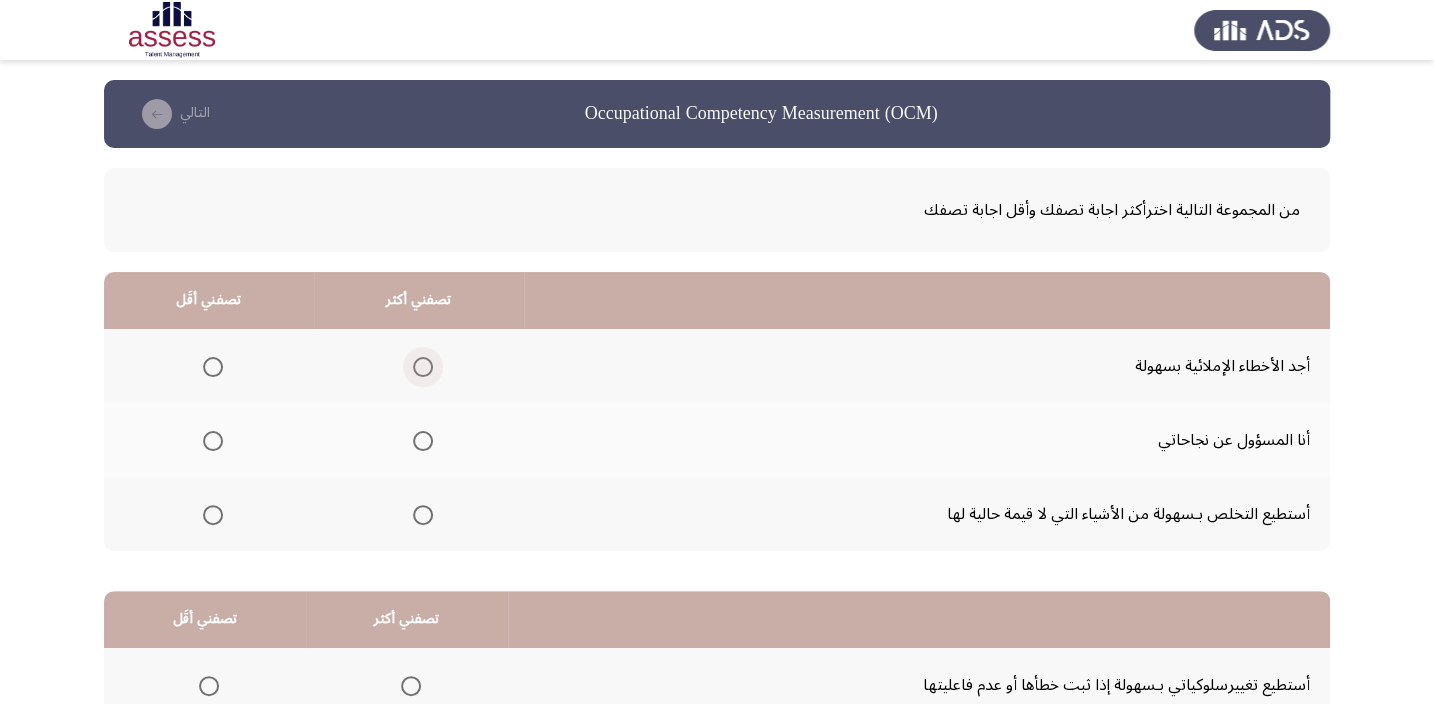 click at bounding box center [423, 367] 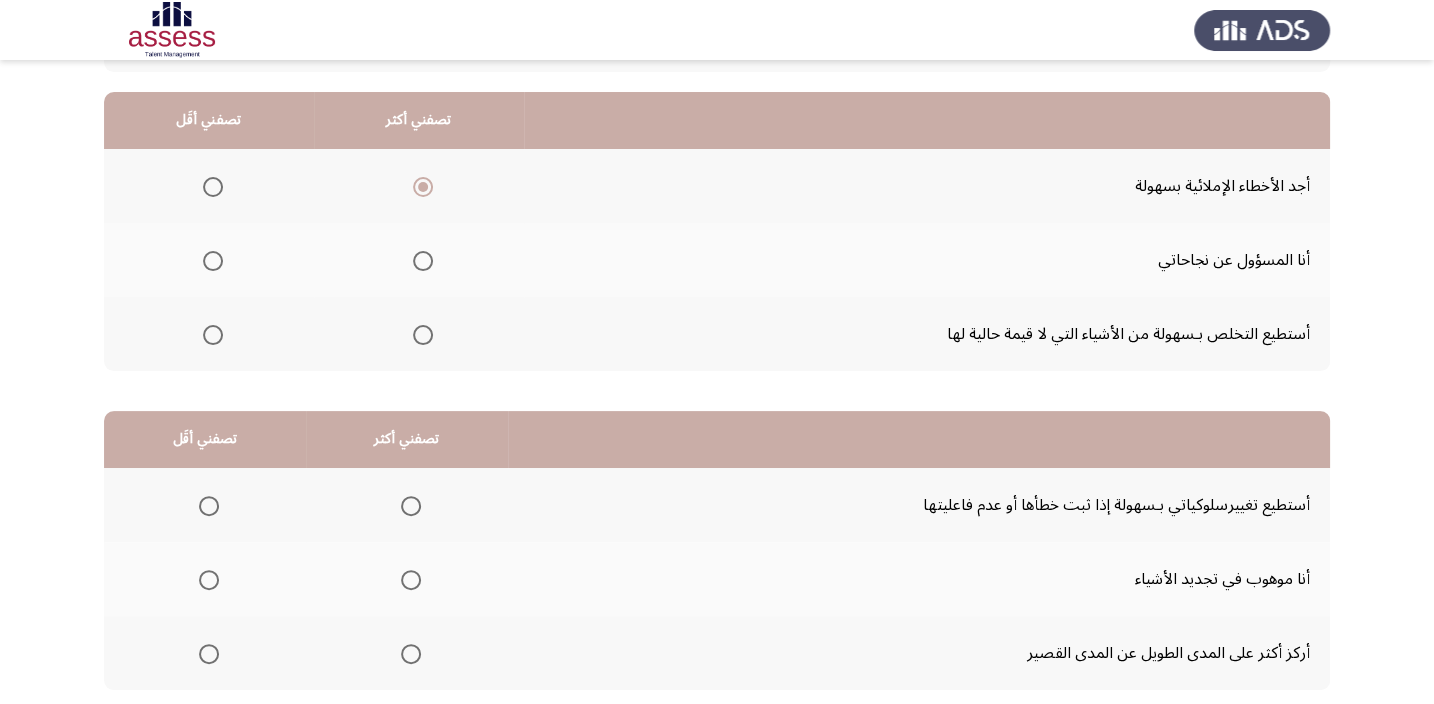 scroll, scrollTop: 181, scrollLeft: 0, axis: vertical 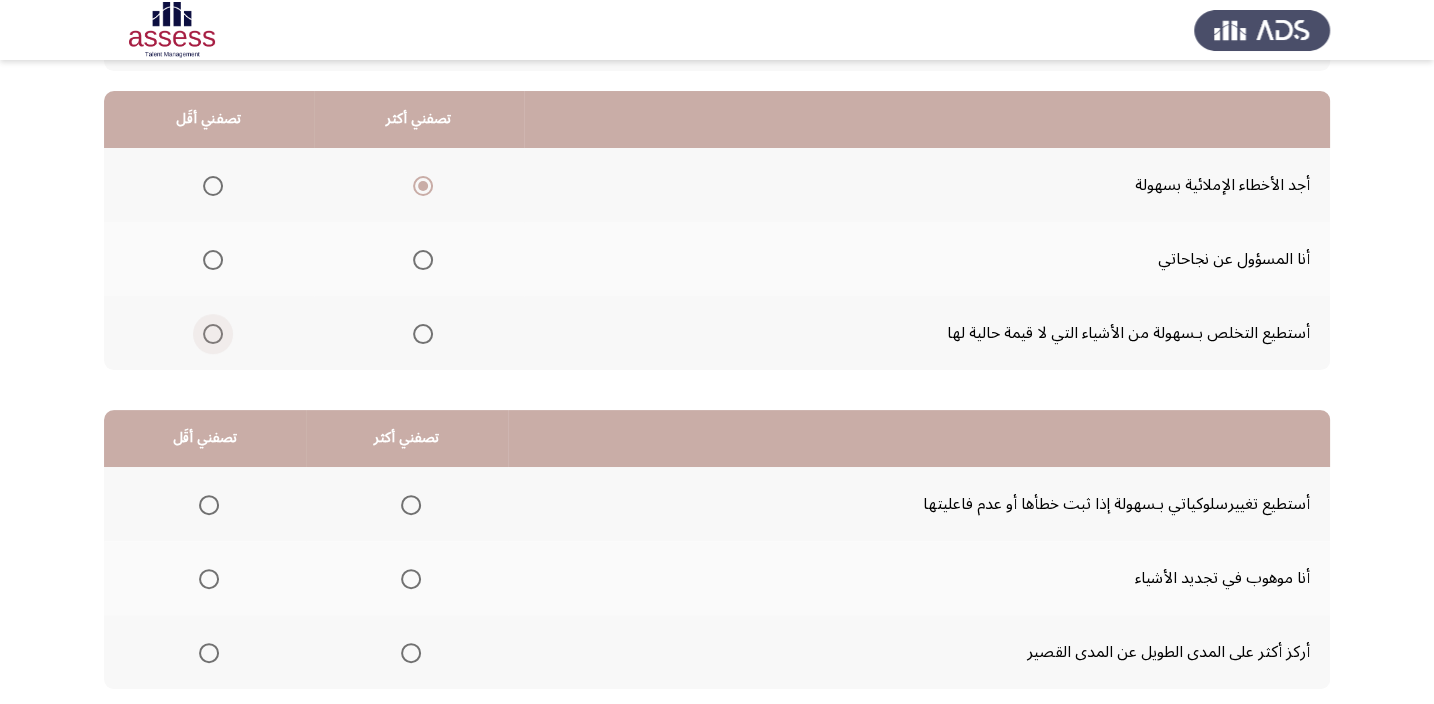 click at bounding box center [213, 334] 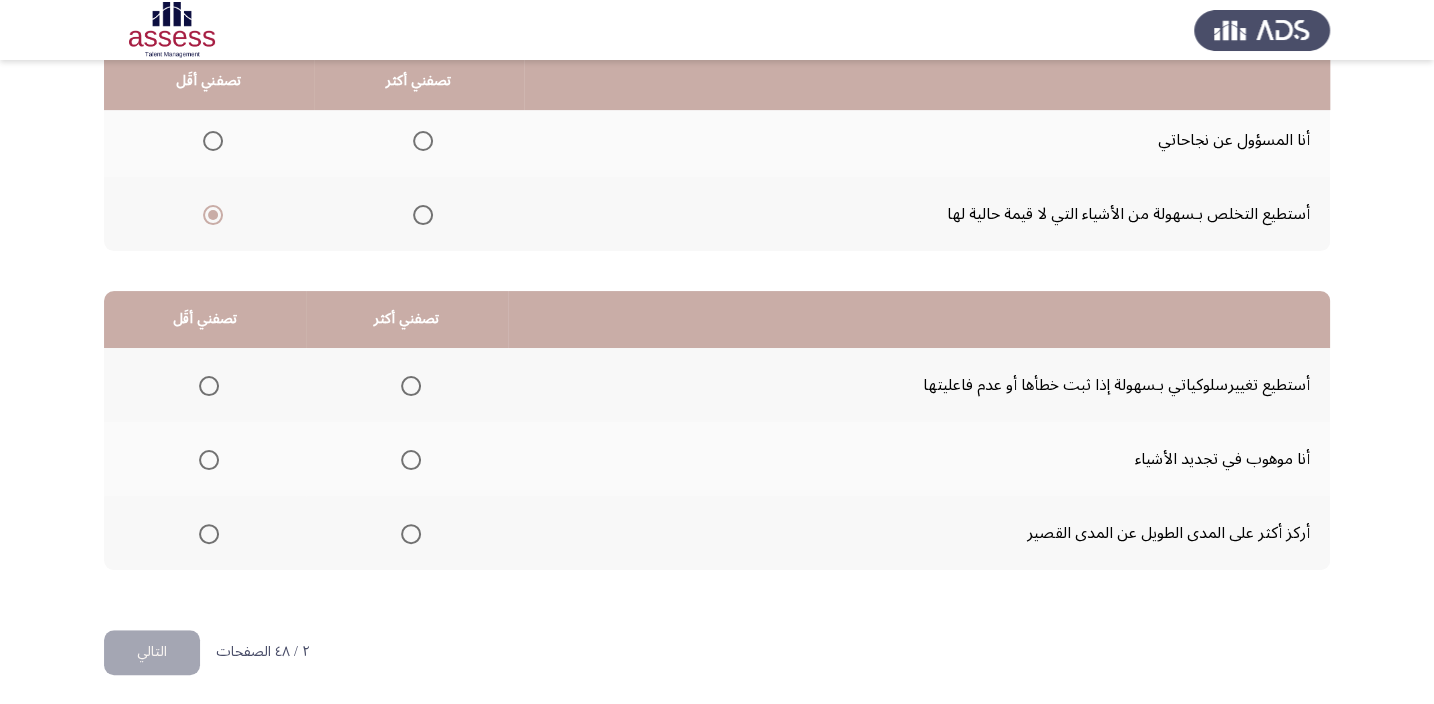 scroll, scrollTop: 303, scrollLeft: 0, axis: vertical 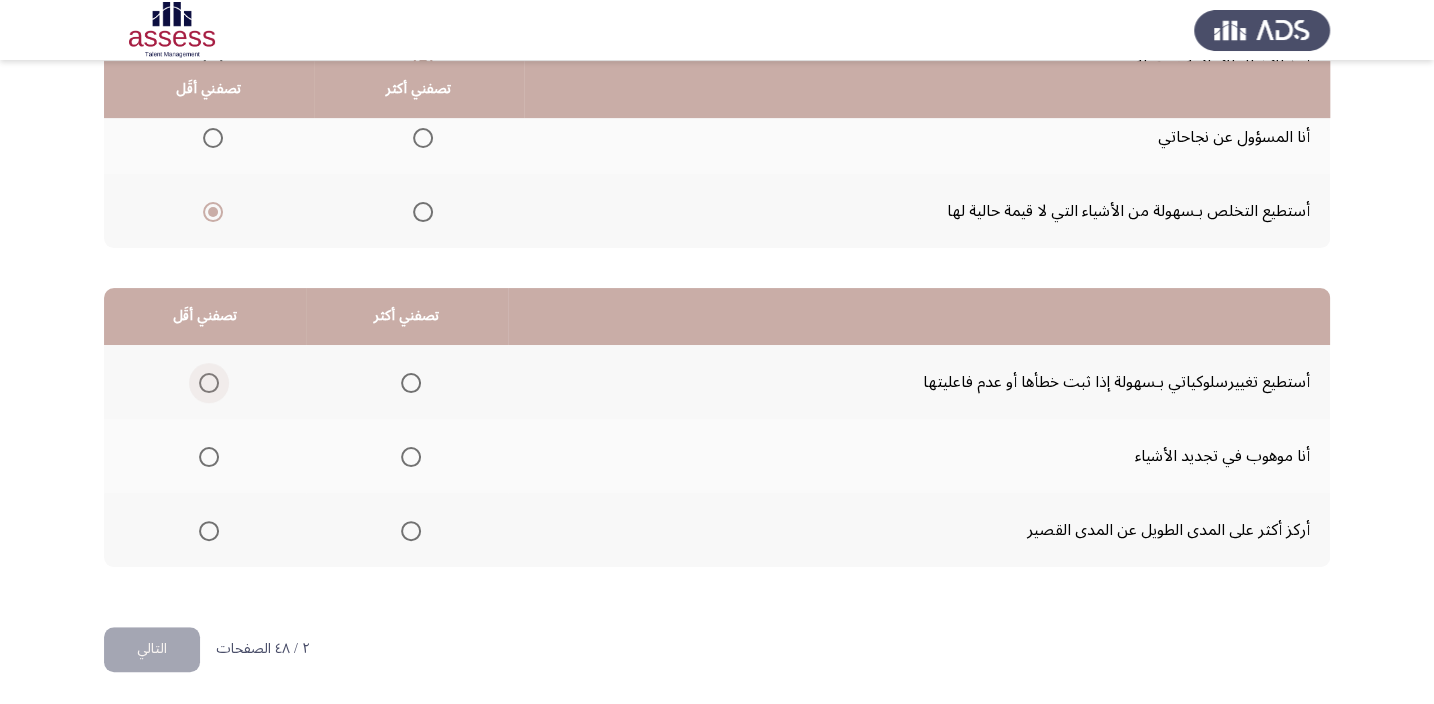 click at bounding box center [209, 383] 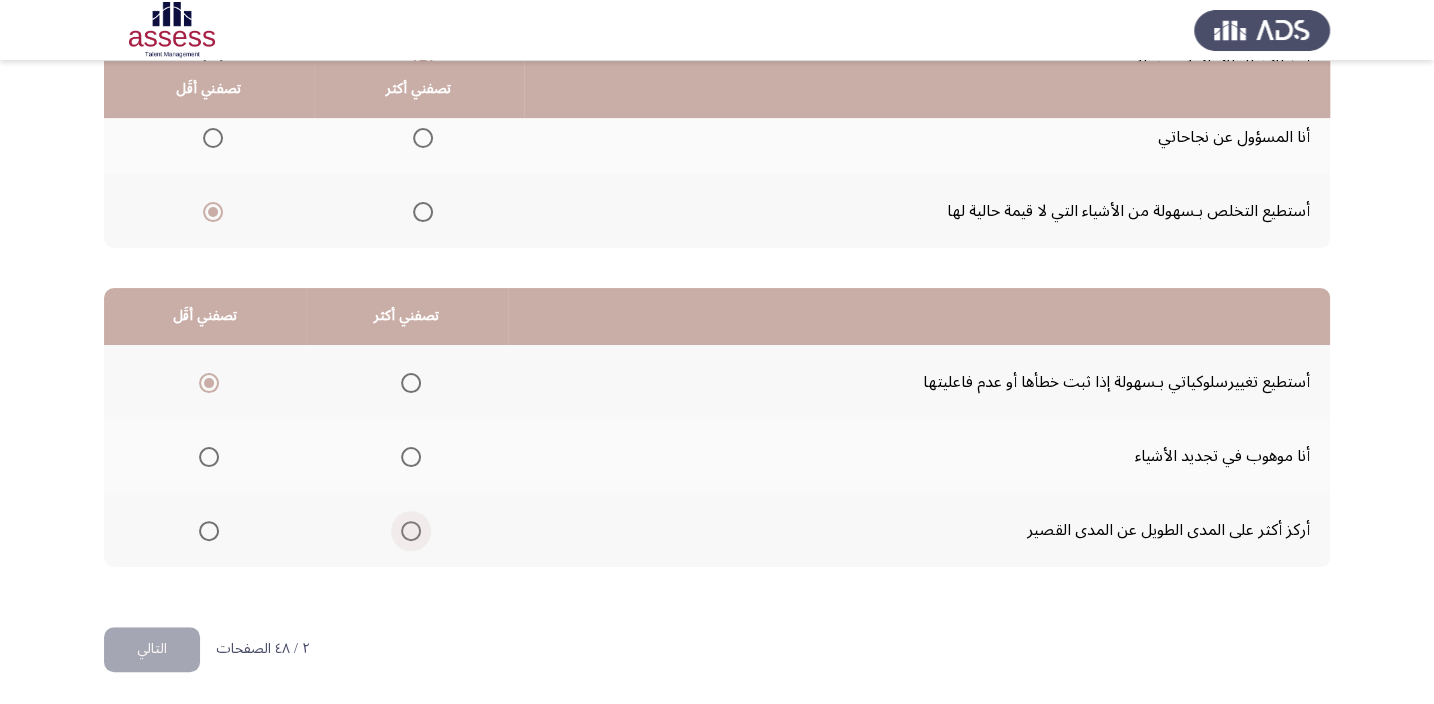 click at bounding box center (411, 531) 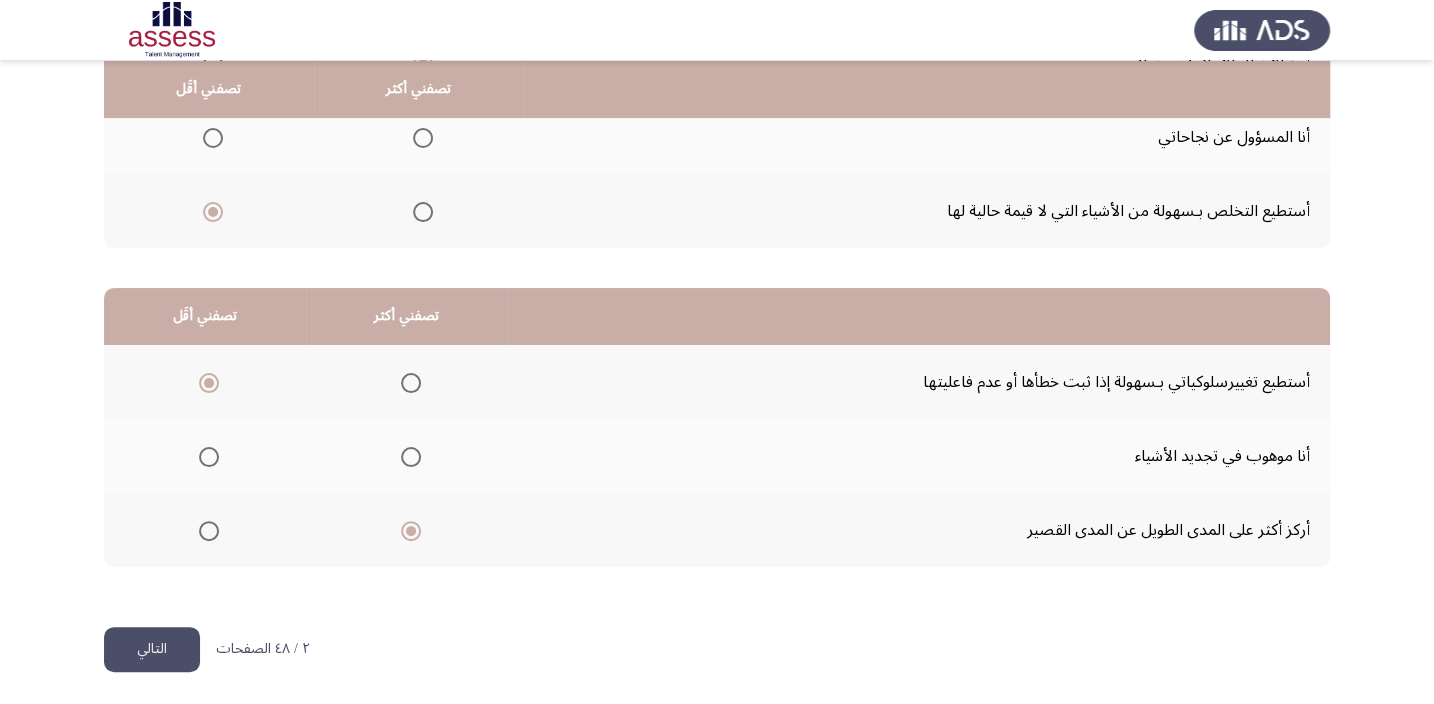 click on "التالي" 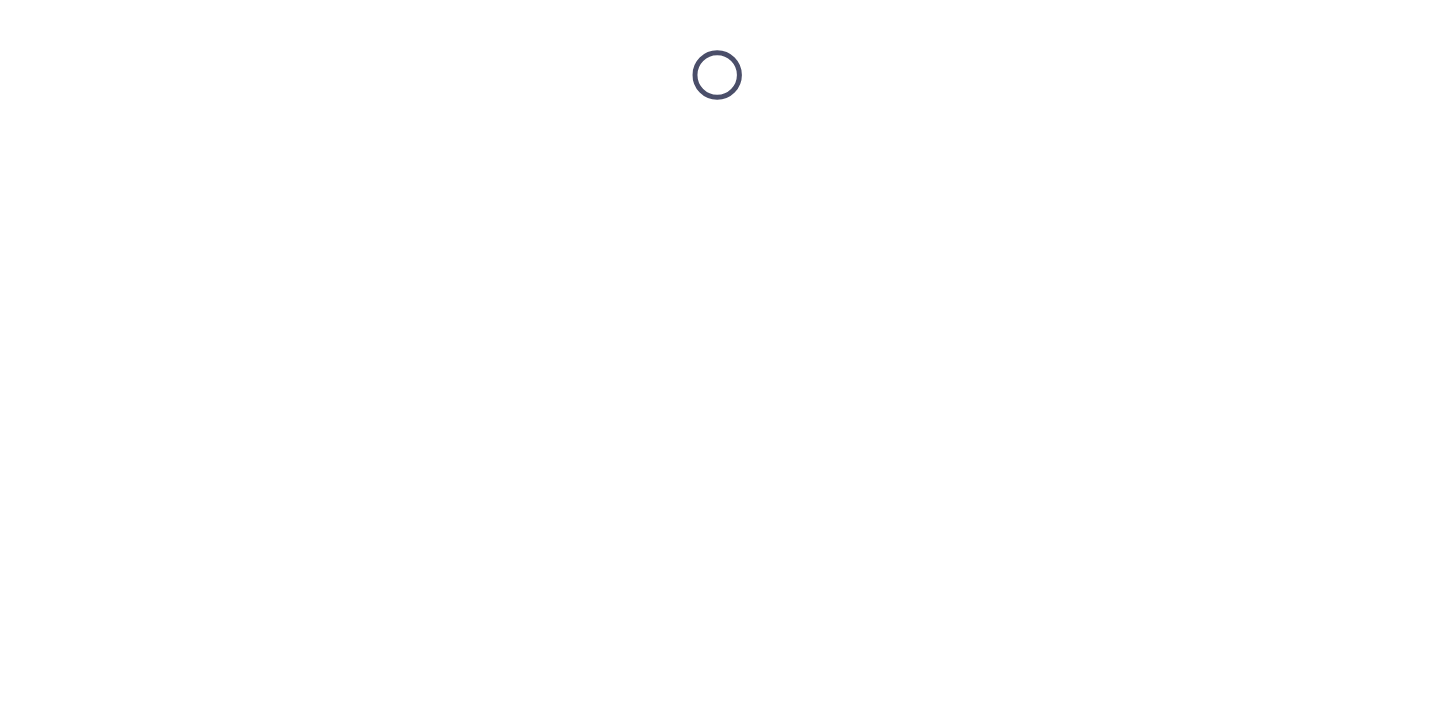 scroll, scrollTop: 0, scrollLeft: 0, axis: both 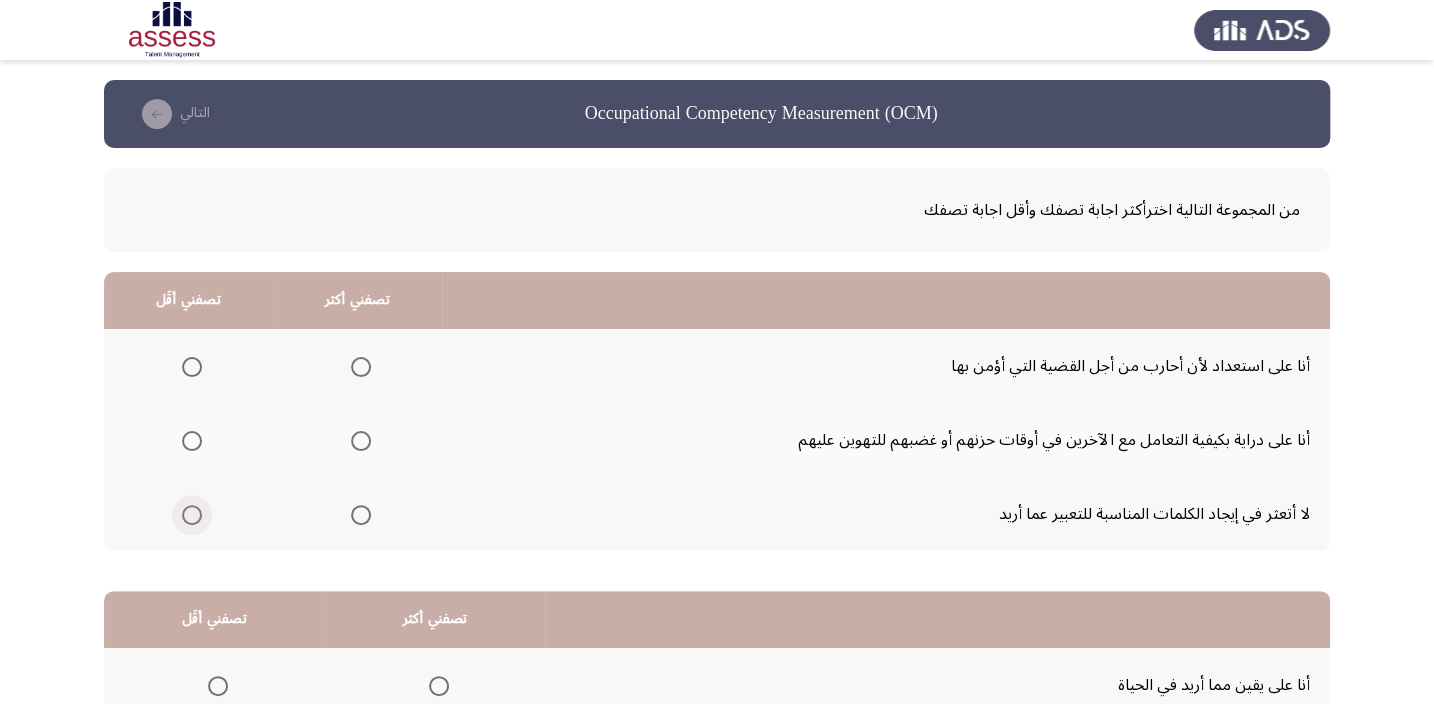 click at bounding box center (192, 515) 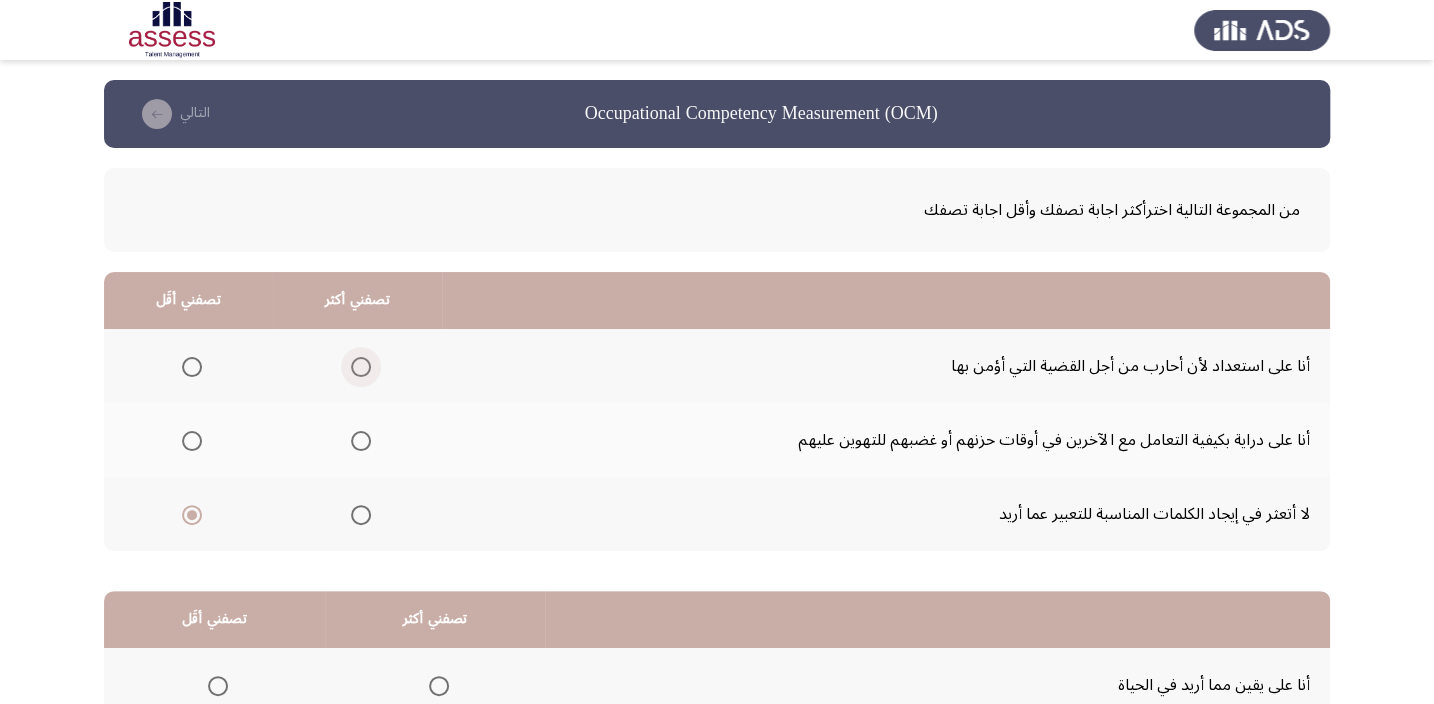 click at bounding box center (361, 367) 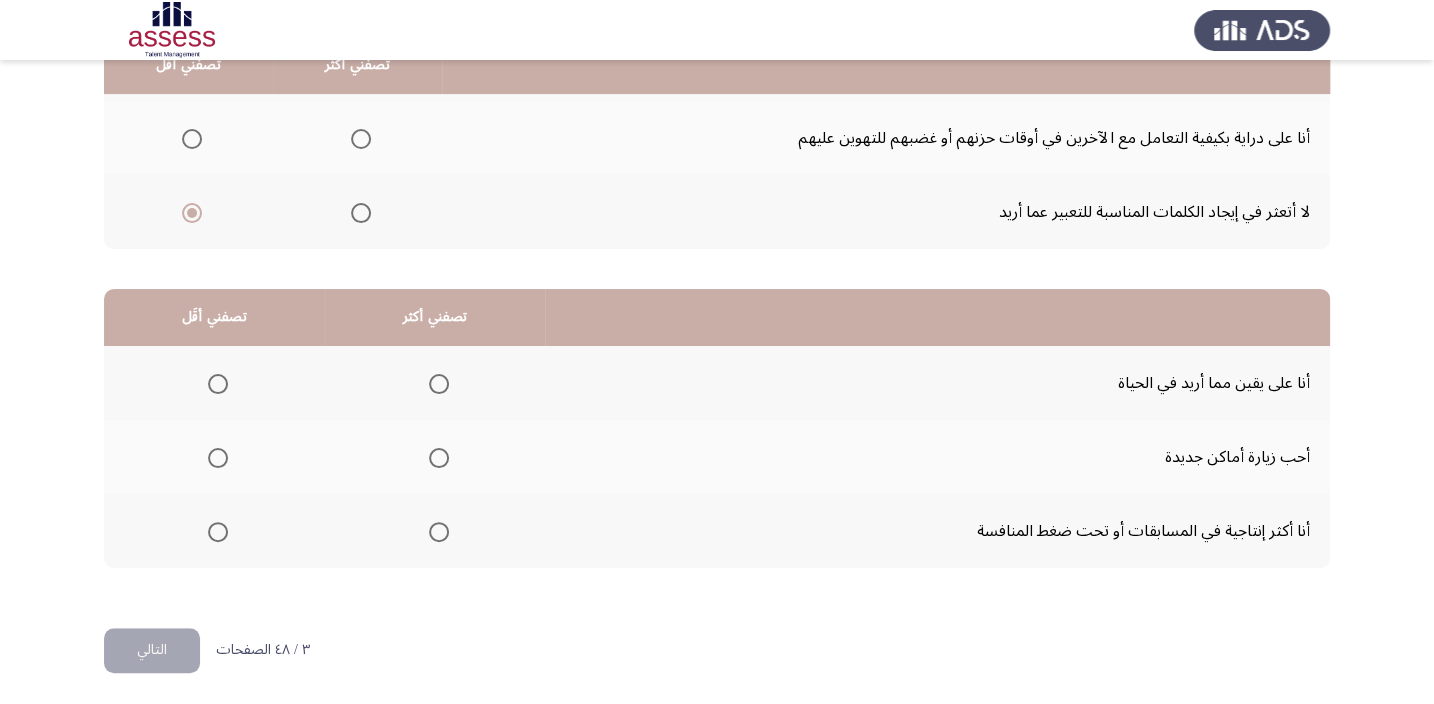 scroll, scrollTop: 303, scrollLeft: 0, axis: vertical 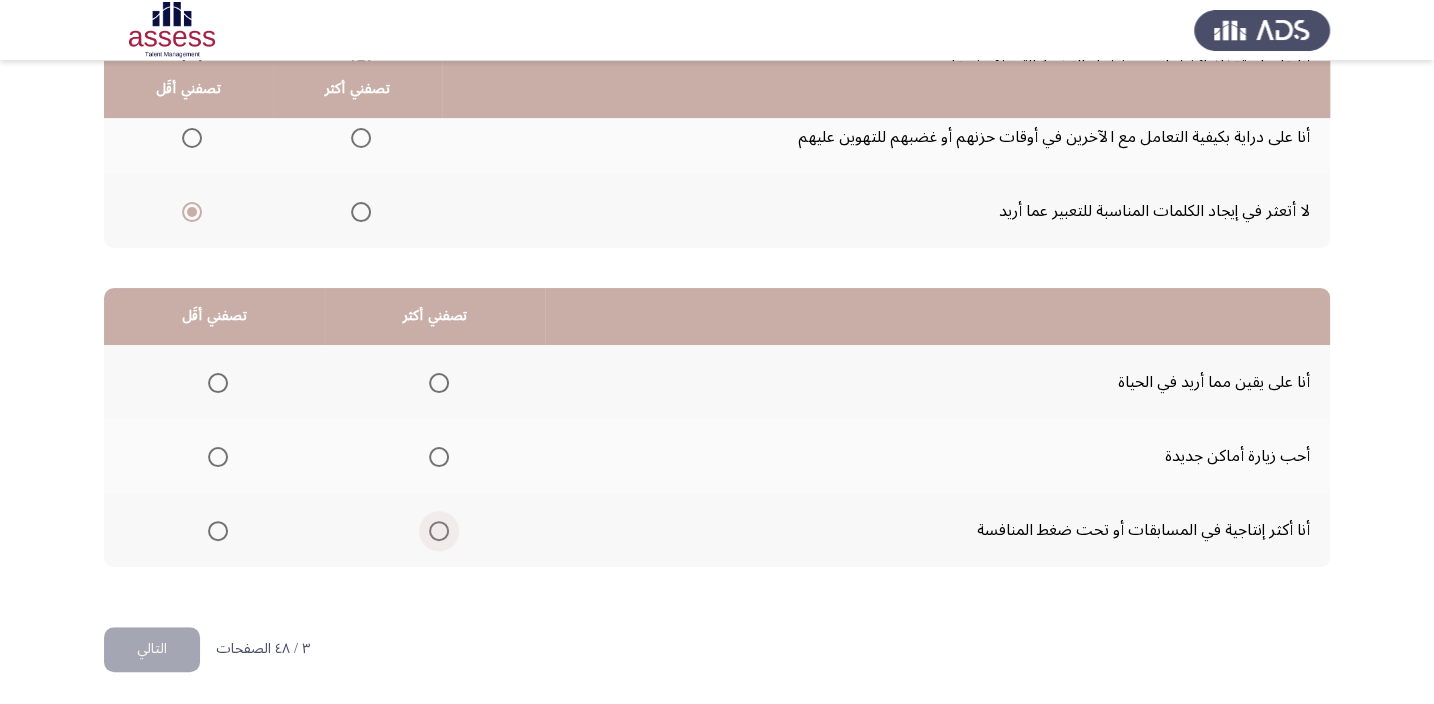 click at bounding box center [439, 531] 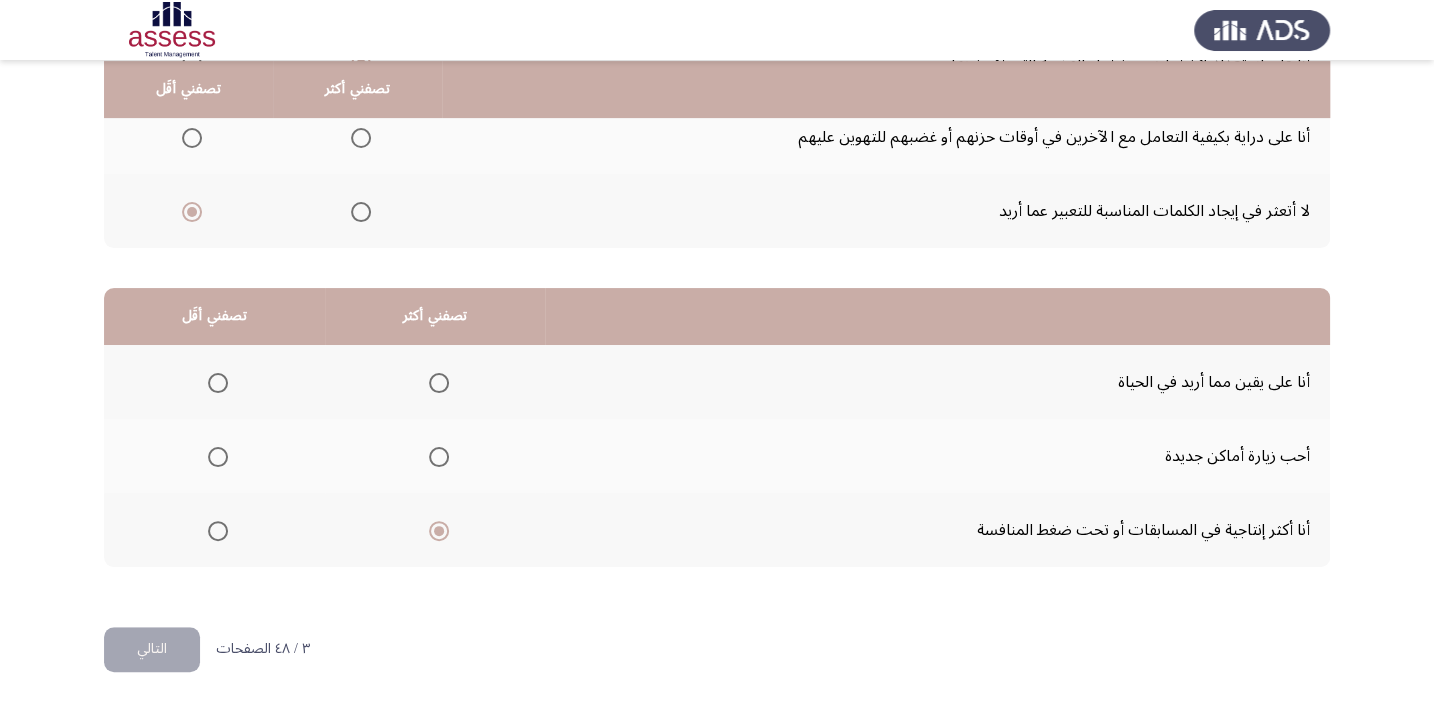 click at bounding box center [218, 383] 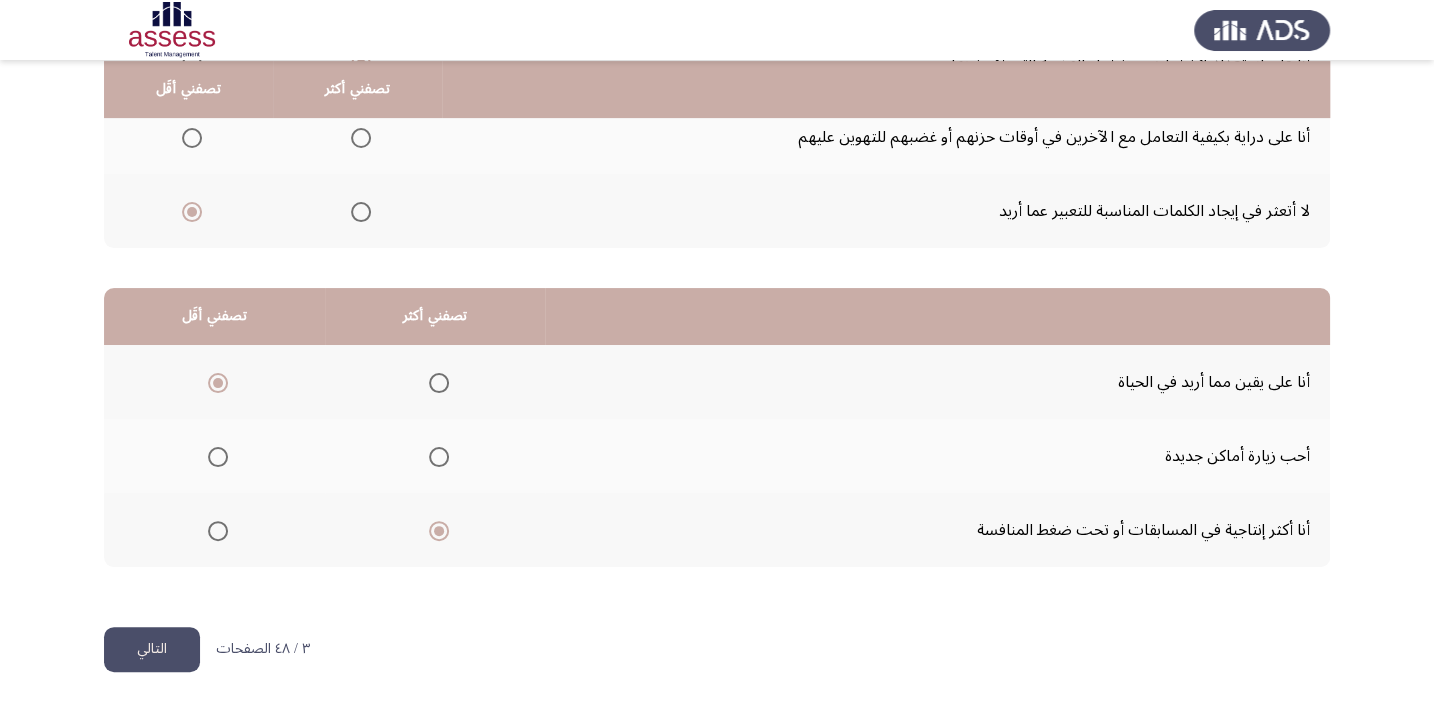 click on "التالي" 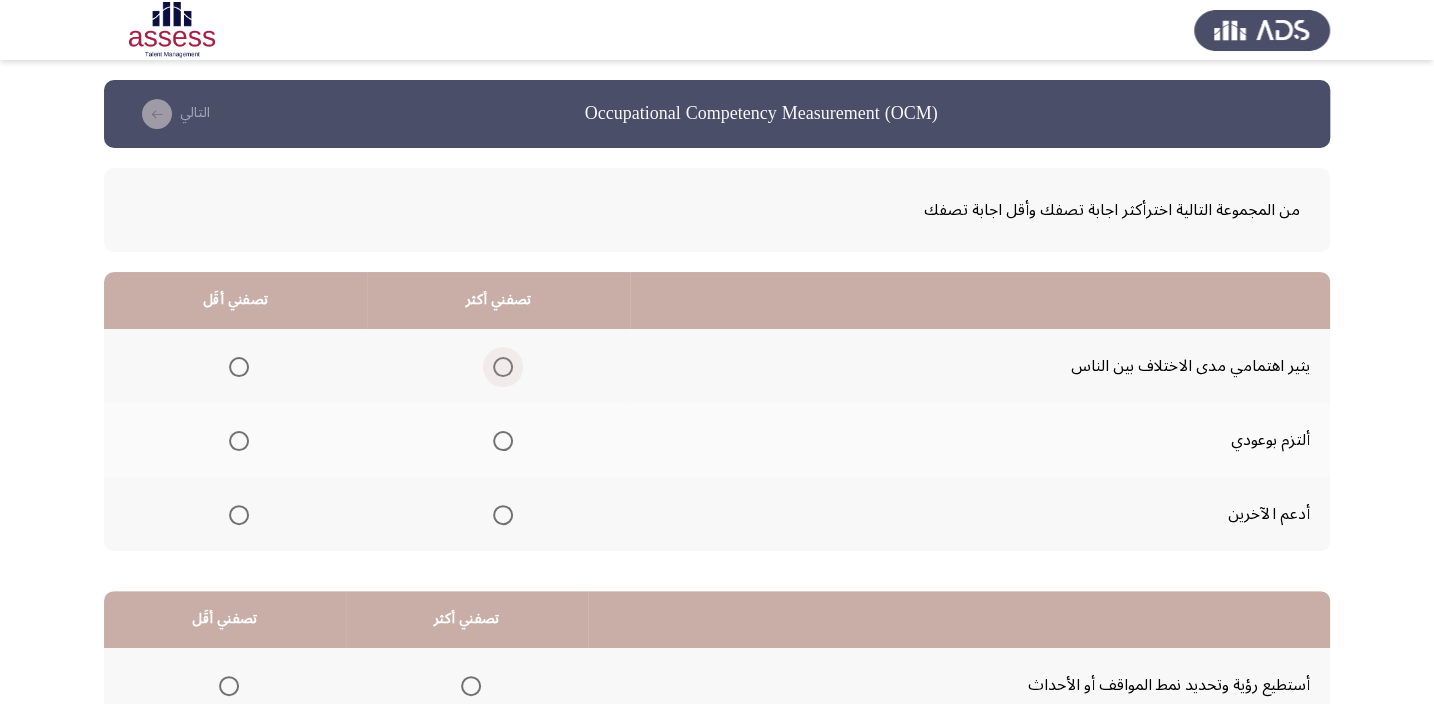 click at bounding box center (503, 367) 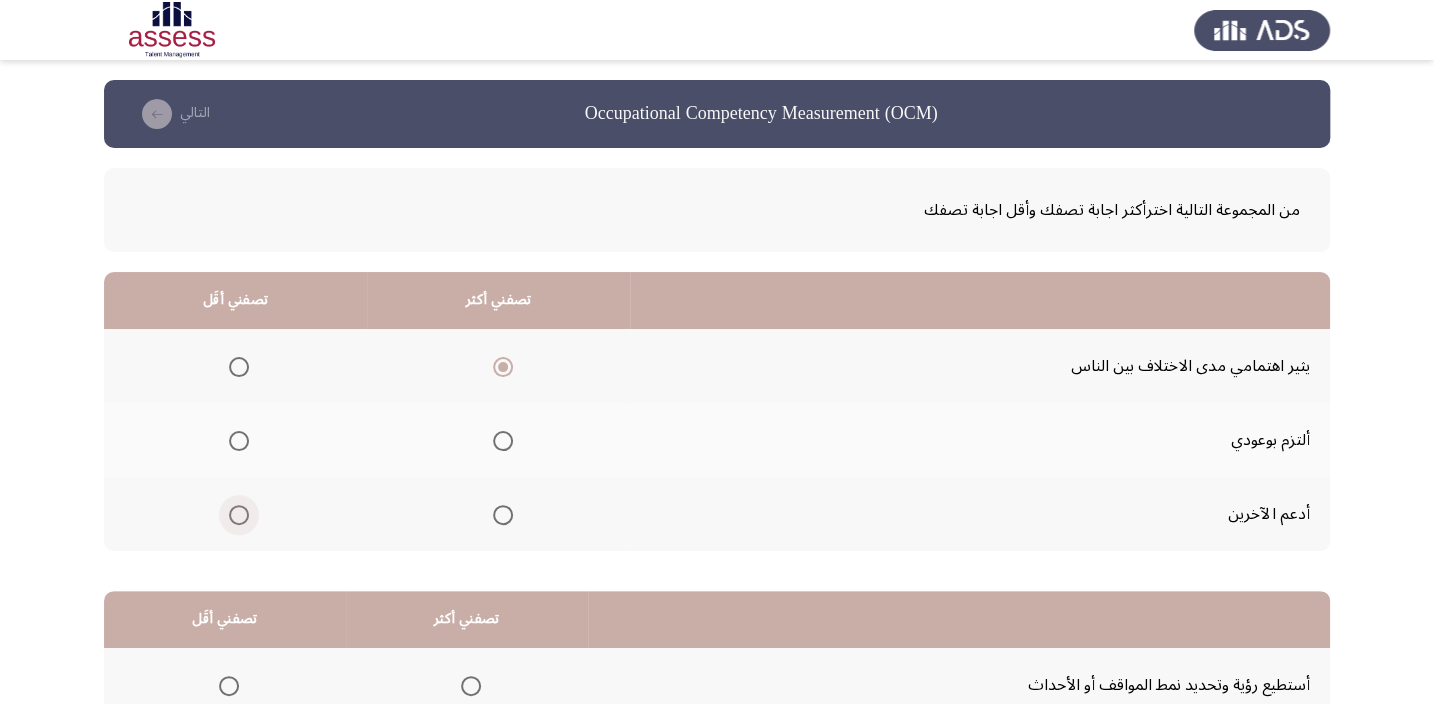 click at bounding box center [239, 515] 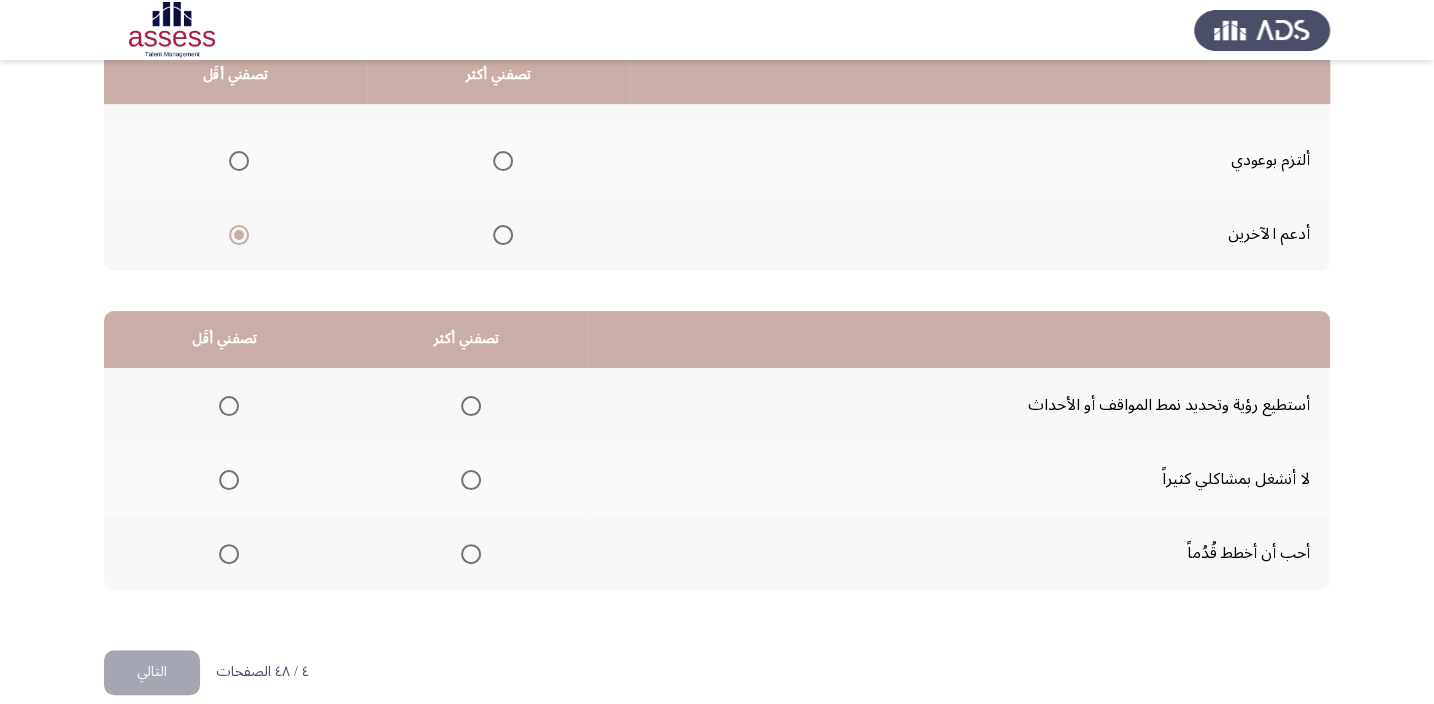 scroll, scrollTop: 303, scrollLeft: 0, axis: vertical 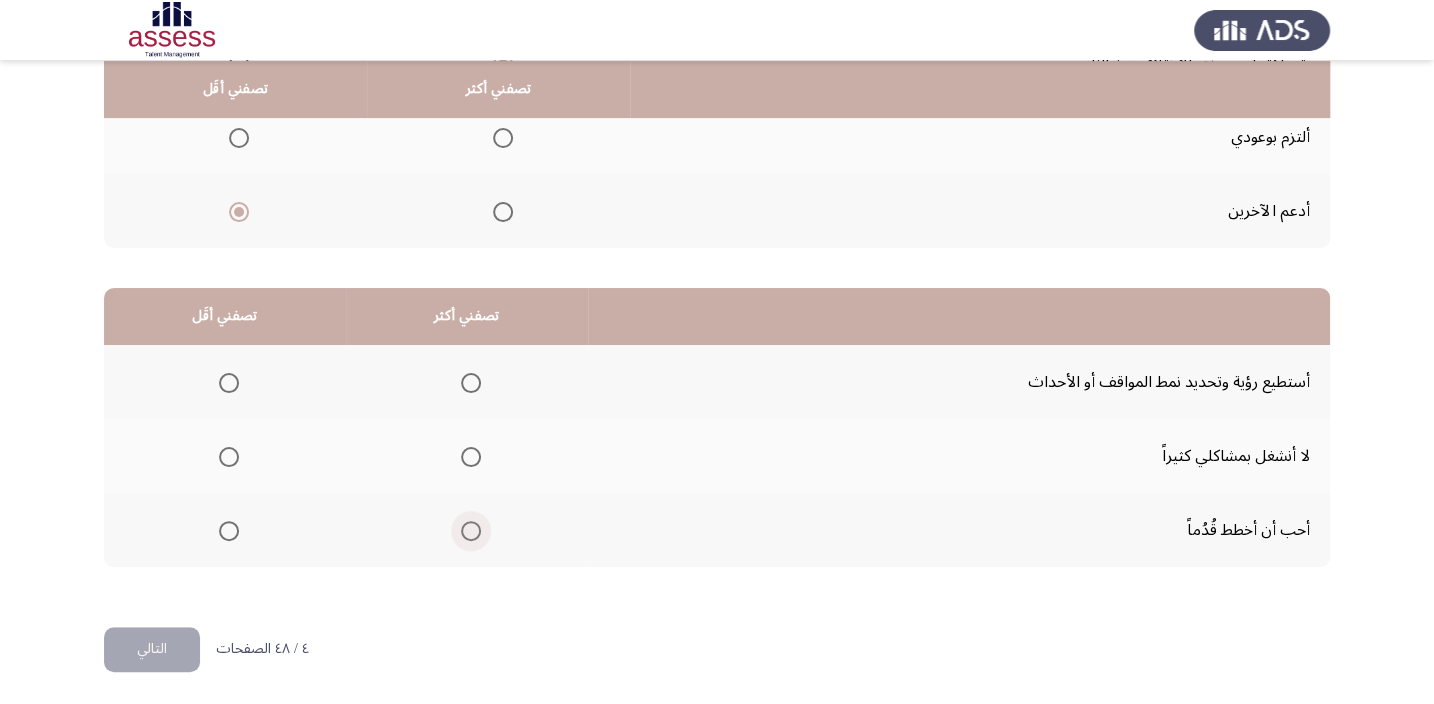 click at bounding box center [471, 531] 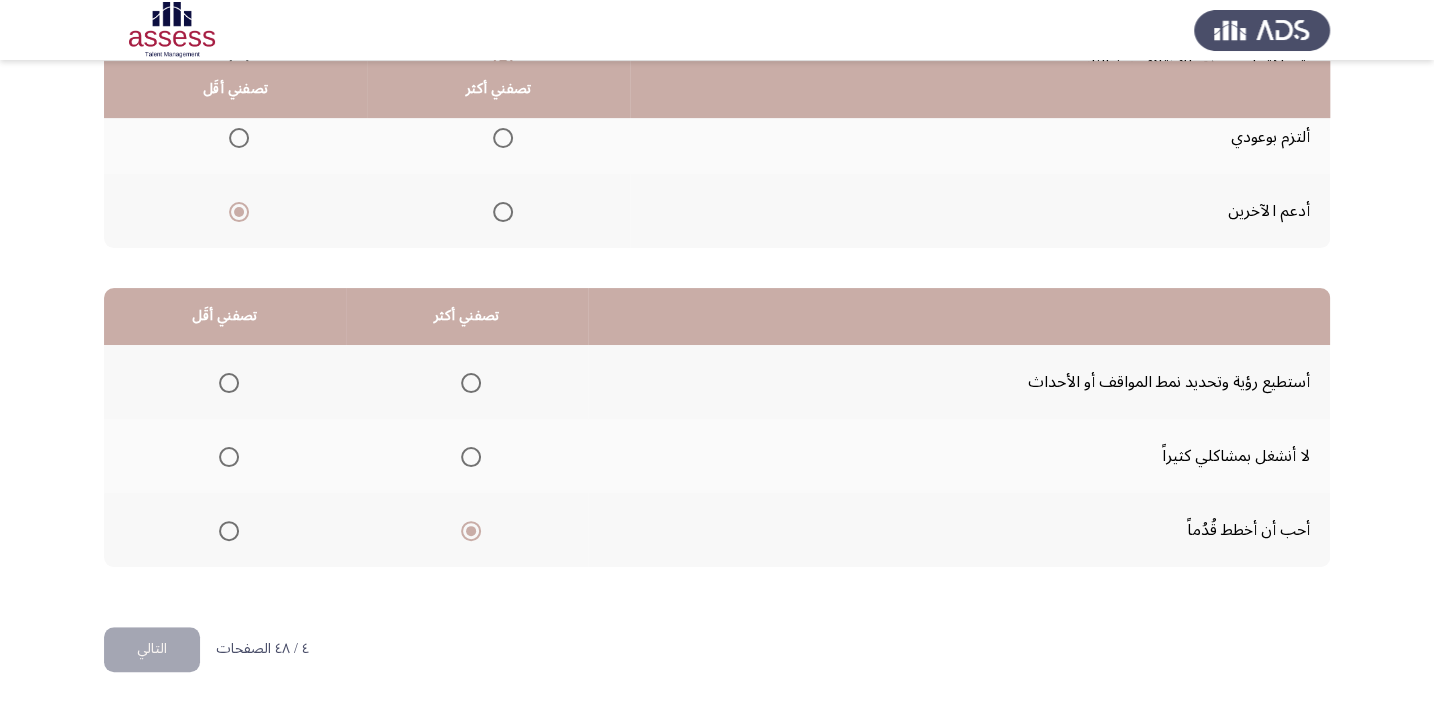 click at bounding box center [229, 383] 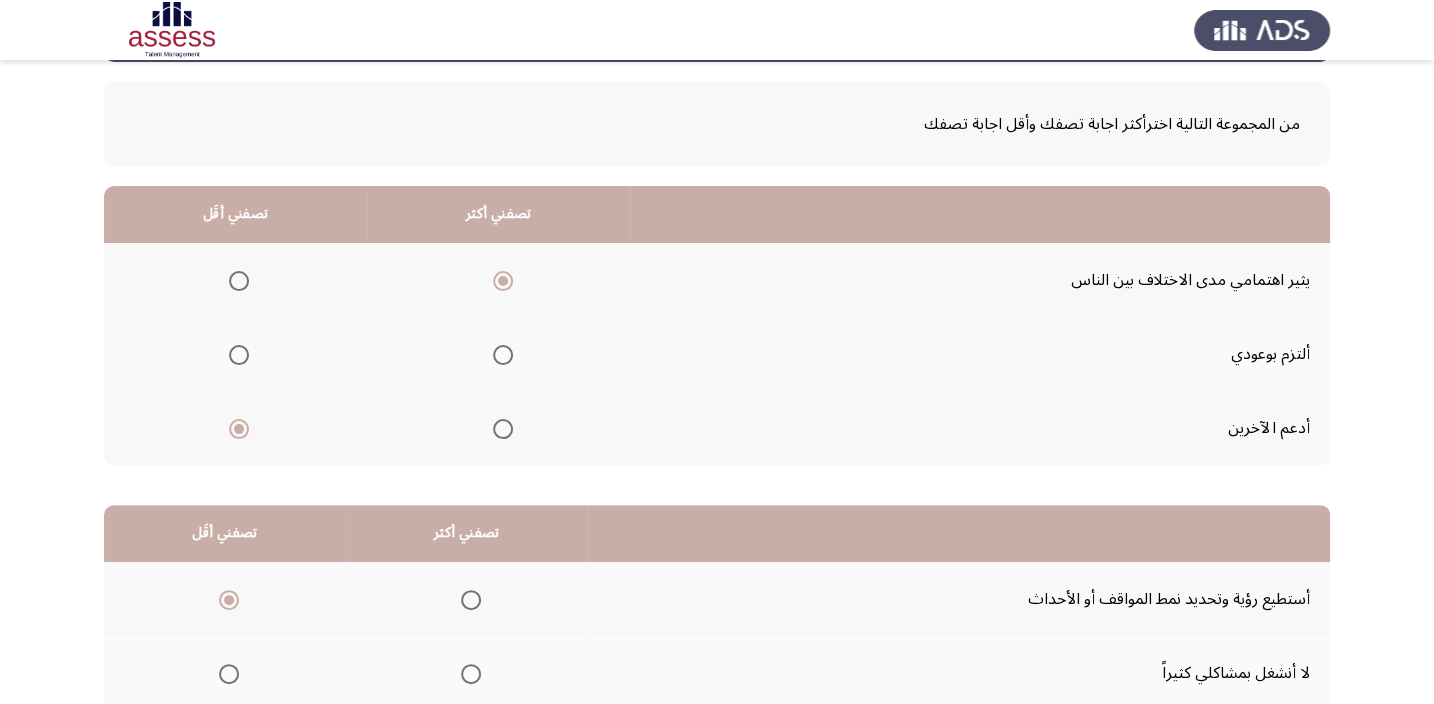 scroll, scrollTop: 30, scrollLeft: 0, axis: vertical 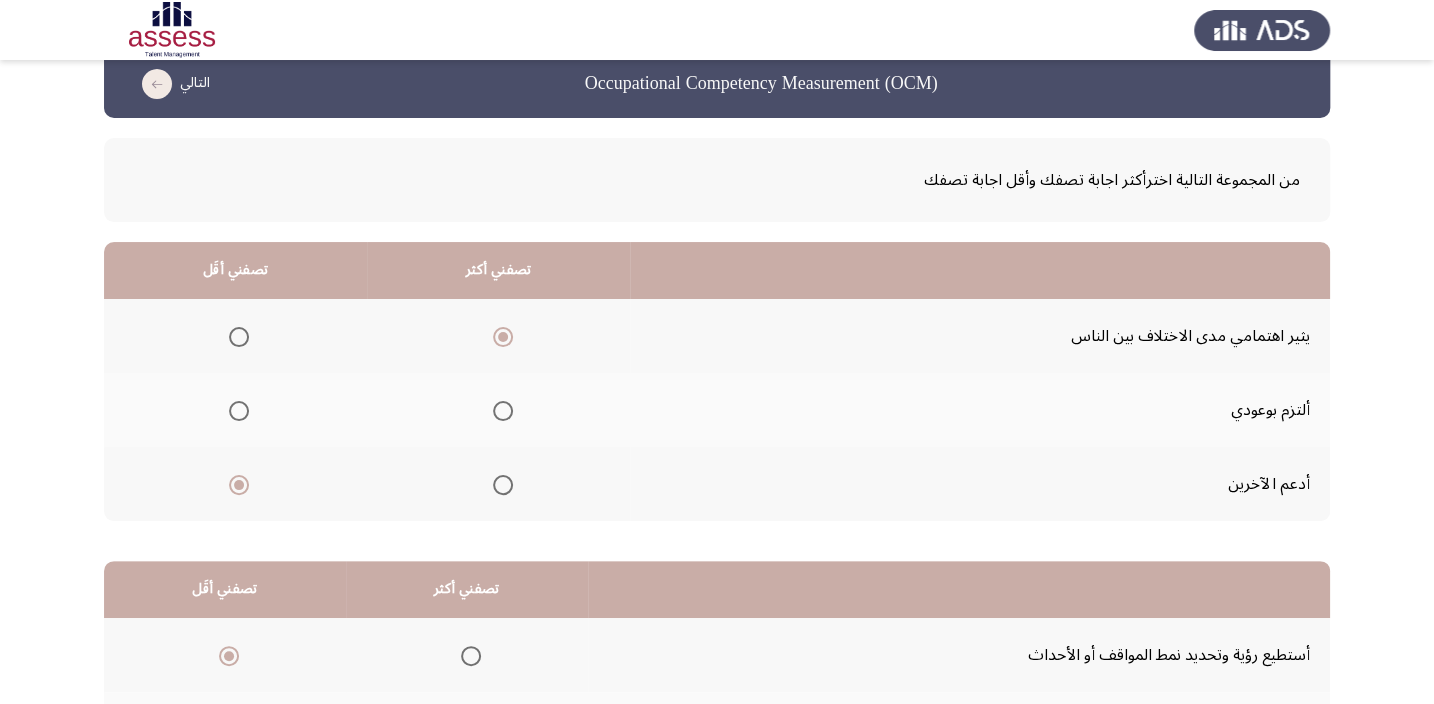 click at bounding box center (503, 411) 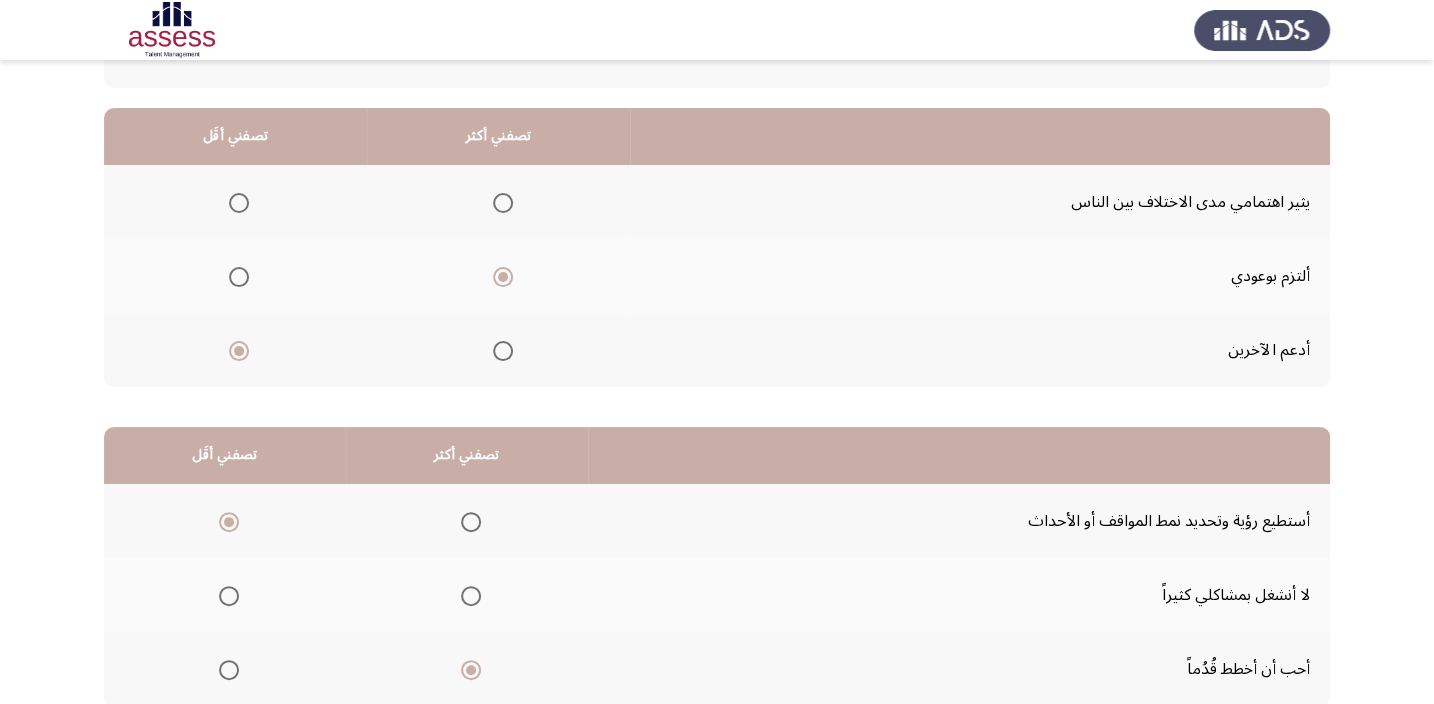 scroll, scrollTop: 303, scrollLeft: 0, axis: vertical 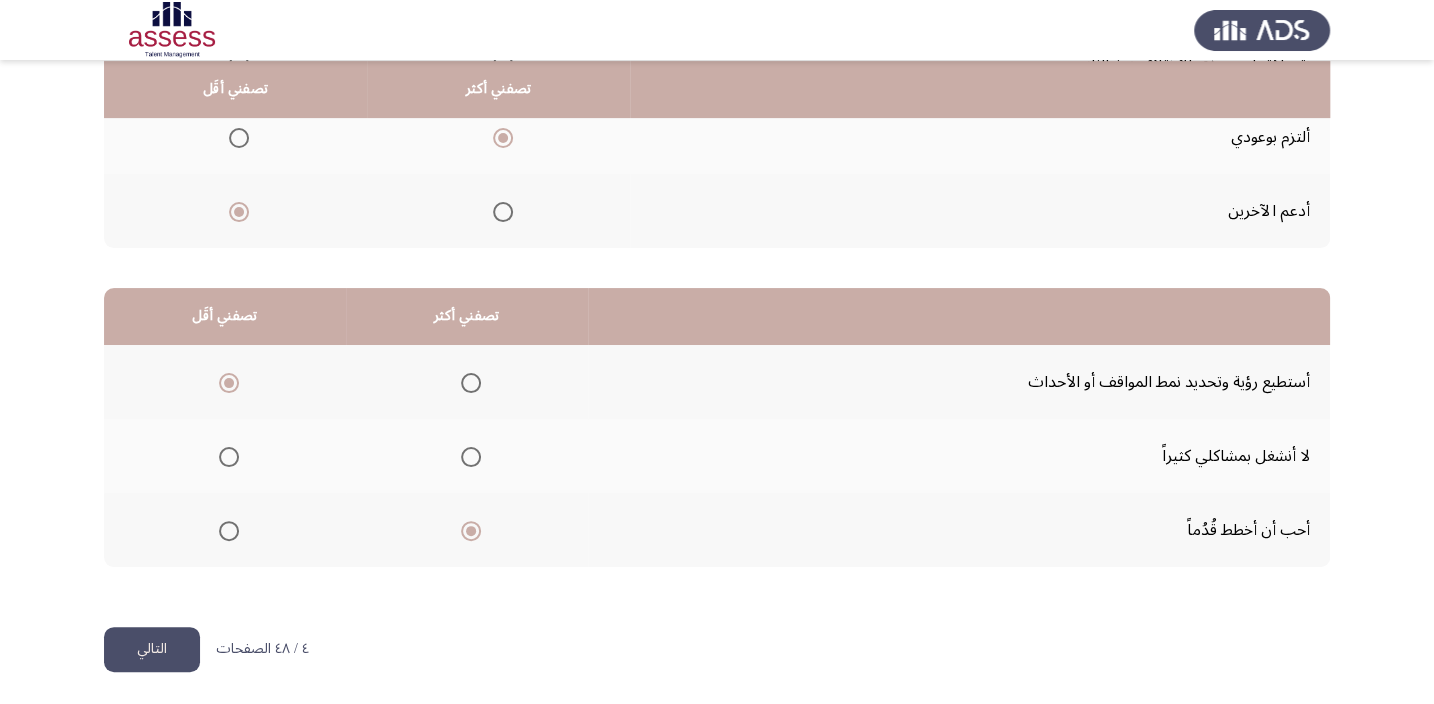 click on "التالي" 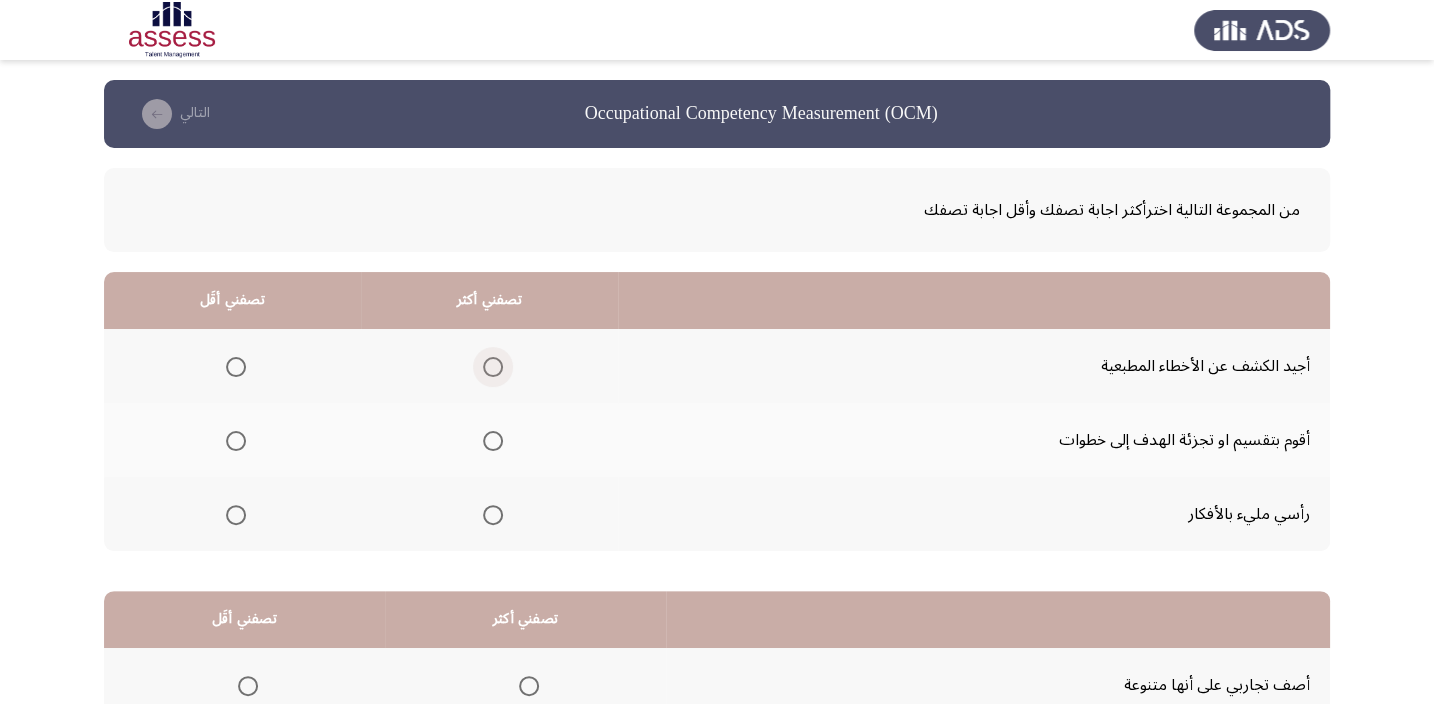 click at bounding box center [493, 367] 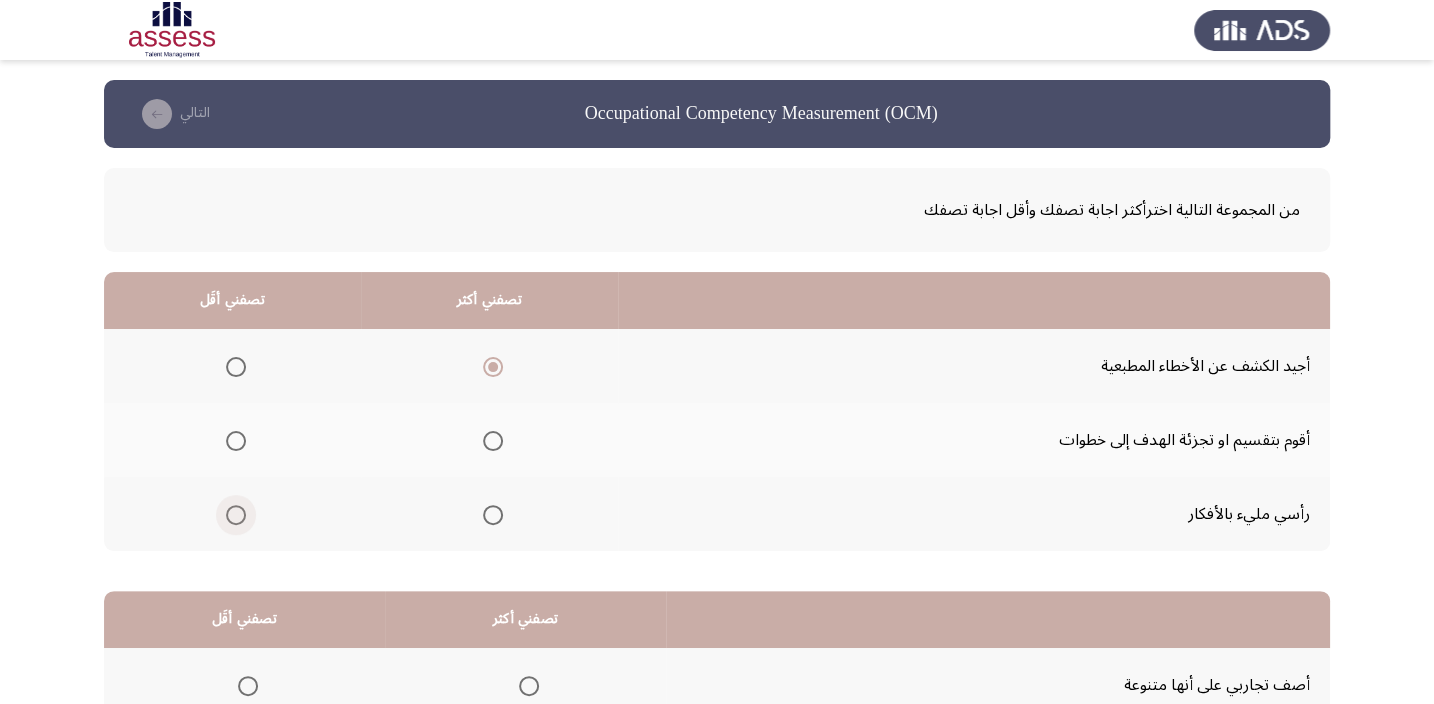 click at bounding box center (236, 515) 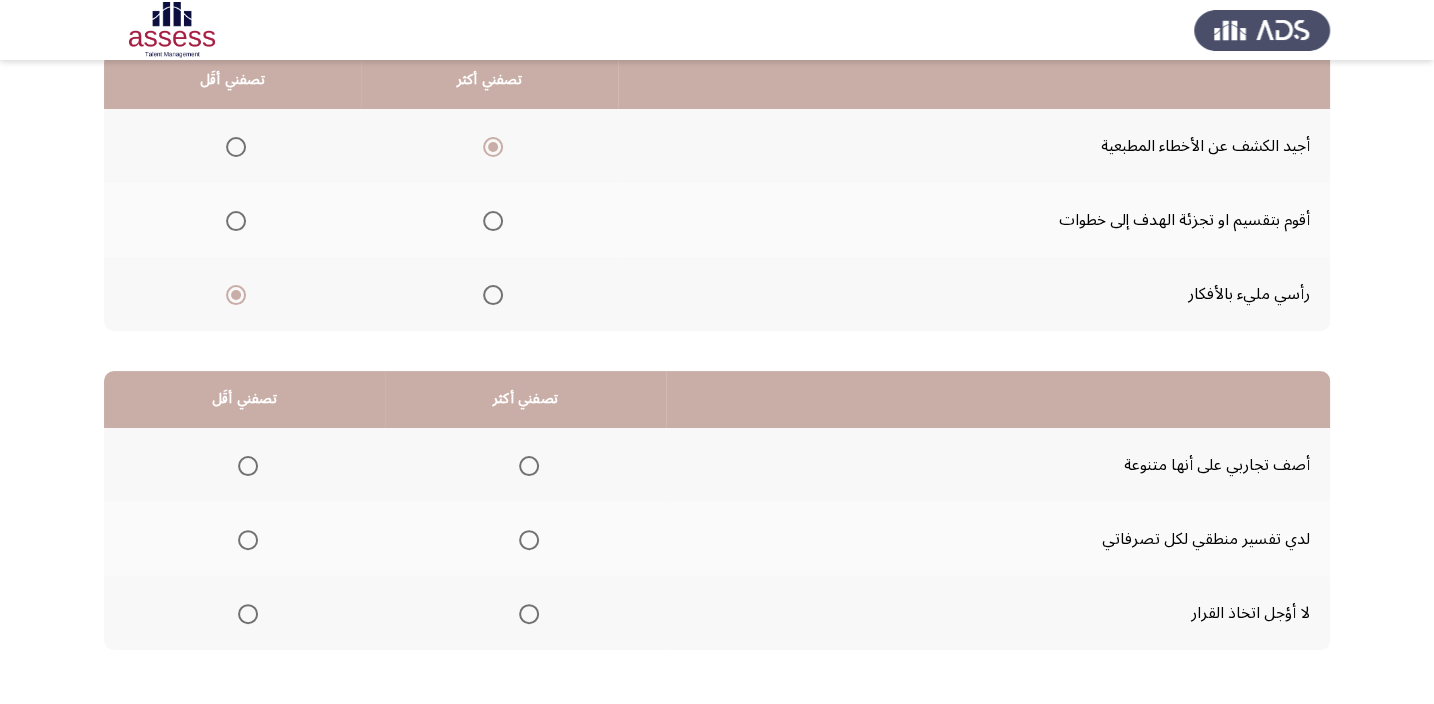 scroll, scrollTop: 303, scrollLeft: 0, axis: vertical 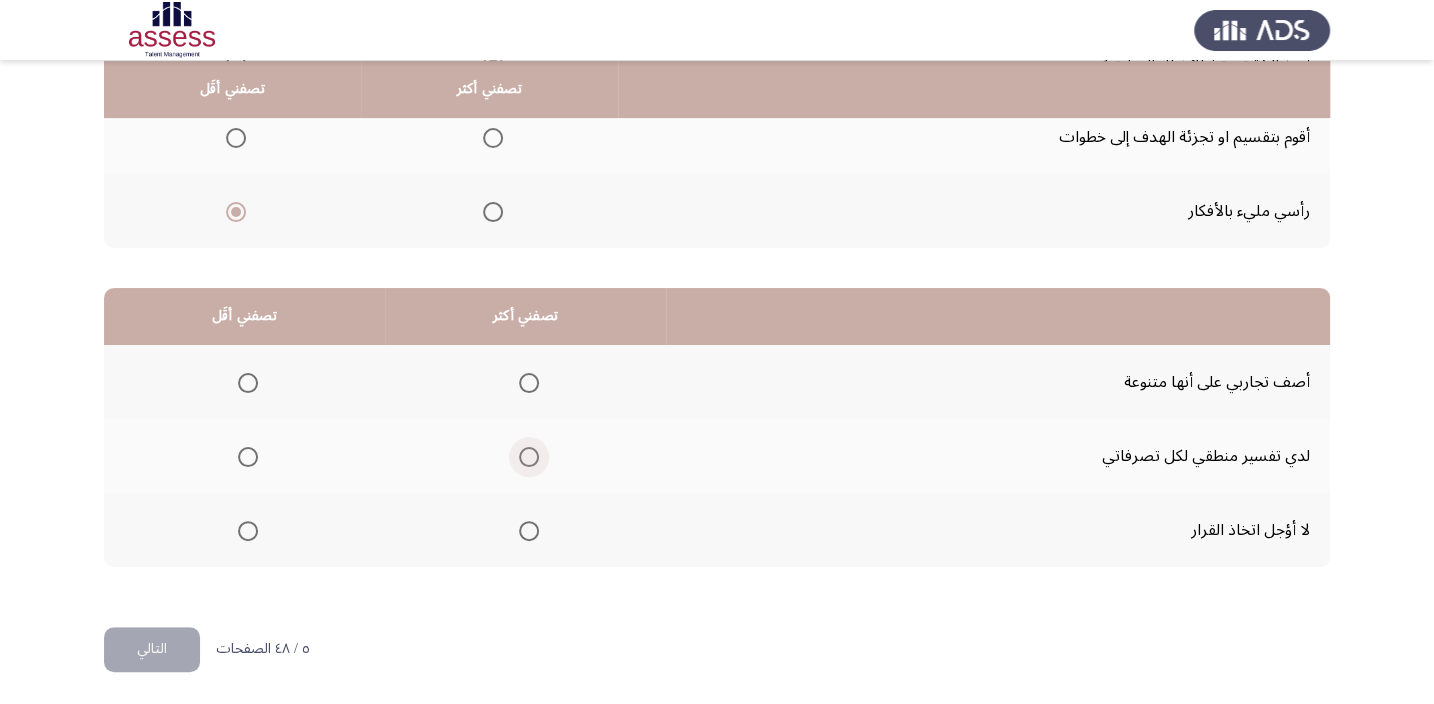 click at bounding box center [529, 457] 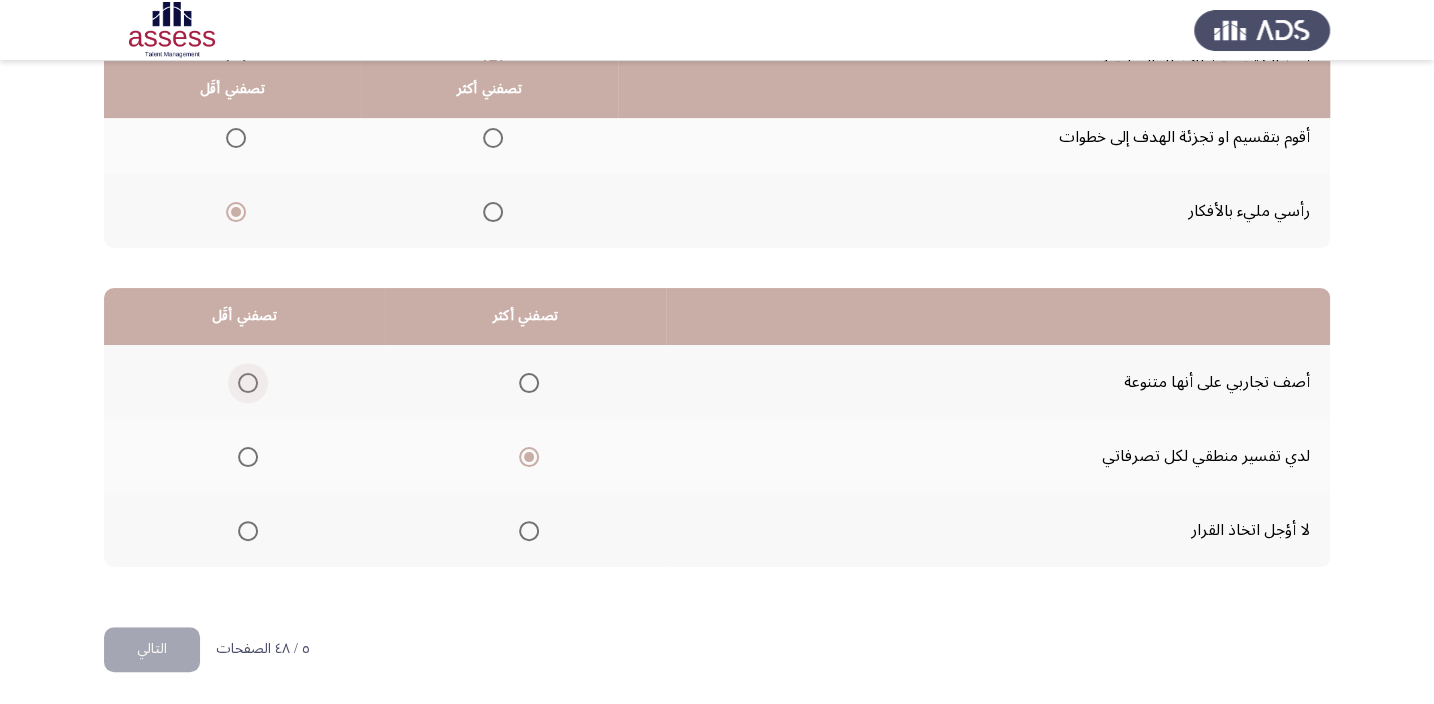 click at bounding box center (248, 383) 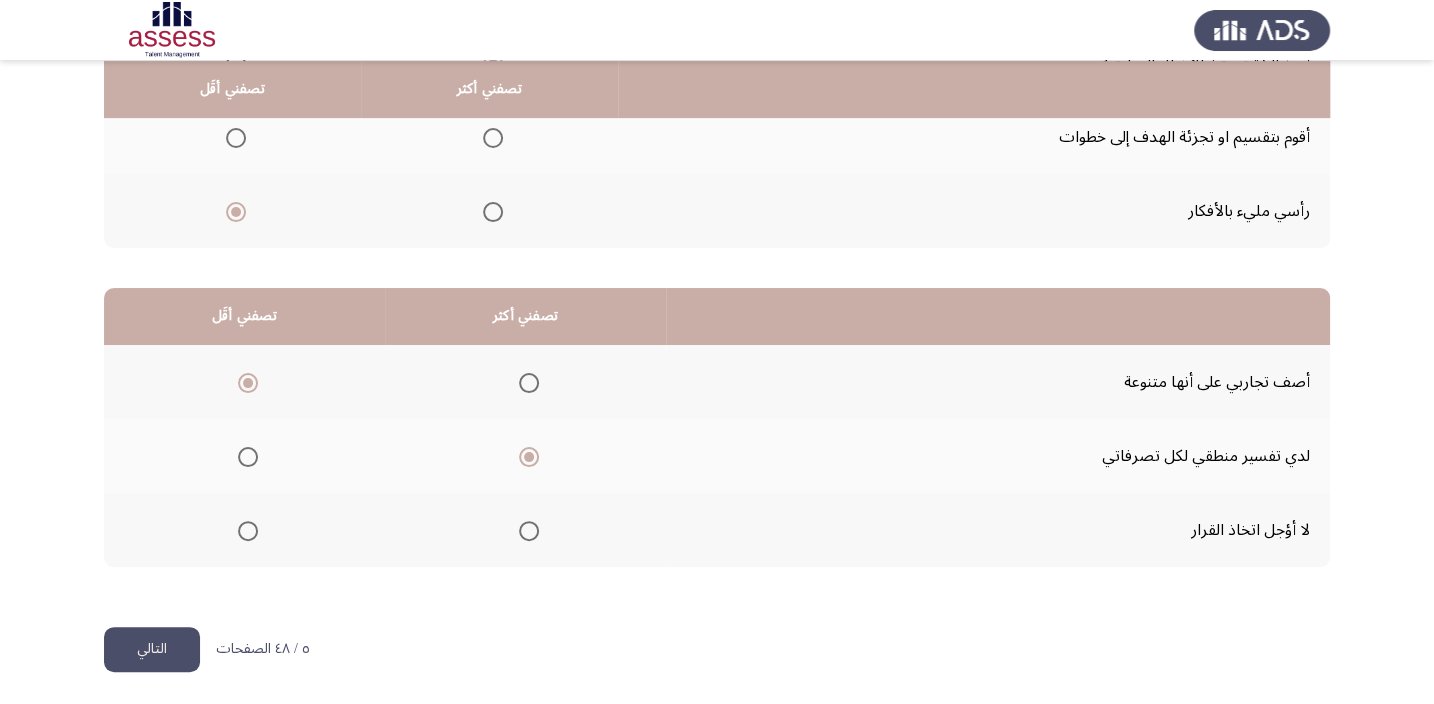 click on "التالي" 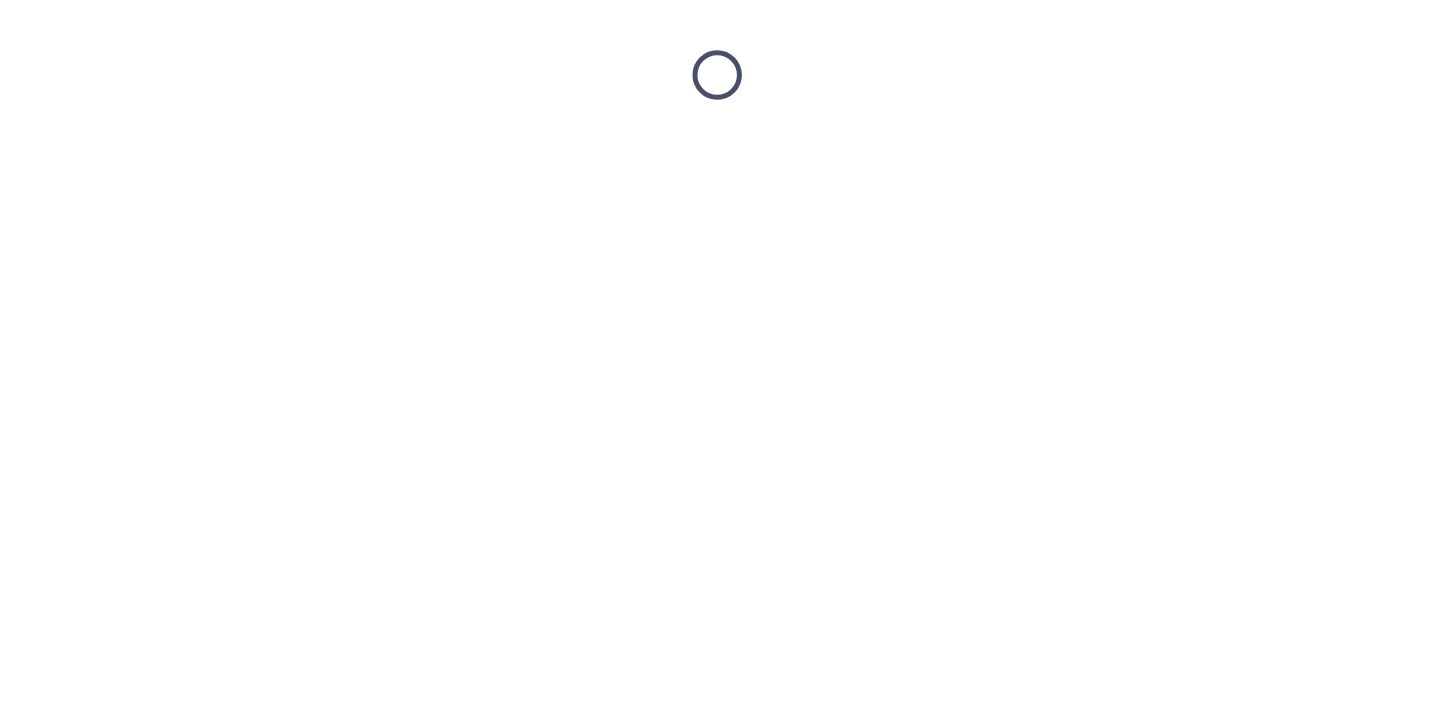 scroll, scrollTop: 0, scrollLeft: 0, axis: both 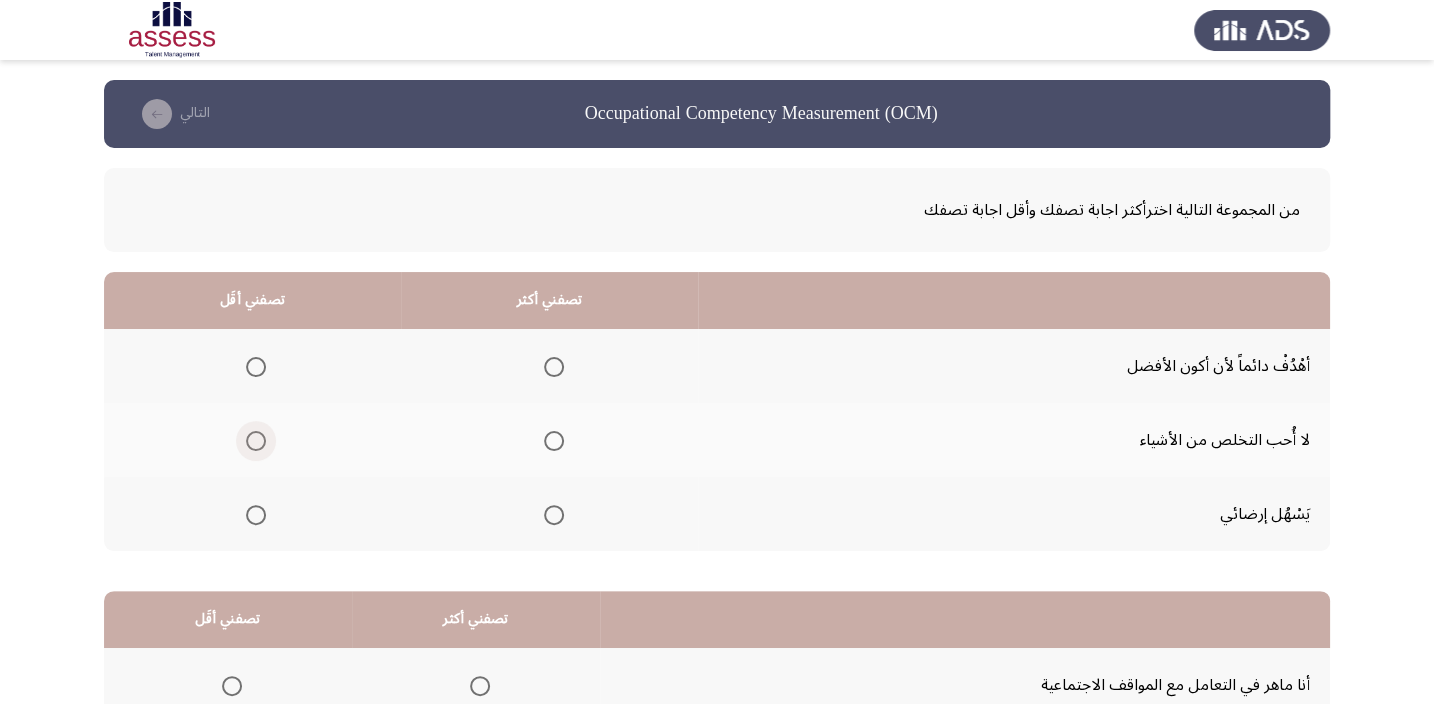 click at bounding box center [256, 441] 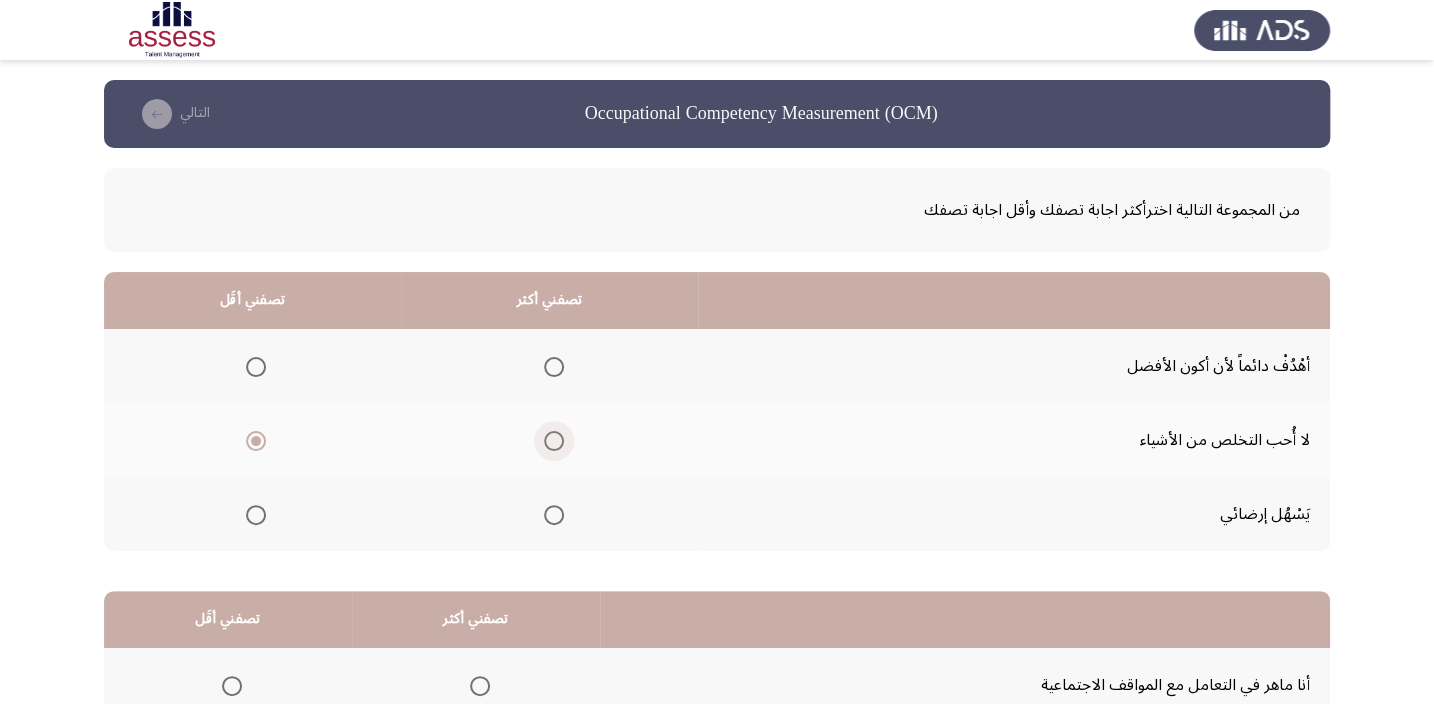 click at bounding box center [554, 441] 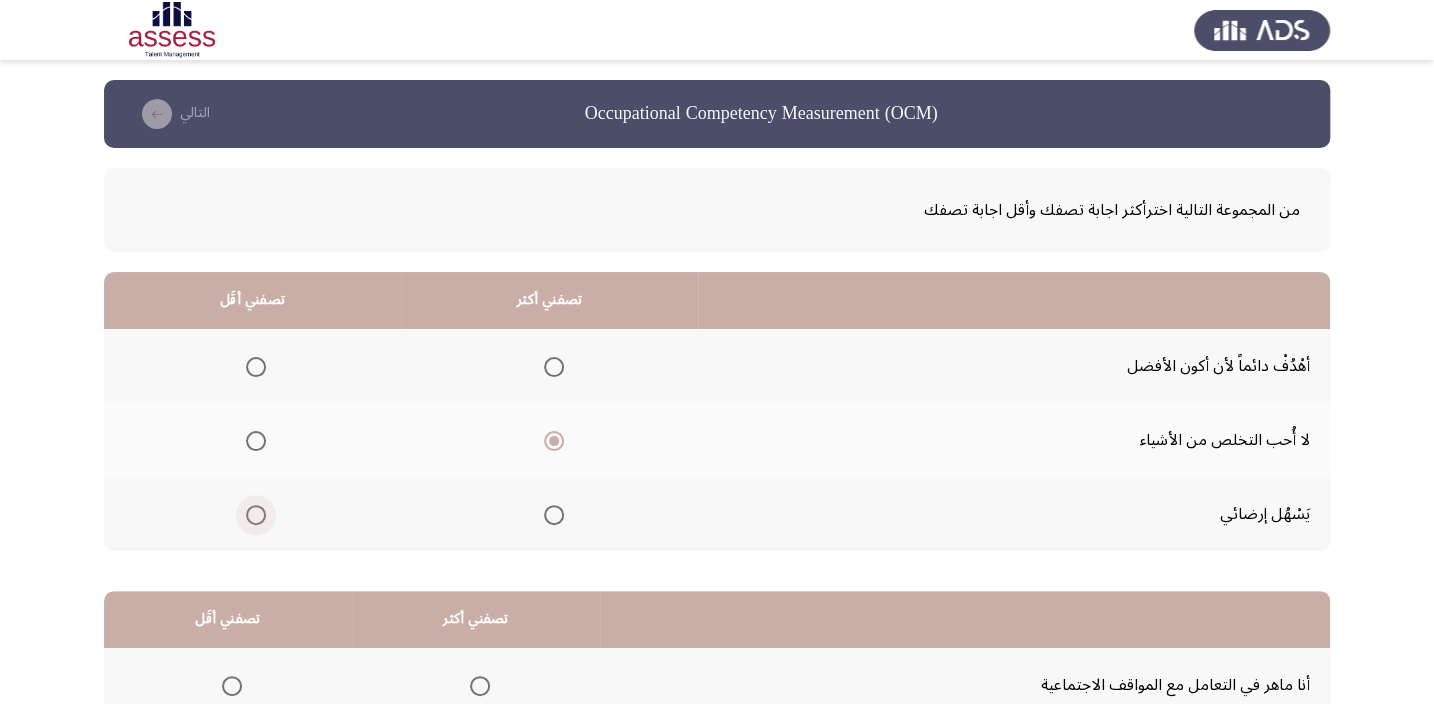 click at bounding box center [256, 515] 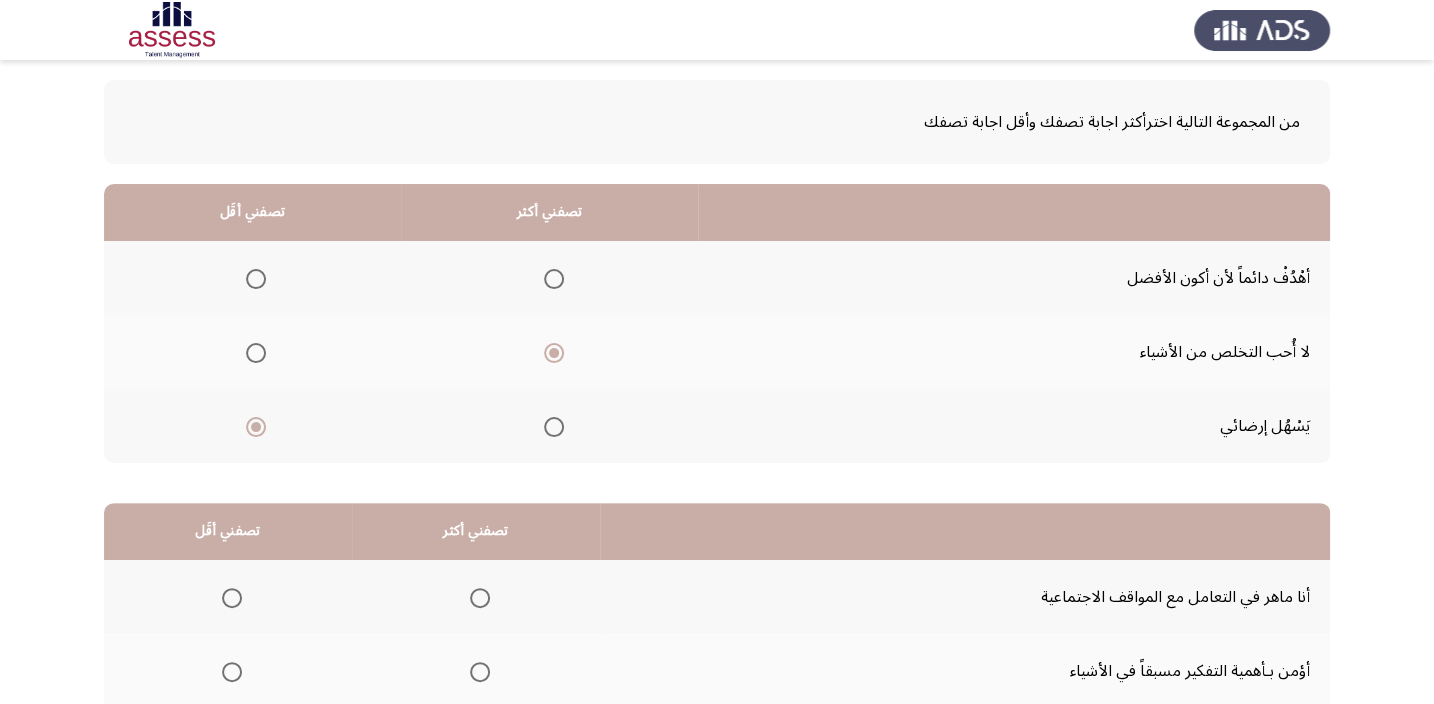 scroll, scrollTop: 0, scrollLeft: 0, axis: both 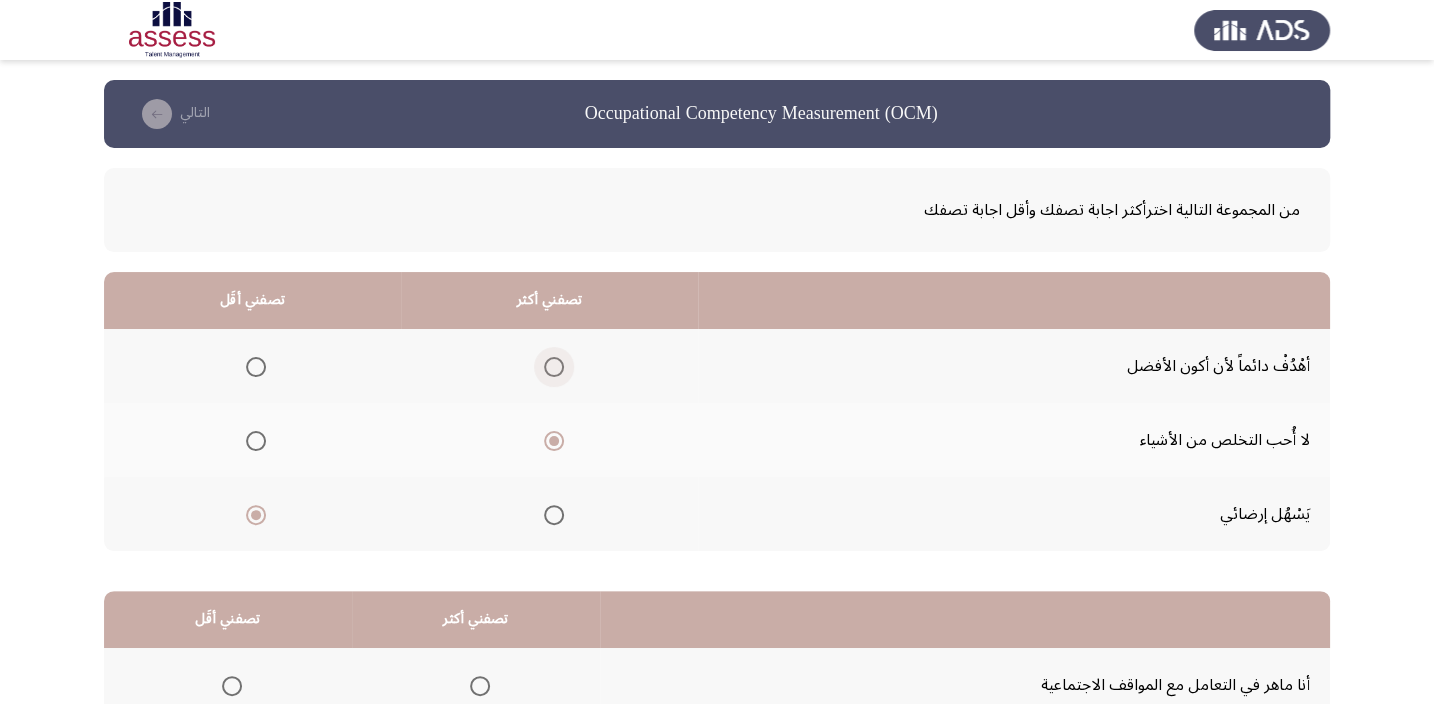click at bounding box center (554, 367) 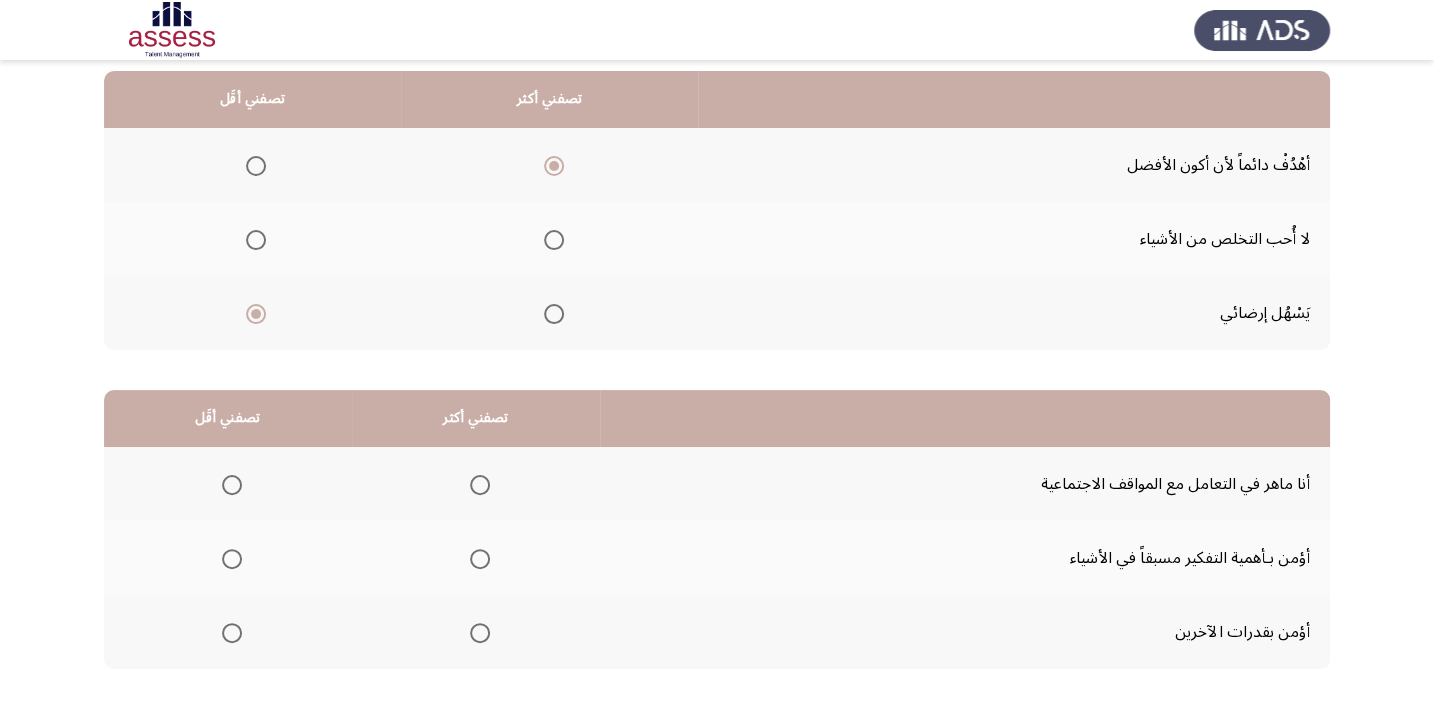 scroll, scrollTop: 303, scrollLeft: 0, axis: vertical 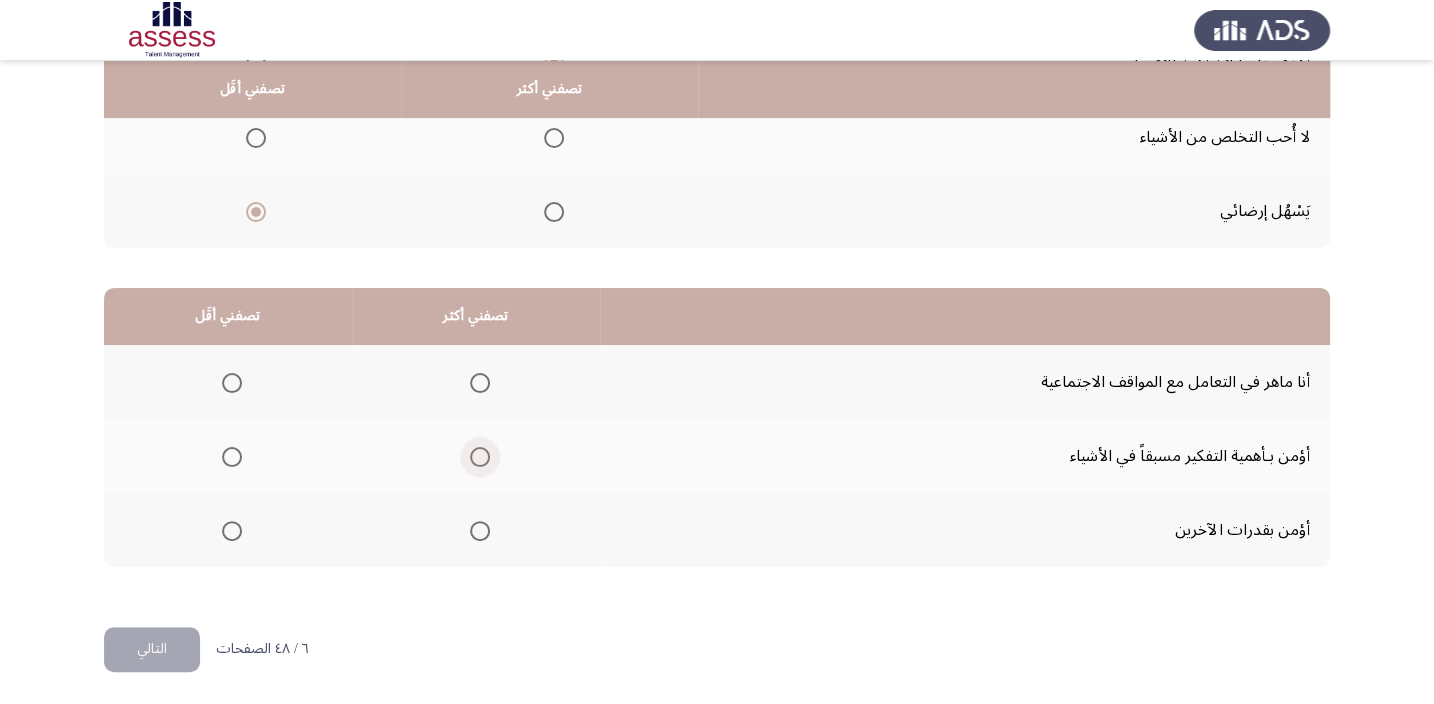 click at bounding box center (480, 457) 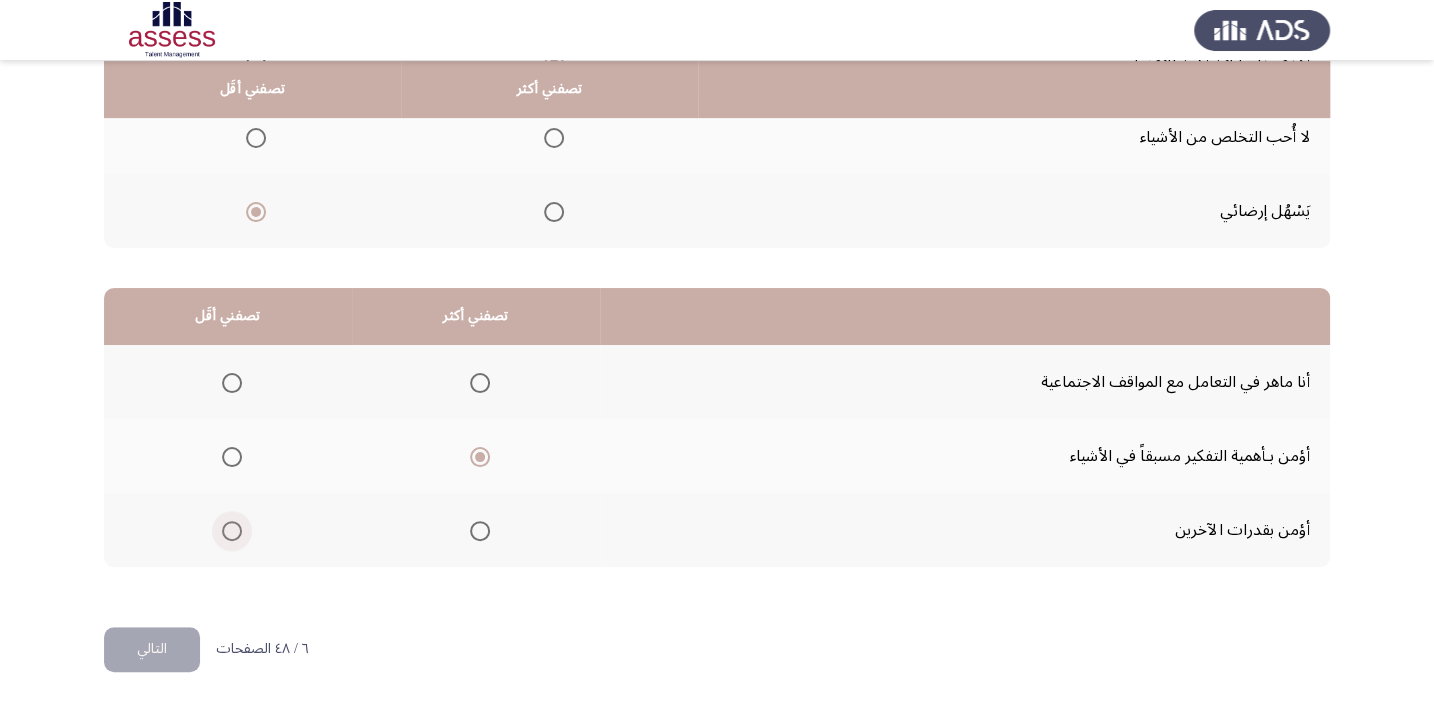 click at bounding box center (232, 531) 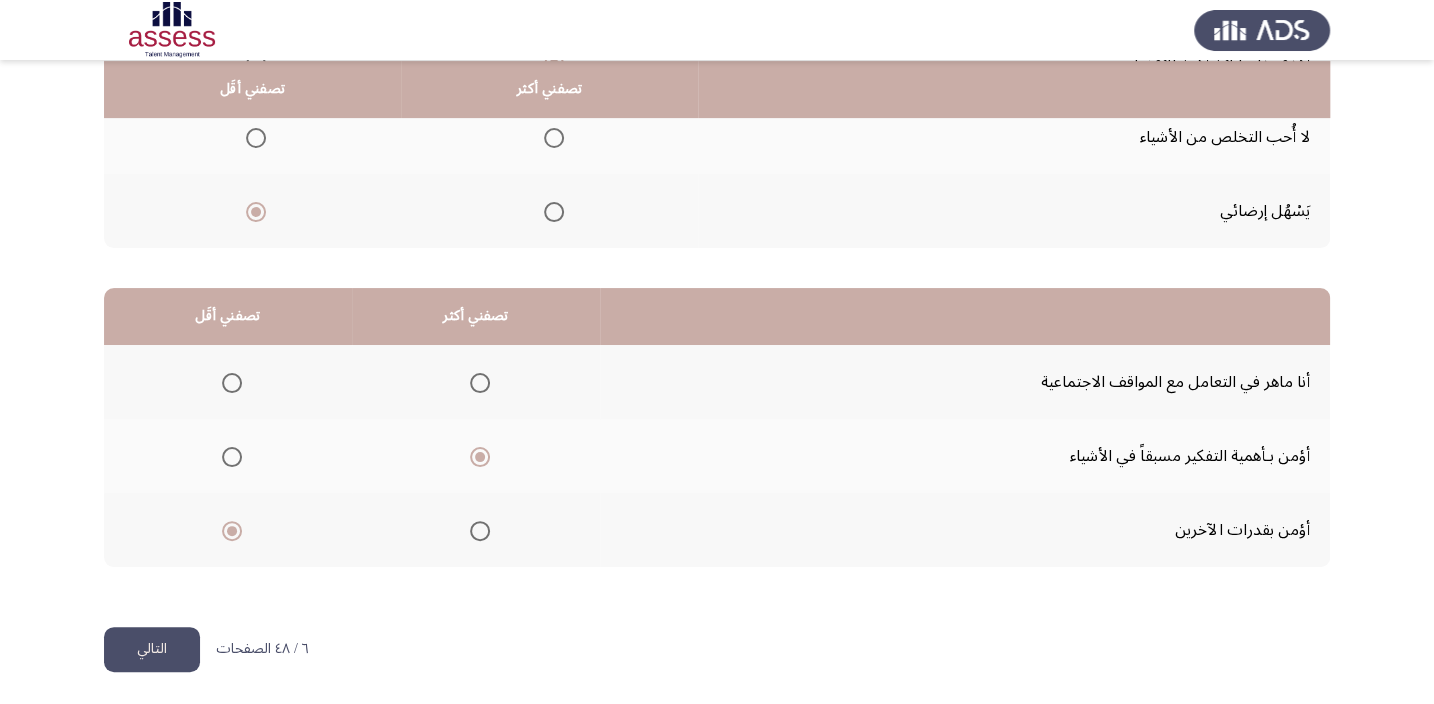 click on "التالي" 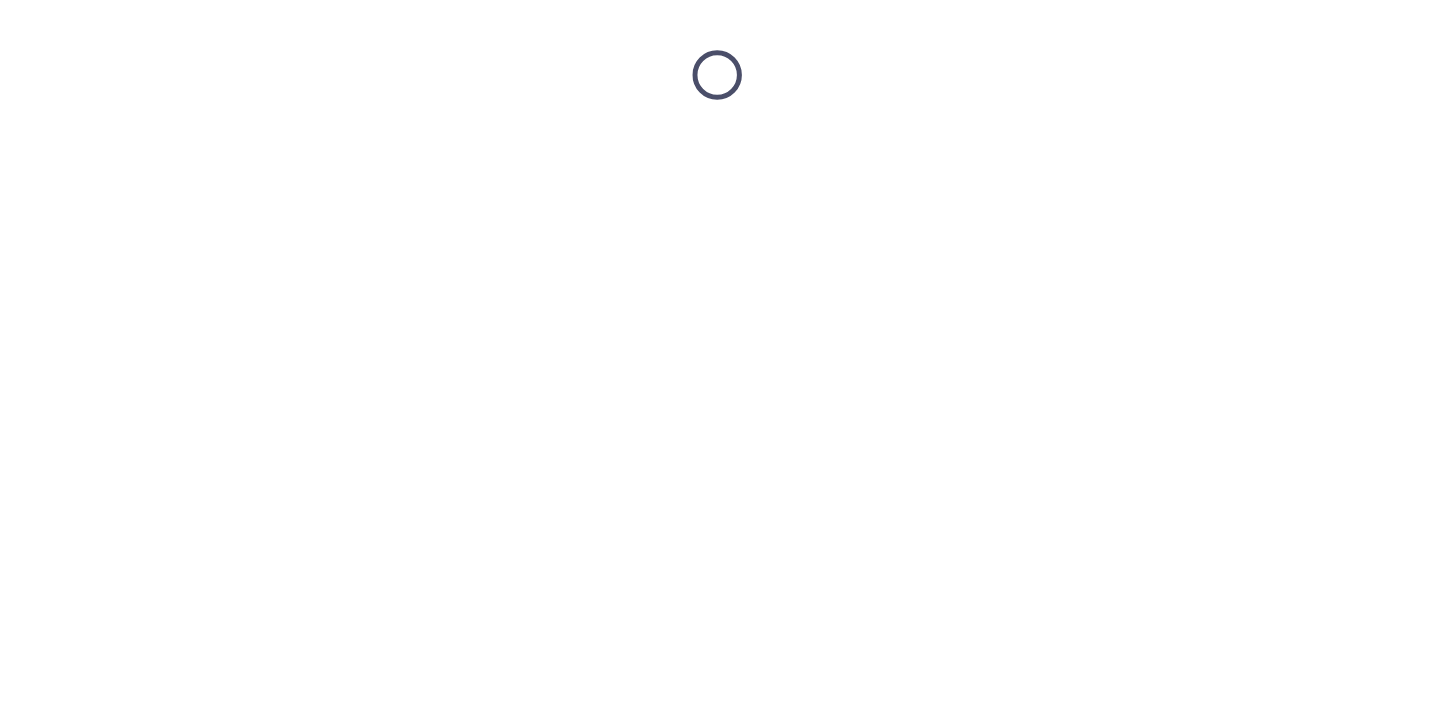 scroll, scrollTop: 0, scrollLeft: 0, axis: both 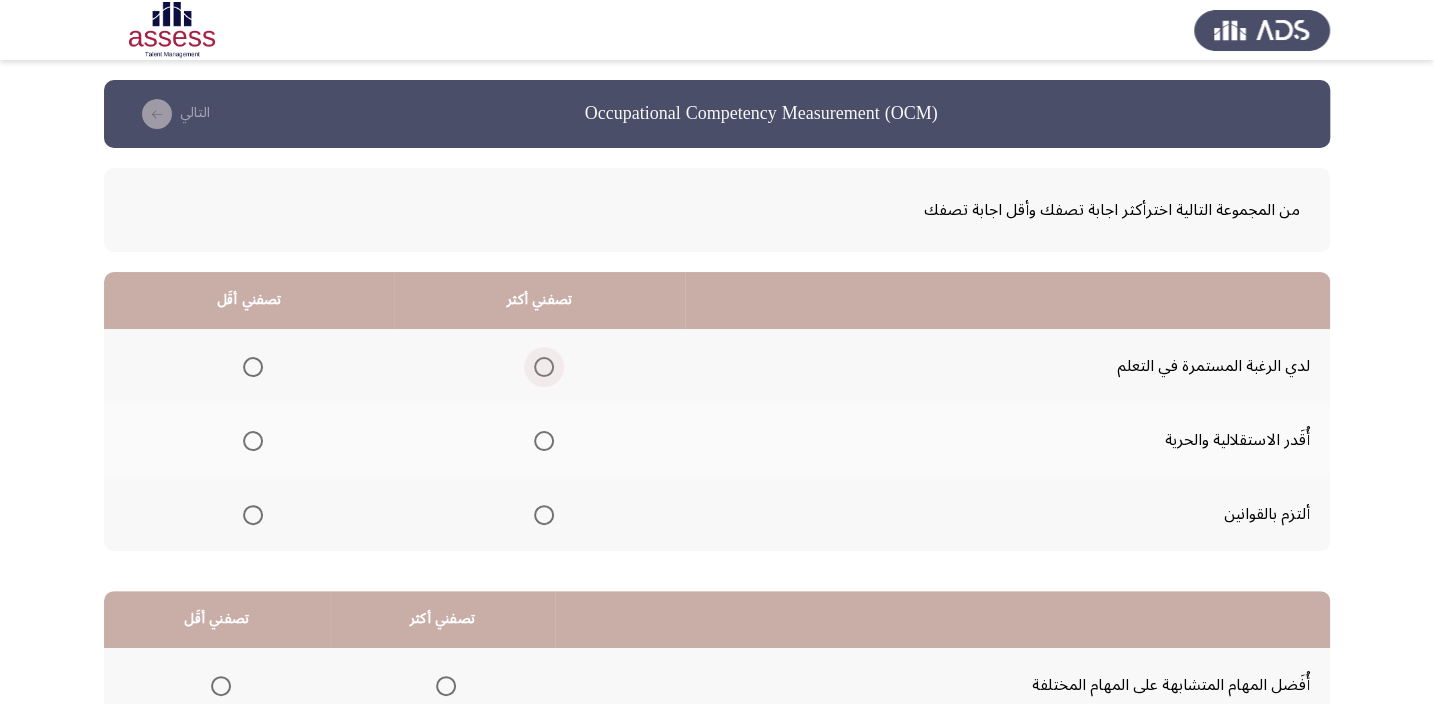 click at bounding box center [544, 367] 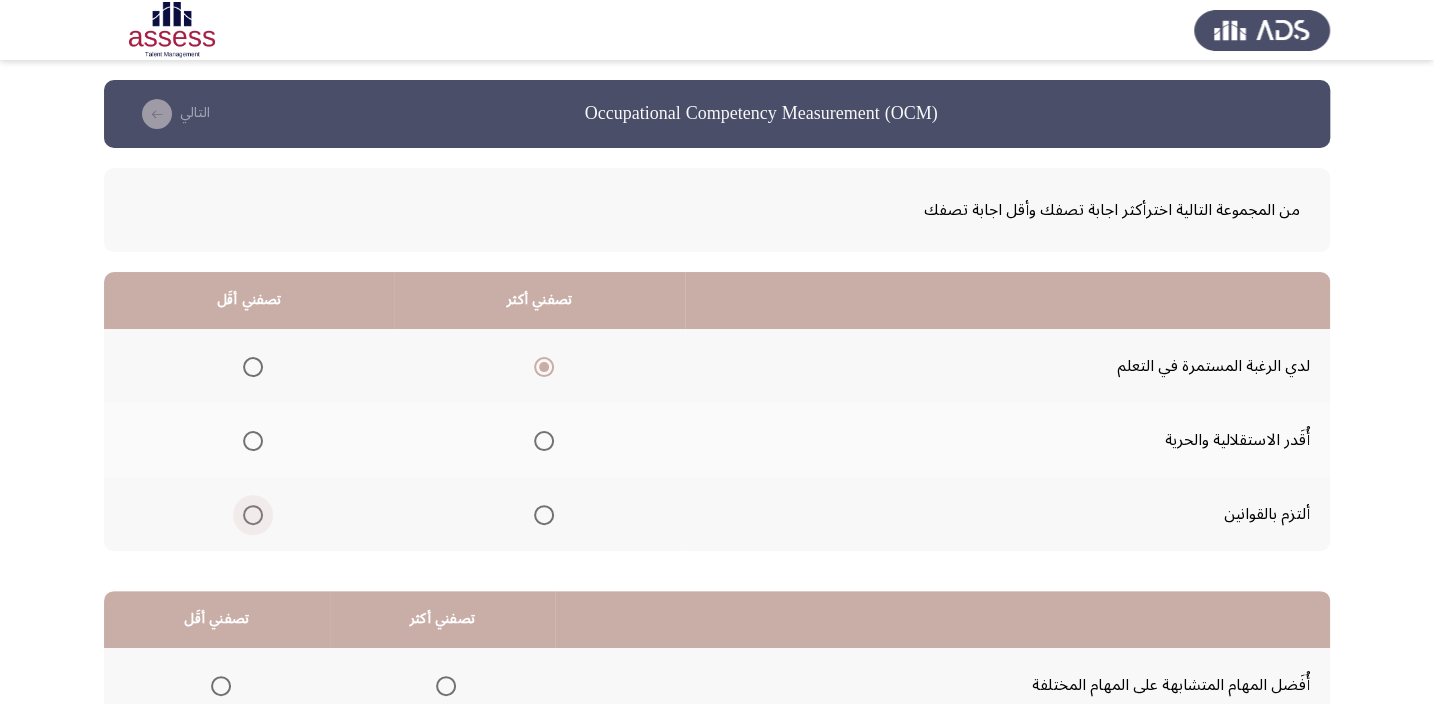 click at bounding box center [253, 515] 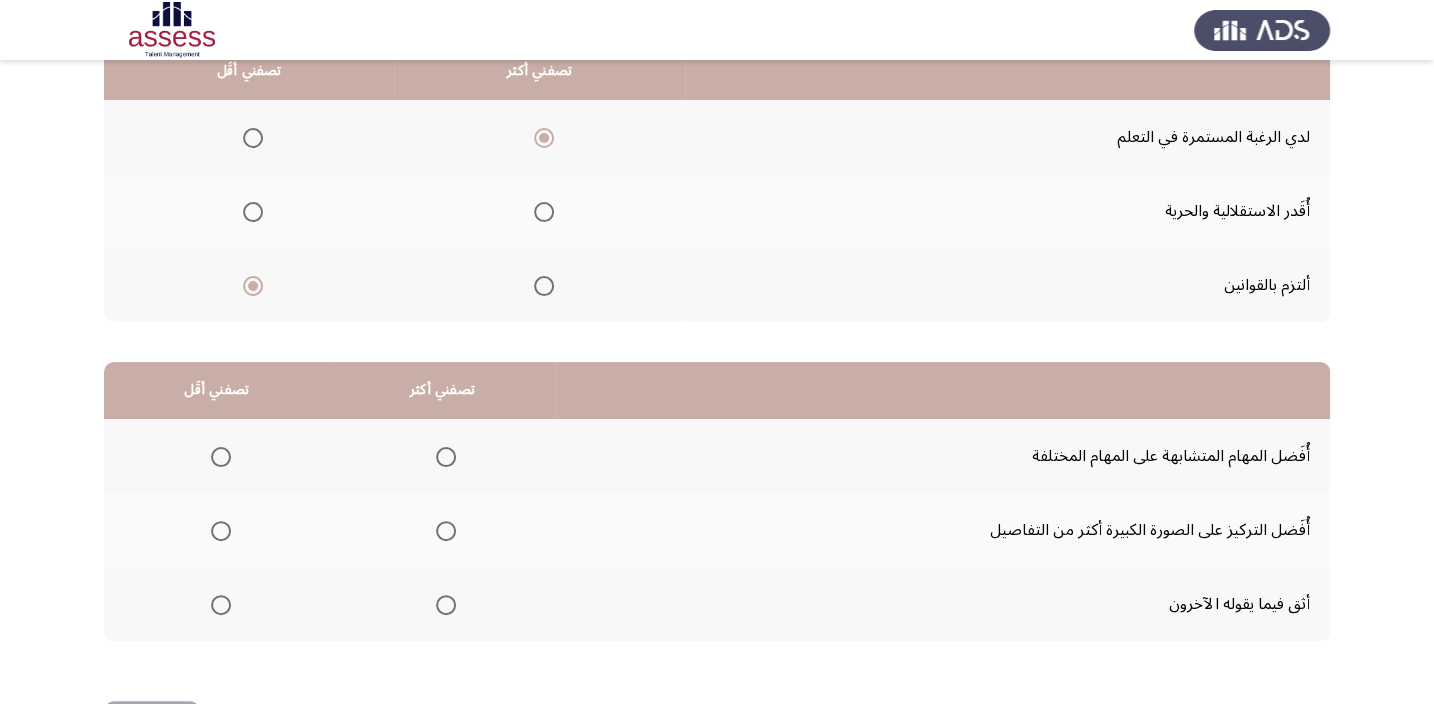 scroll, scrollTop: 303, scrollLeft: 0, axis: vertical 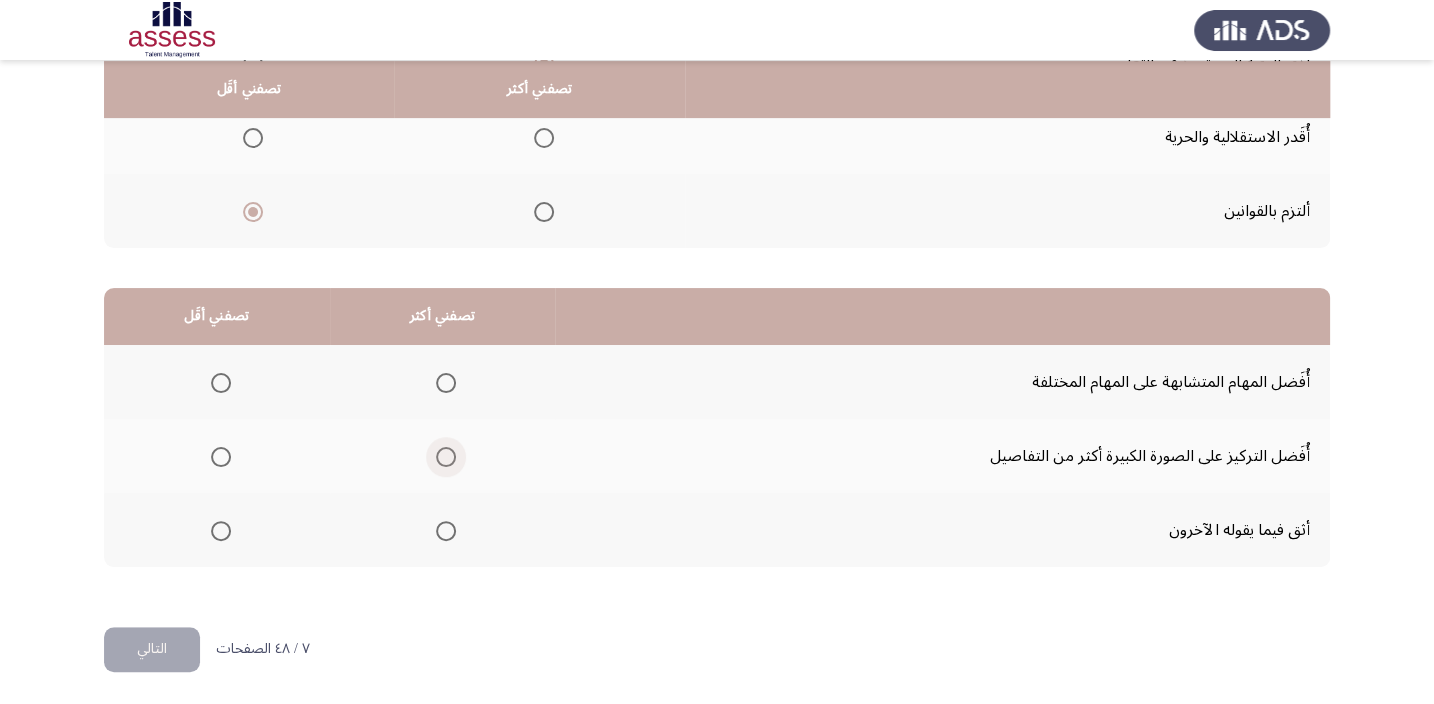 click at bounding box center (446, 457) 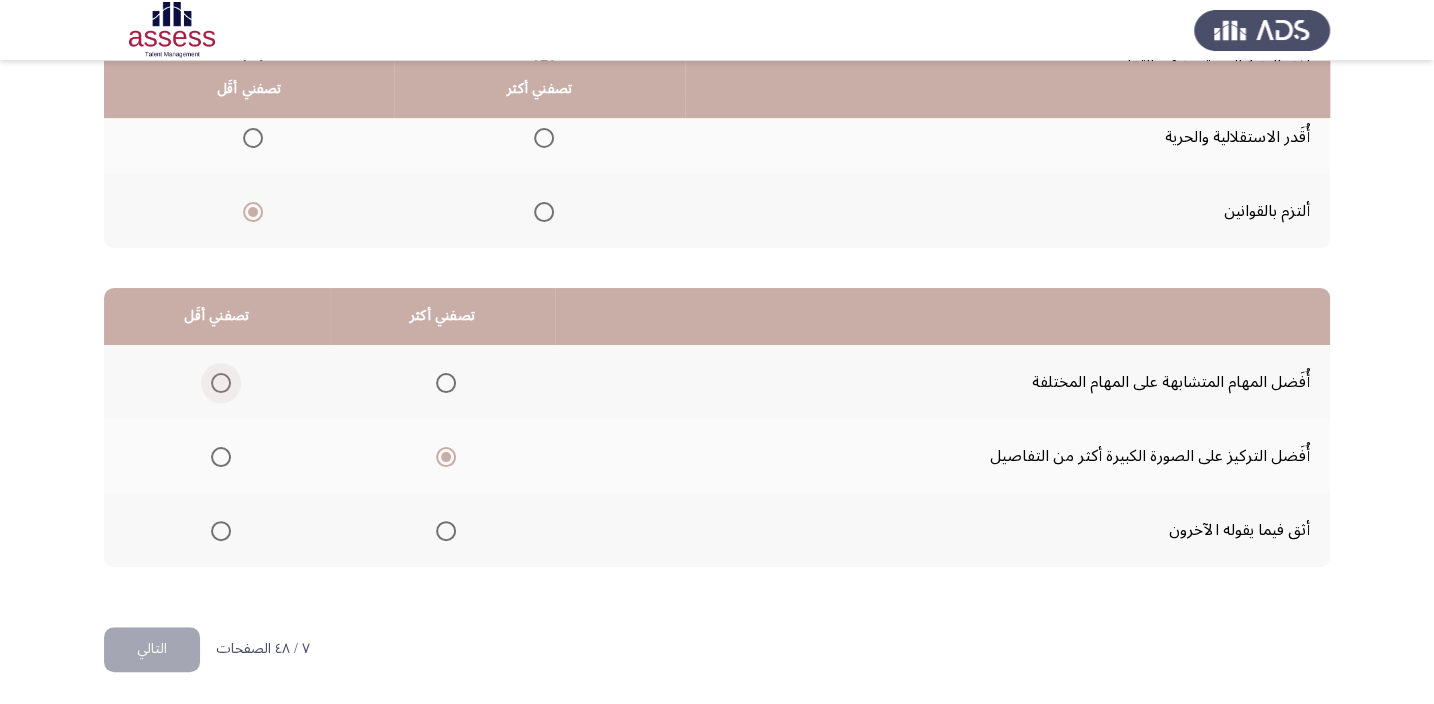 click at bounding box center [221, 383] 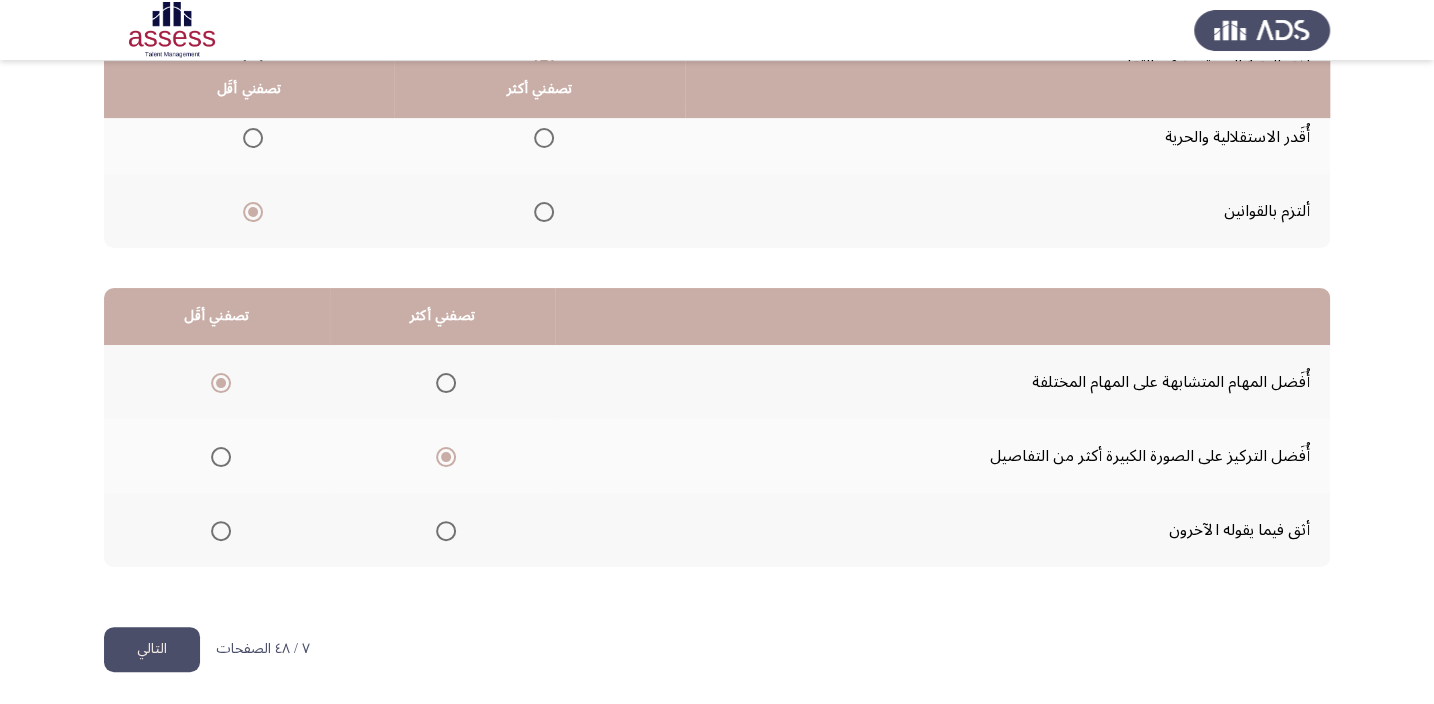 click on "التالي" 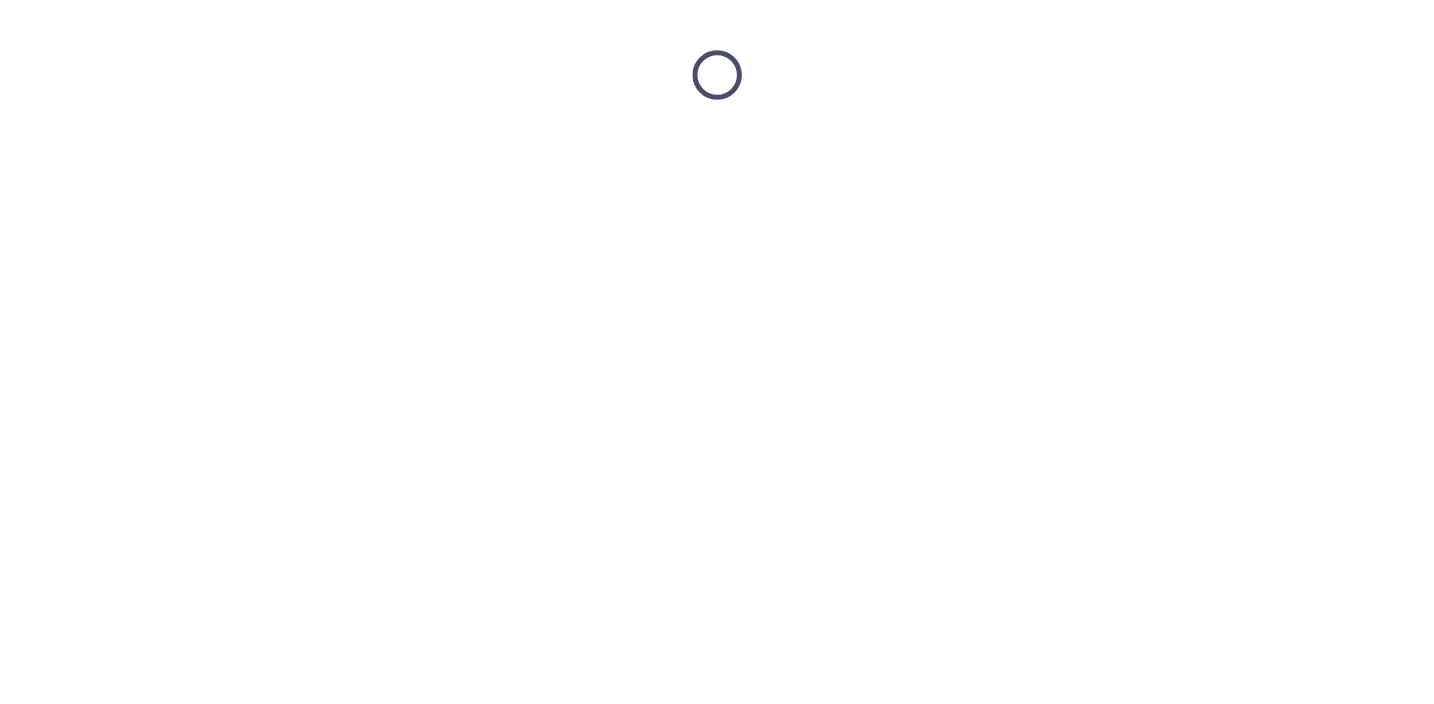 scroll, scrollTop: 0, scrollLeft: 0, axis: both 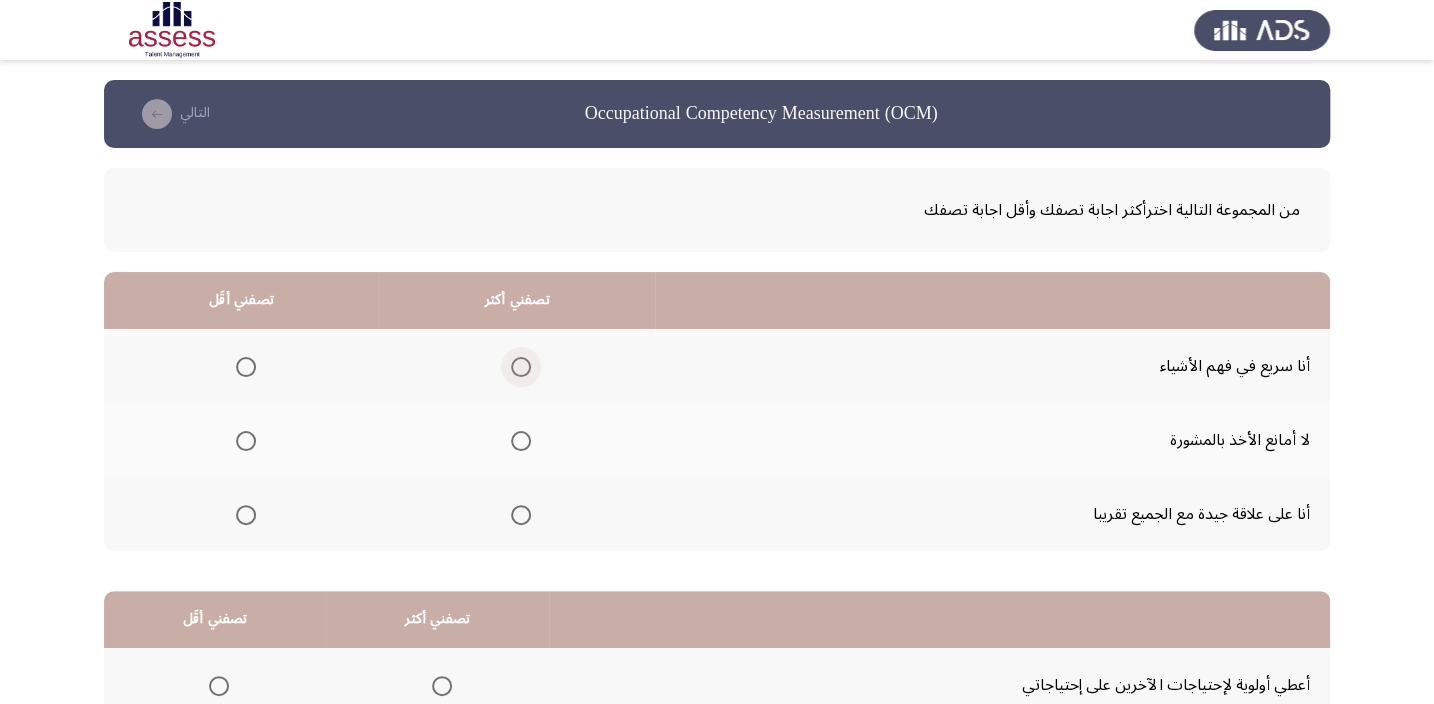 click at bounding box center (521, 367) 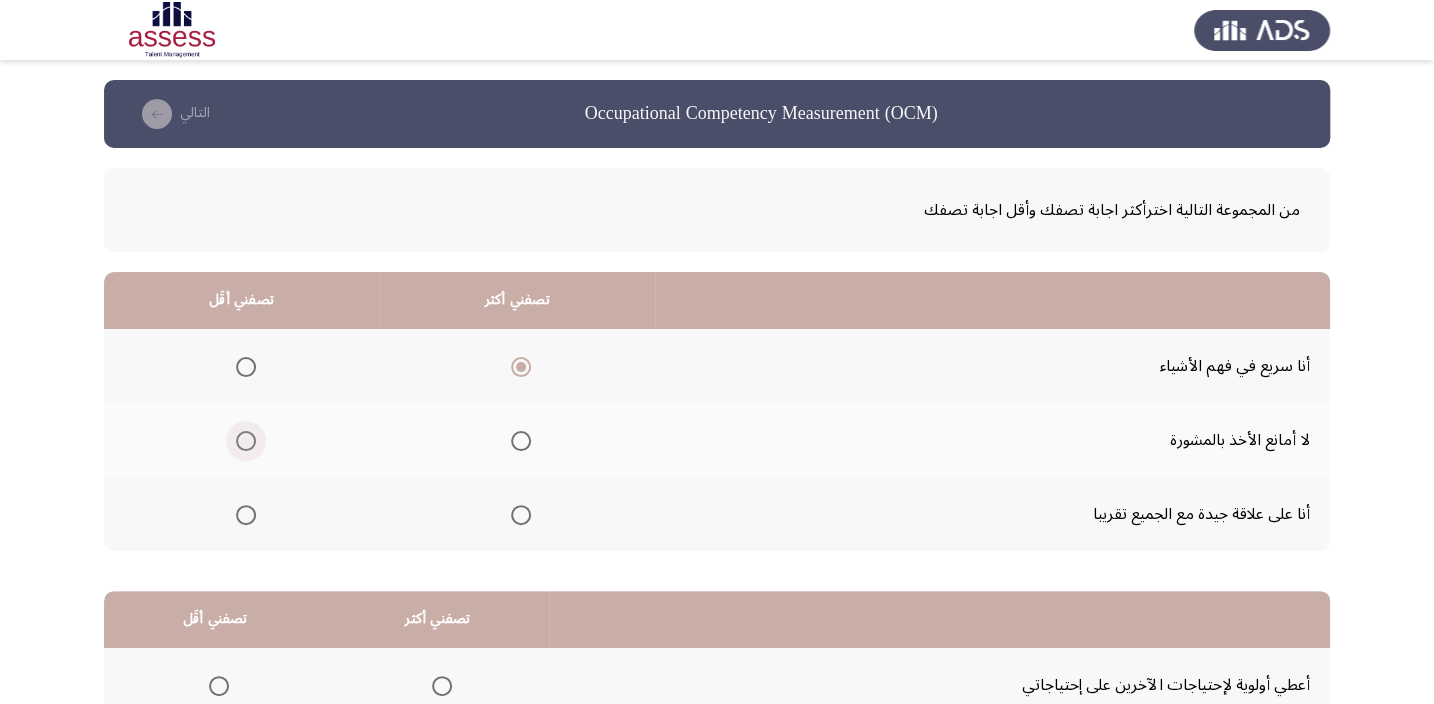 click at bounding box center [246, 441] 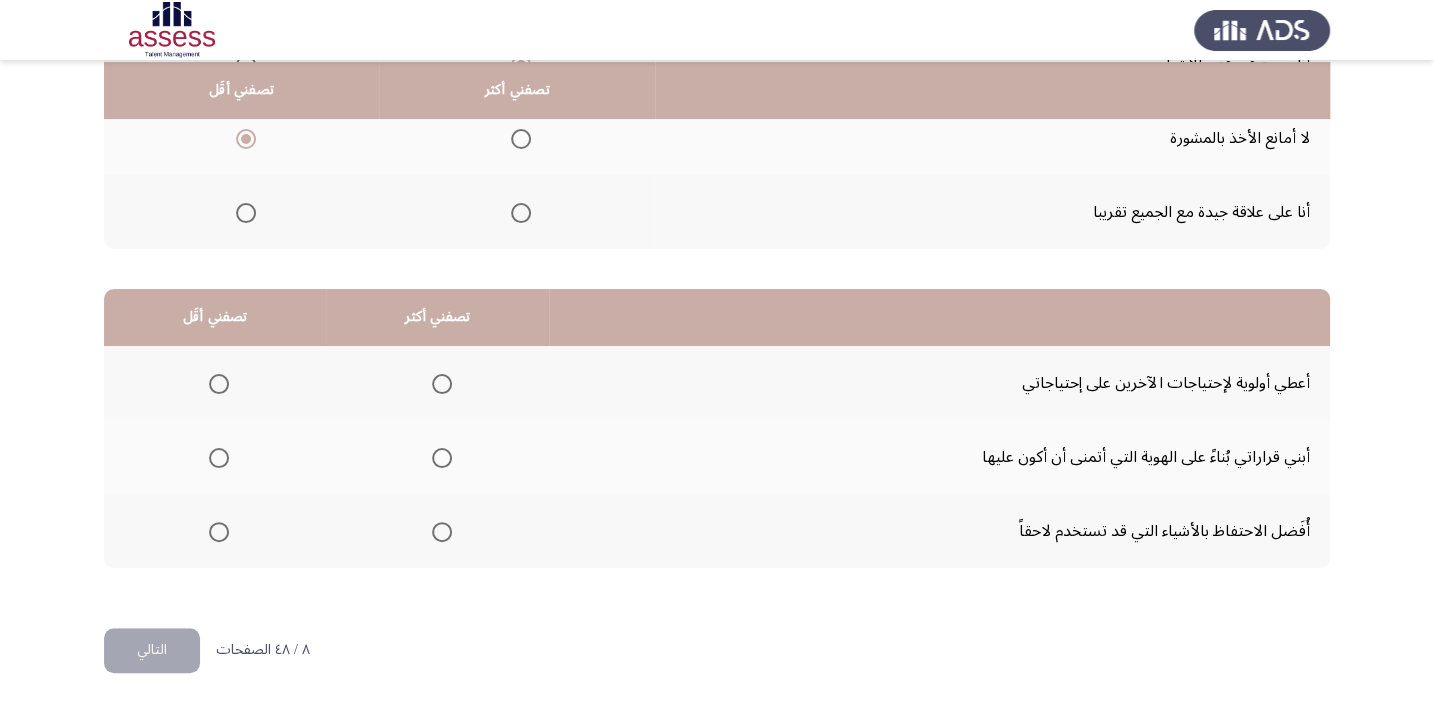 scroll, scrollTop: 303, scrollLeft: 0, axis: vertical 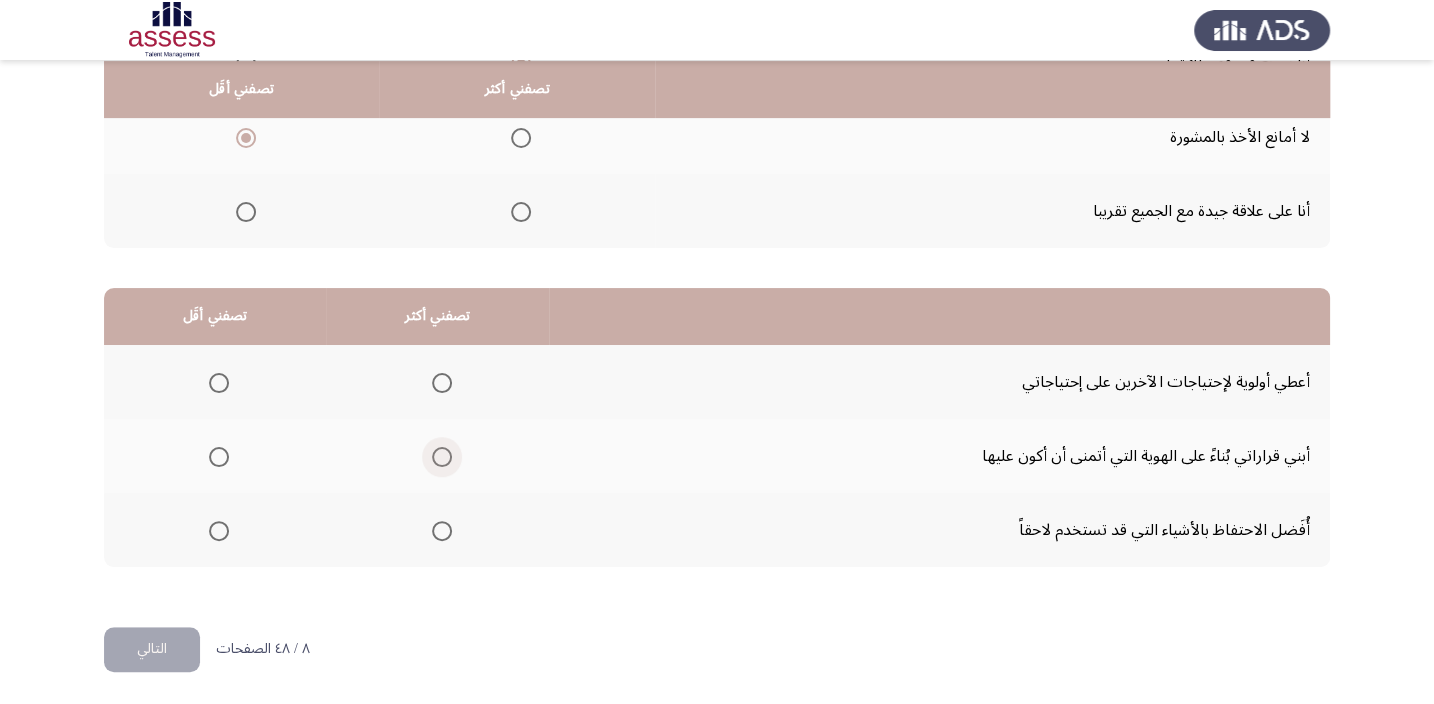 click at bounding box center (442, 457) 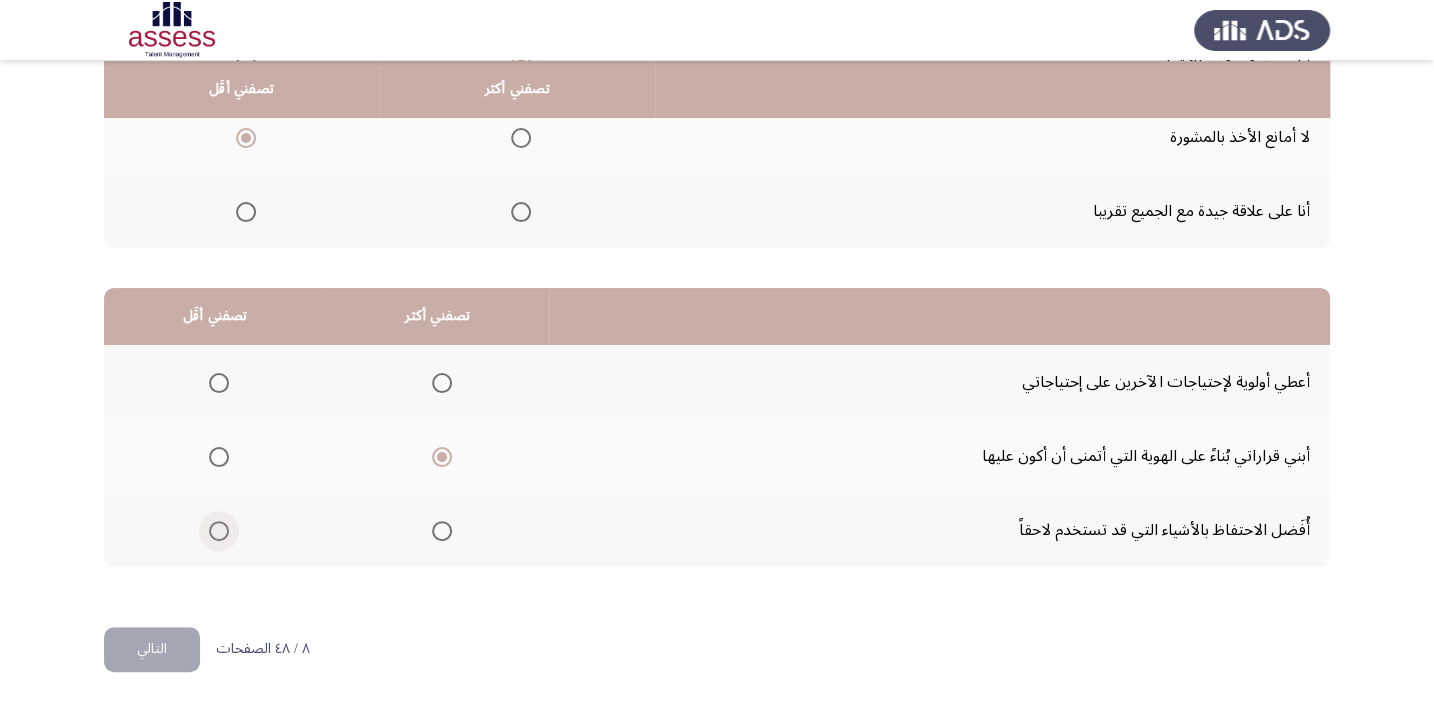 click at bounding box center [219, 531] 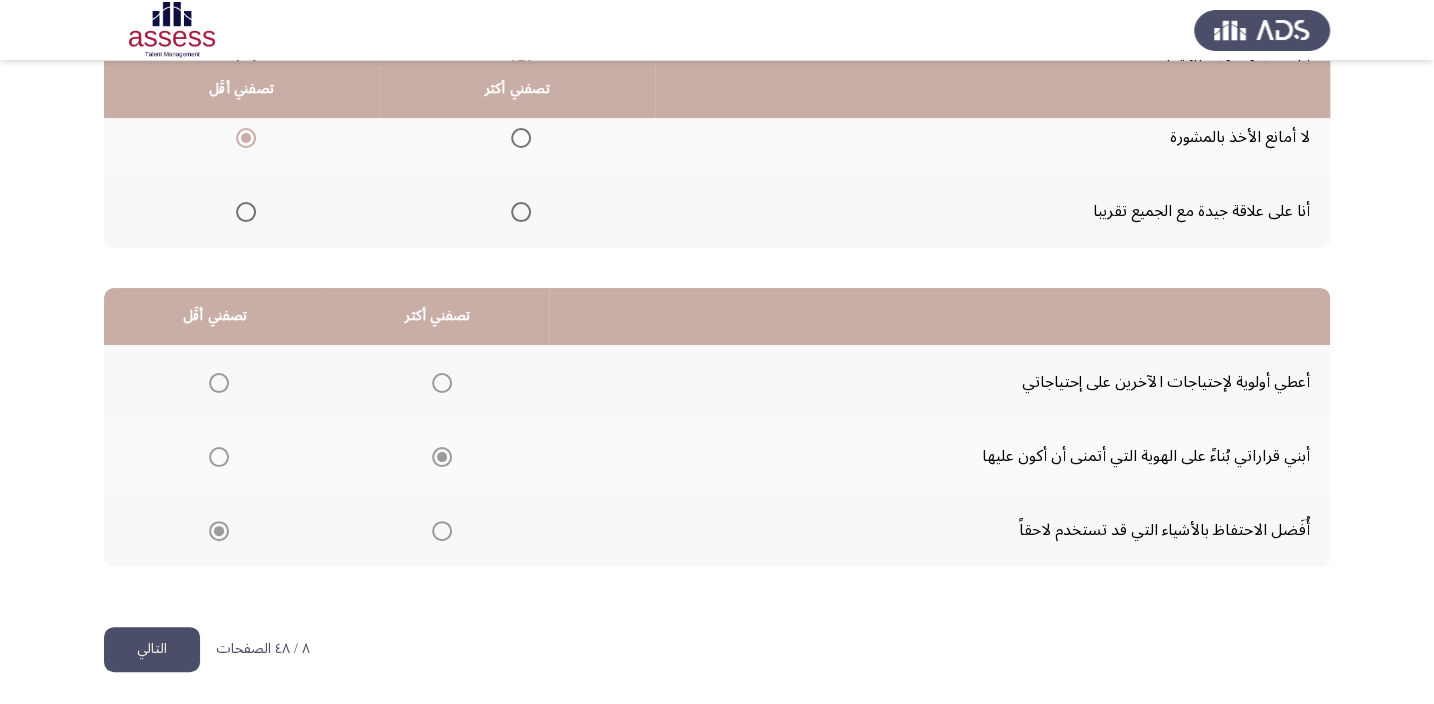 click on "التالي" 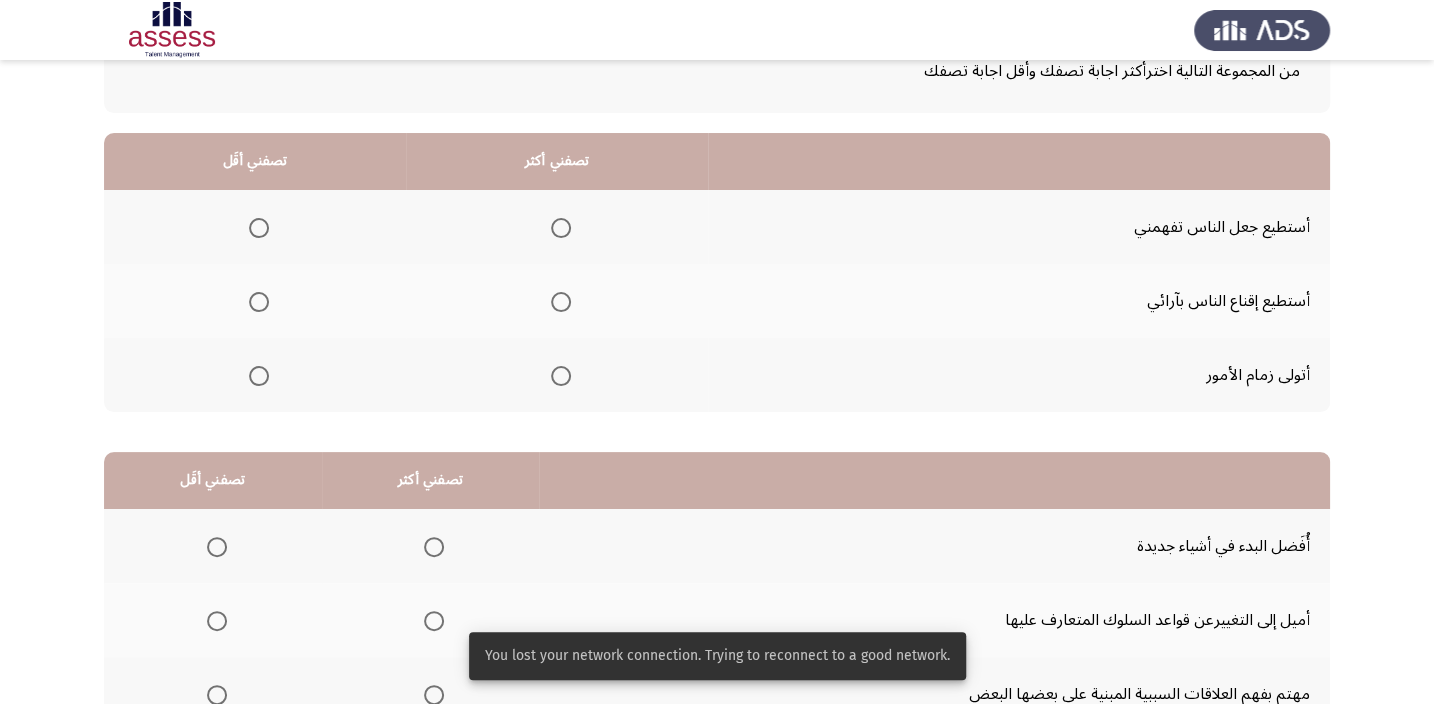 scroll, scrollTop: 181, scrollLeft: 0, axis: vertical 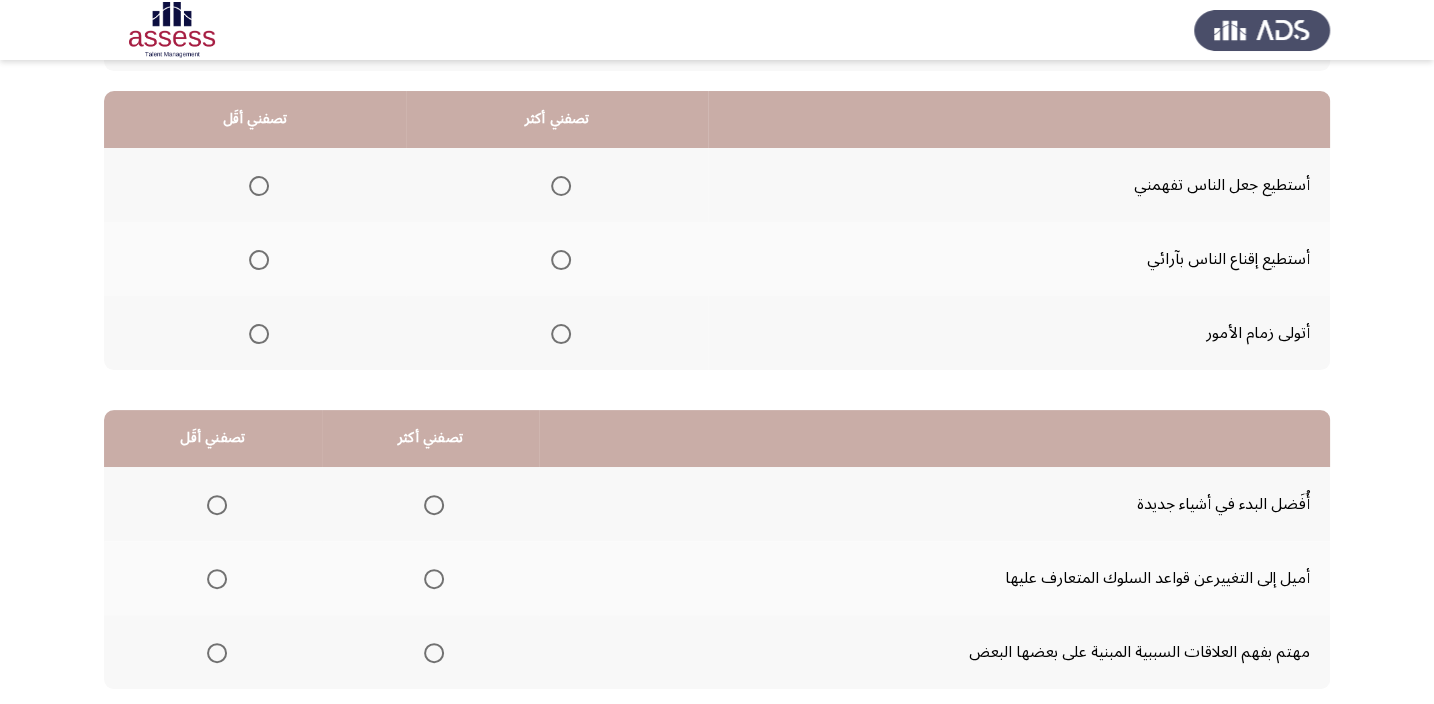 click at bounding box center (561, 186) 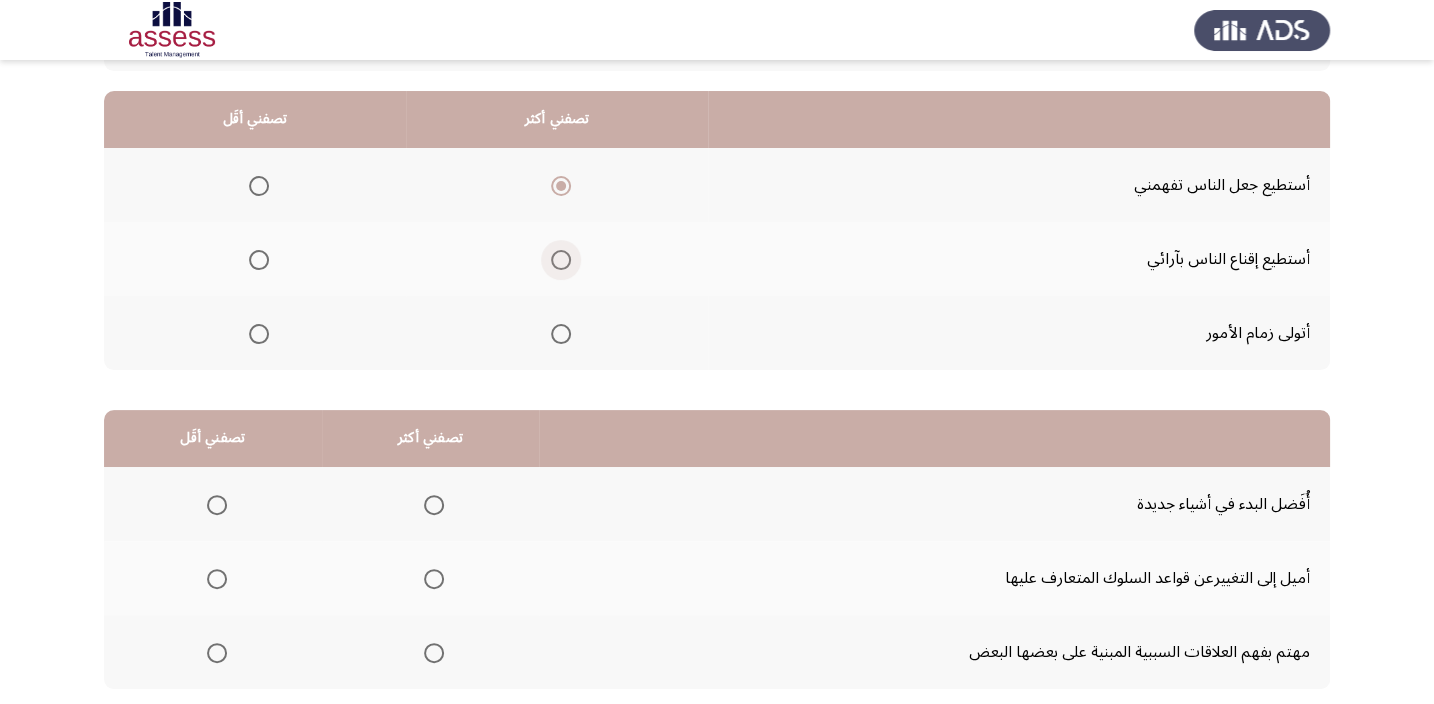 click at bounding box center [561, 260] 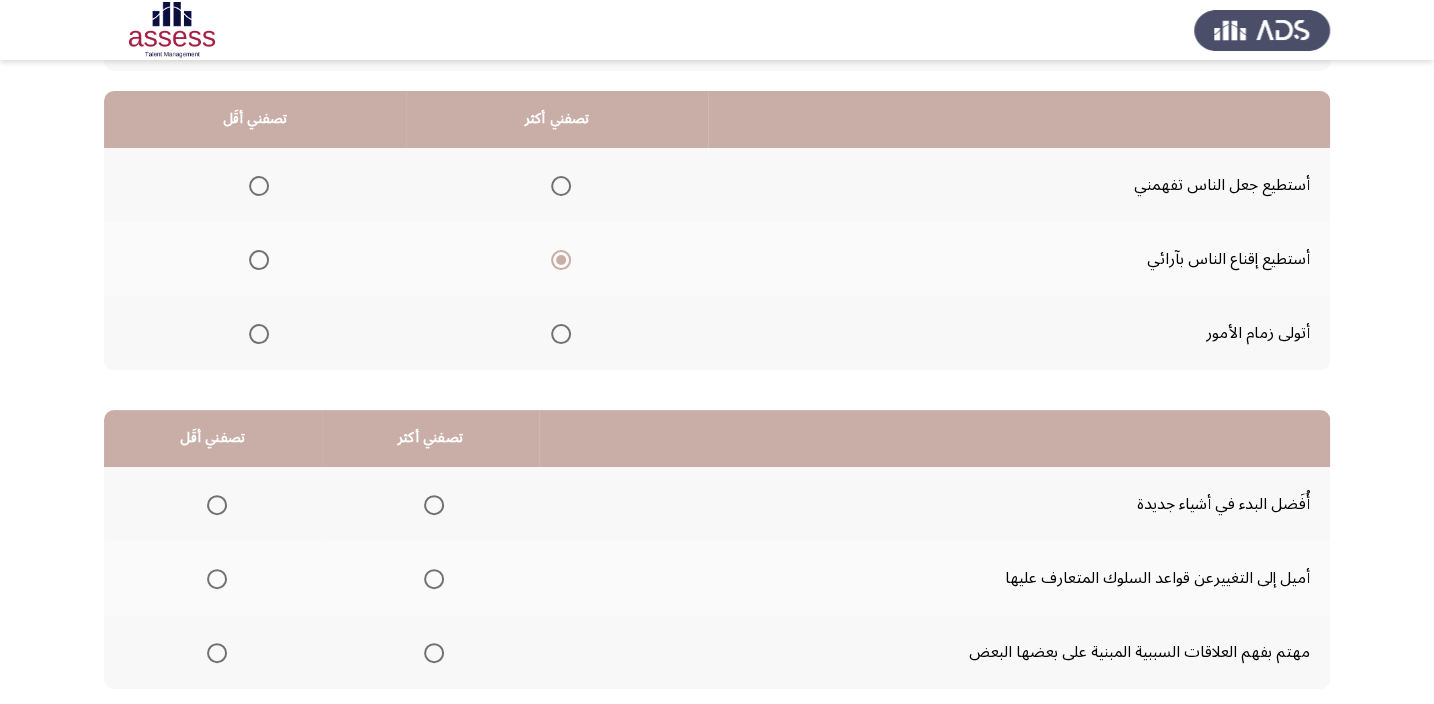click at bounding box center [259, 186] 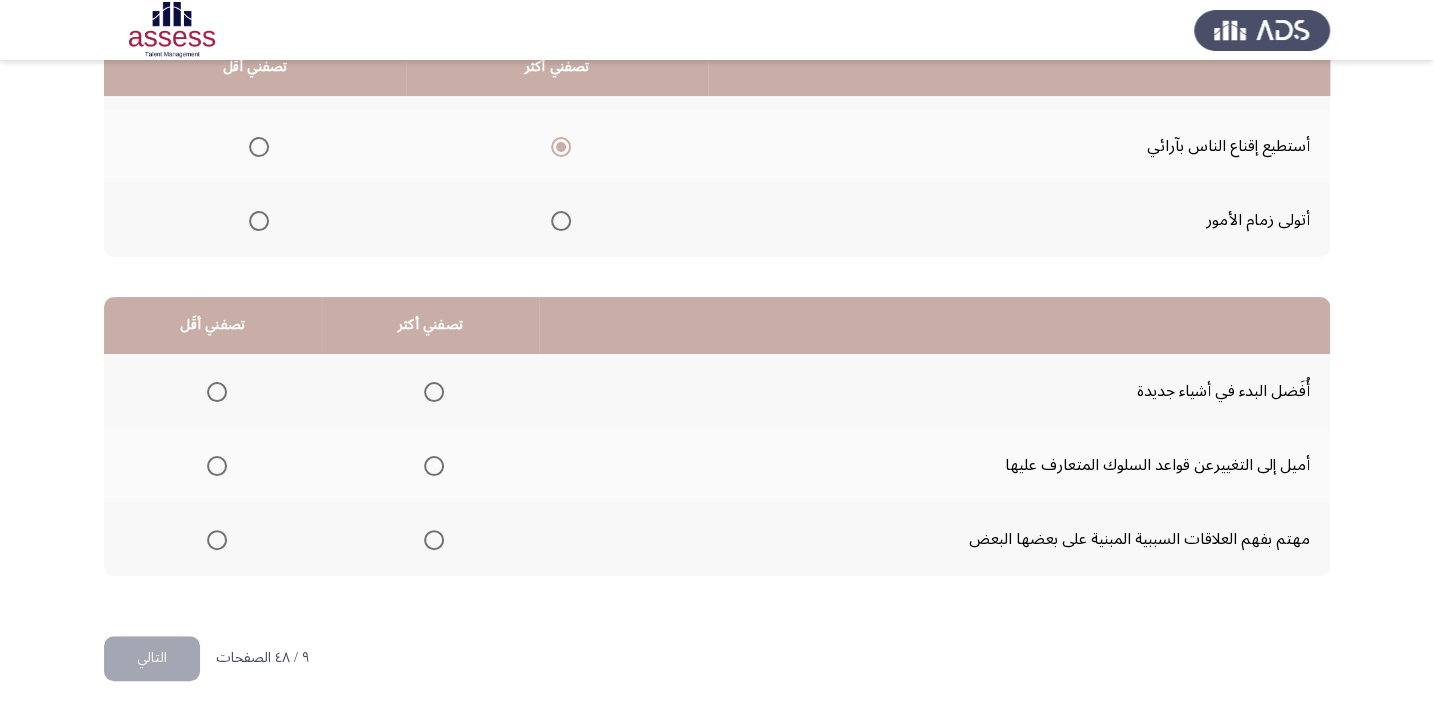 scroll, scrollTop: 303, scrollLeft: 0, axis: vertical 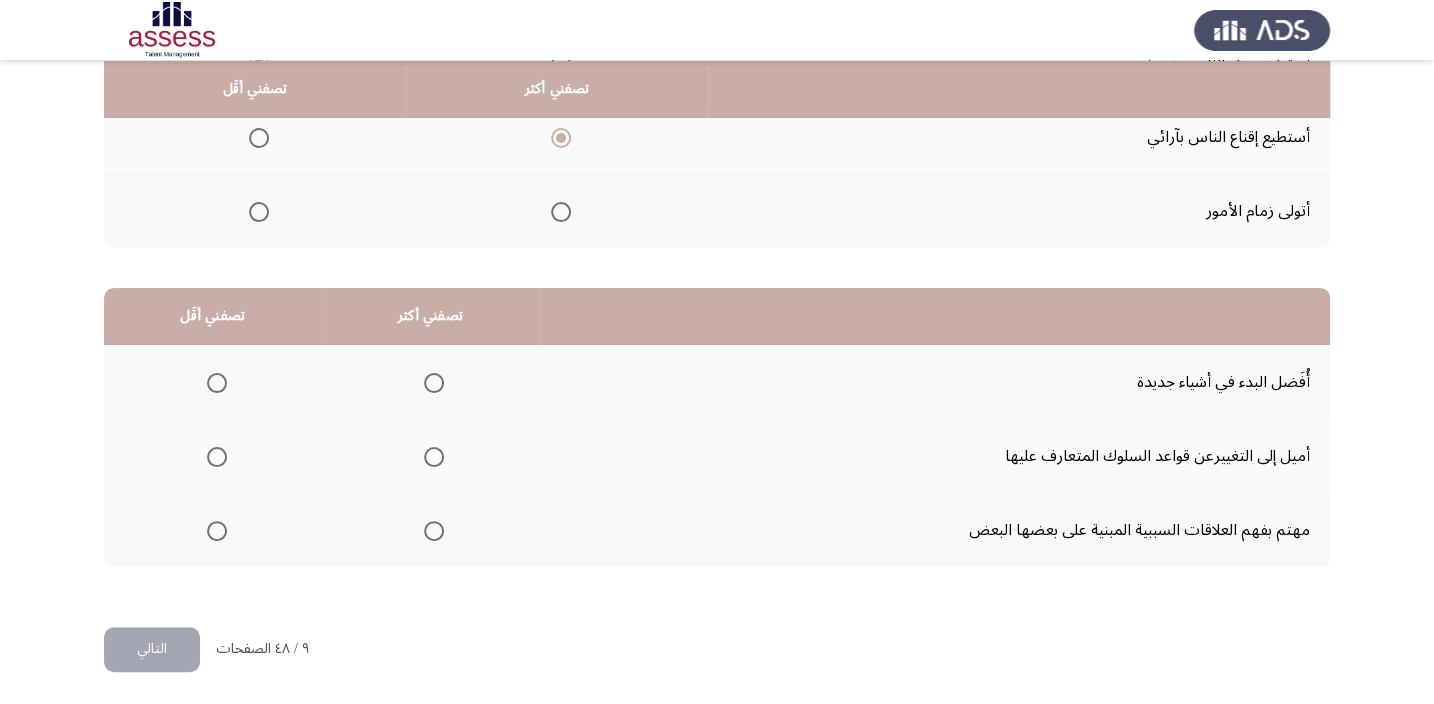 click at bounding box center (434, 531) 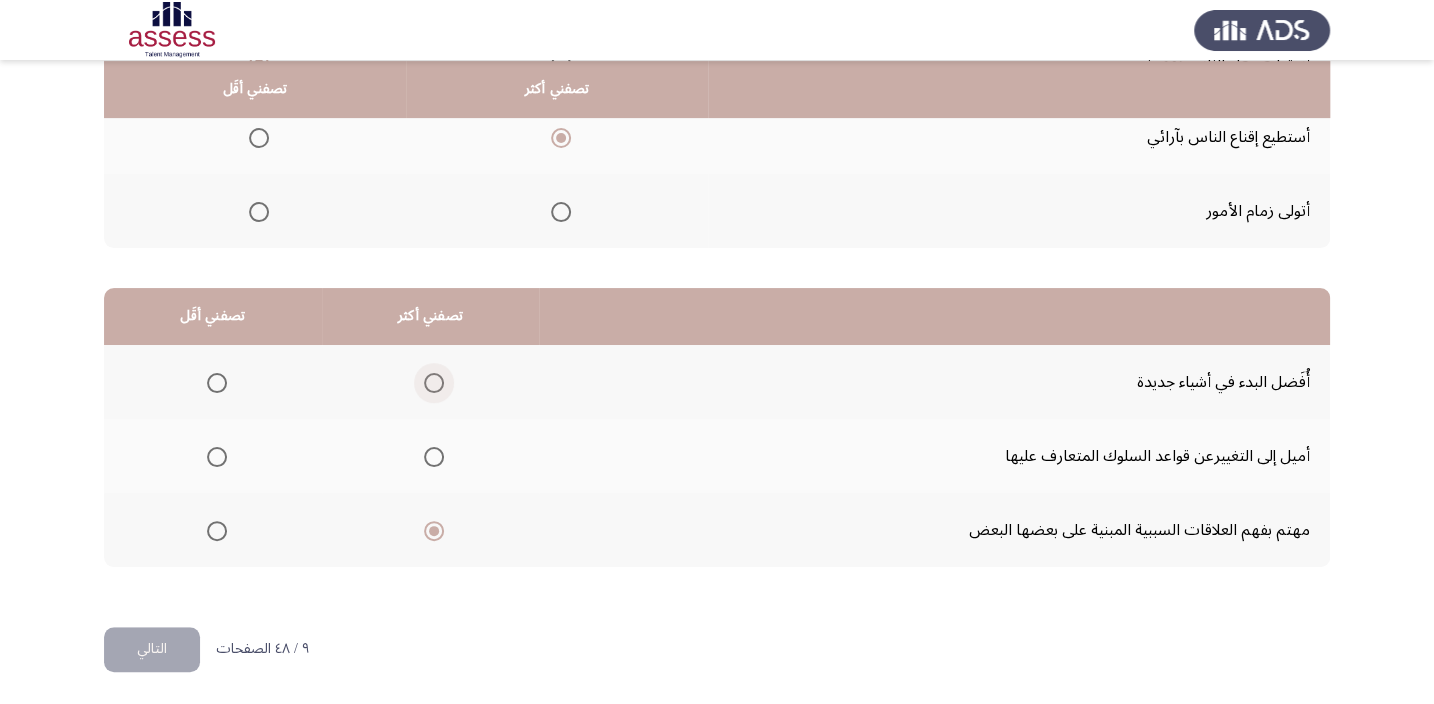 click at bounding box center (434, 383) 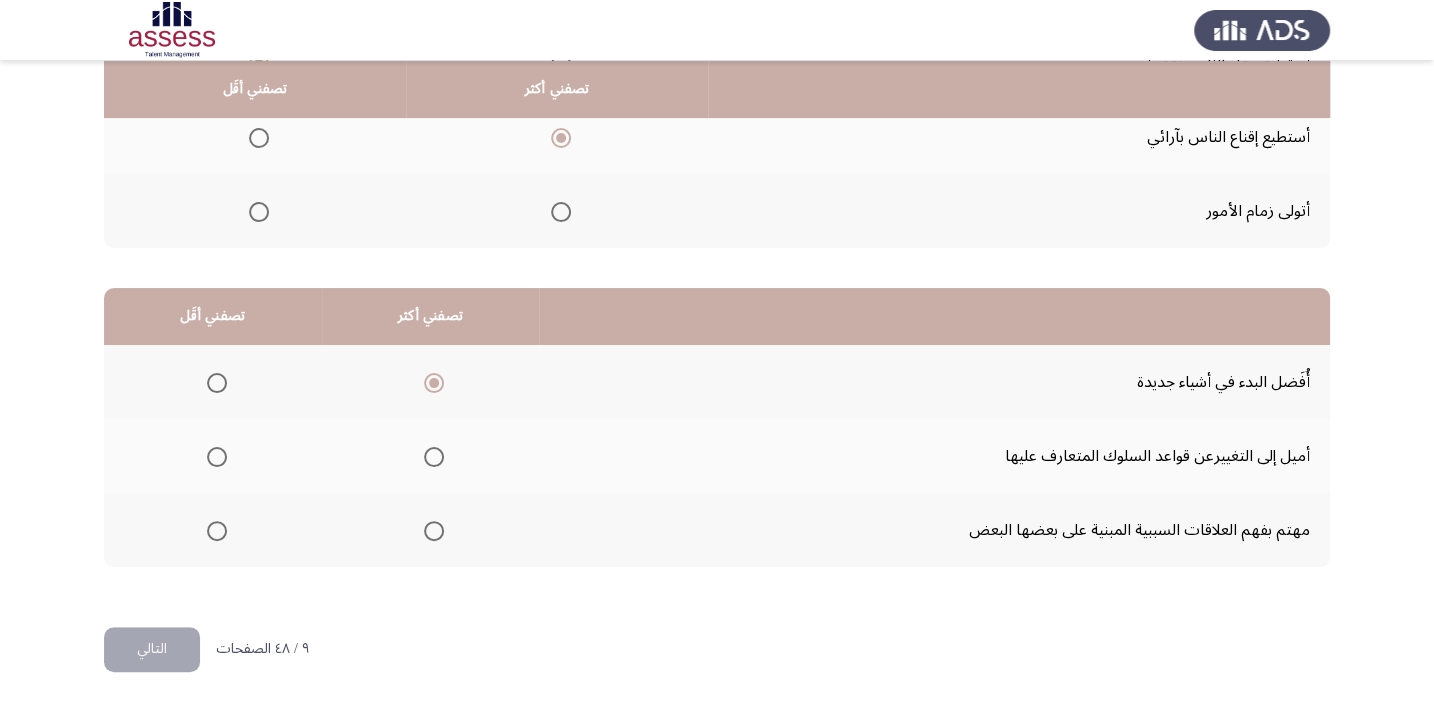 click at bounding box center [217, 457] 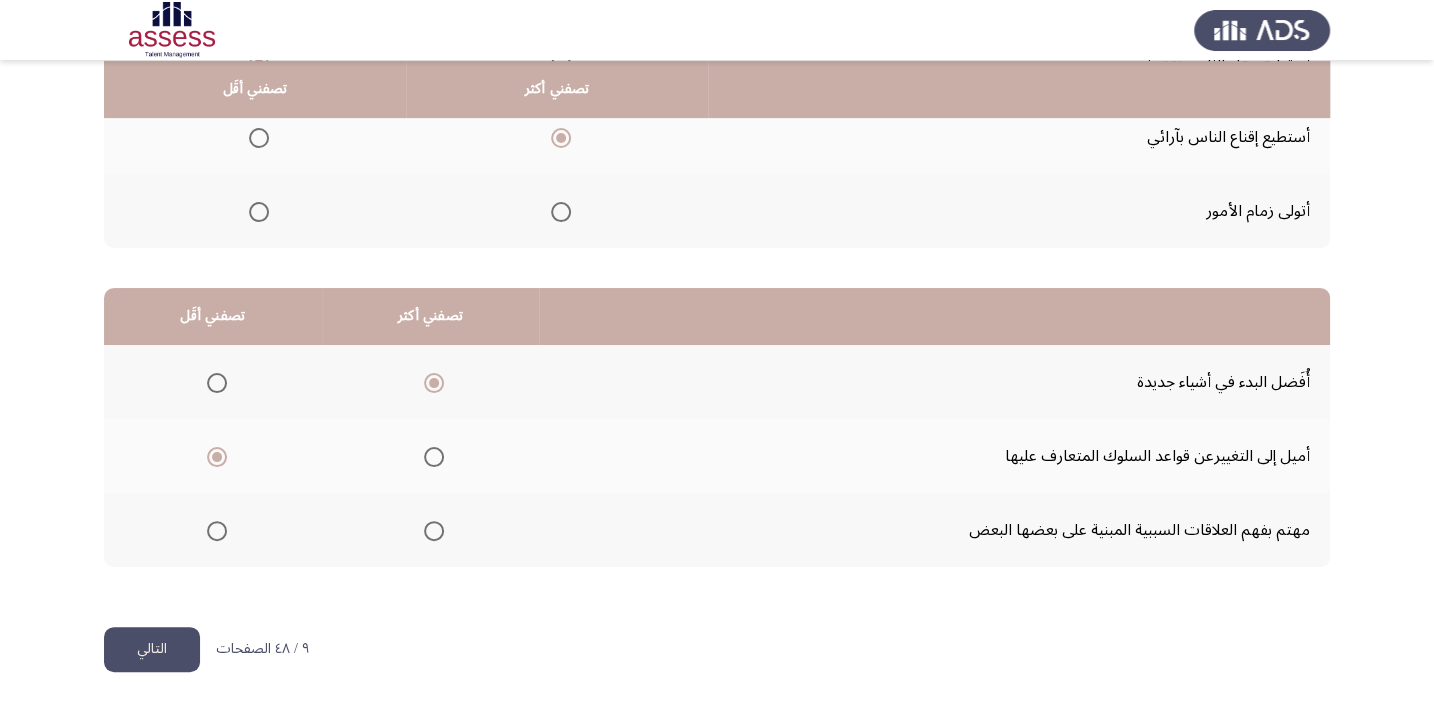 click on "التالي" 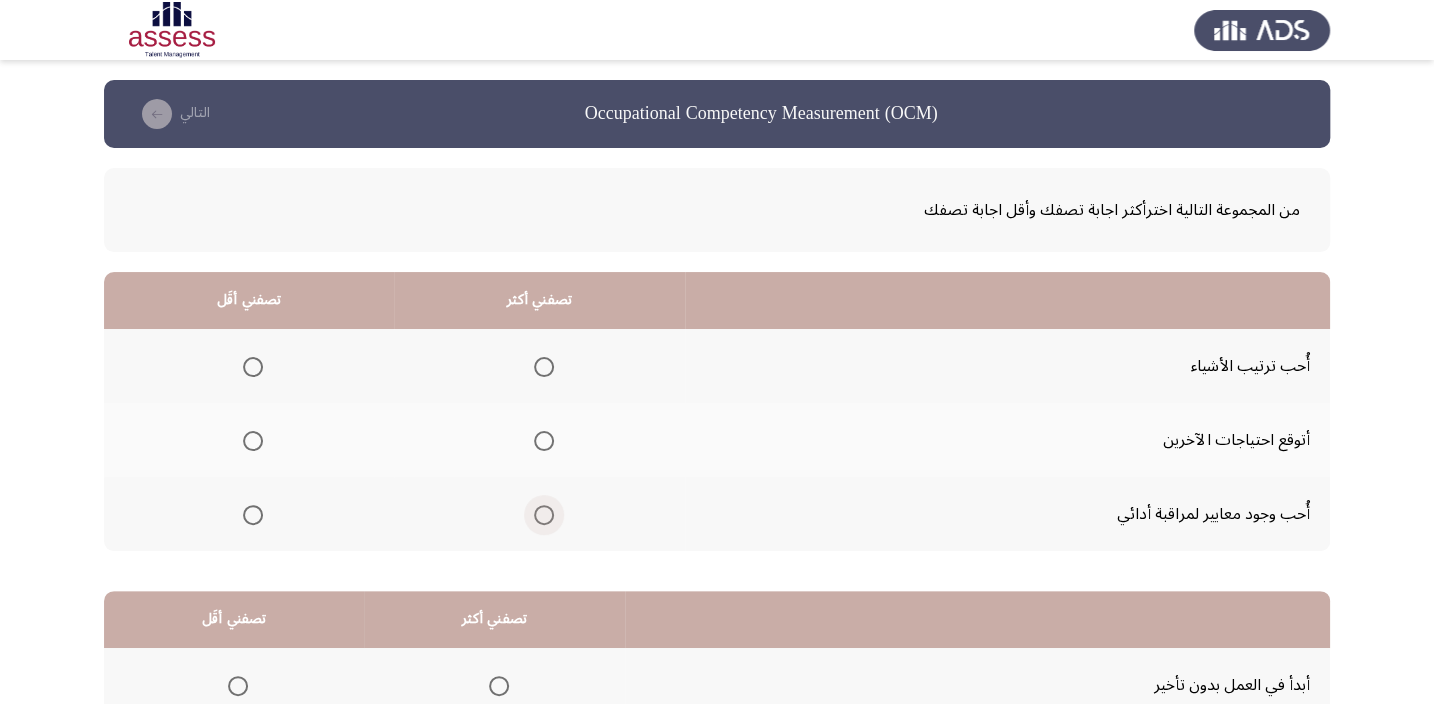 click at bounding box center [544, 515] 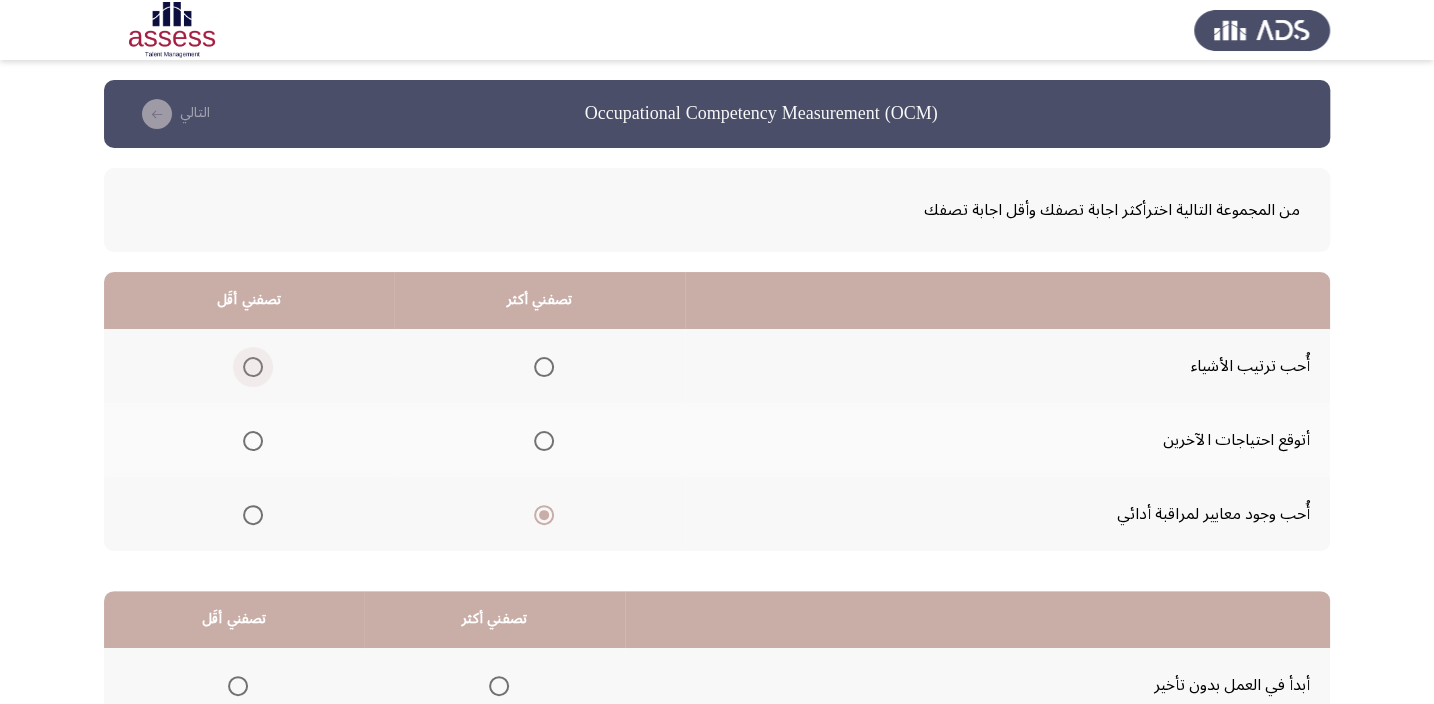 click at bounding box center (253, 367) 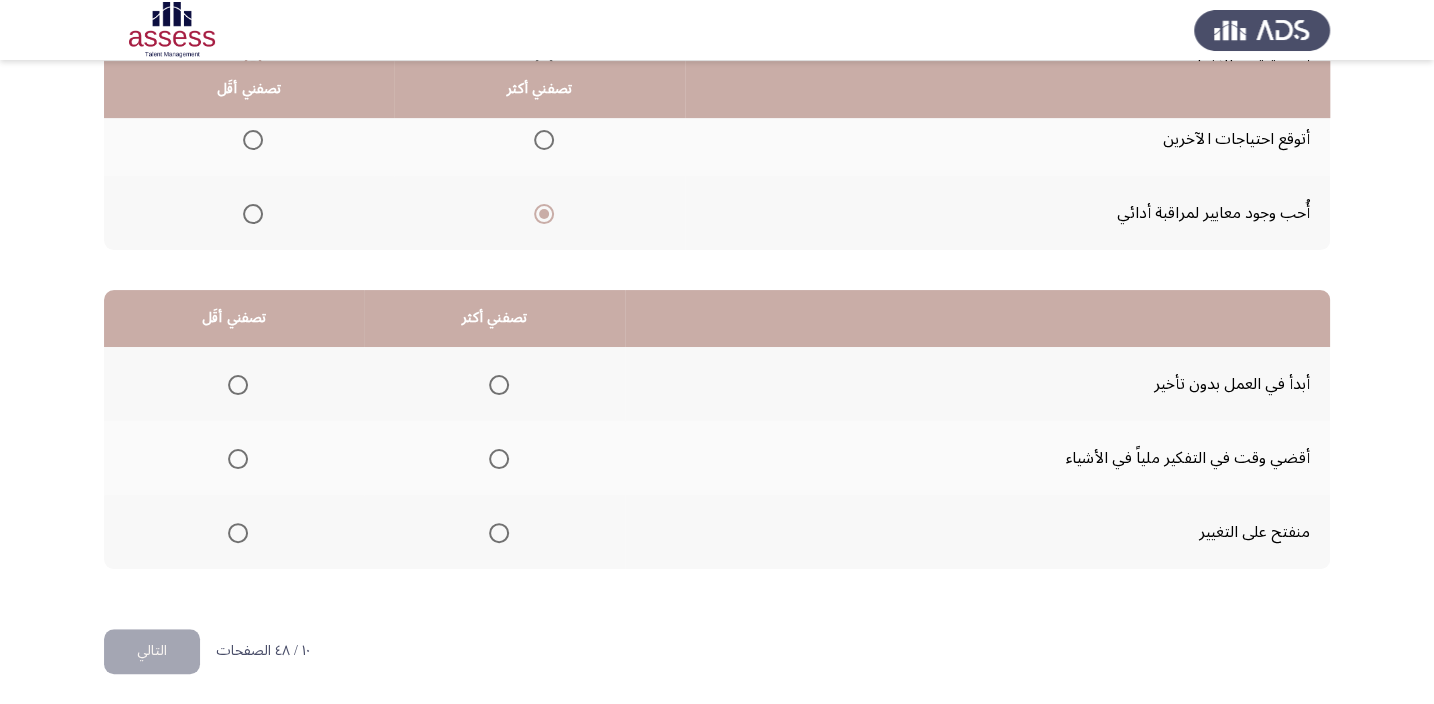 scroll, scrollTop: 303, scrollLeft: 0, axis: vertical 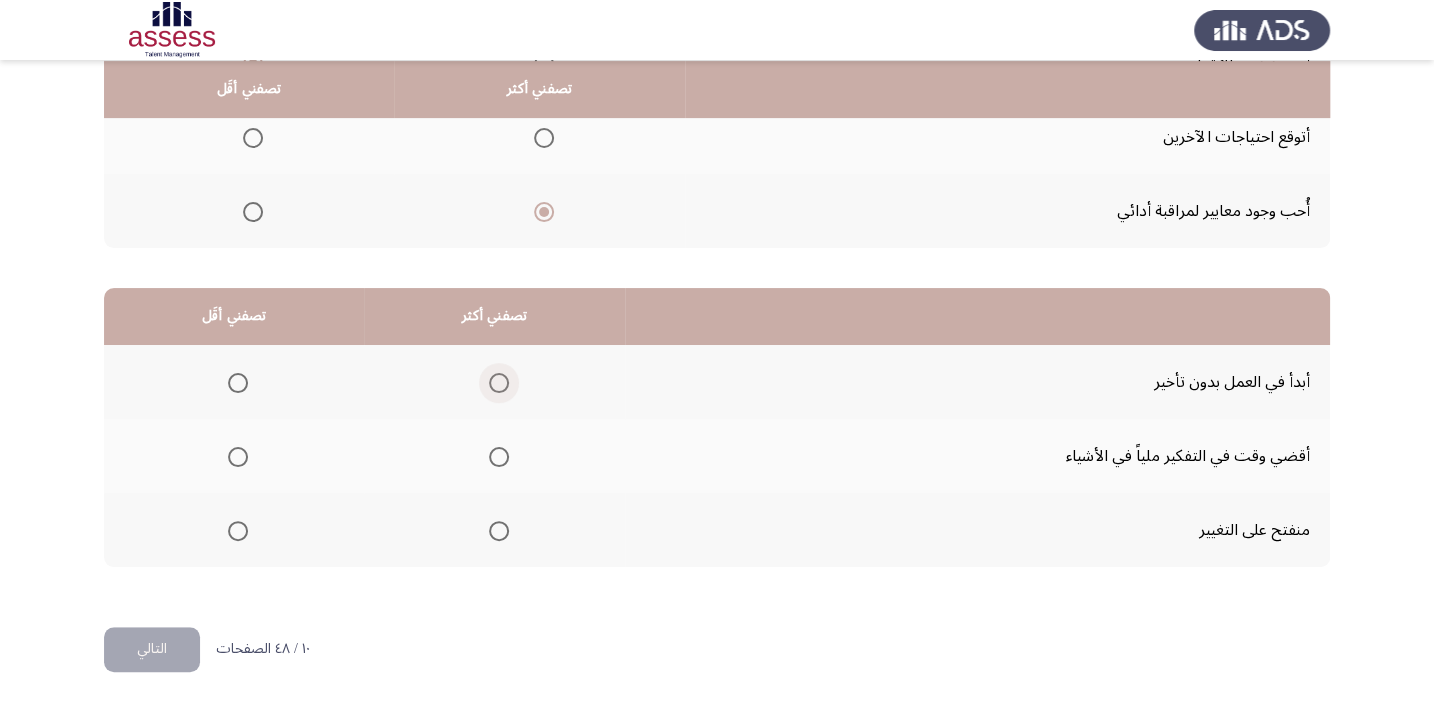 click at bounding box center (499, 383) 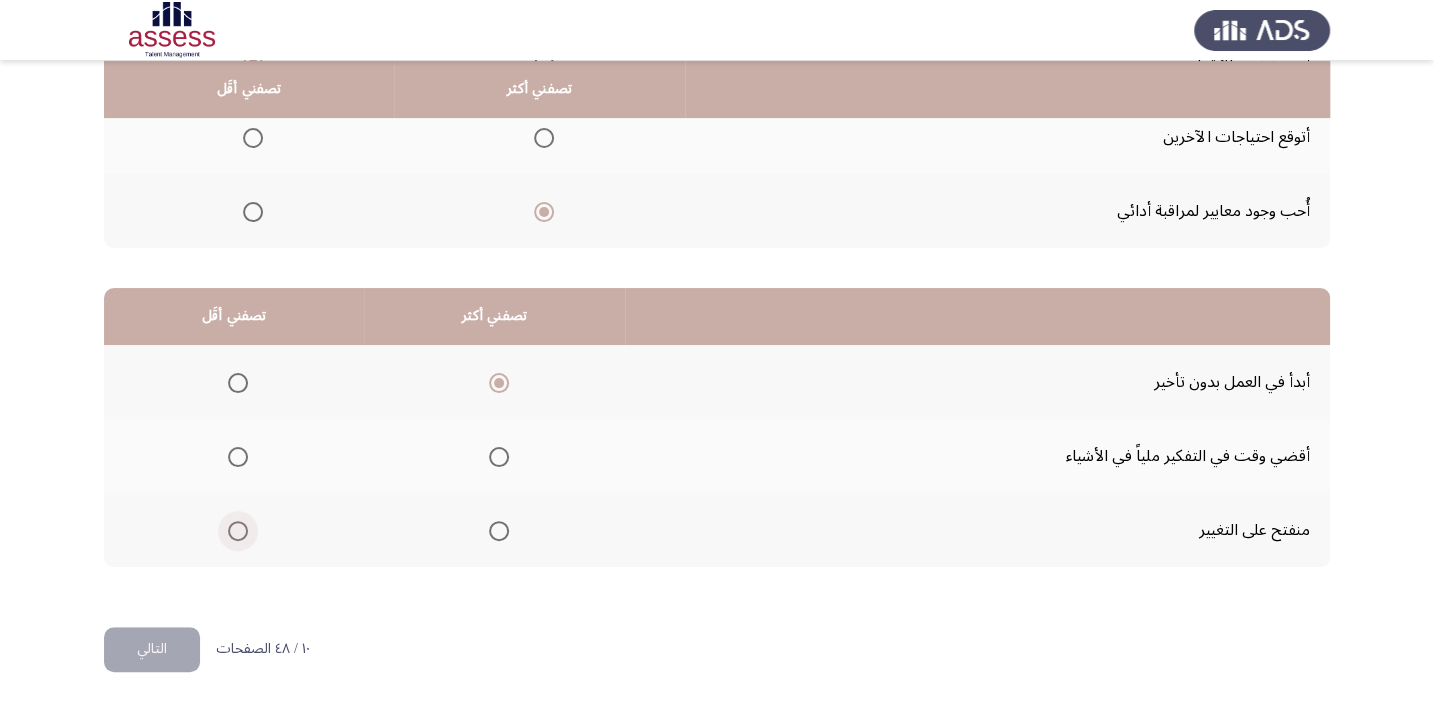 click at bounding box center (238, 531) 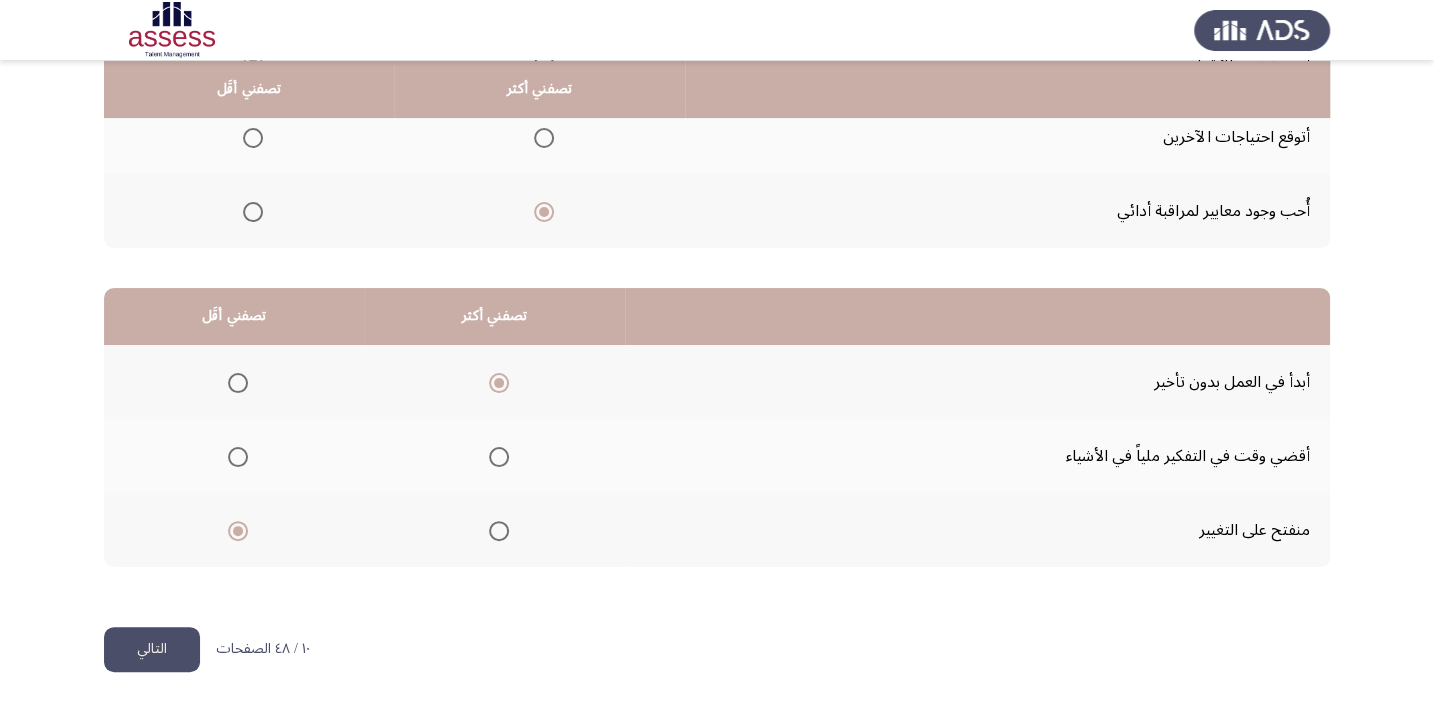 click on "التالي" 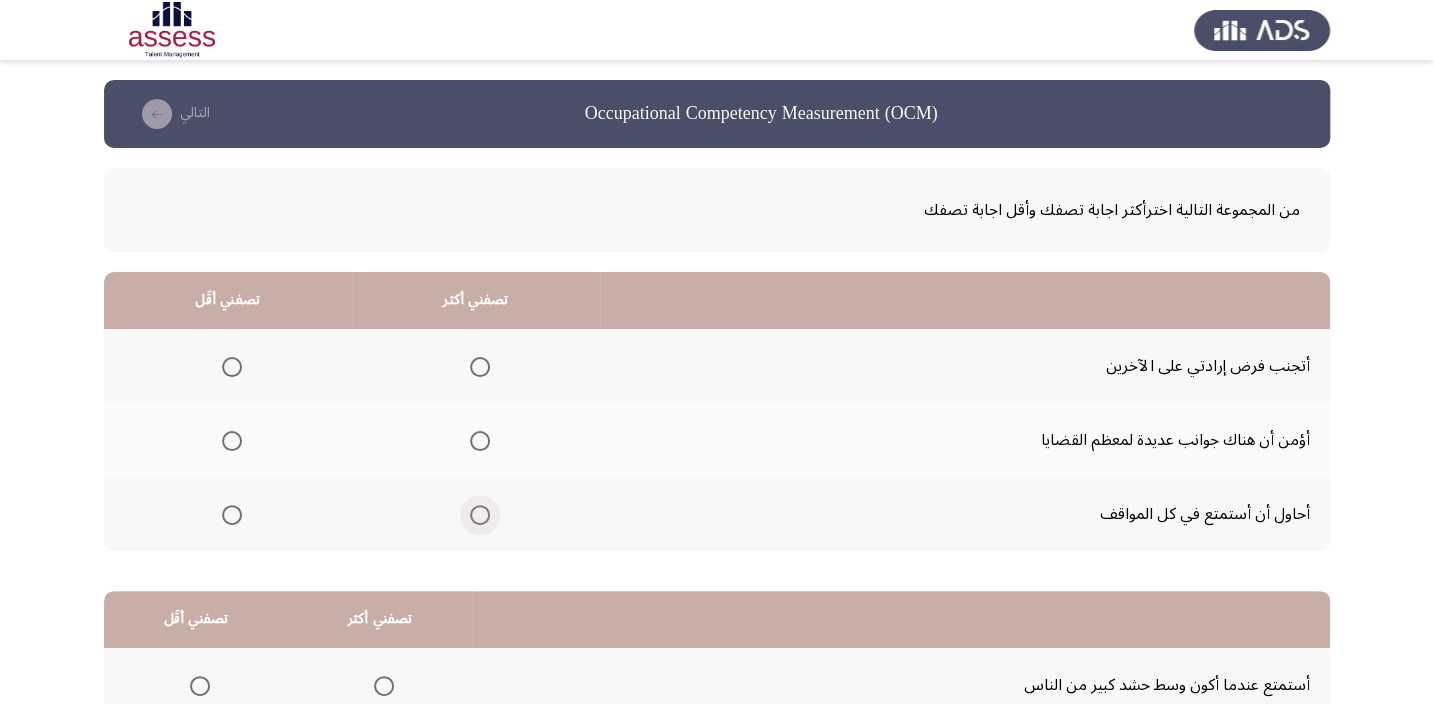 click at bounding box center [480, 515] 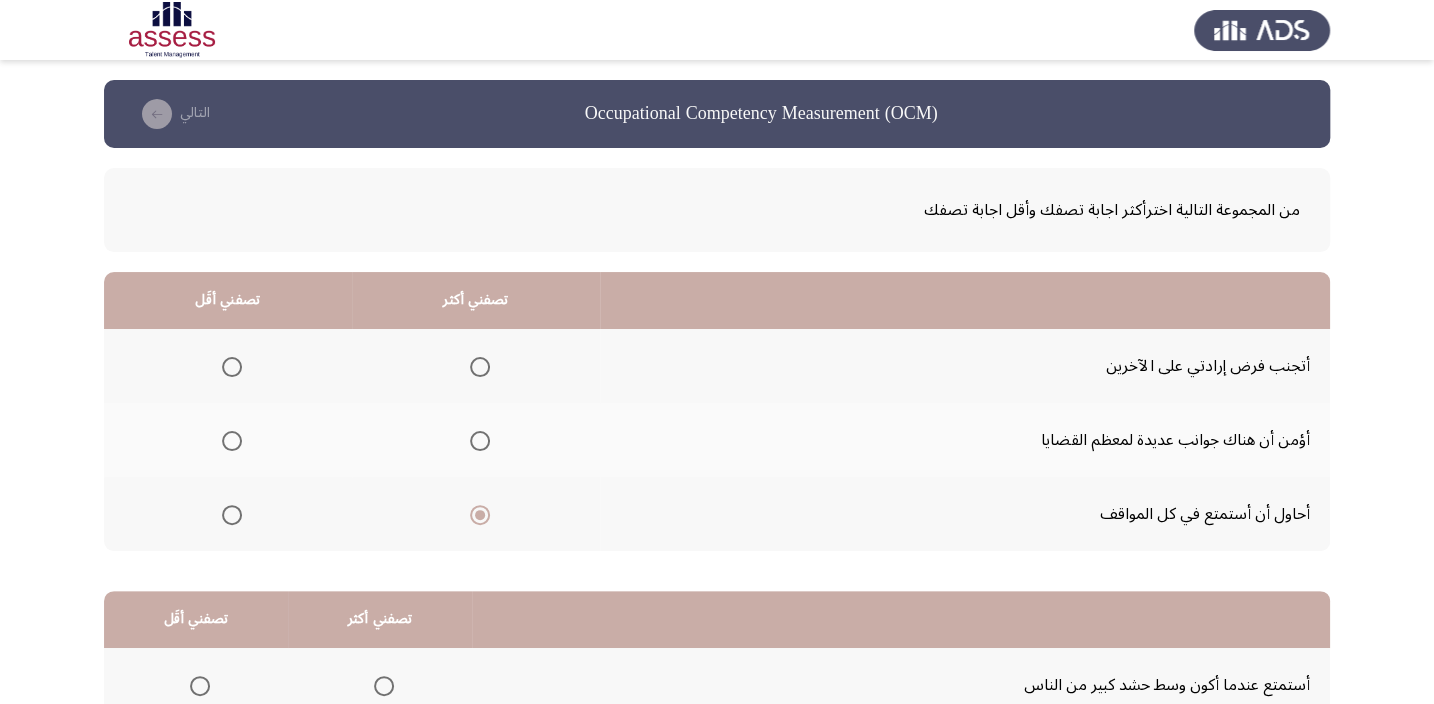 click at bounding box center [232, 441] 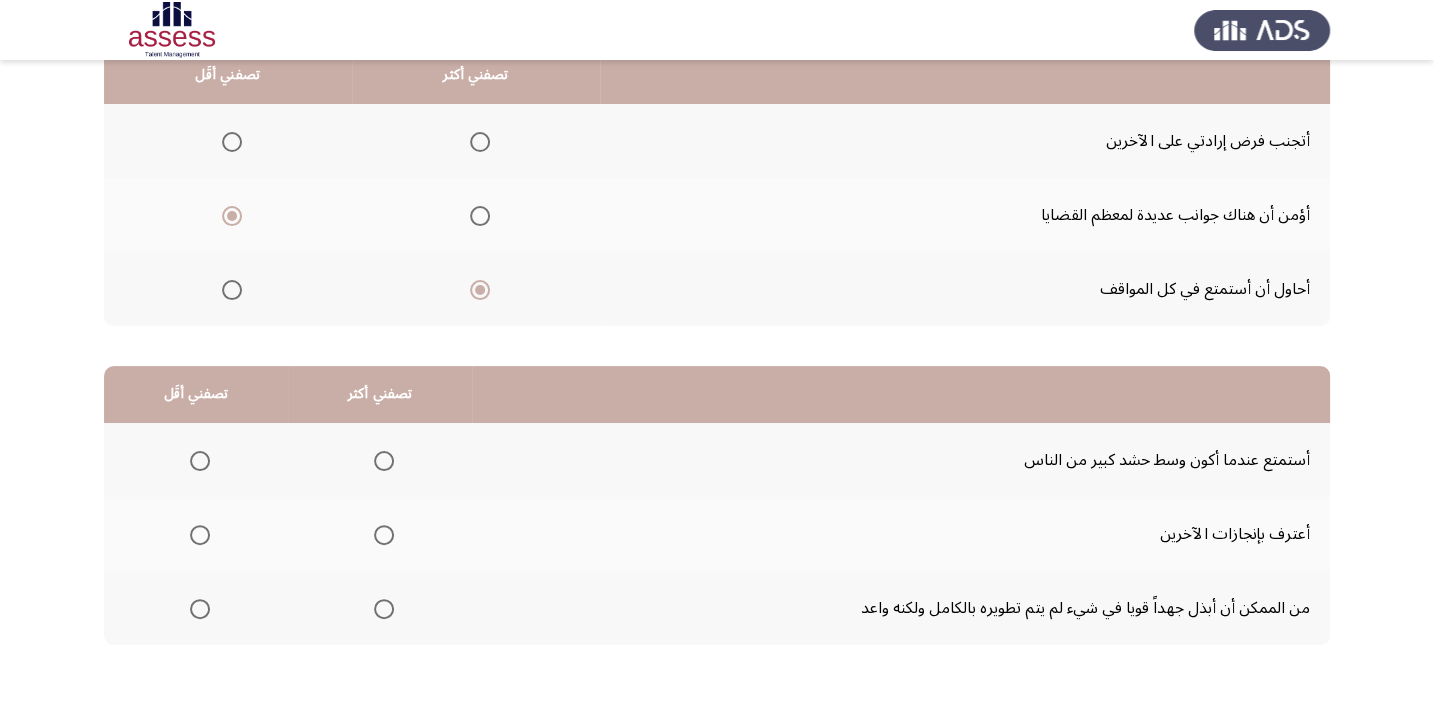scroll, scrollTop: 303, scrollLeft: 0, axis: vertical 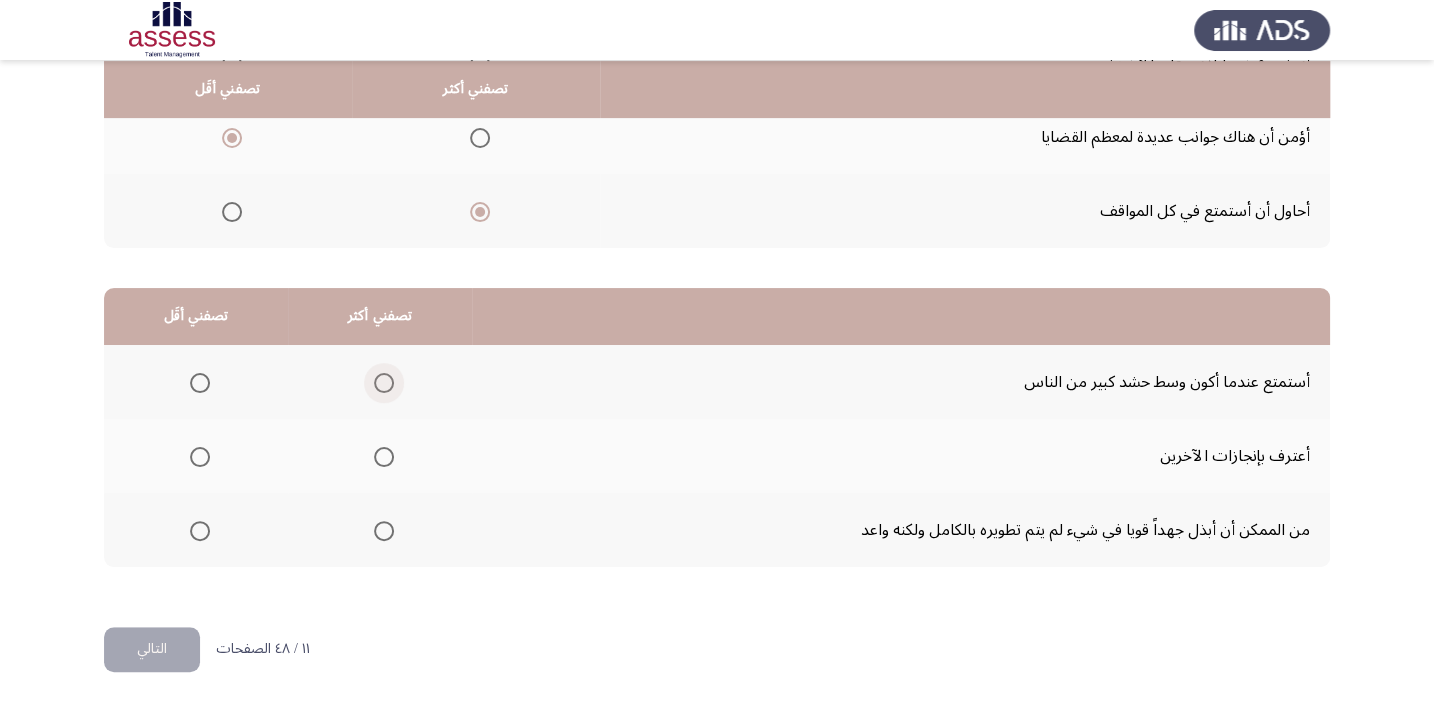 click at bounding box center (384, 383) 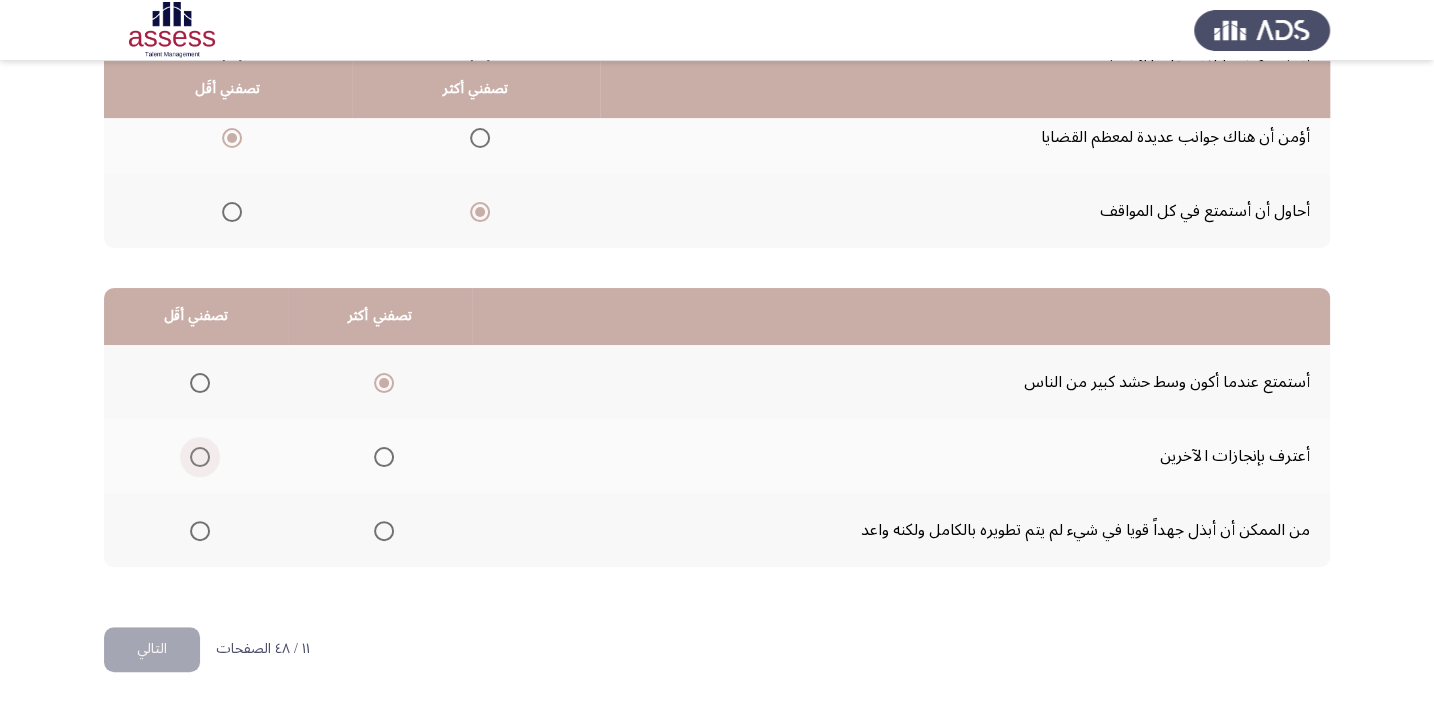 click at bounding box center [200, 457] 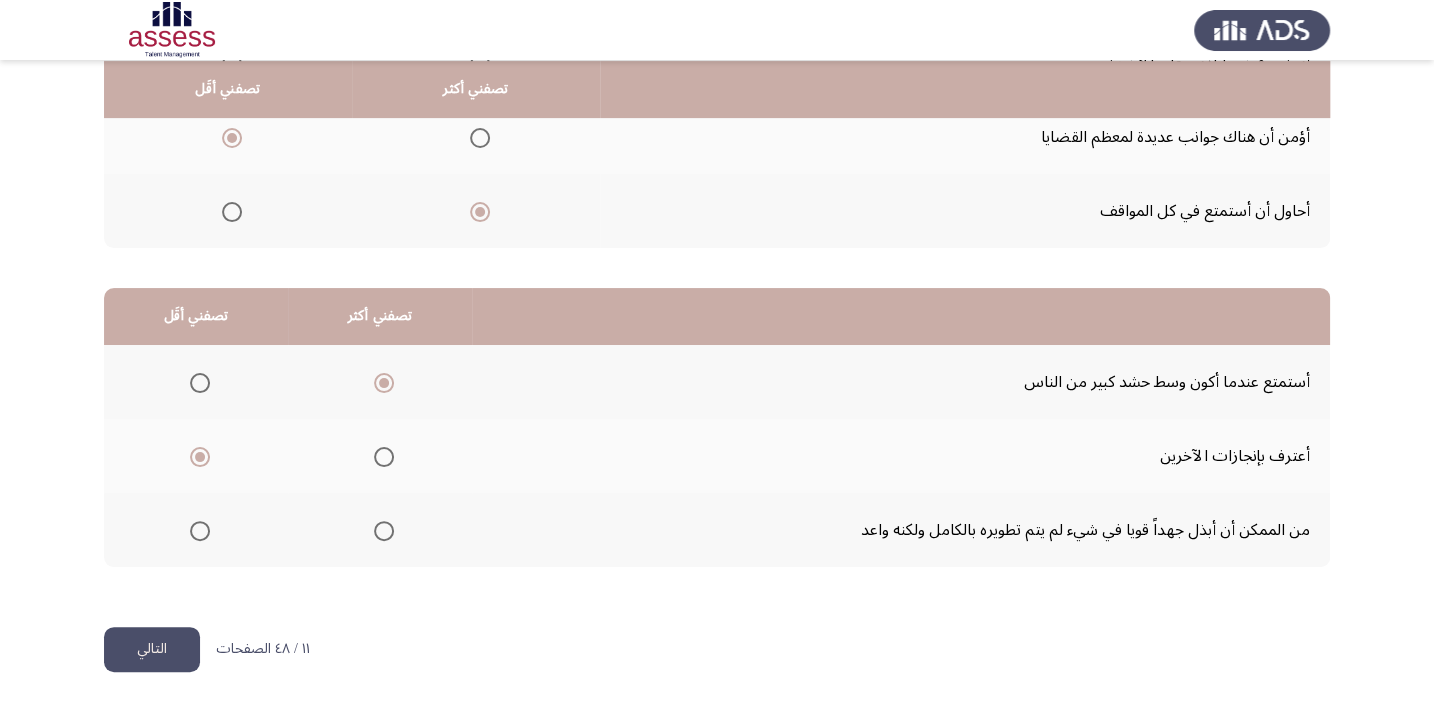 click on "التالي" 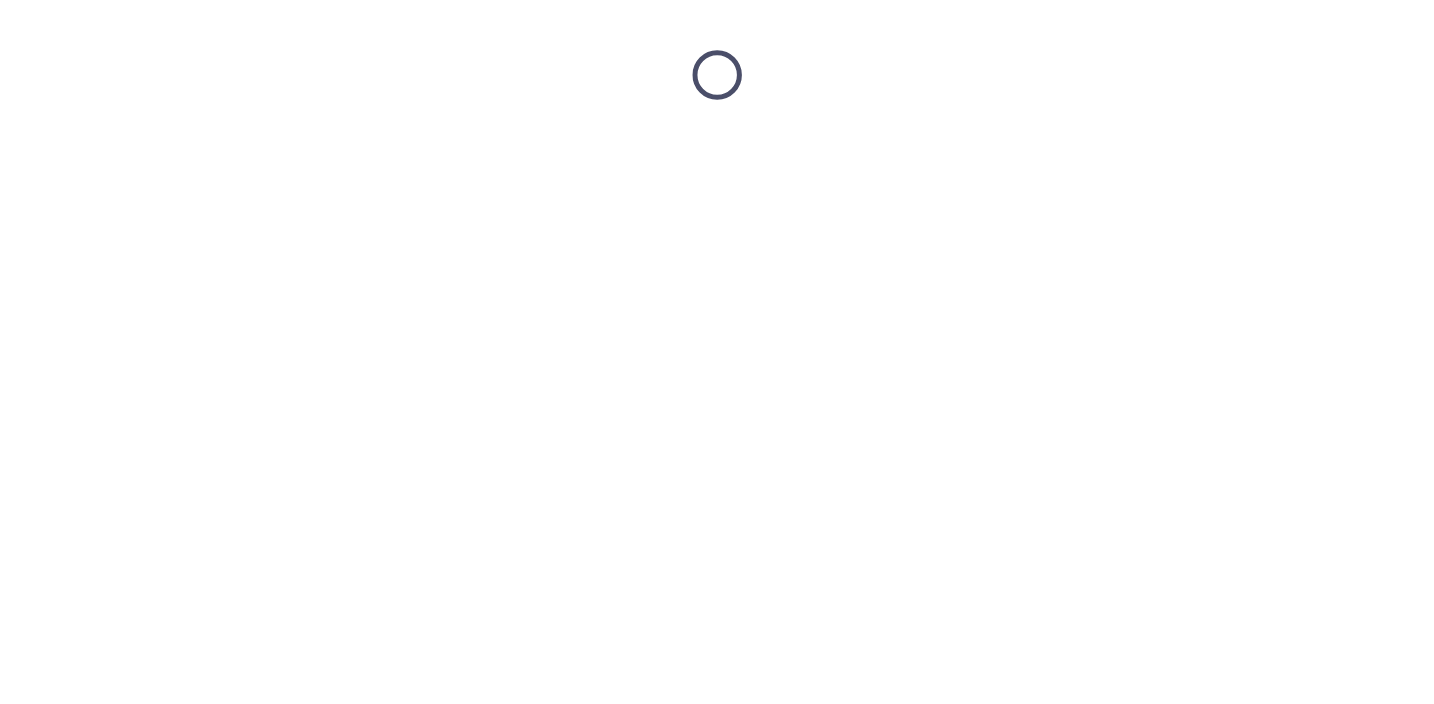 scroll, scrollTop: 0, scrollLeft: 0, axis: both 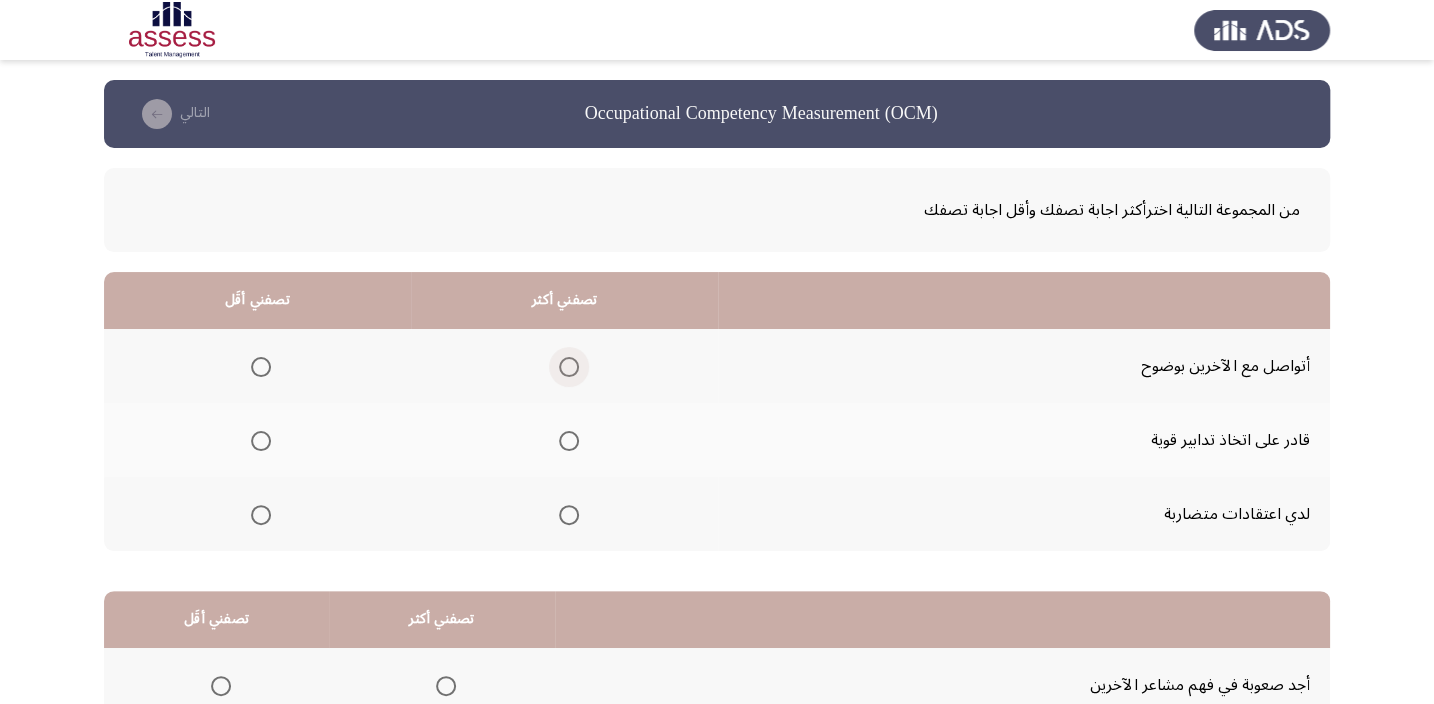 click at bounding box center [569, 367] 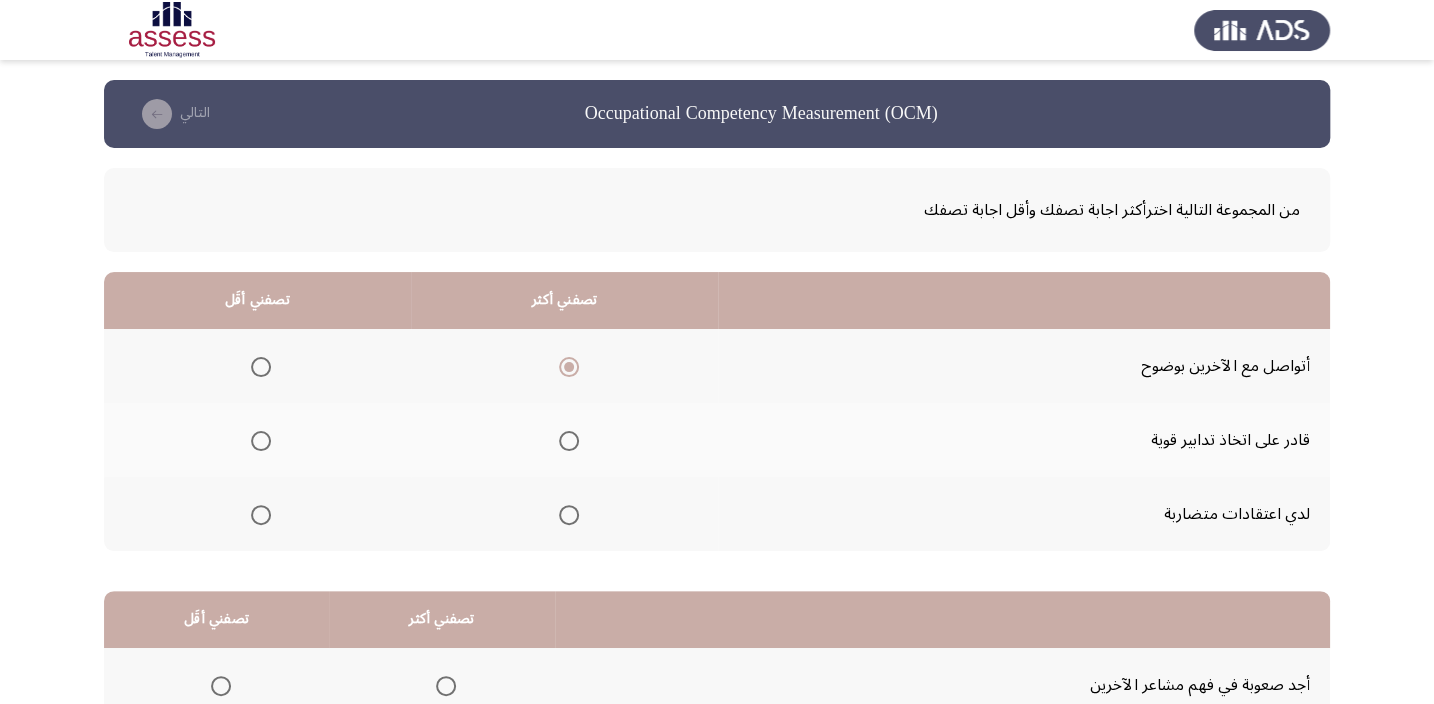 click at bounding box center (261, 441) 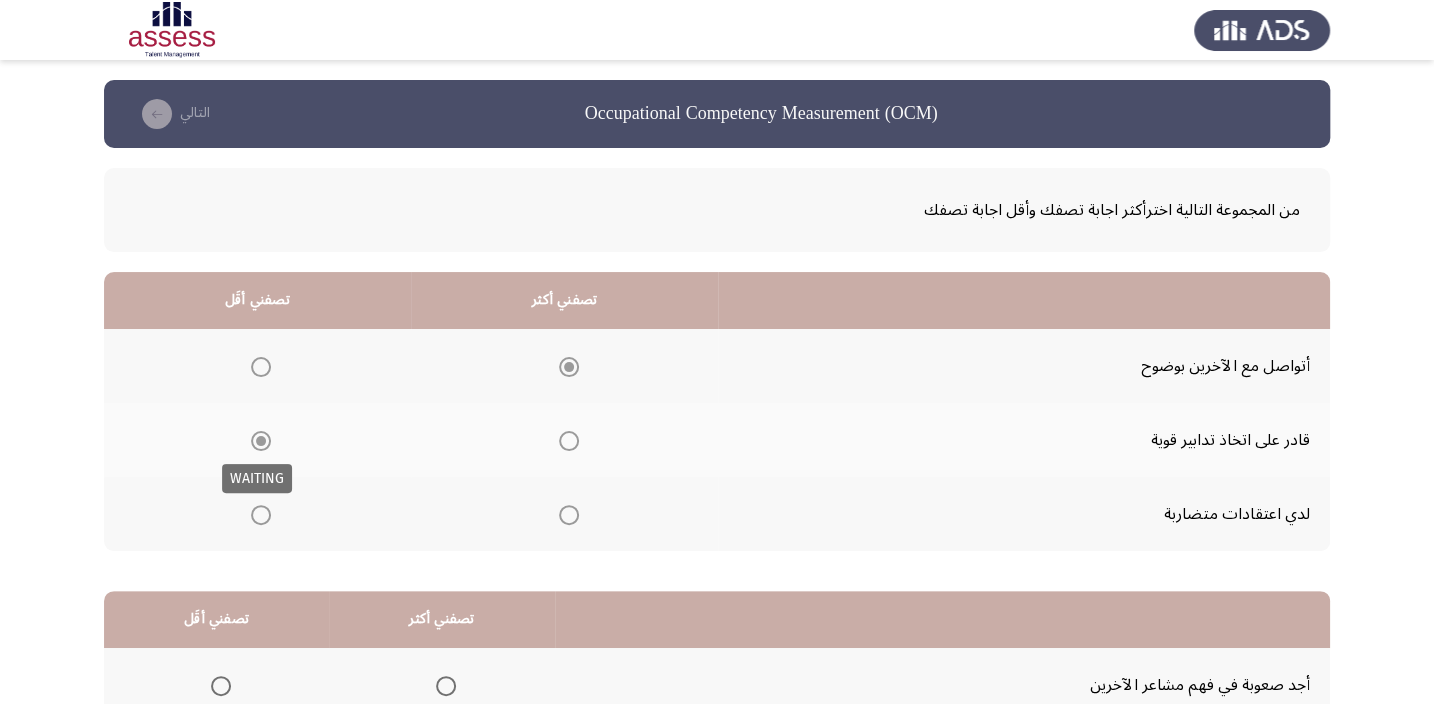 click at bounding box center (261, 441) 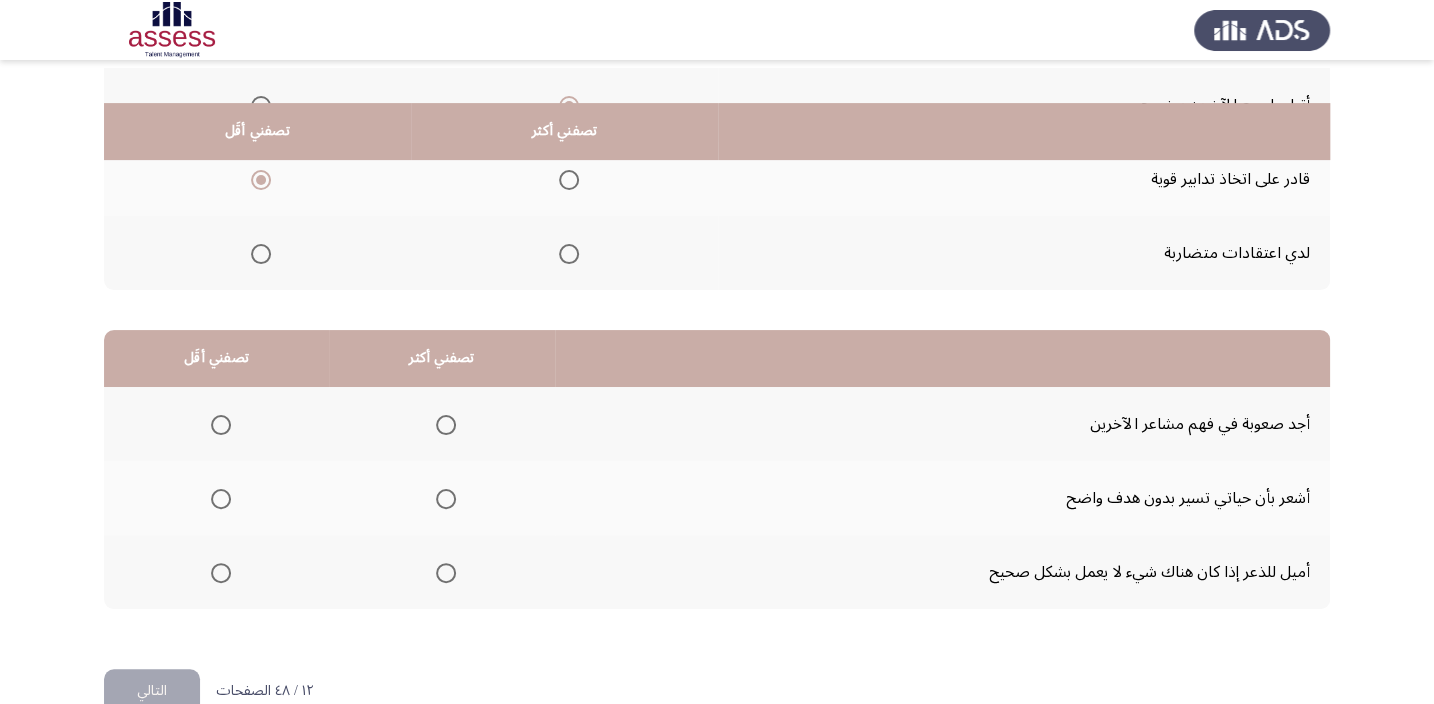 scroll, scrollTop: 303, scrollLeft: 0, axis: vertical 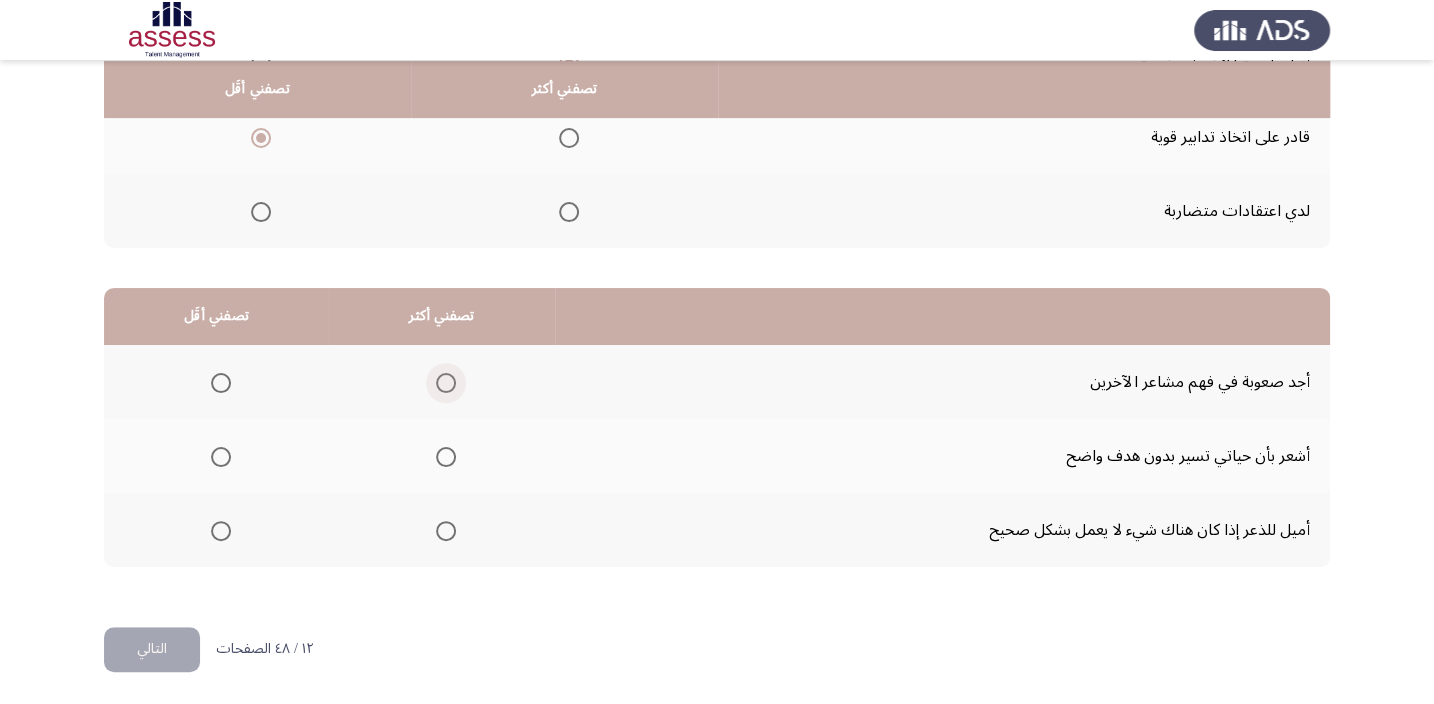 click at bounding box center [446, 383] 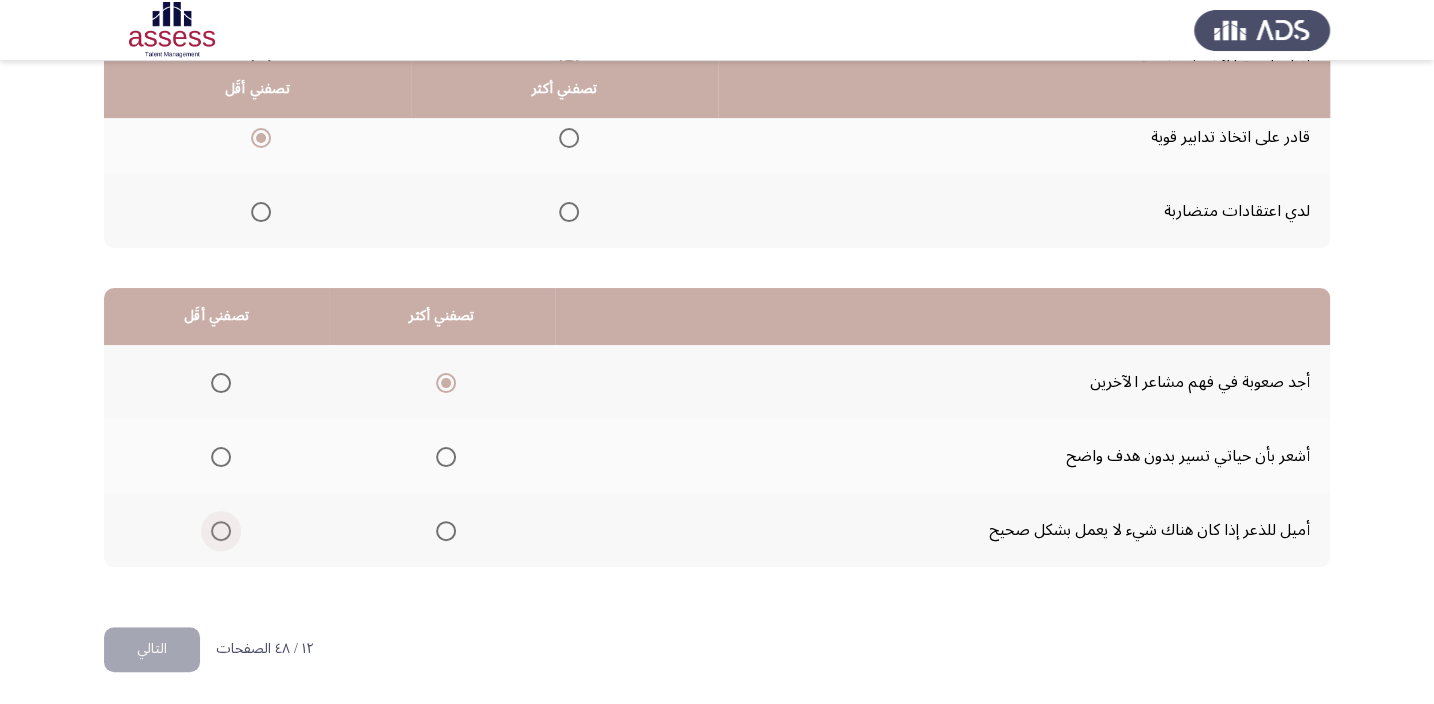 click at bounding box center [221, 531] 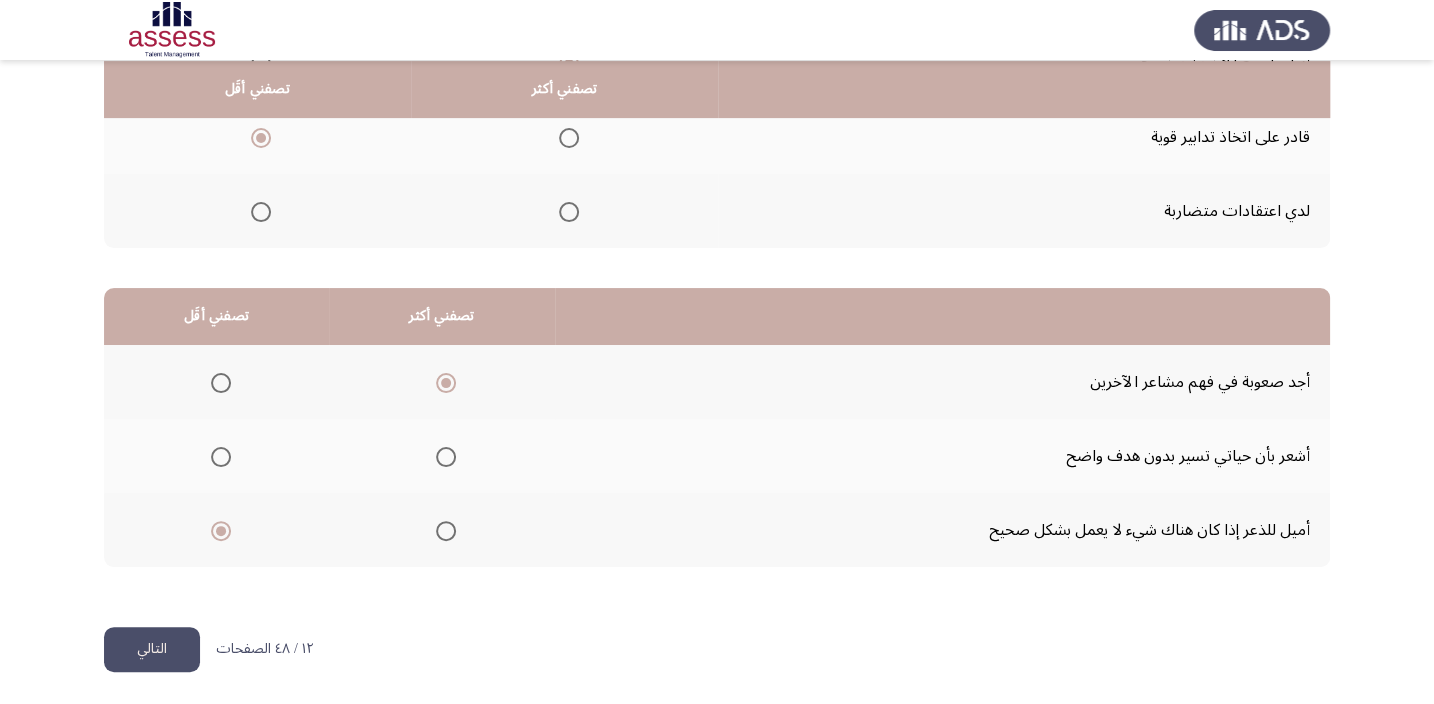 click on "التالي" 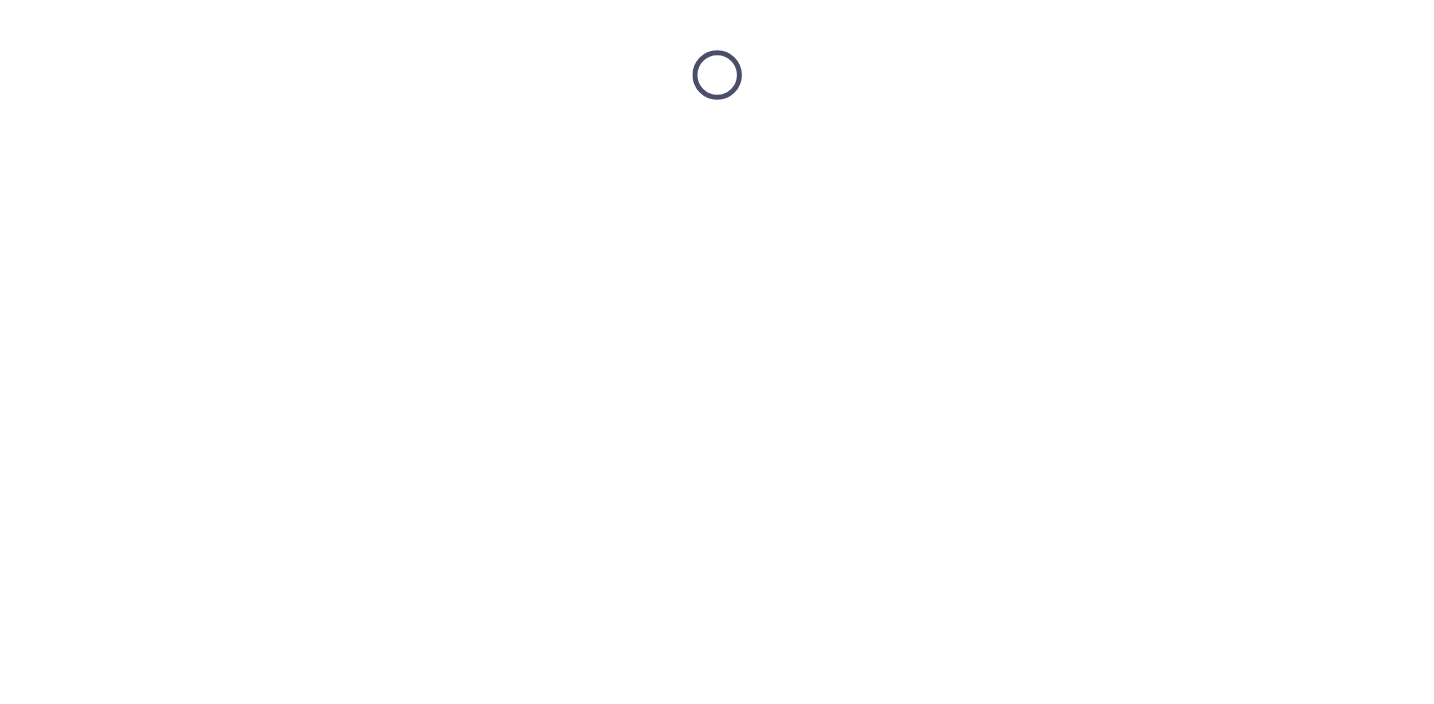 scroll, scrollTop: 0, scrollLeft: 0, axis: both 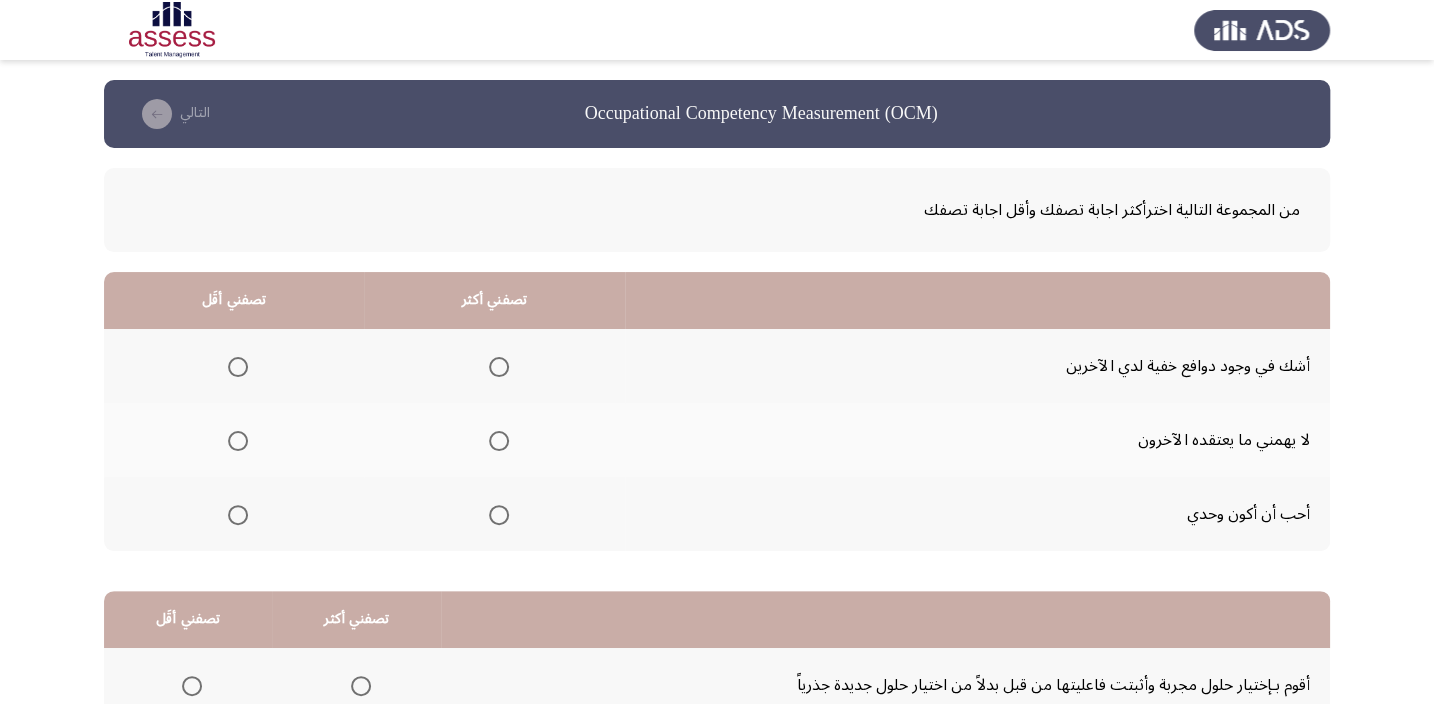 click at bounding box center [499, 441] 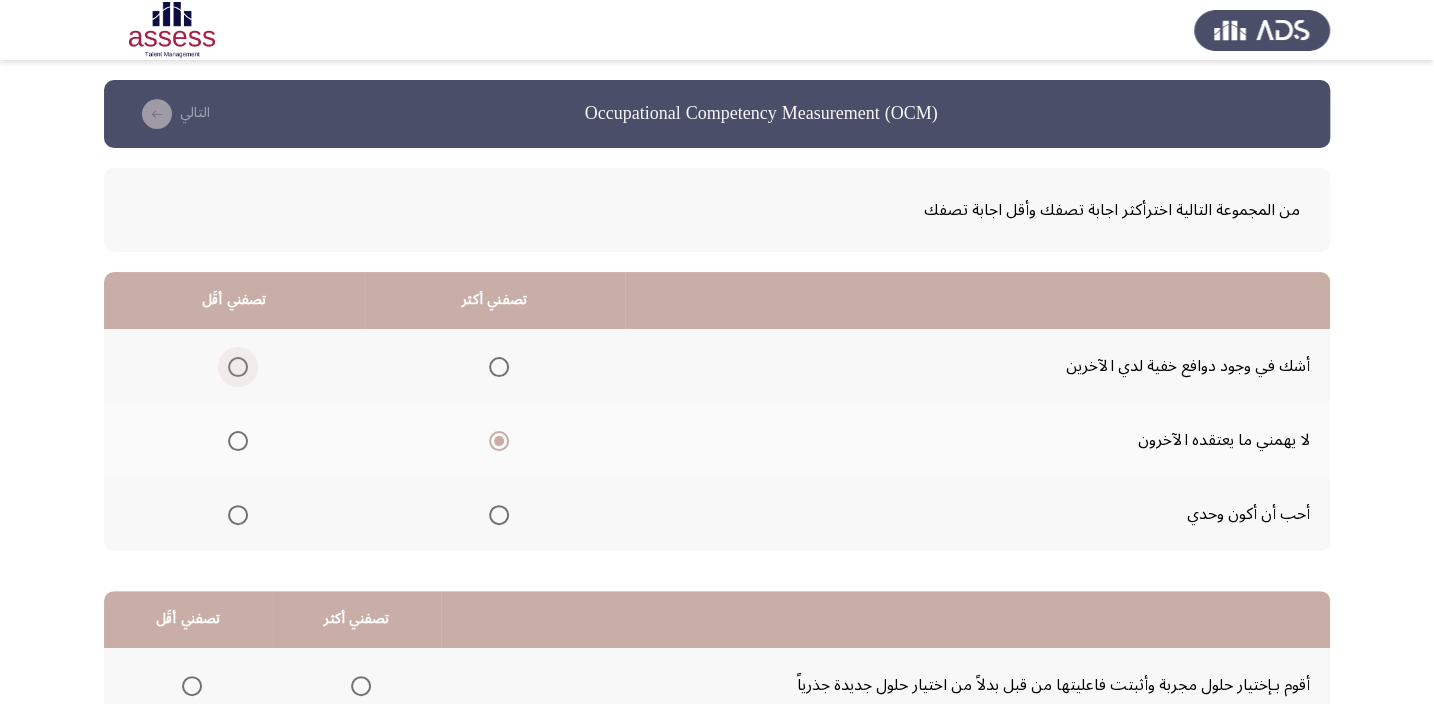 click at bounding box center (238, 367) 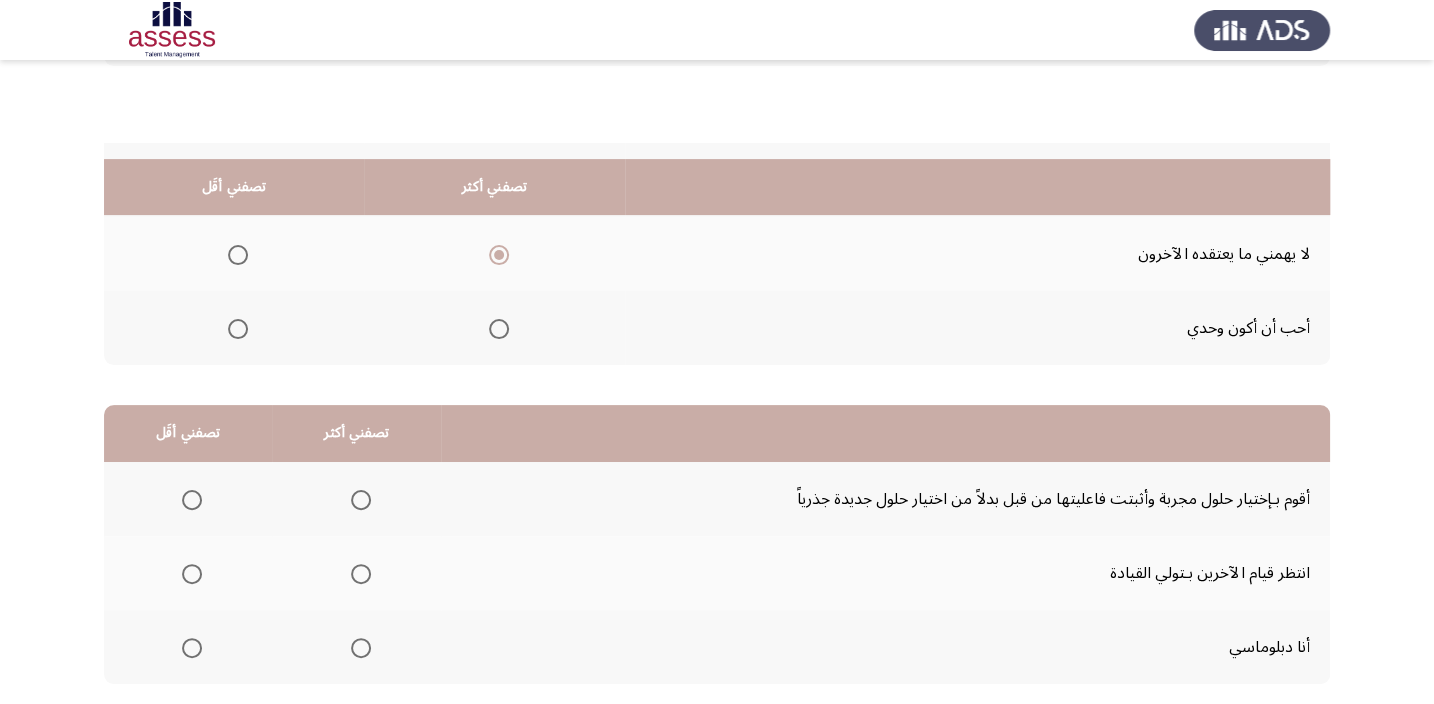 scroll, scrollTop: 303, scrollLeft: 0, axis: vertical 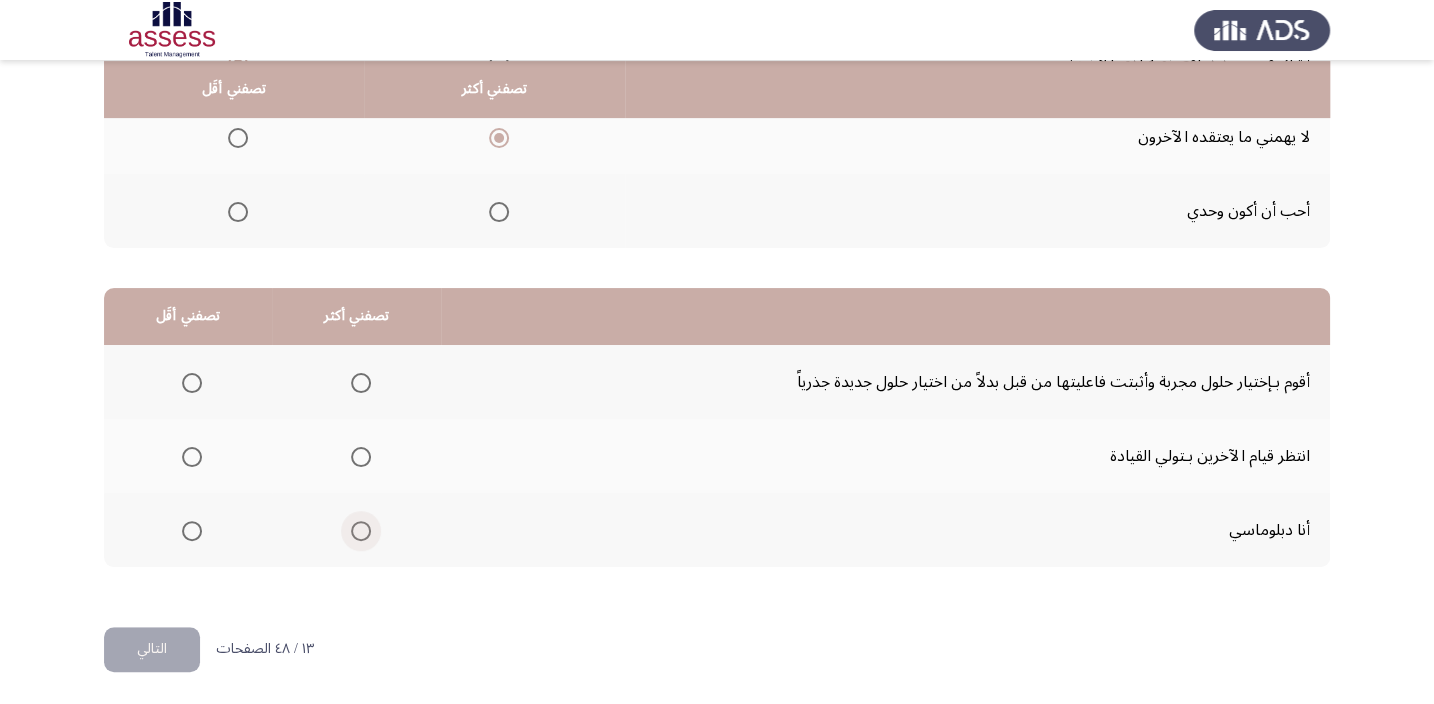 click at bounding box center (361, 531) 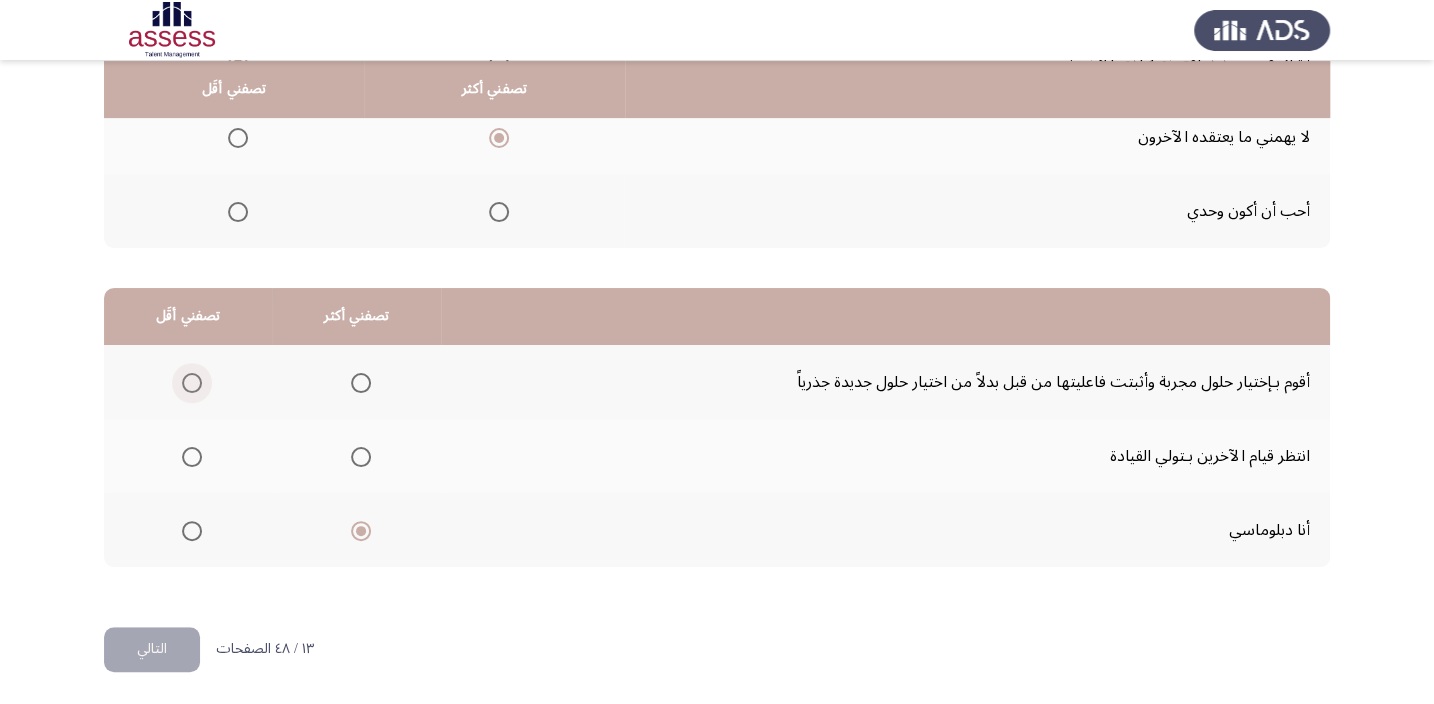 click at bounding box center [192, 383] 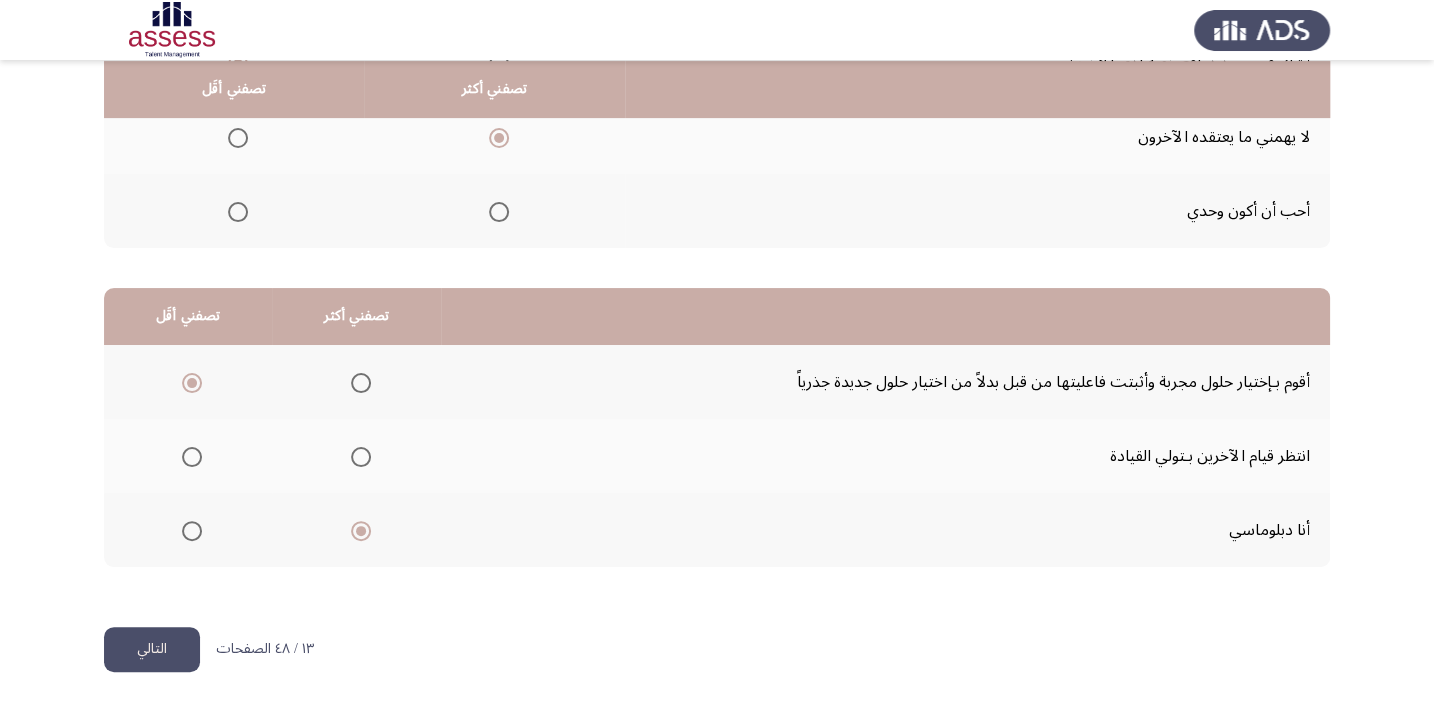click on "التالي" 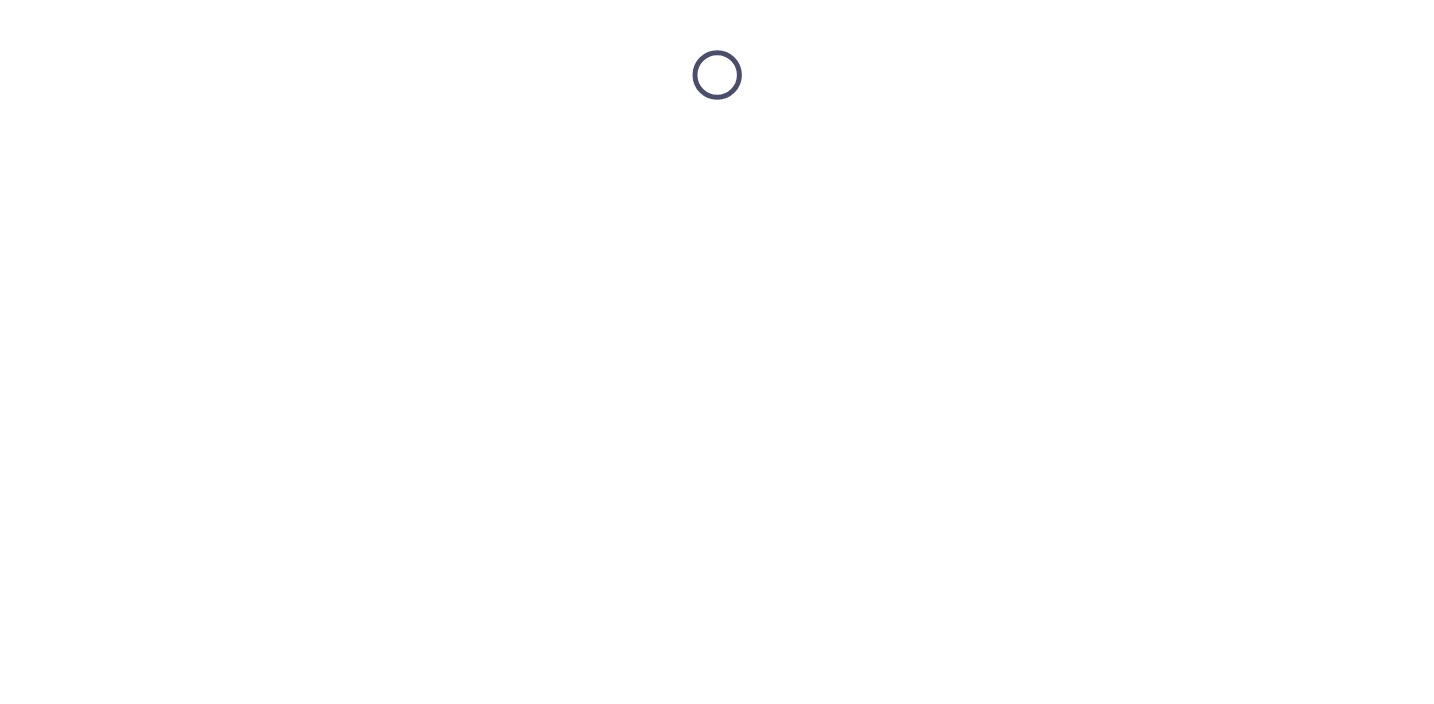 scroll, scrollTop: 0, scrollLeft: 0, axis: both 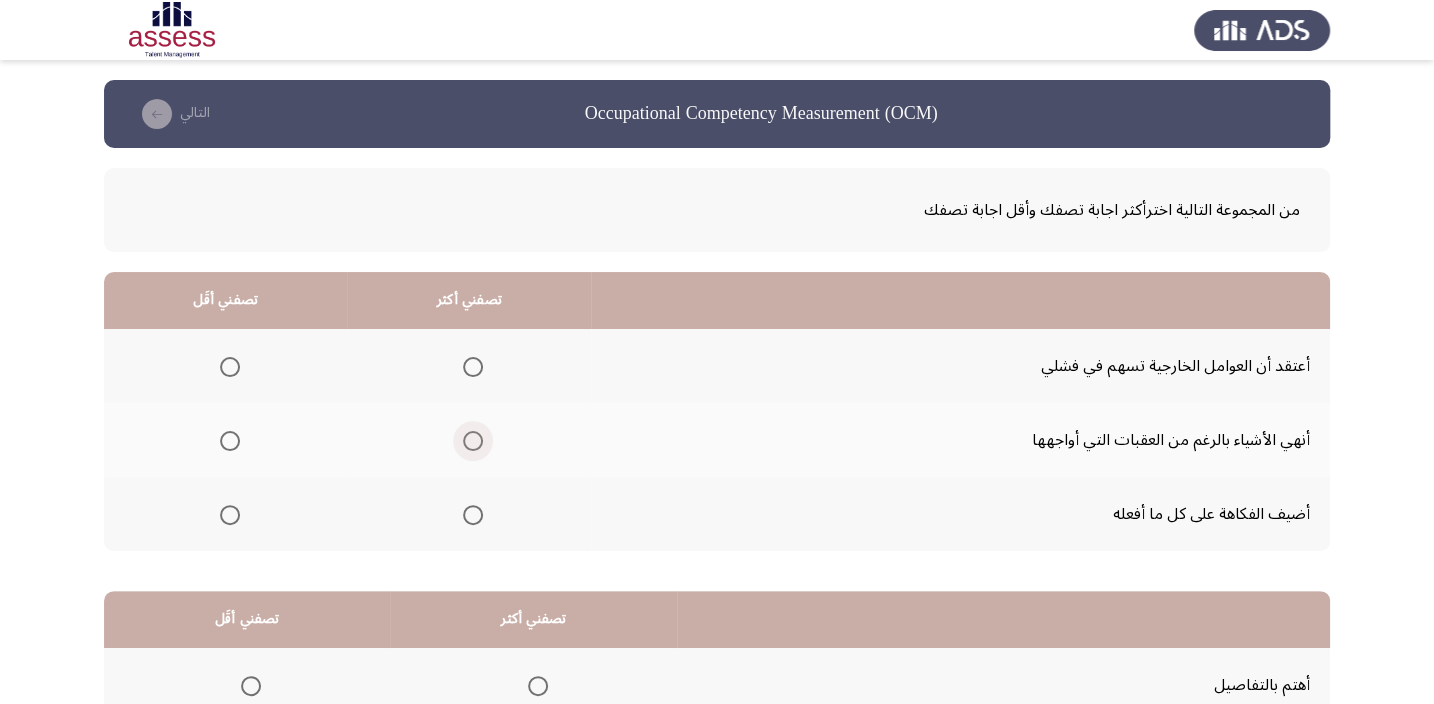 click at bounding box center [473, 441] 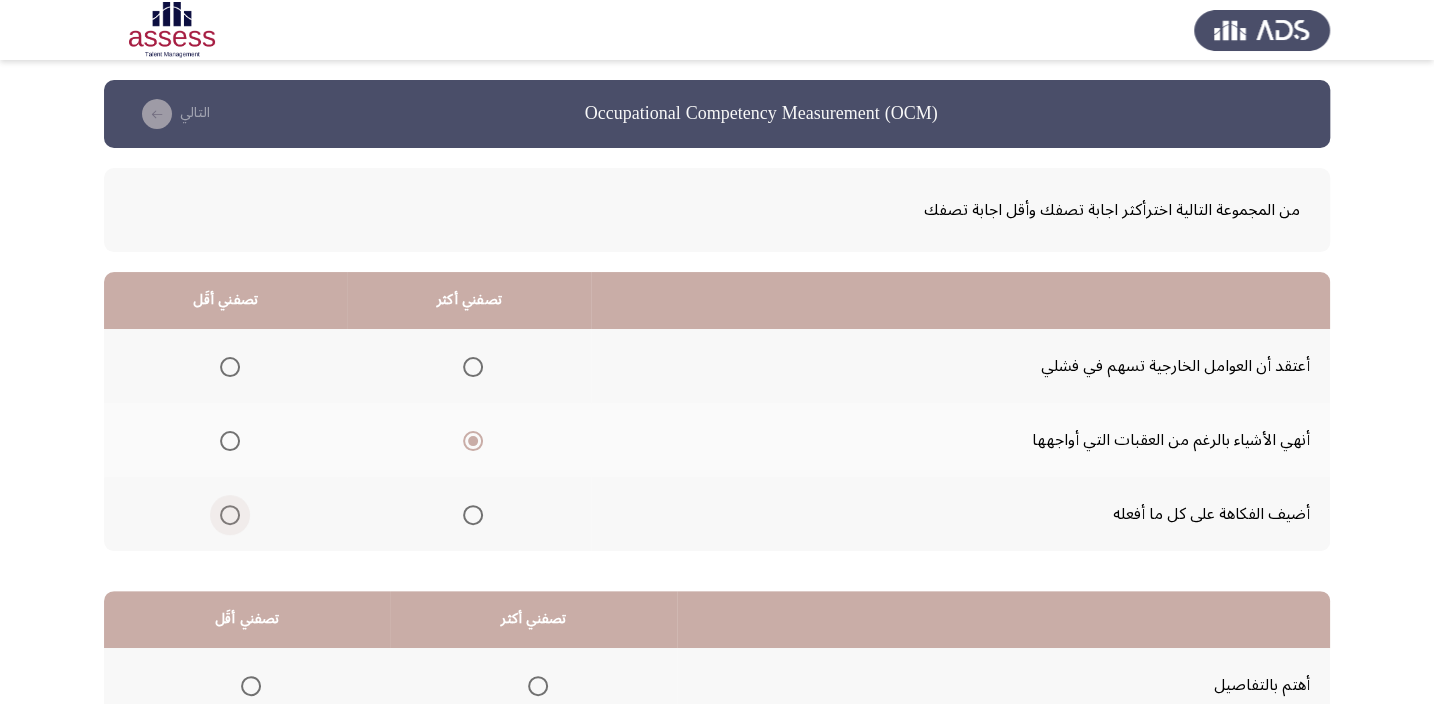 click at bounding box center [230, 515] 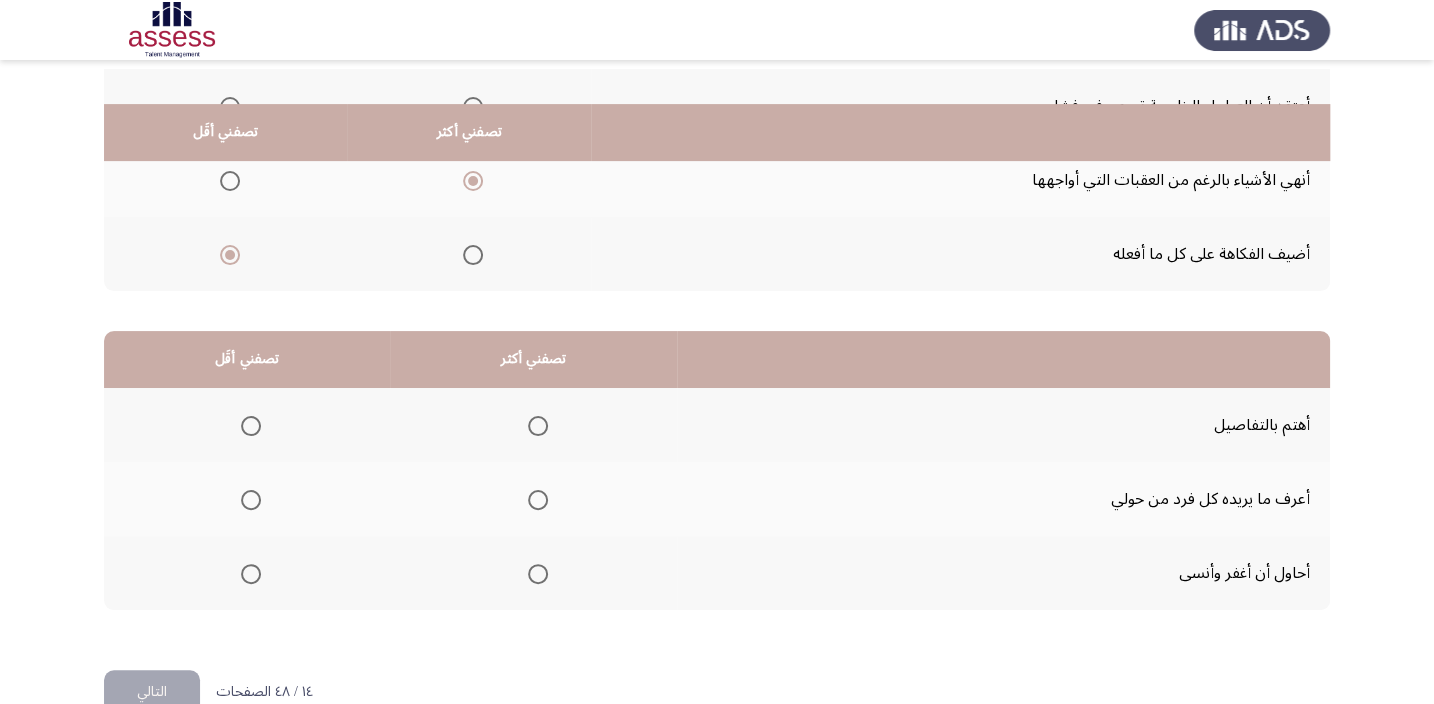 scroll, scrollTop: 303, scrollLeft: 0, axis: vertical 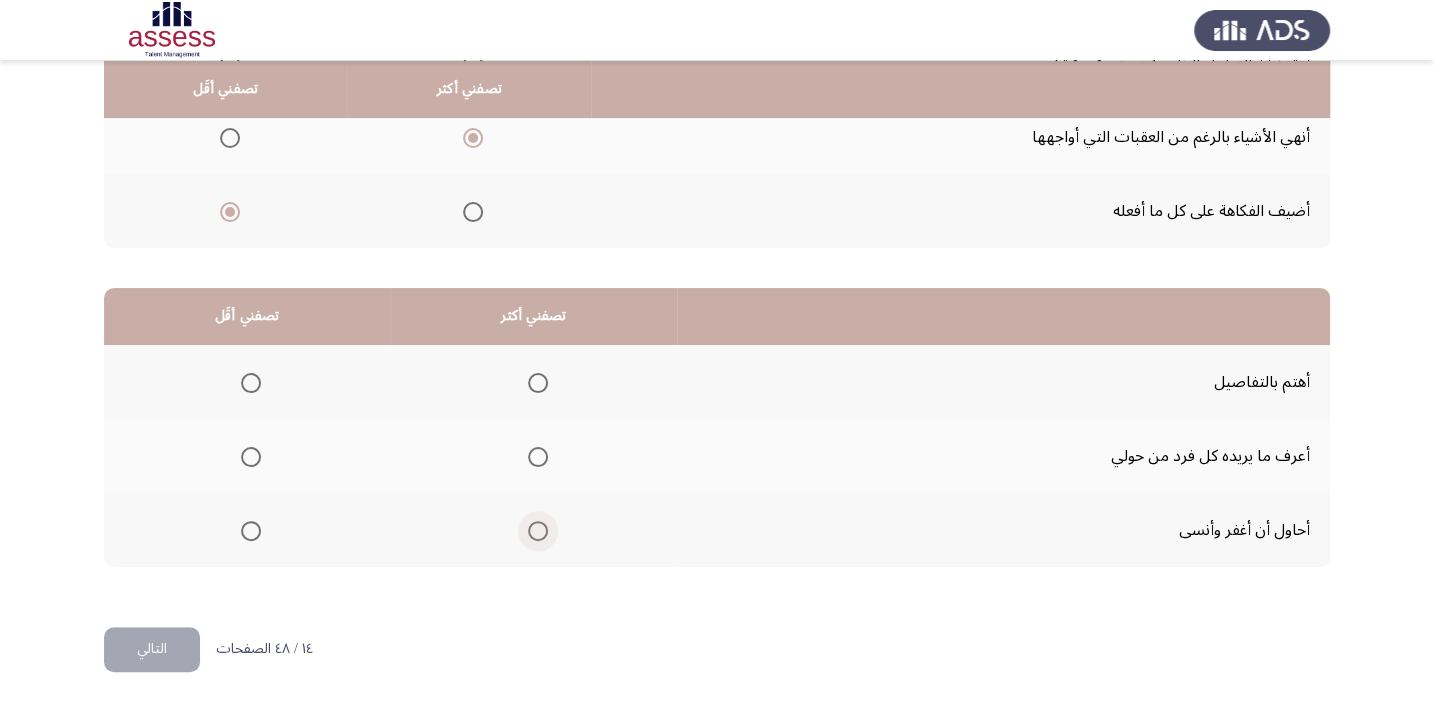click at bounding box center [538, 531] 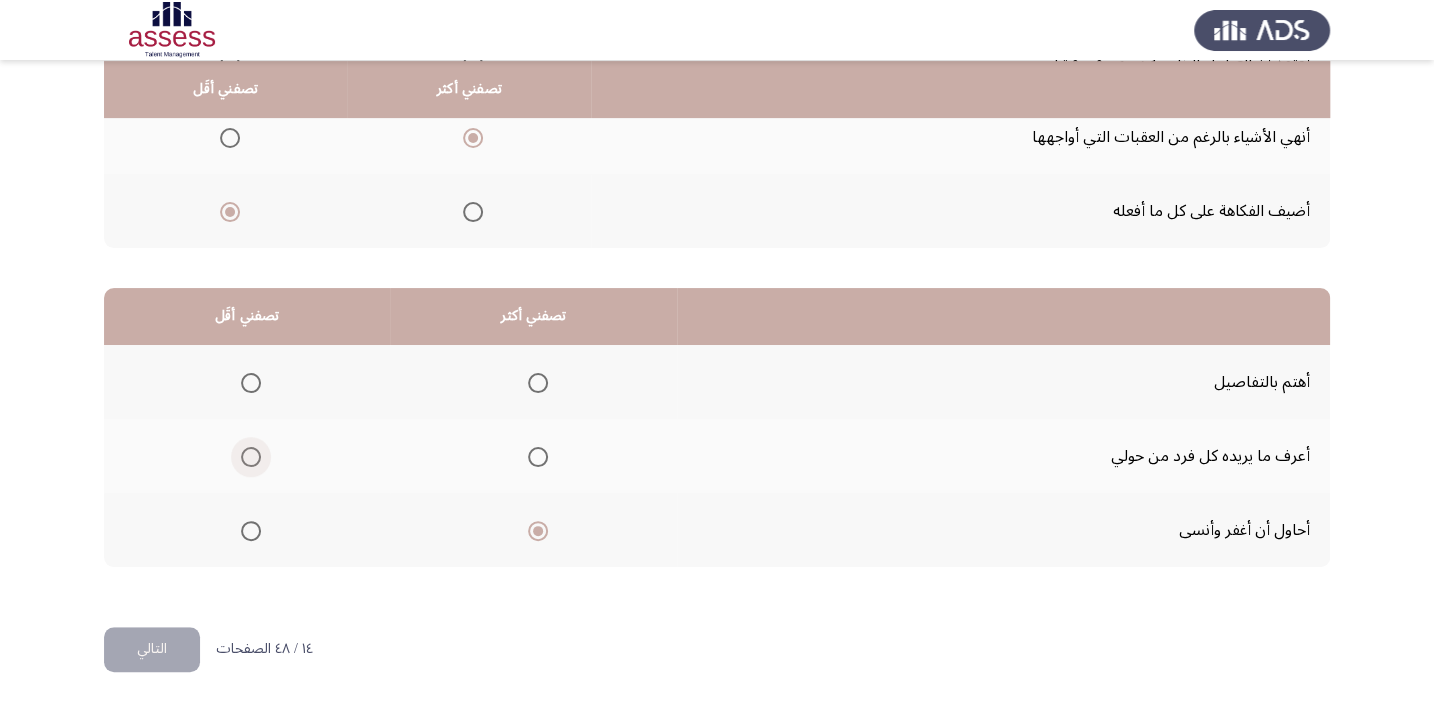 click at bounding box center (251, 457) 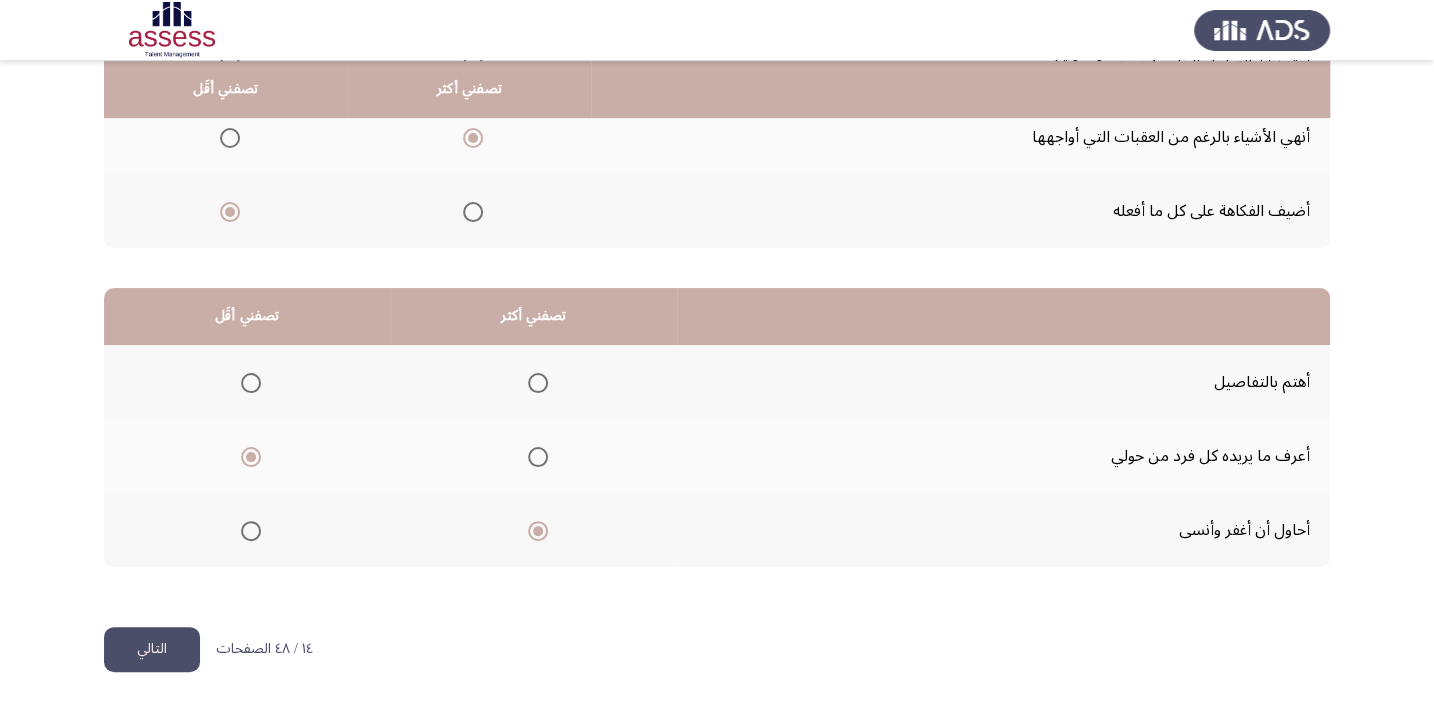 click on "التالي" 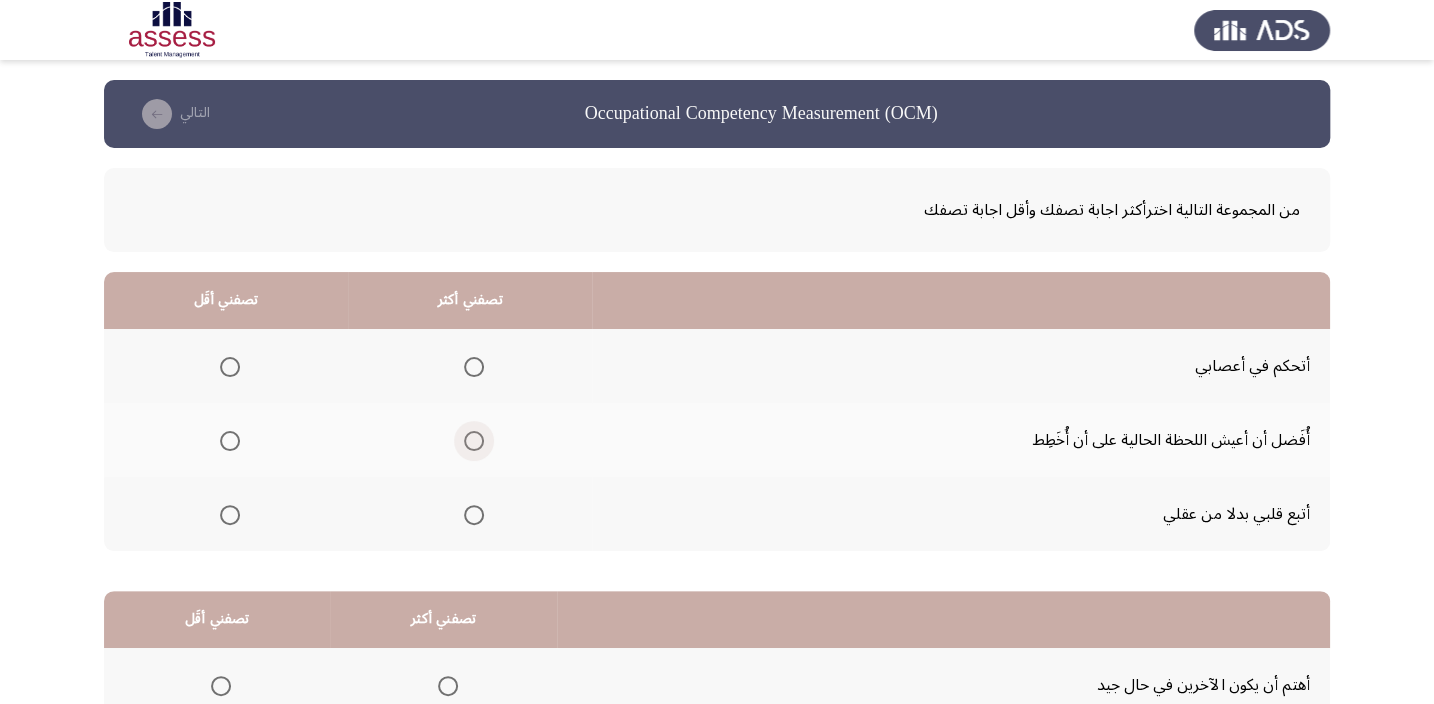 click at bounding box center [474, 441] 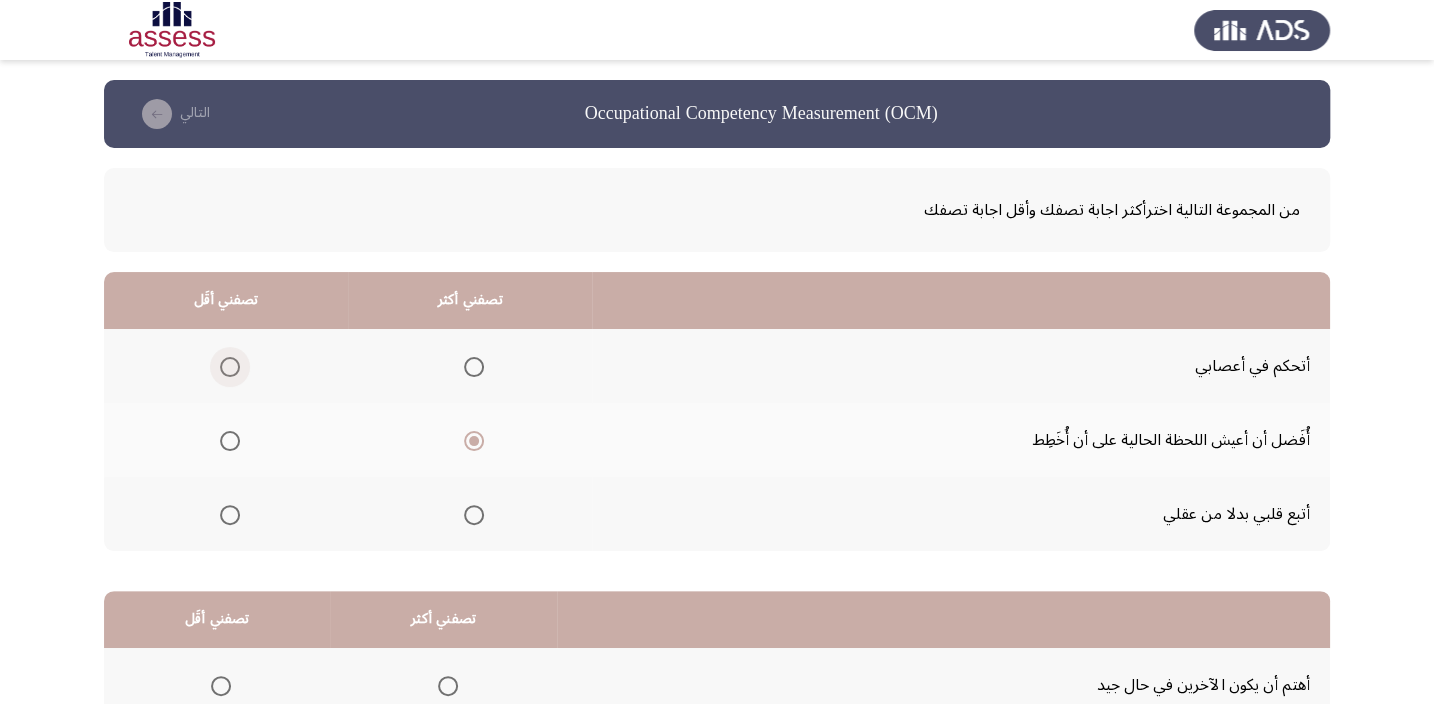 click at bounding box center (230, 367) 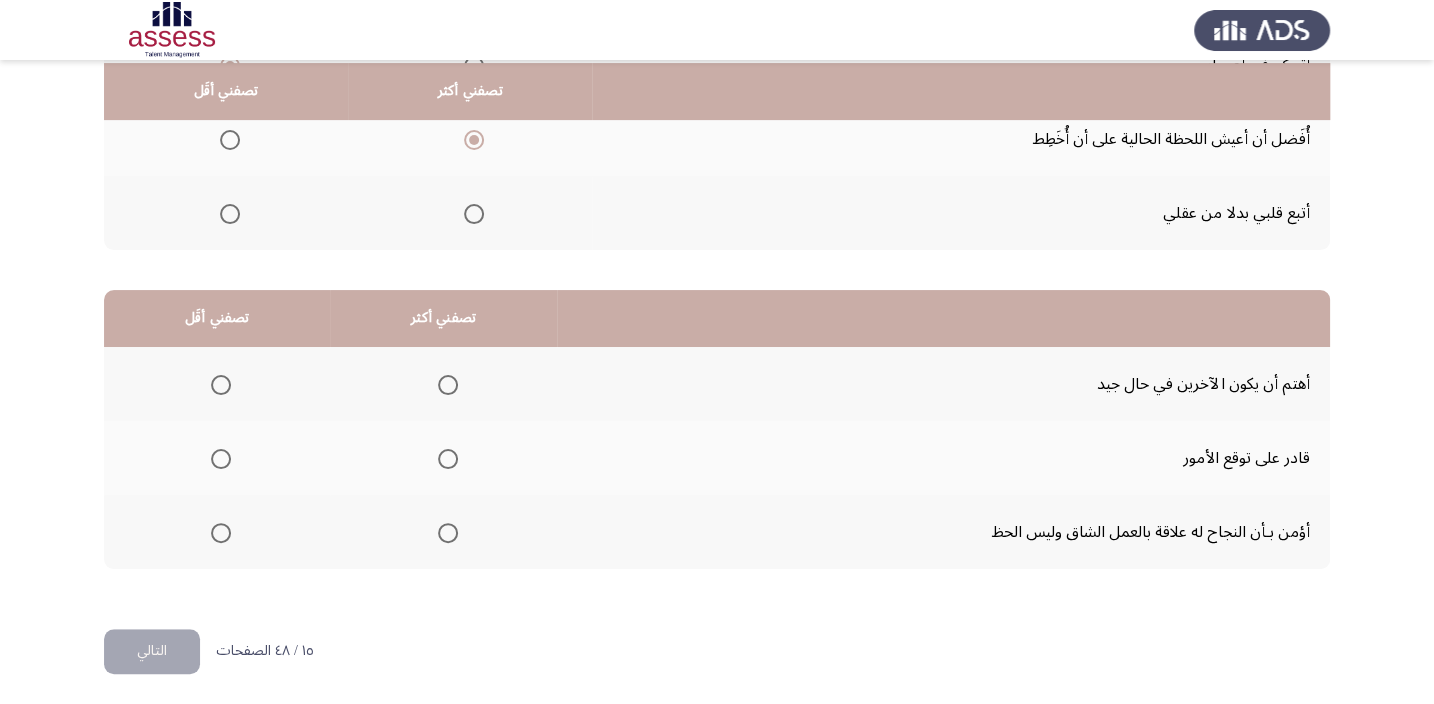 scroll, scrollTop: 303, scrollLeft: 0, axis: vertical 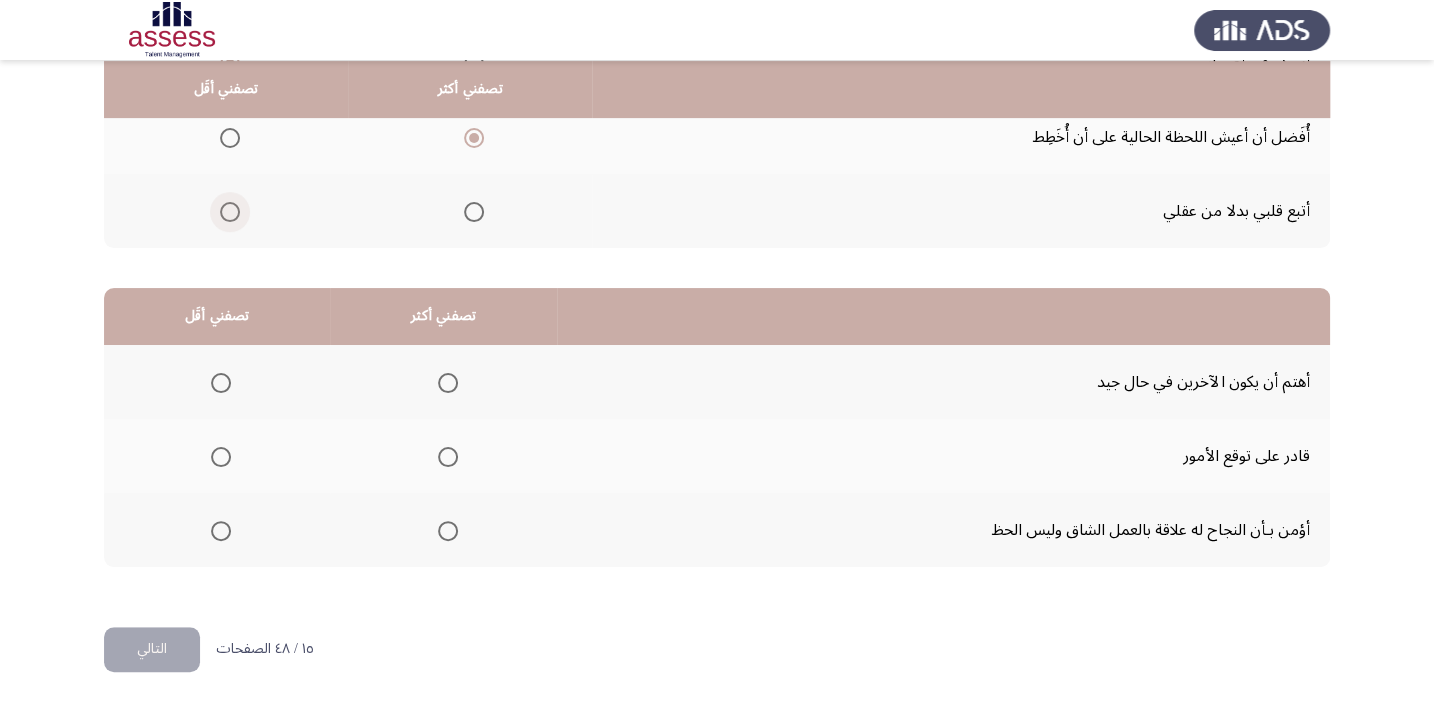 click at bounding box center [230, 212] 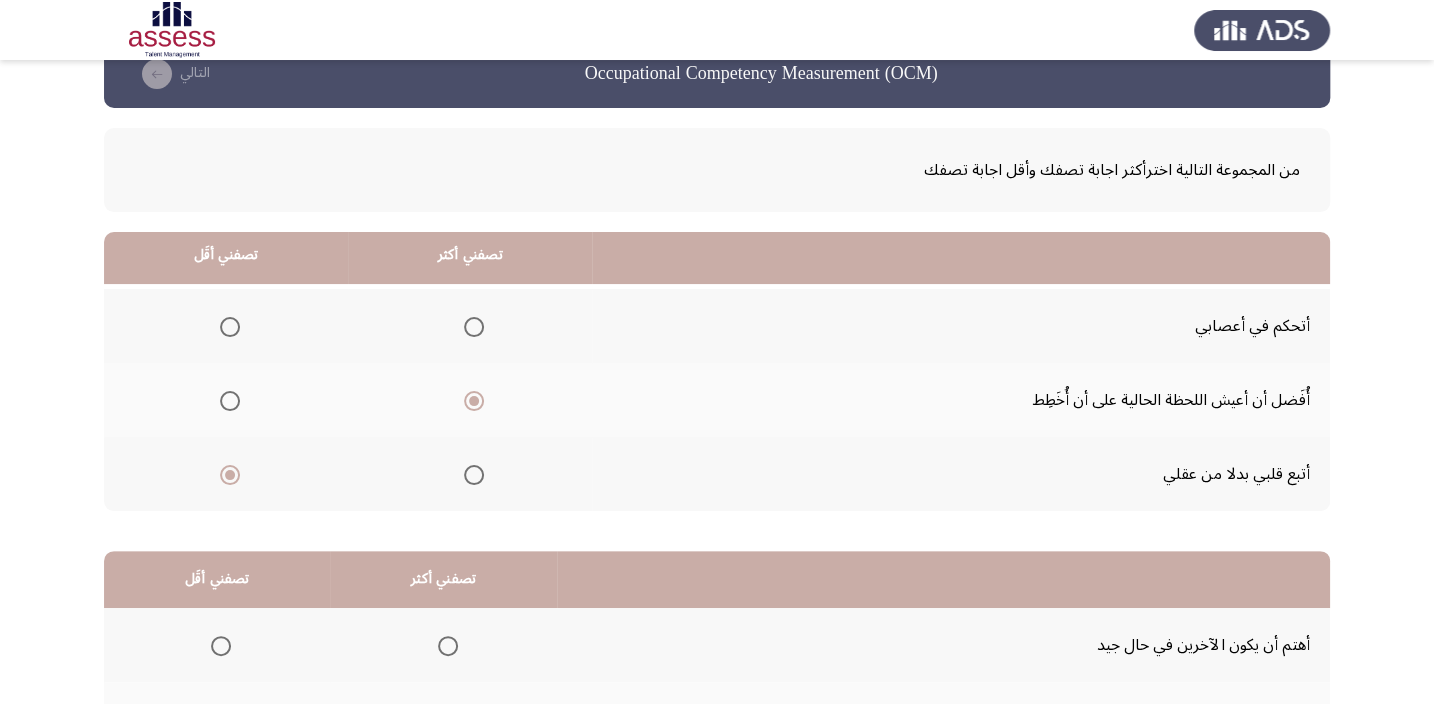 scroll, scrollTop: 0, scrollLeft: 0, axis: both 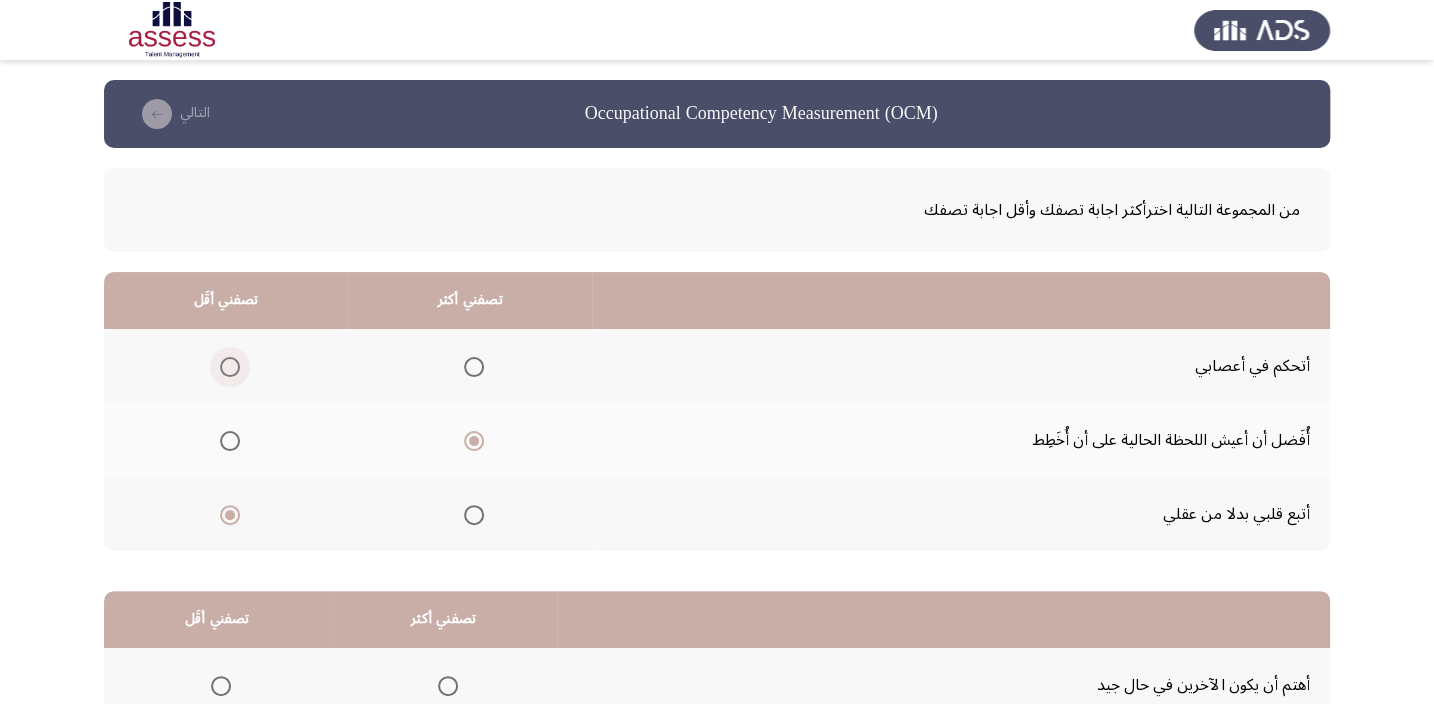 click at bounding box center (230, 367) 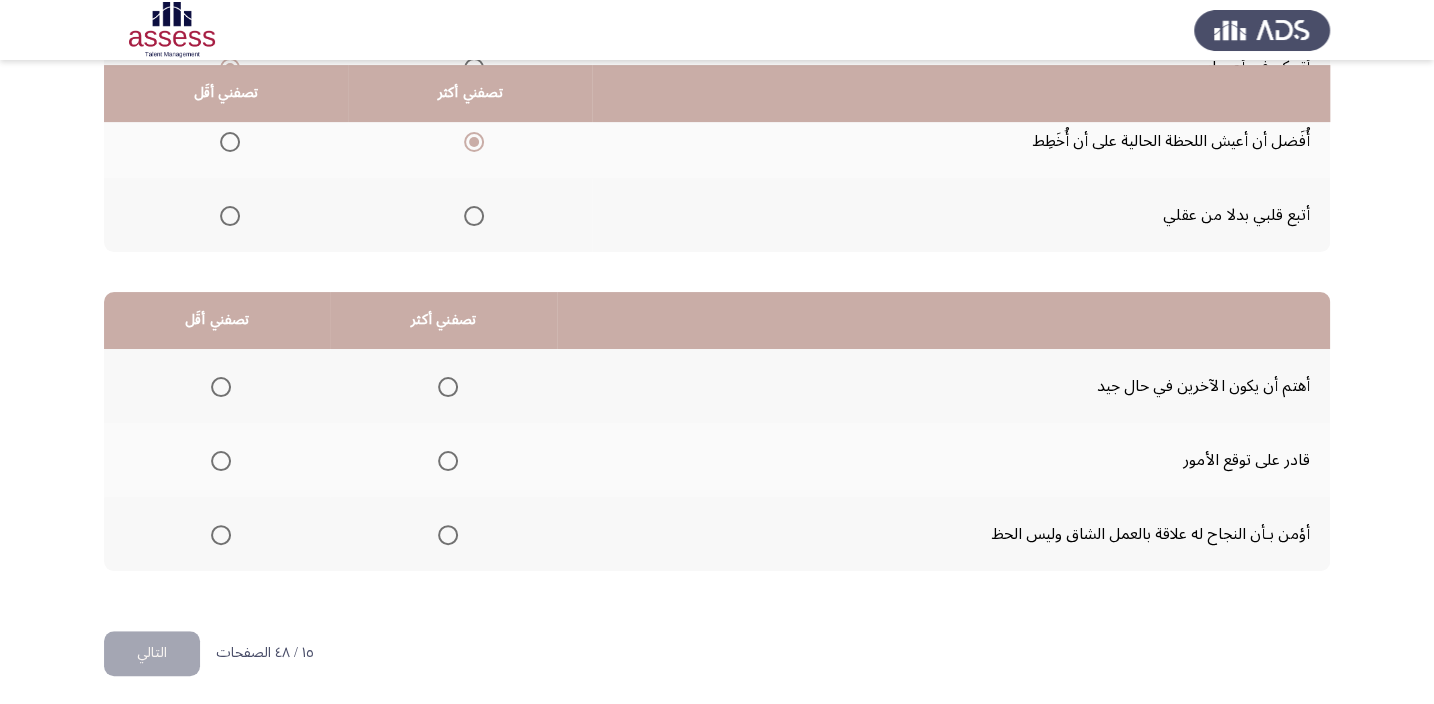 scroll, scrollTop: 303, scrollLeft: 0, axis: vertical 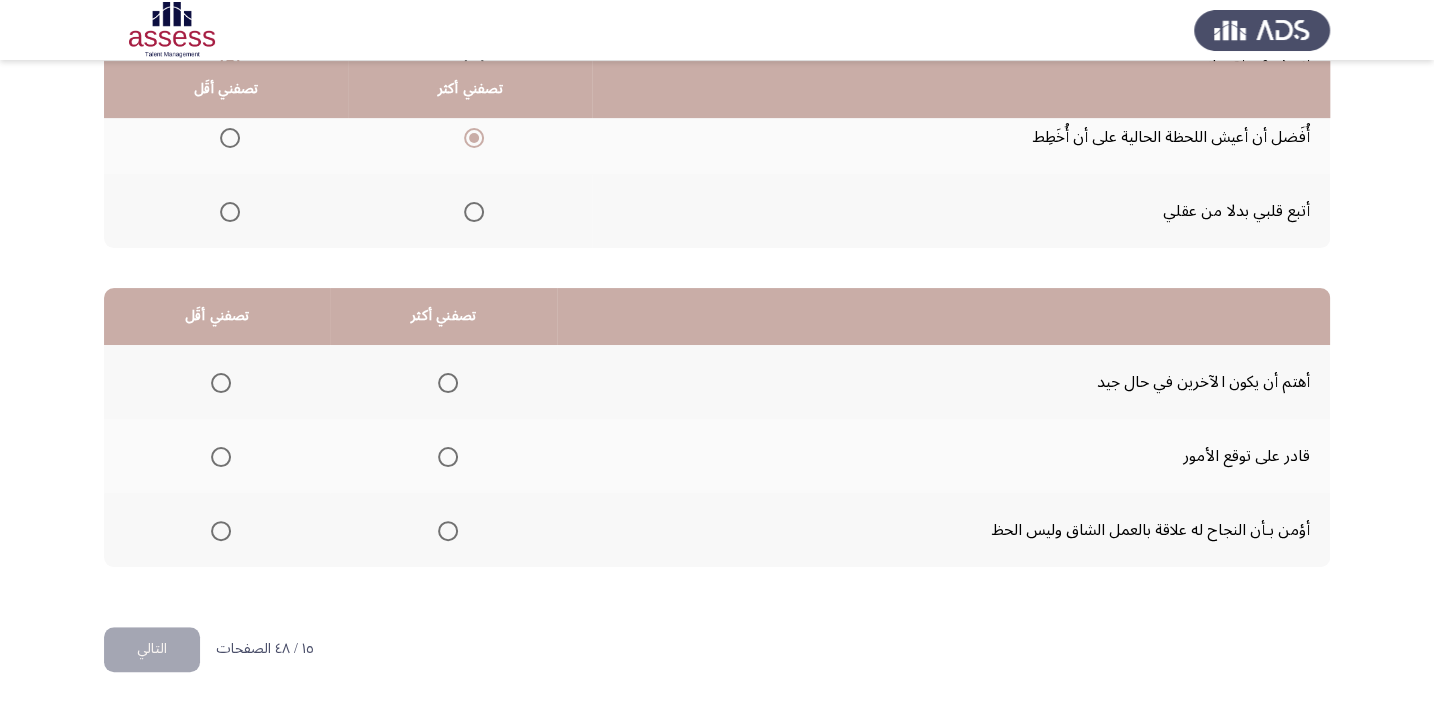 click at bounding box center [448, 531] 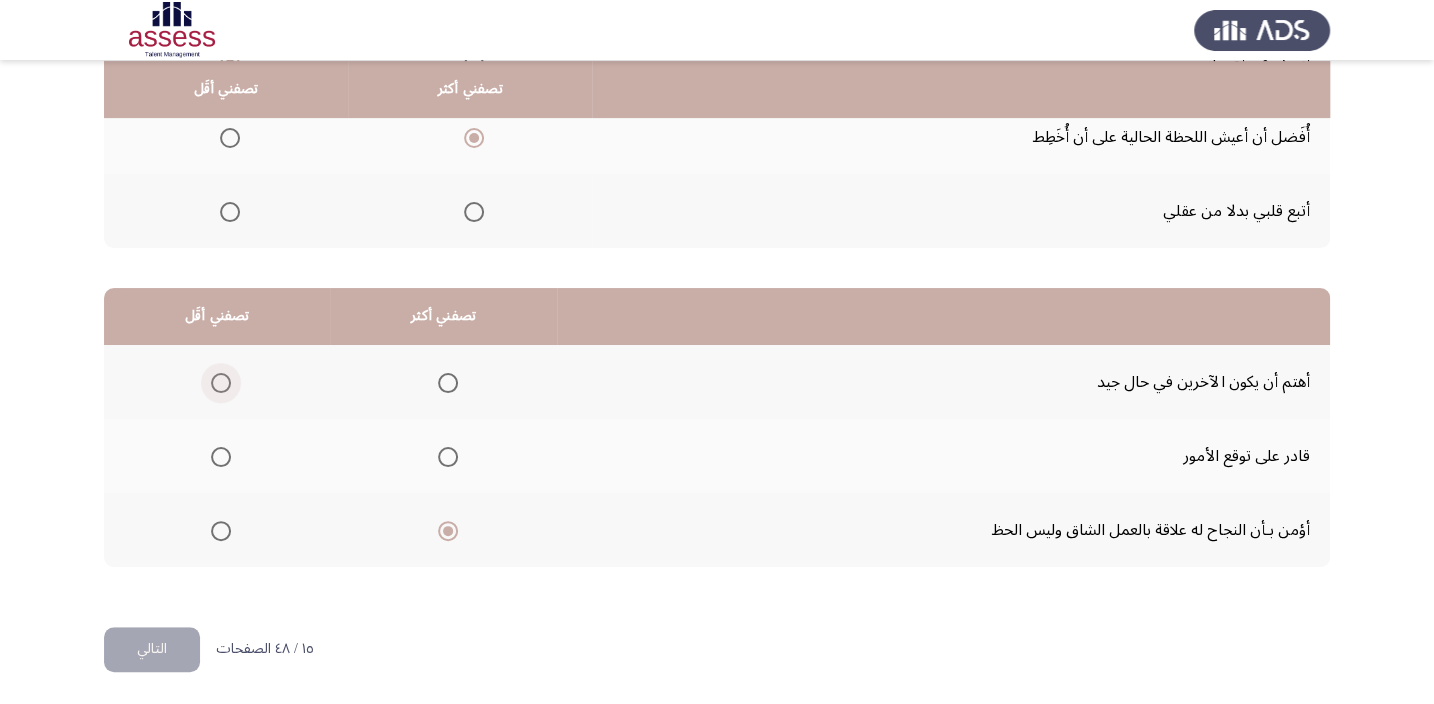click at bounding box center [221, 383] 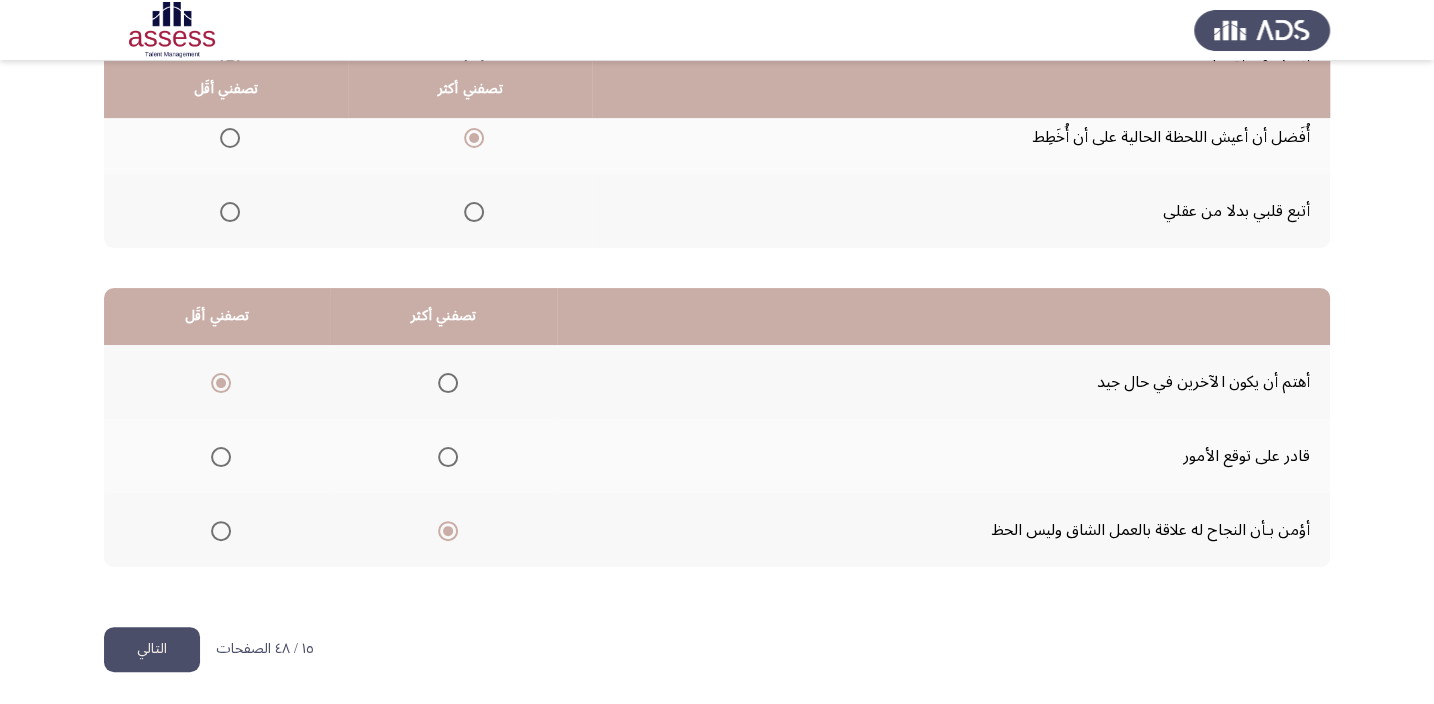 click on "التالي" 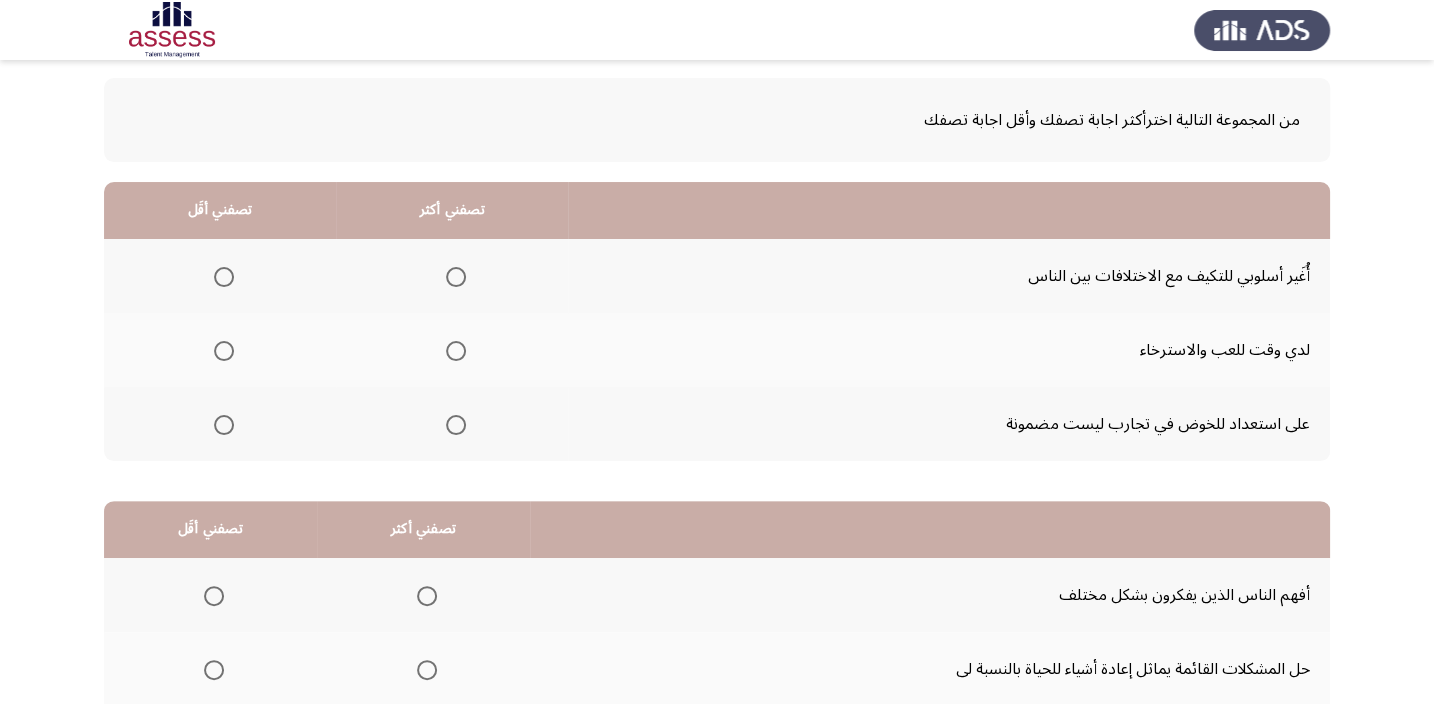 scroll, scrollTop: 90, scrollLeft: 0, axis: vertical 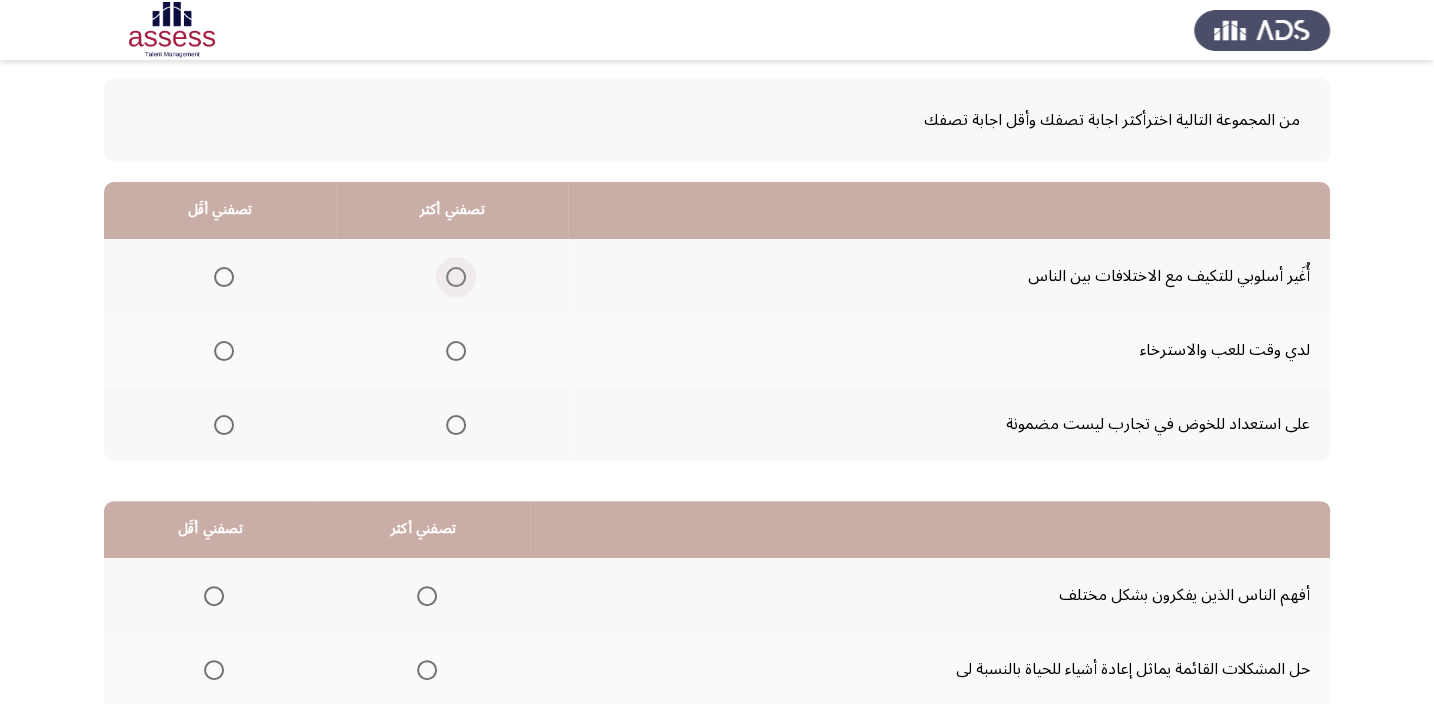 click at bounding box center (456, 277) 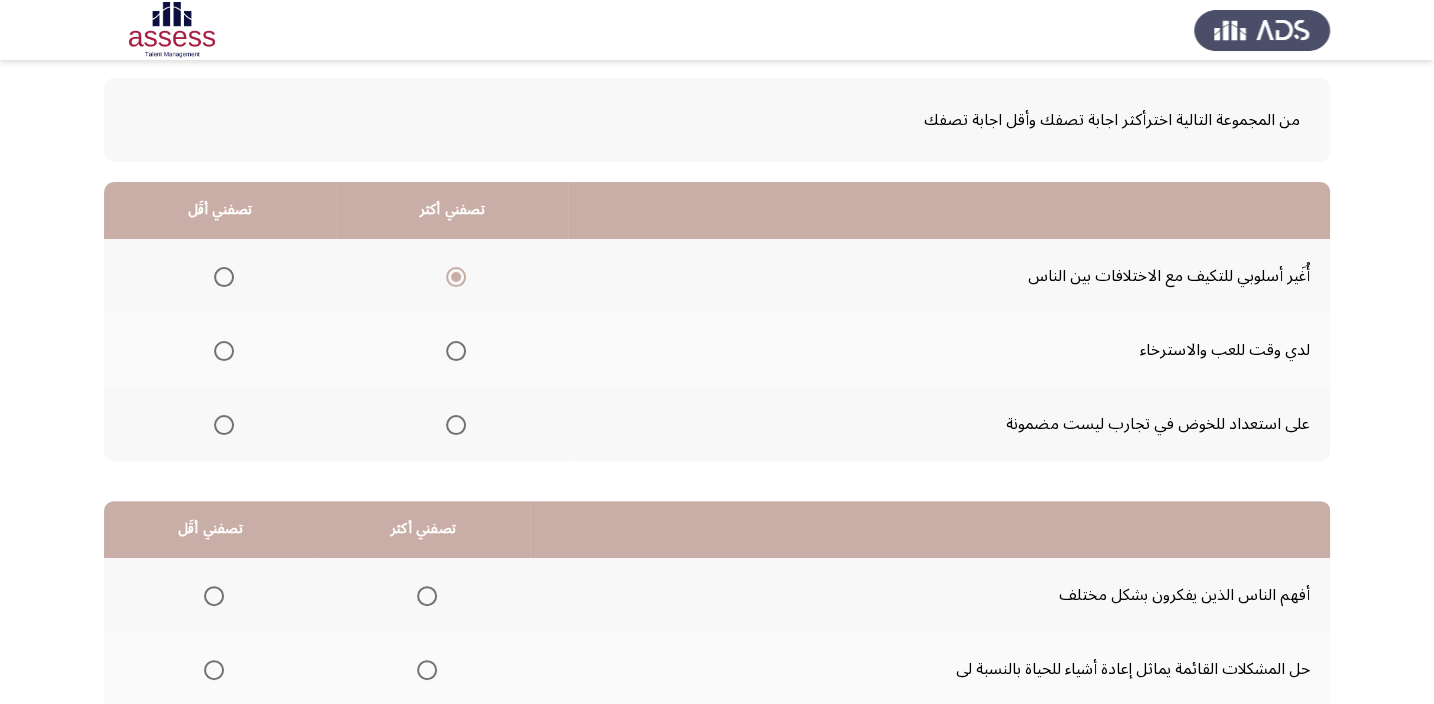 click at bounding box center [224, 351] 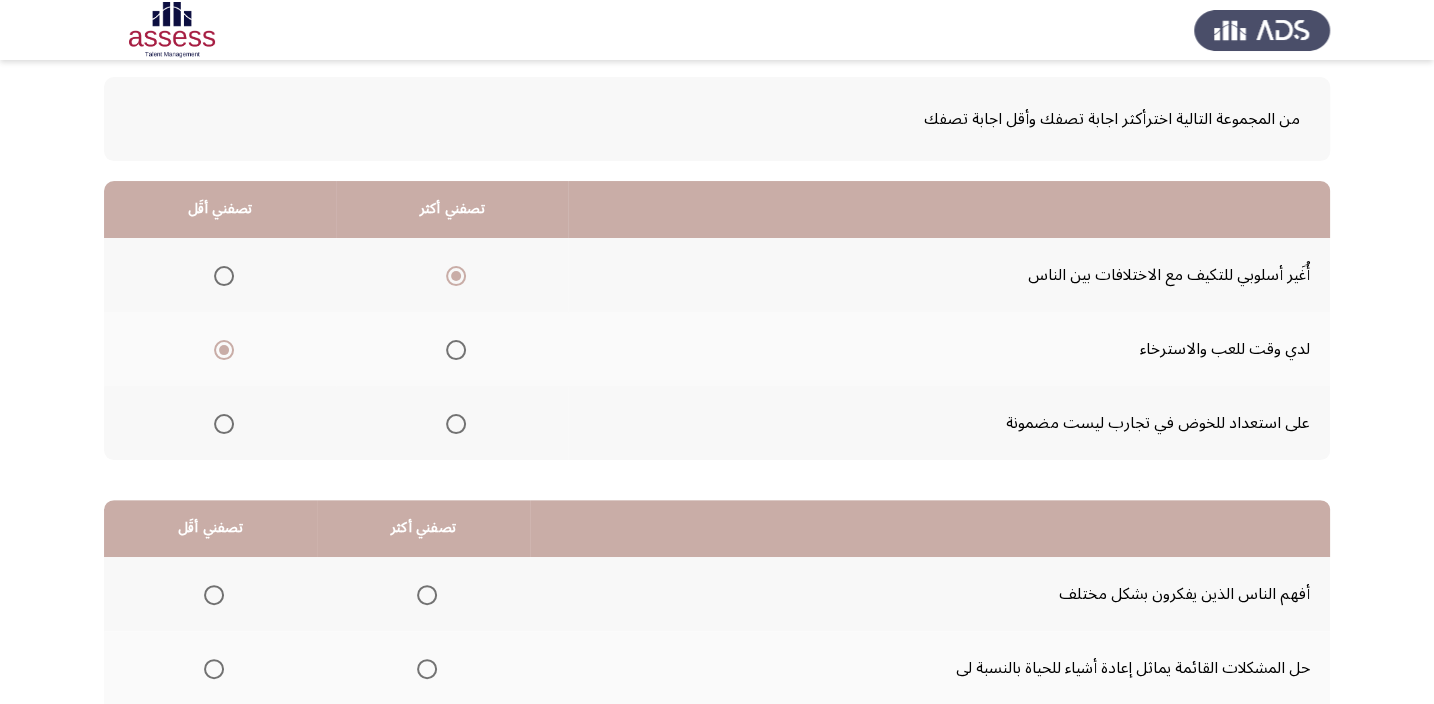scroll, scrollTop: 90, scrollLeft: 0, axis: vertical 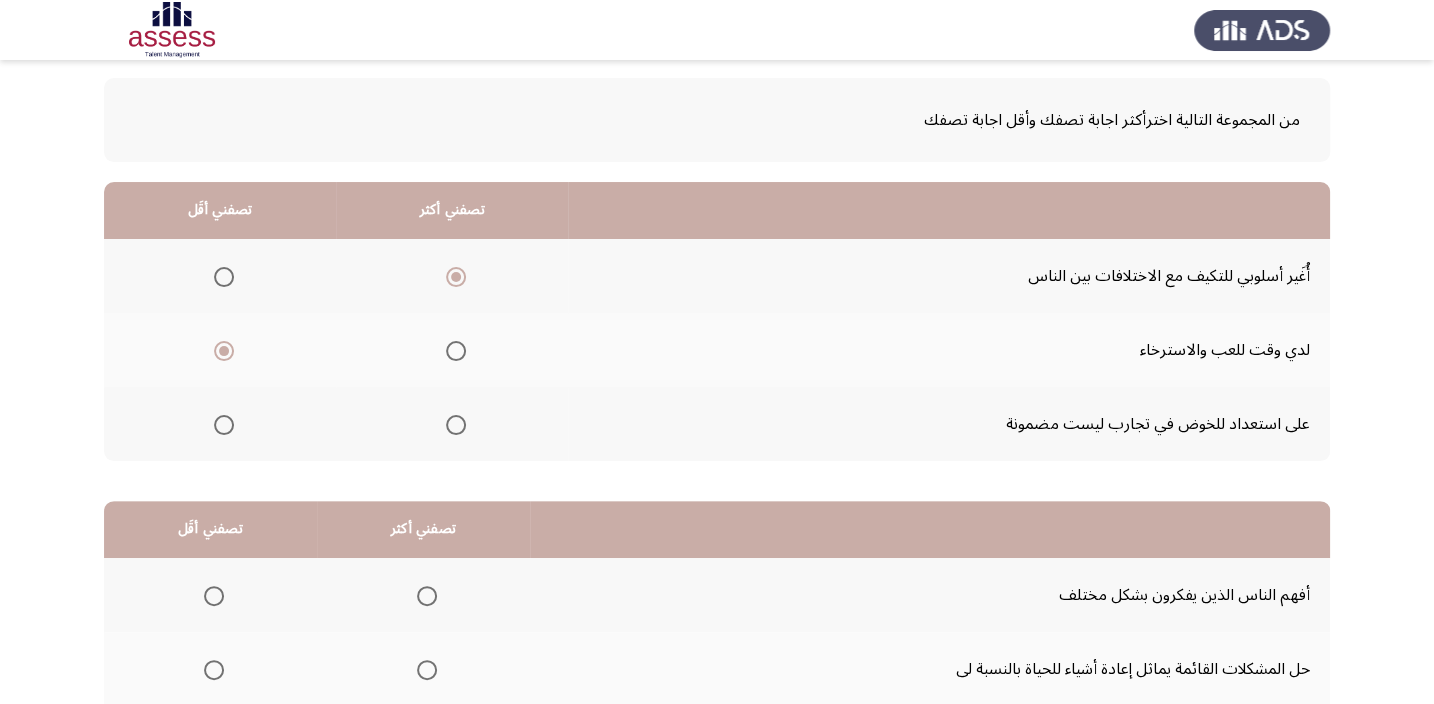 click at bounding box center (224, 425) 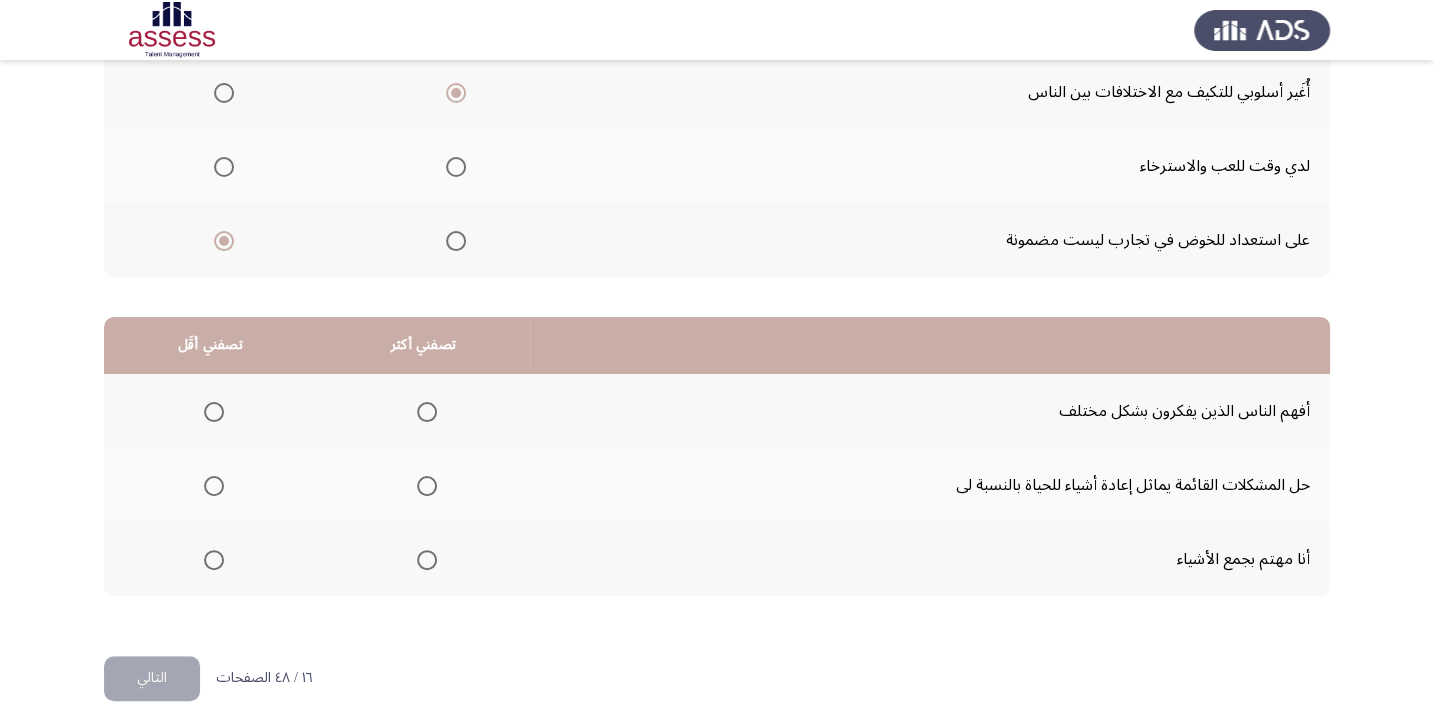scroll, scrollTop: 303, scrollLeft: 0, axis: vertical 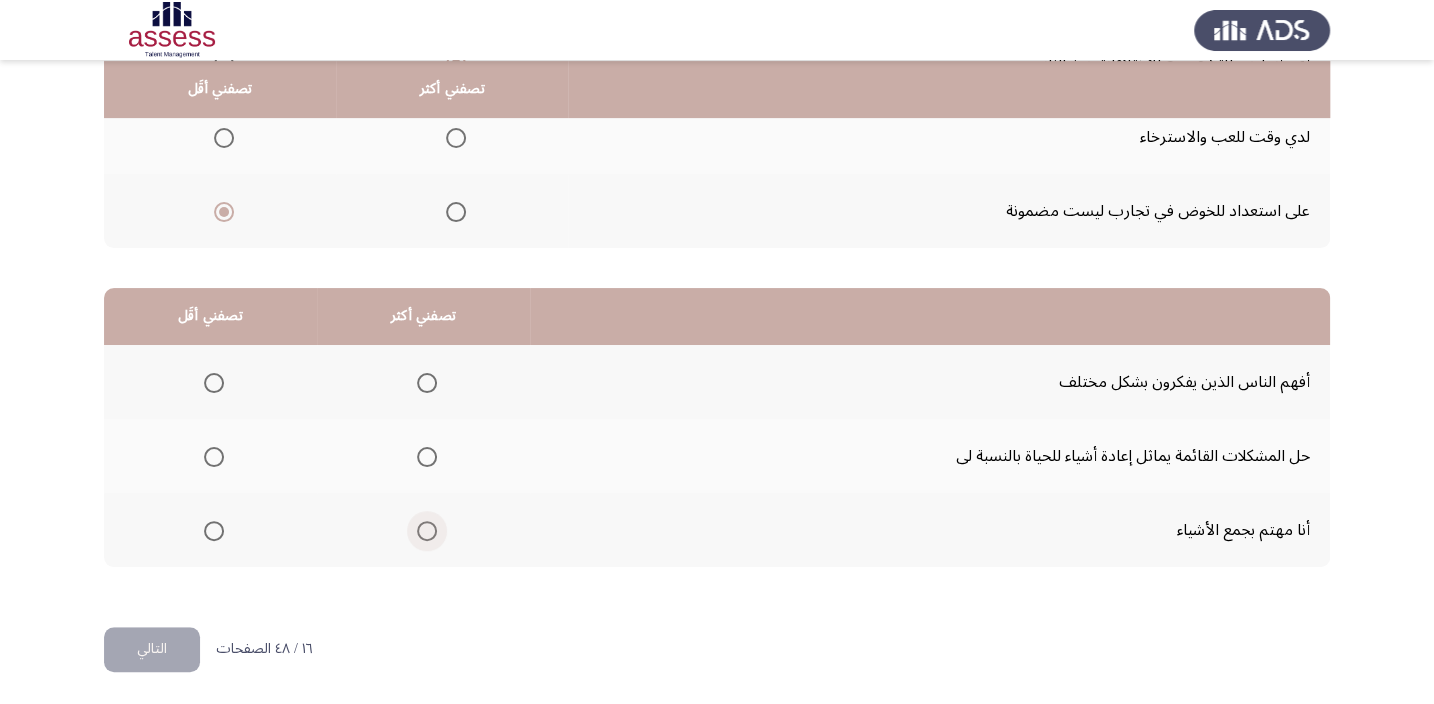 click at bounding box center [427, 531] 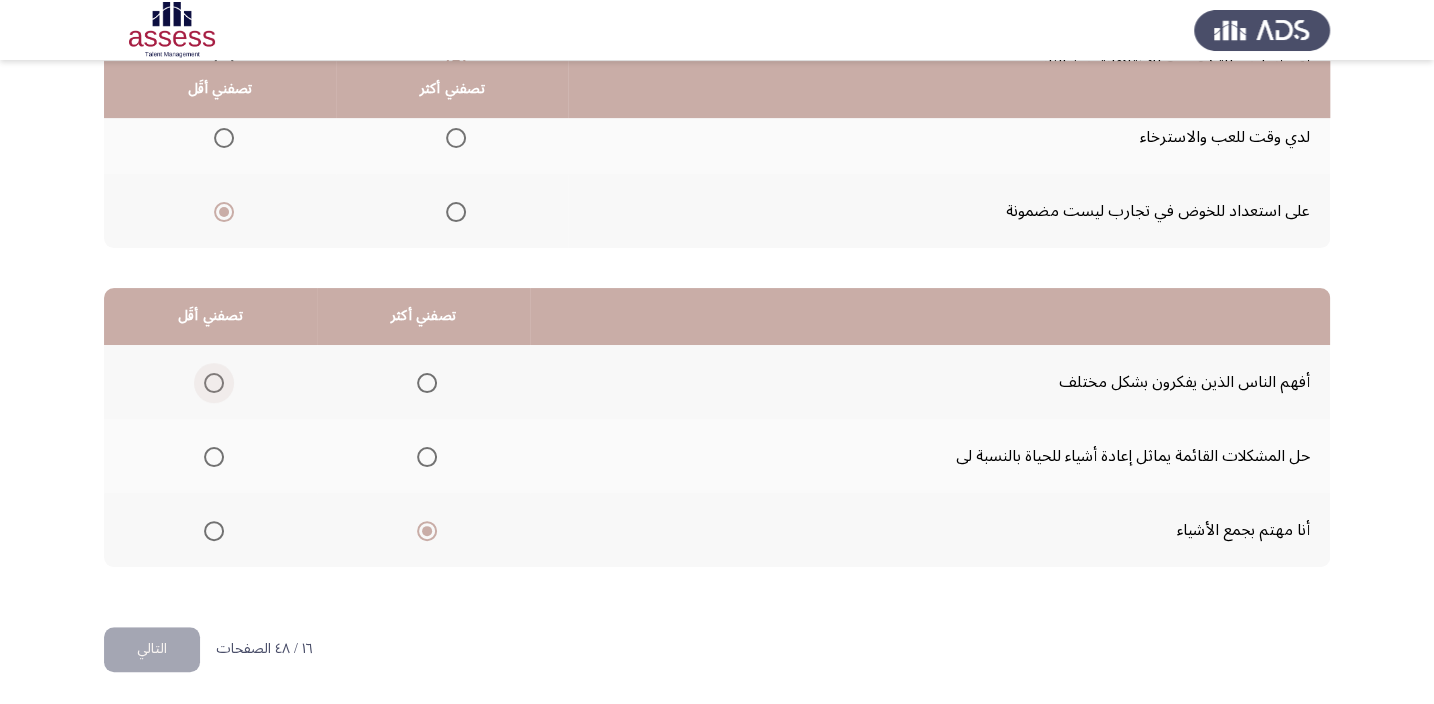 click at bounding box center [214, 383] 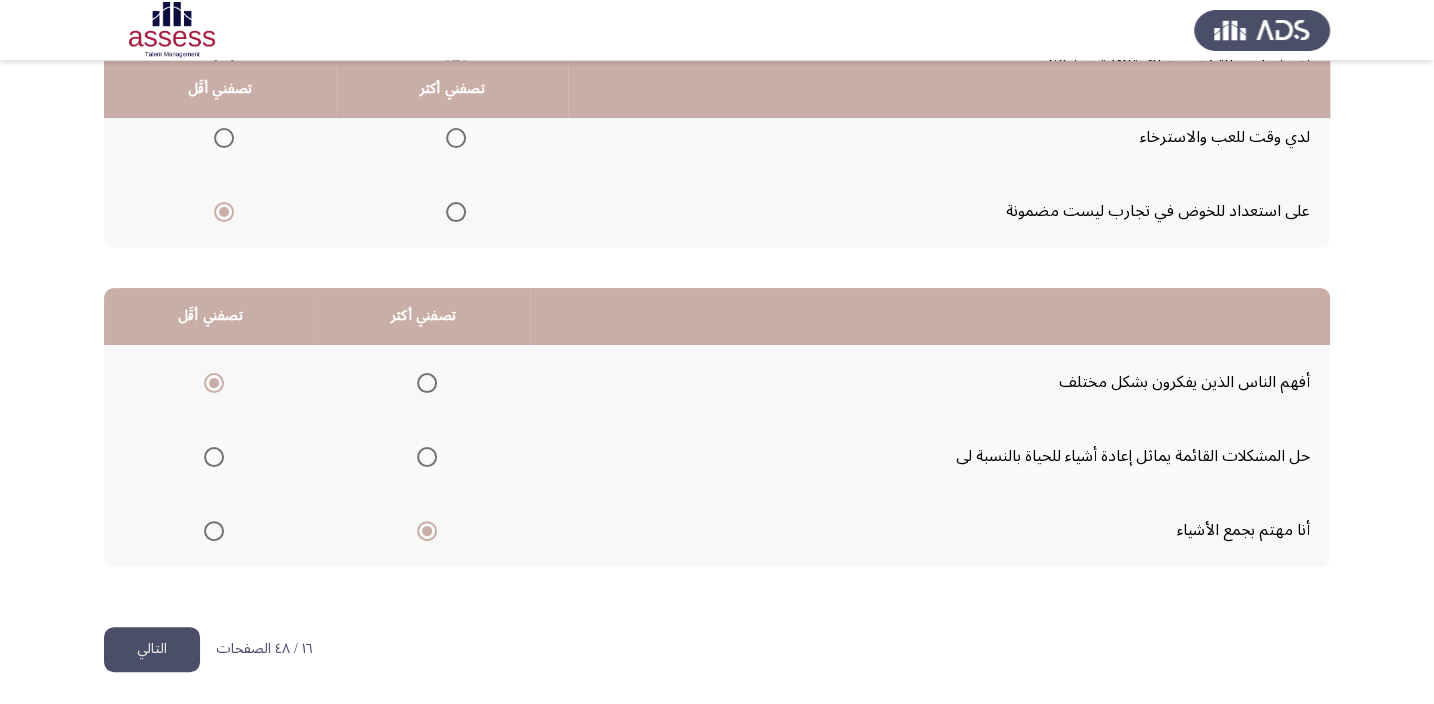 click on "التالي" 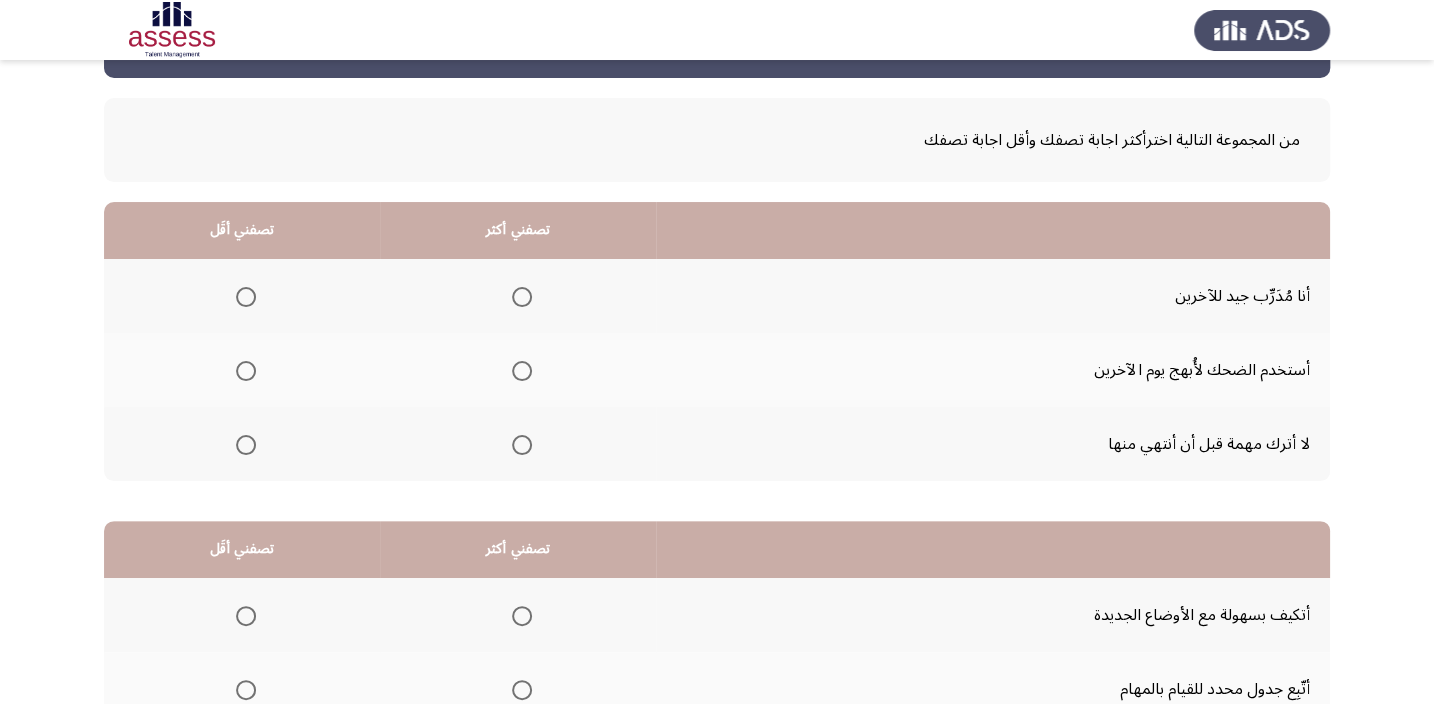 scroll, scrollTop: 30, scrollLeft: 0, axis: vertical 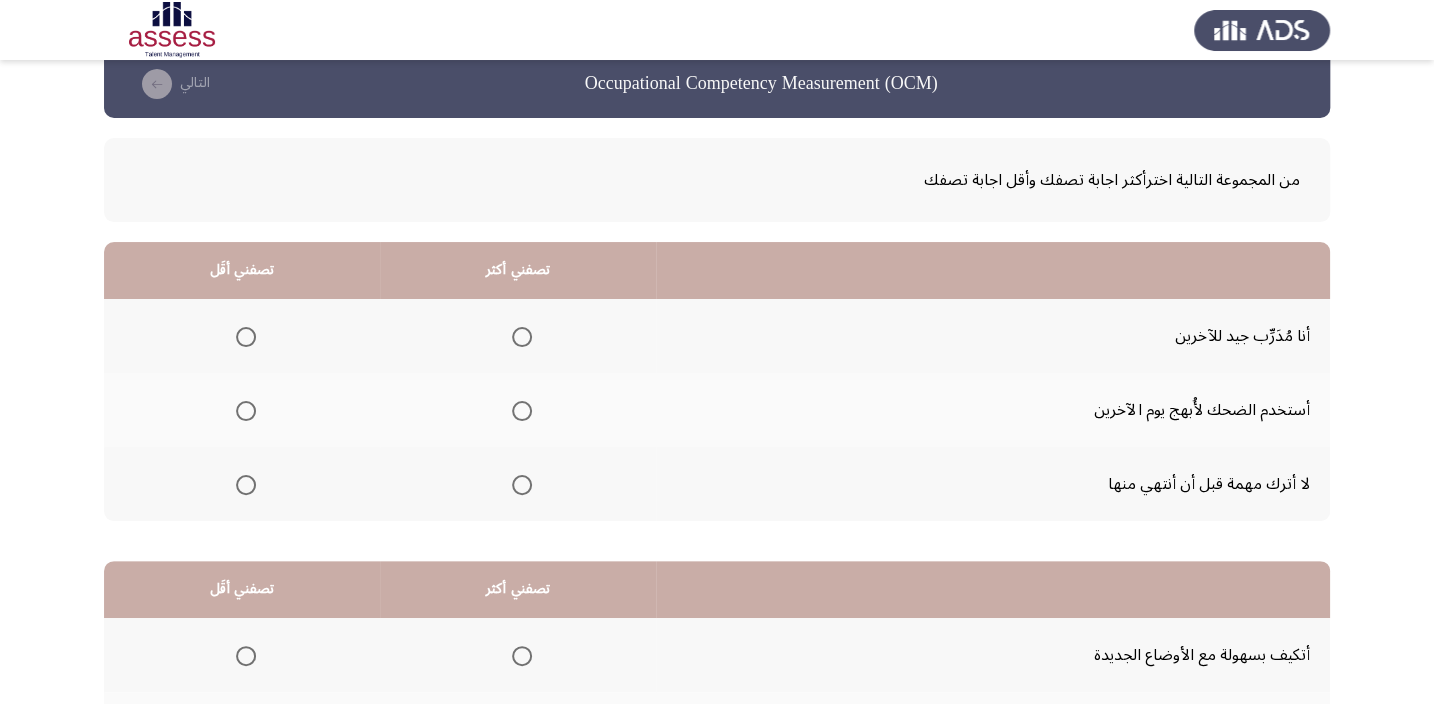 click at bounding box center (522, 485) 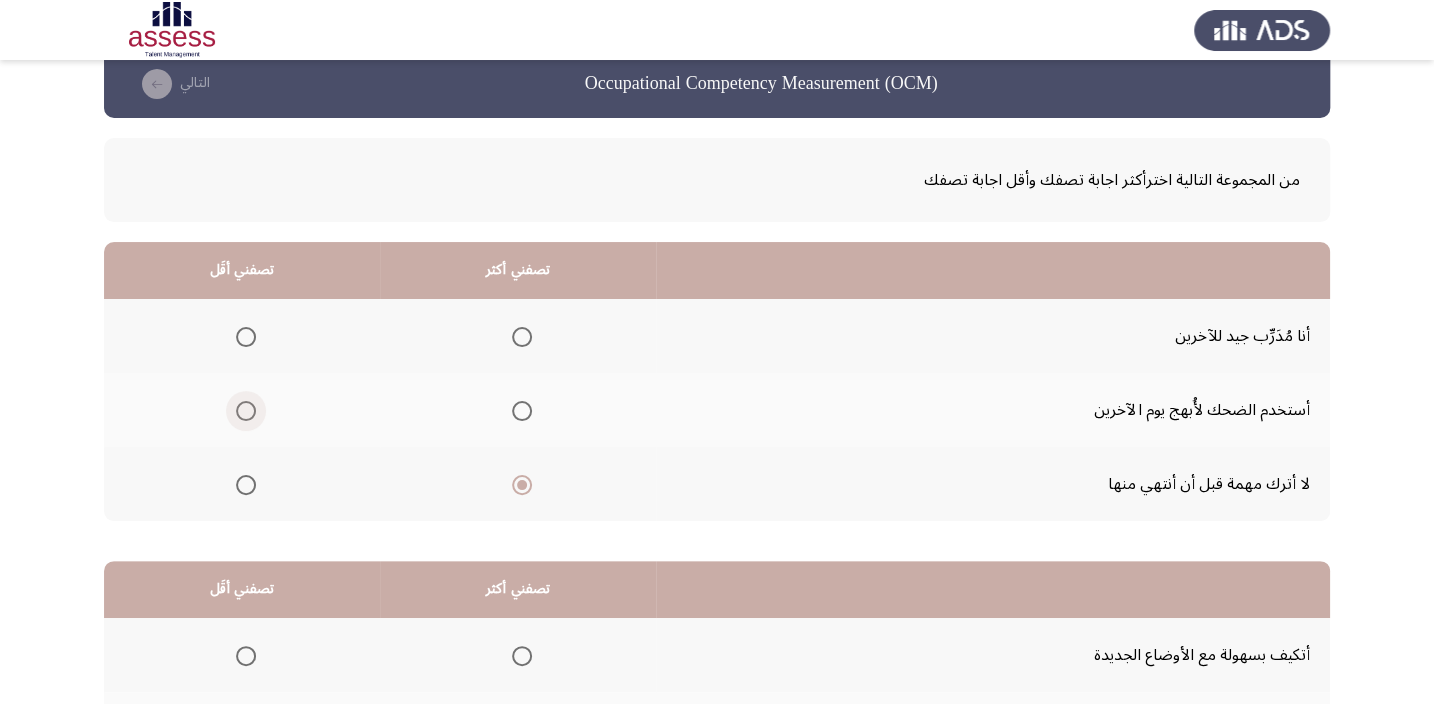click at bounding box center (246, 411) 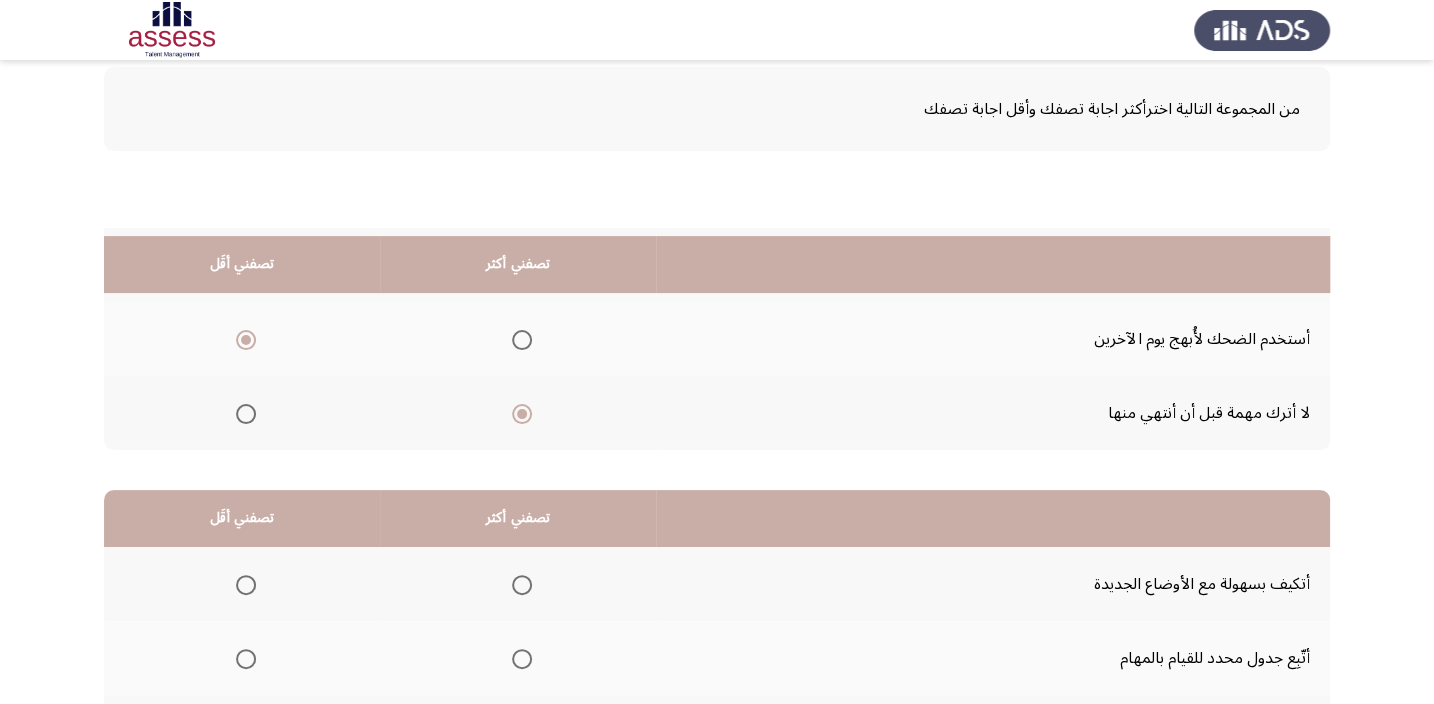 scroll, scrollTop: 303, scrollLeft: 0, axis: vertical 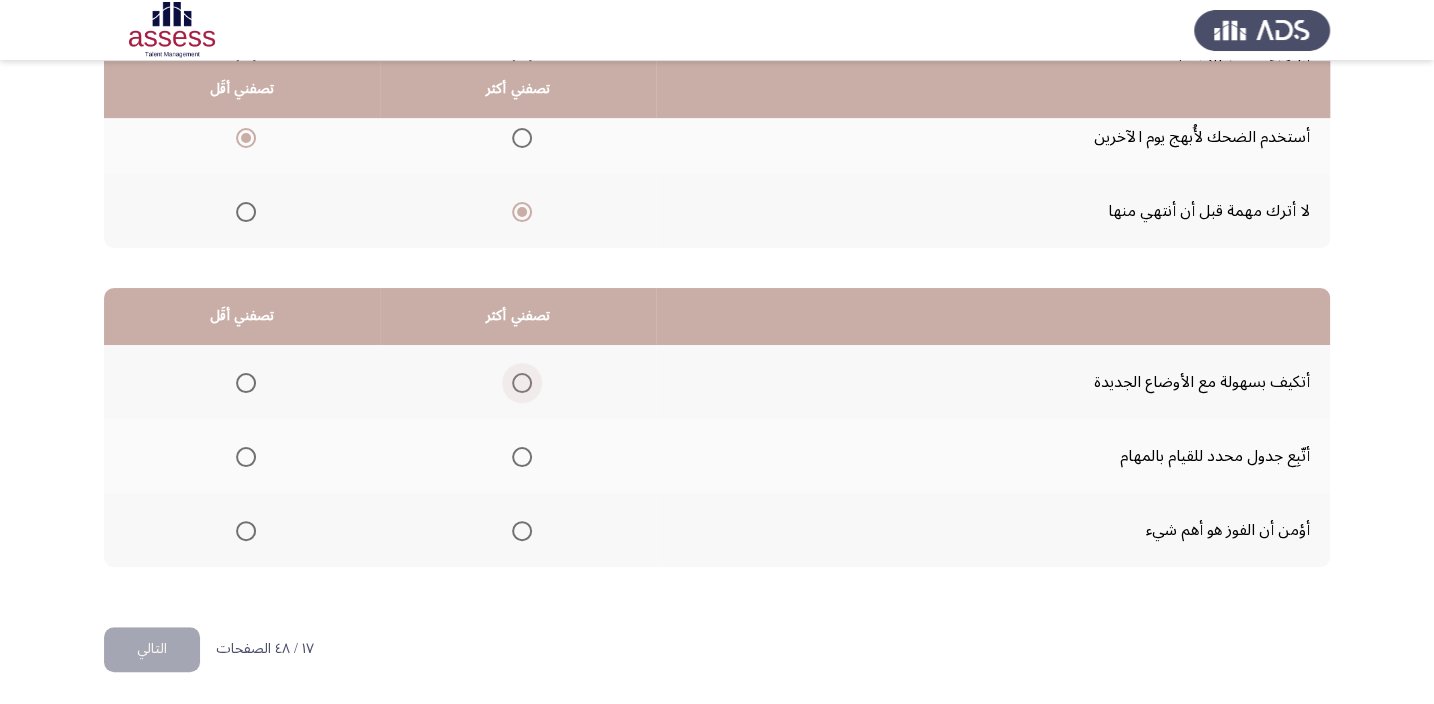 click at bounding box center (522, 383) 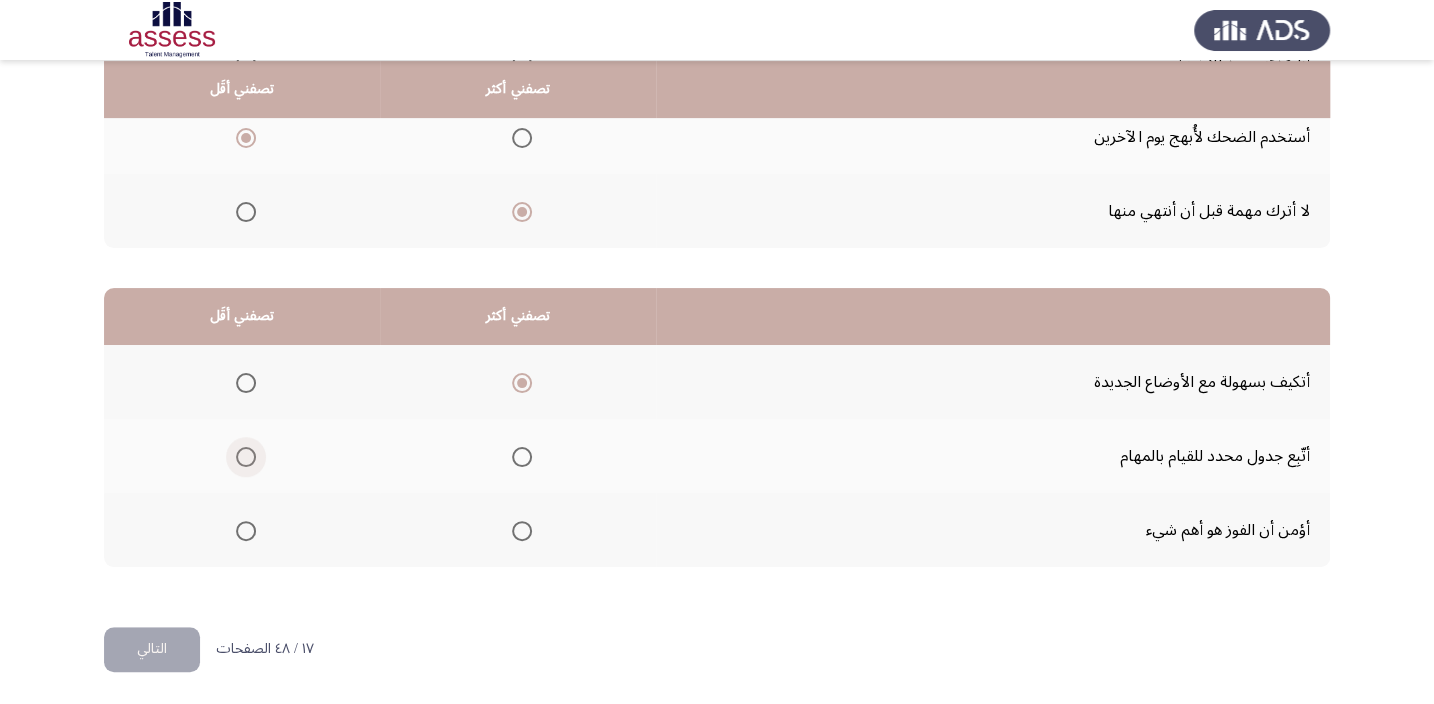 click at bounding box center (246, 457) 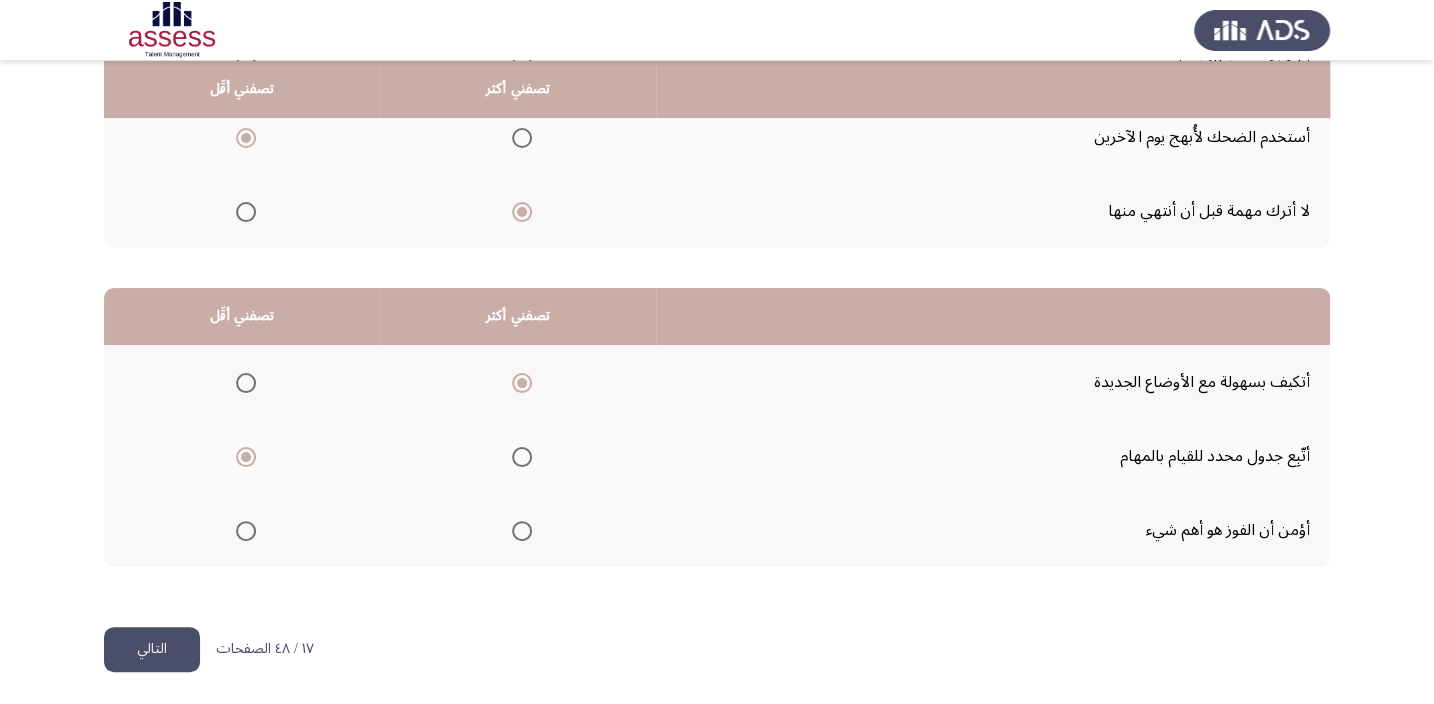 click on "التالي" 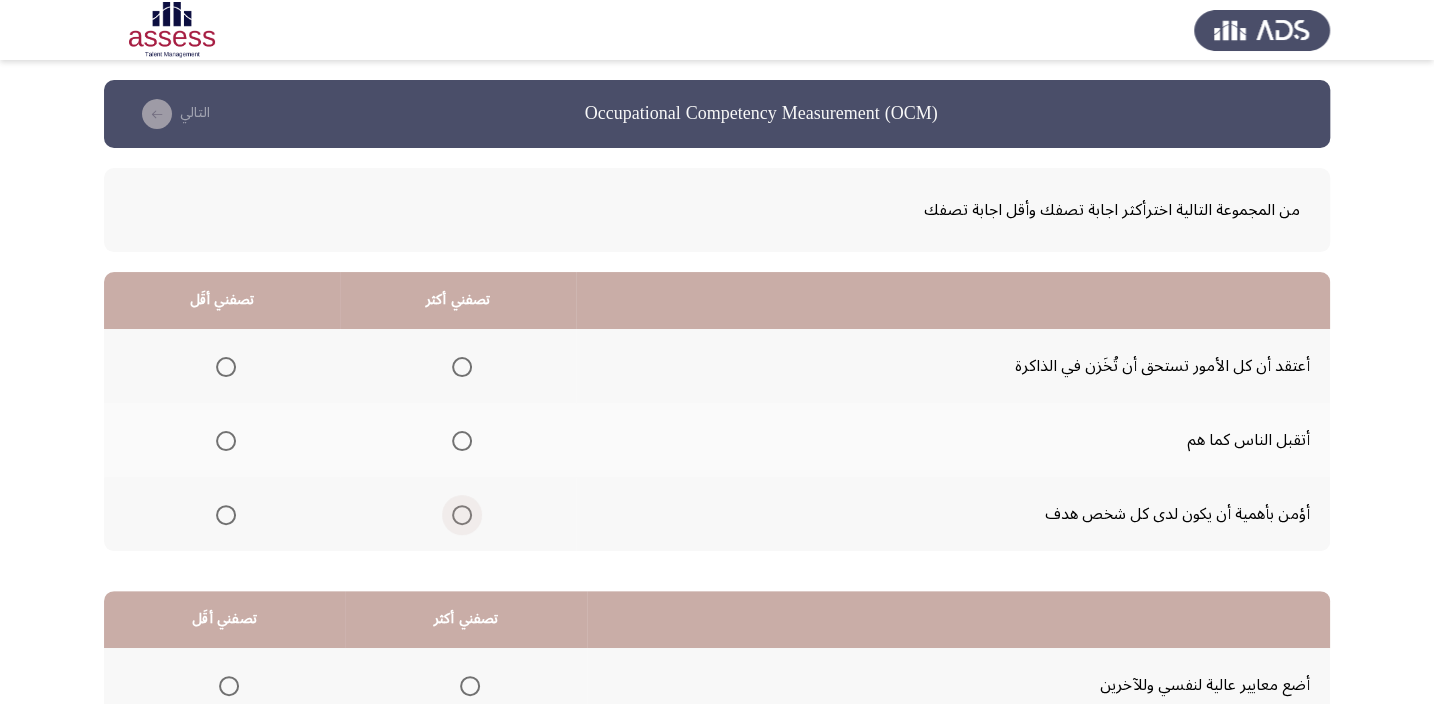 click at bounding box center [462, 515] 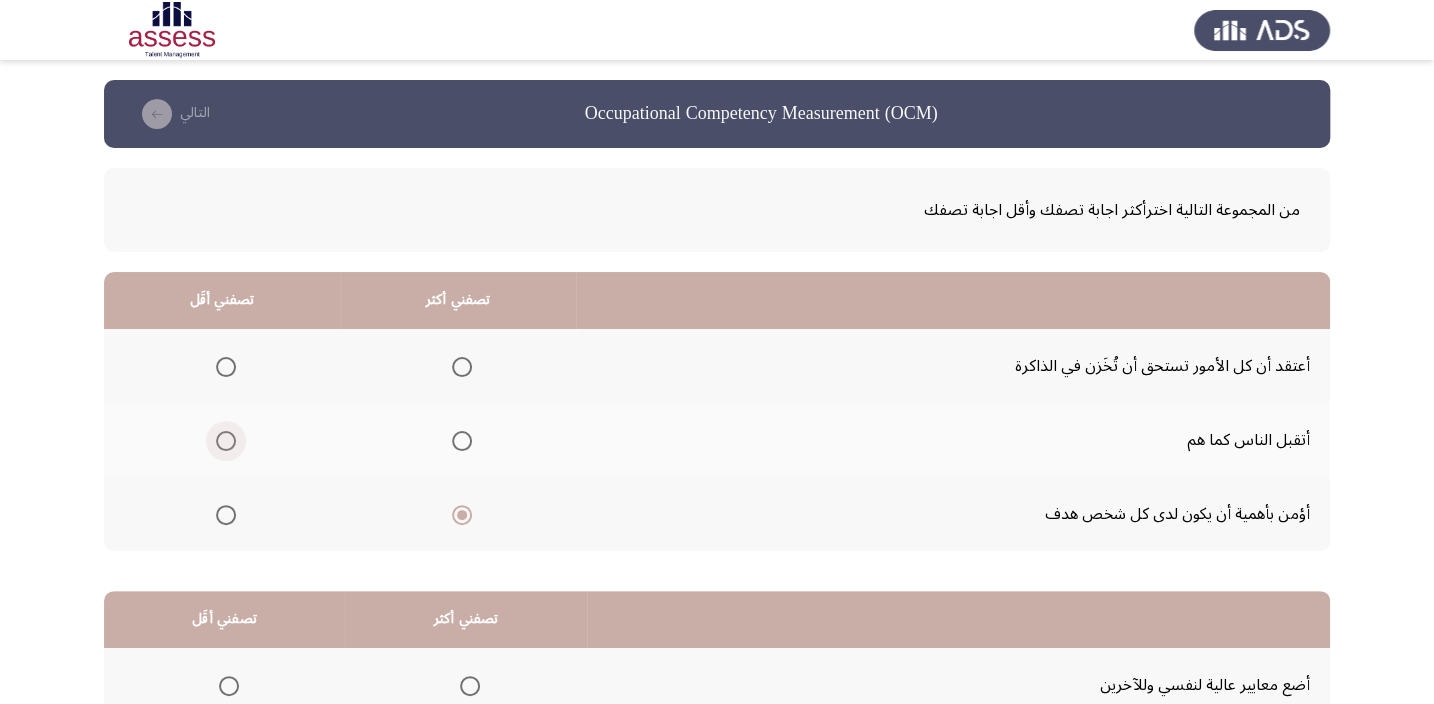 click at bounding box center [226, 441] 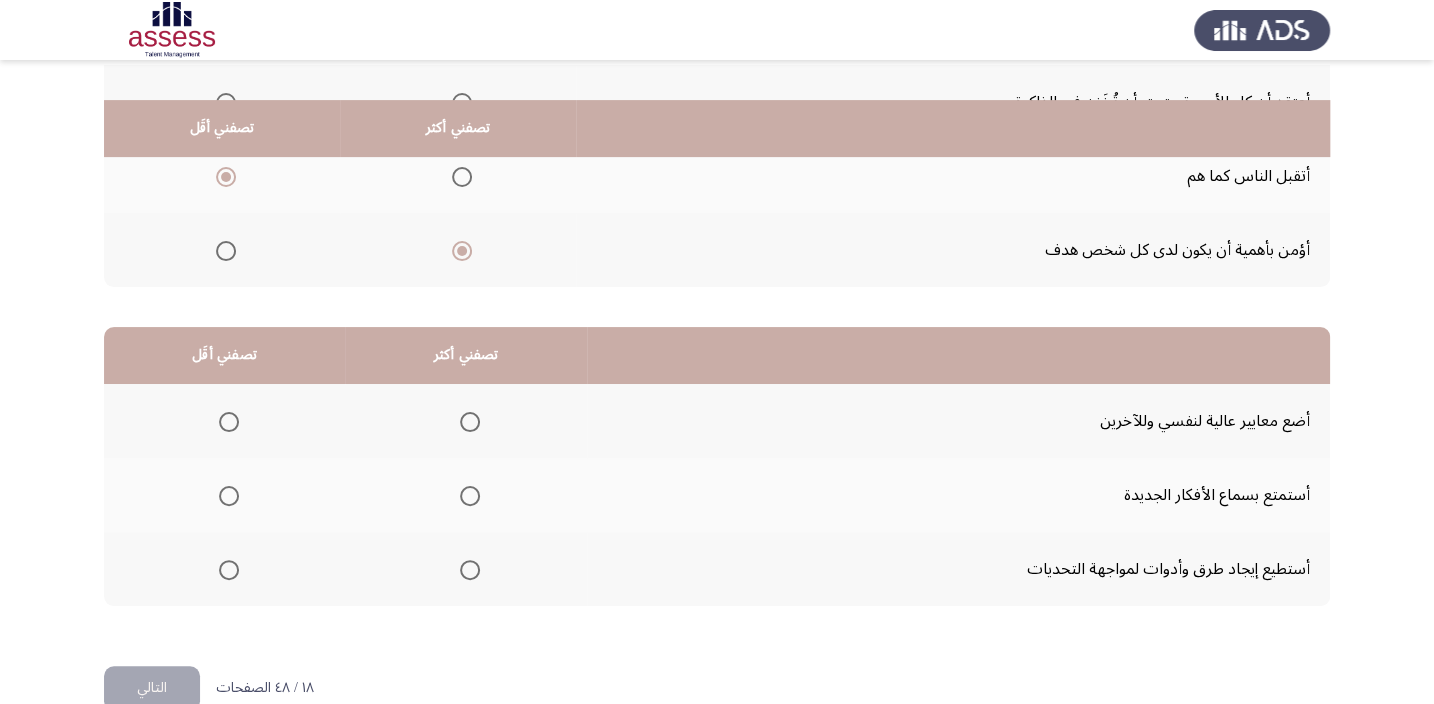 scroll, scrollTop: 303, scrollLeft: 0, axis: vertical 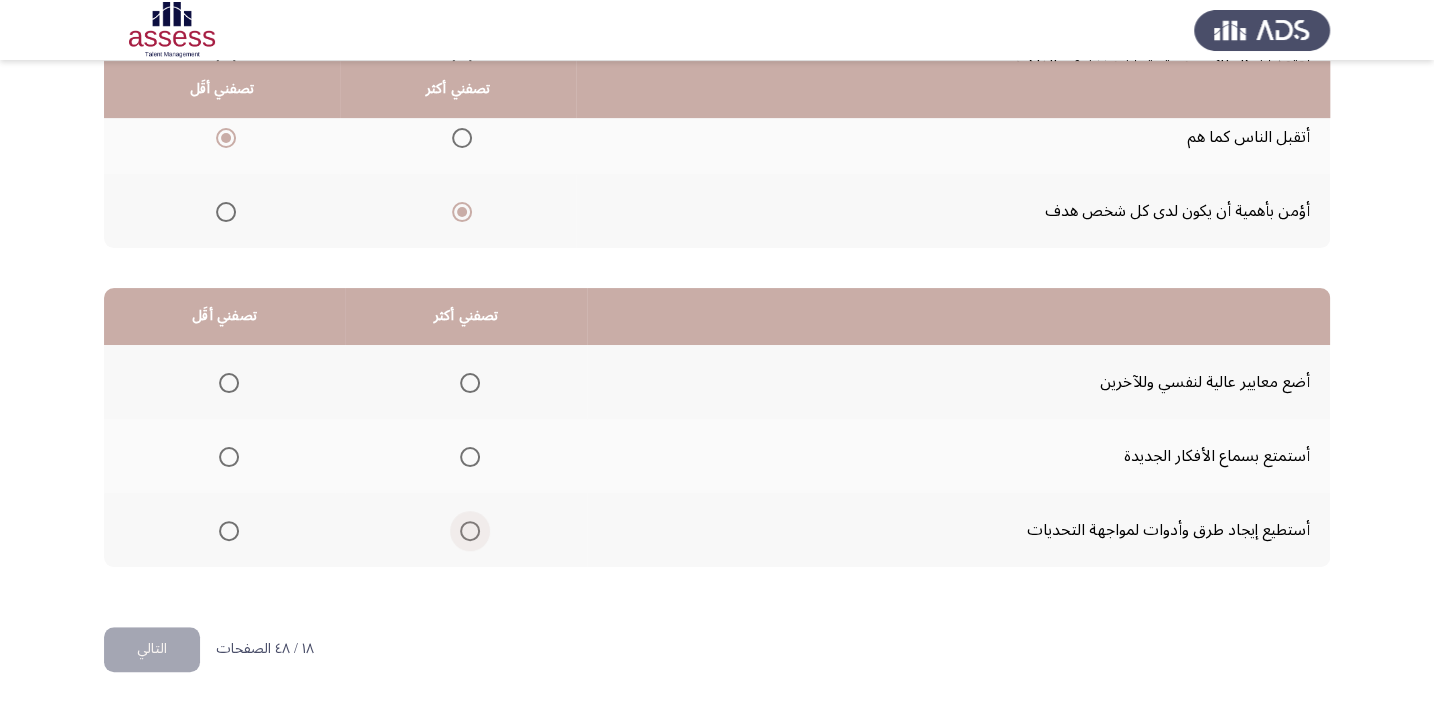 click at bounding box center (470, 531) 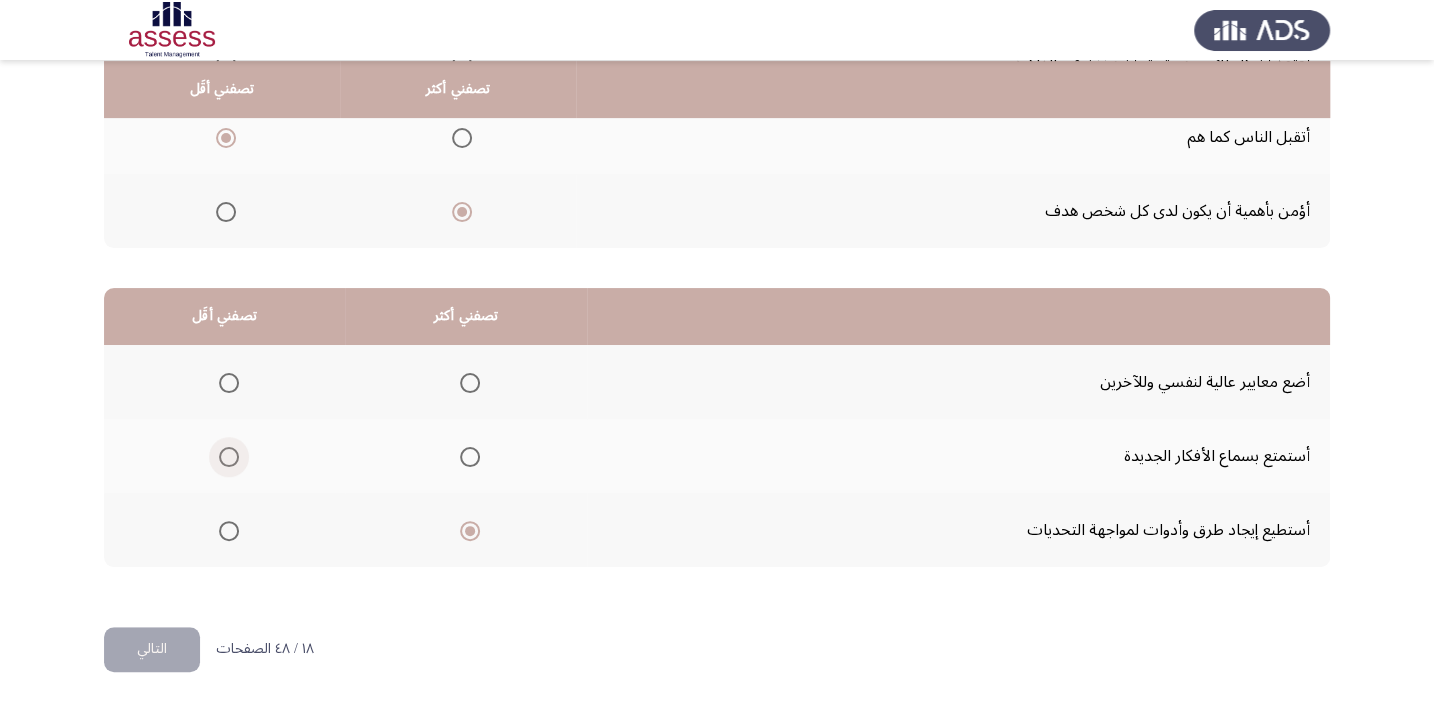 click at bounding box center (229, 457) 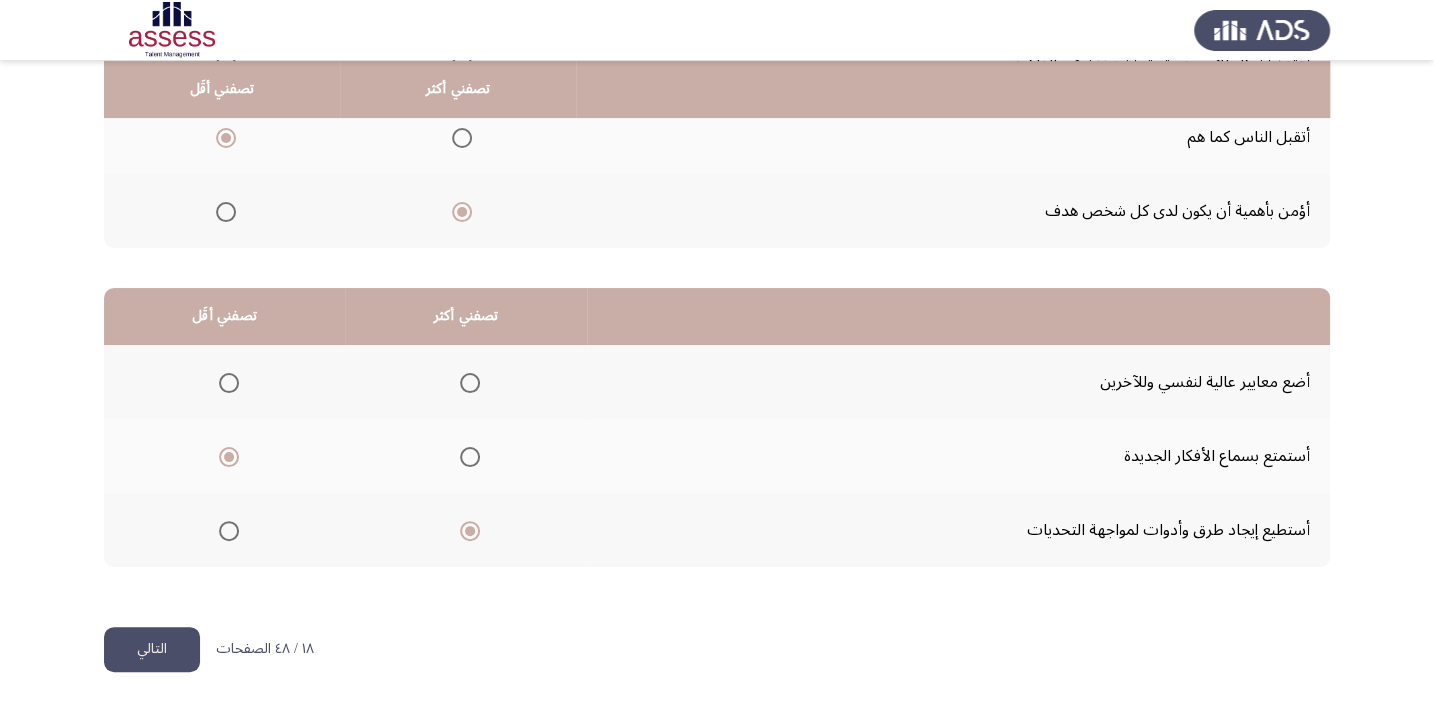click on "التالي" 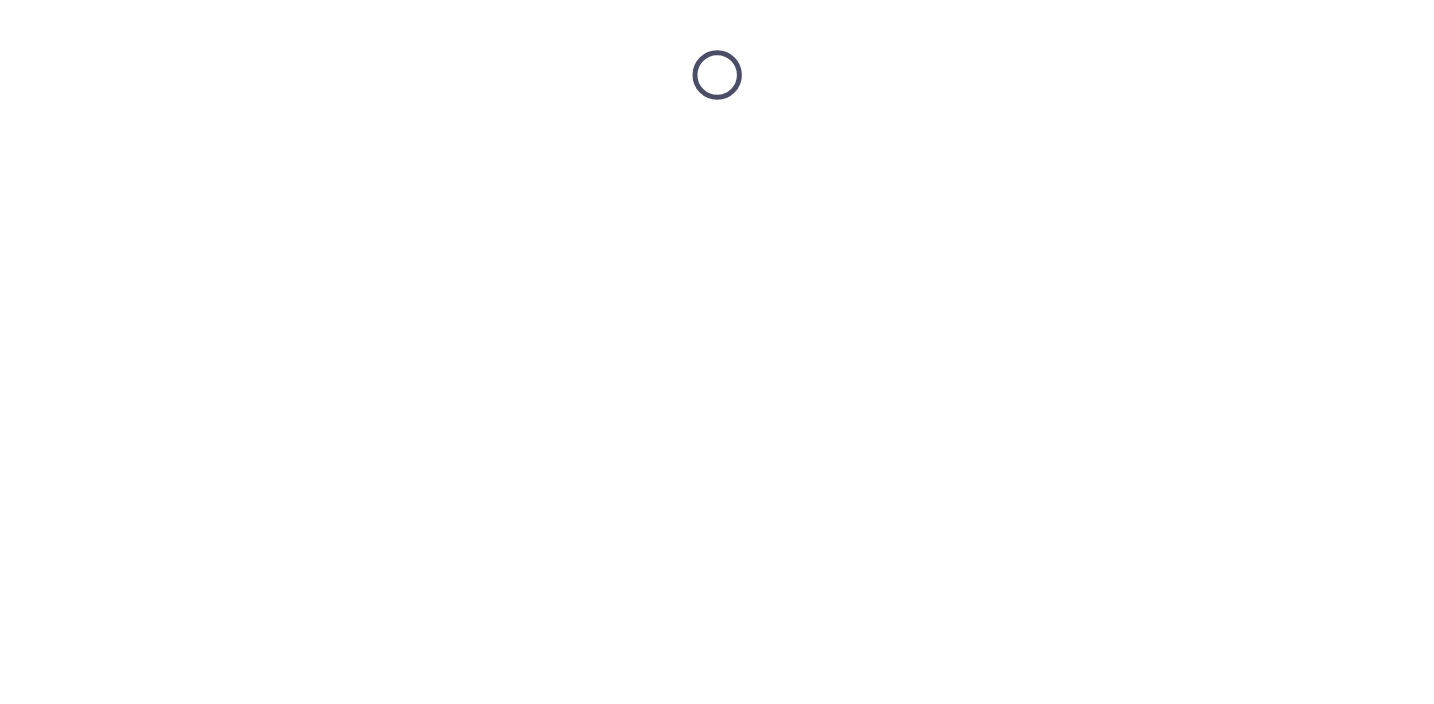 scroll, scrollTop: 0, scrollLeft: 0, axis: both 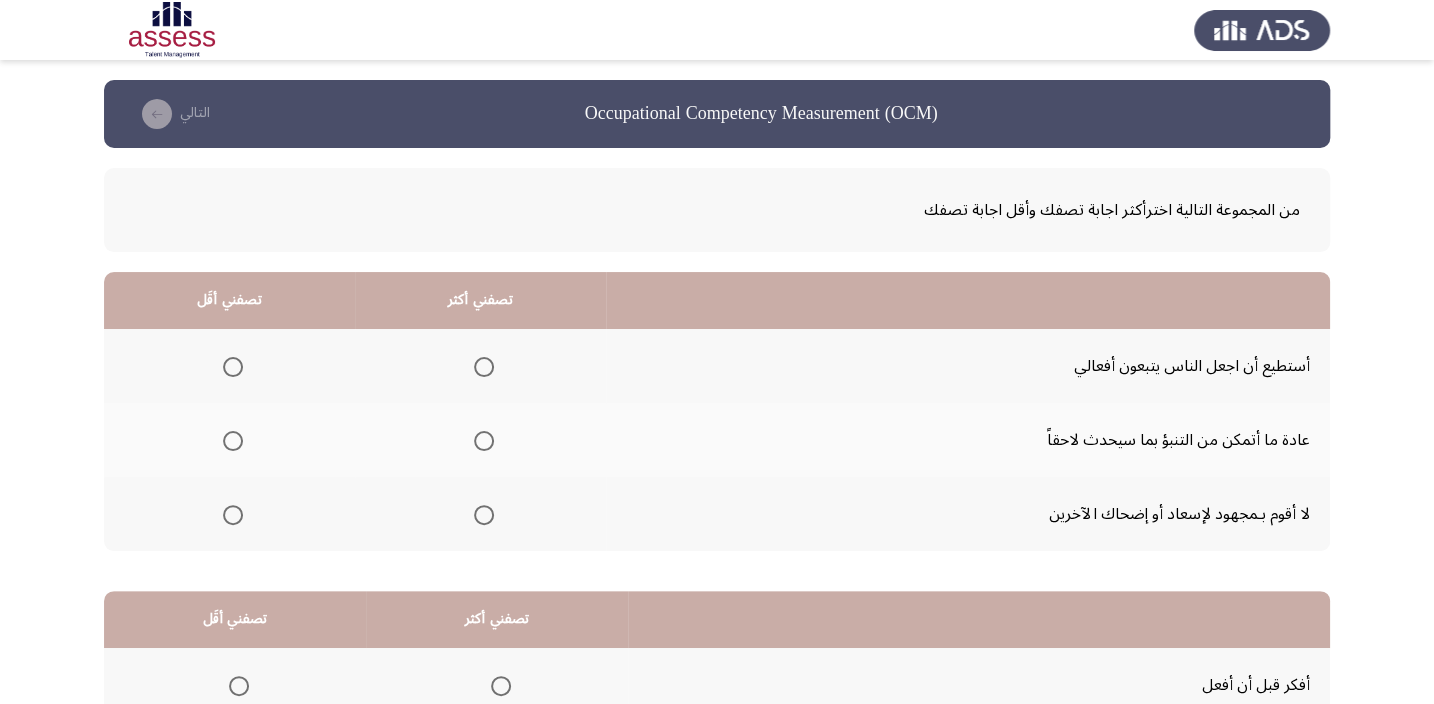 click at bounding box center (484, 515) 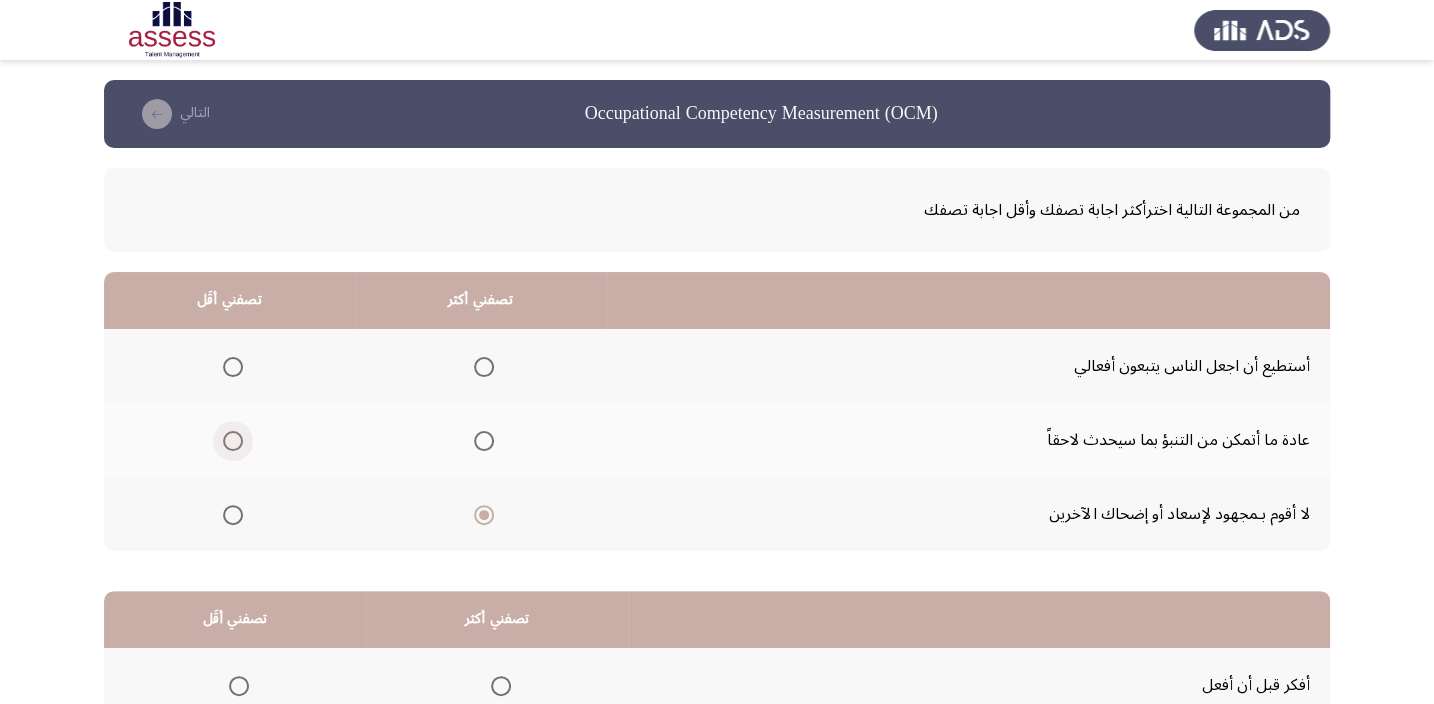 click at bounding box center [233, 441] 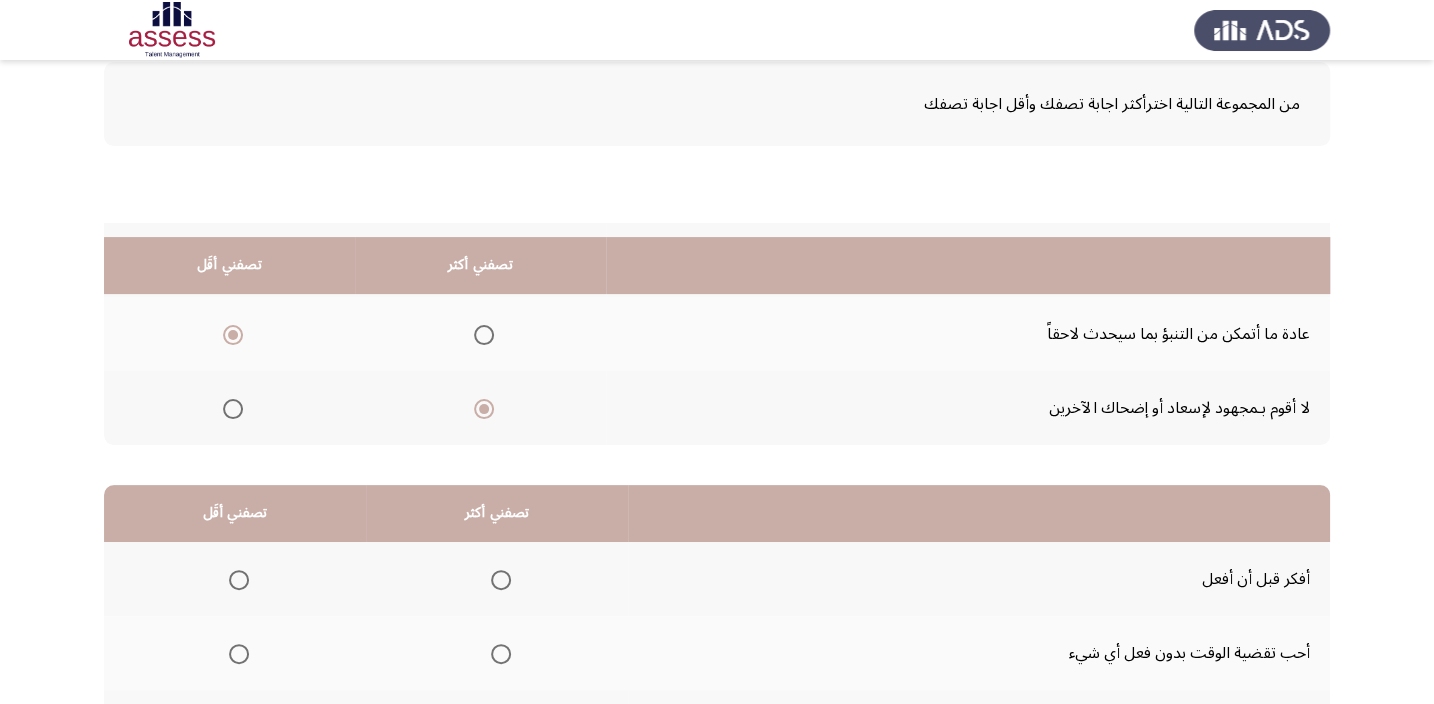 scroll, scrollTop: 303, scrollLeft: 0, axis: vertical 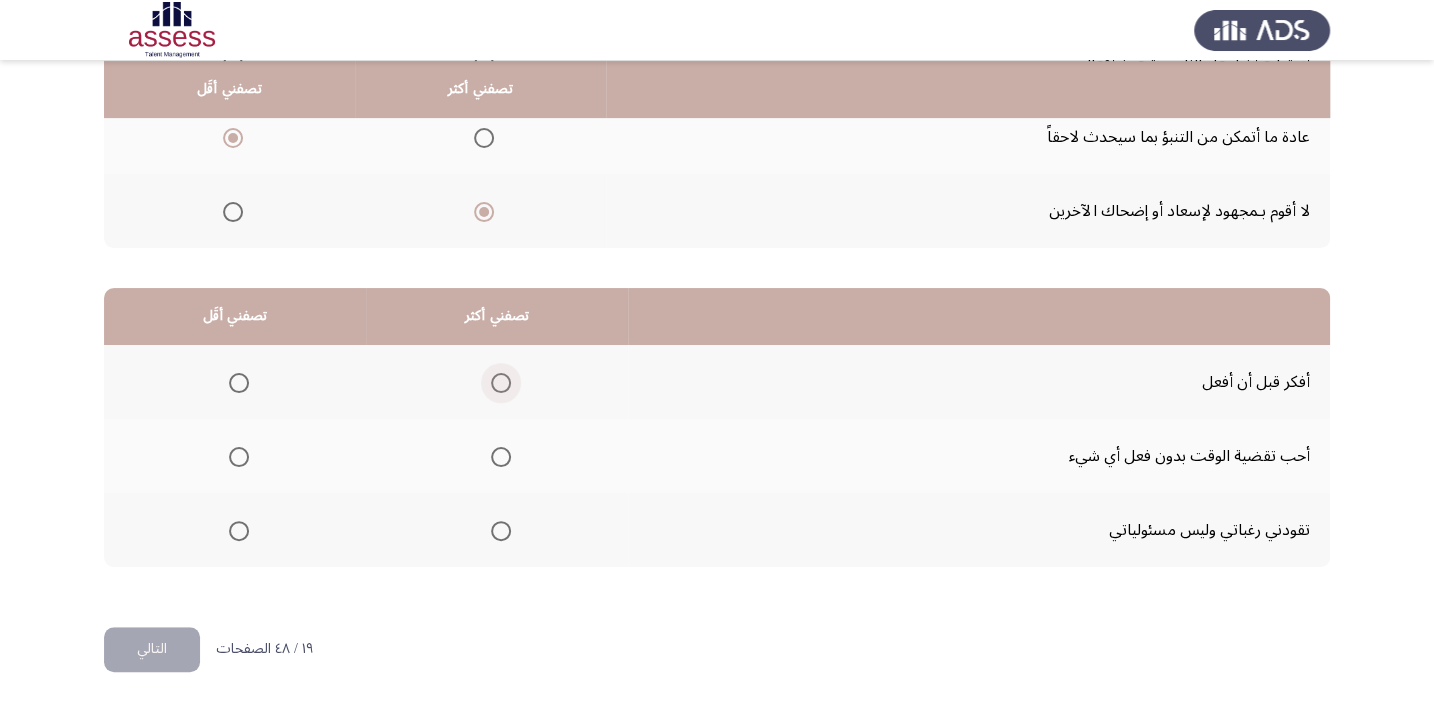click at bounding box center [501, 383] 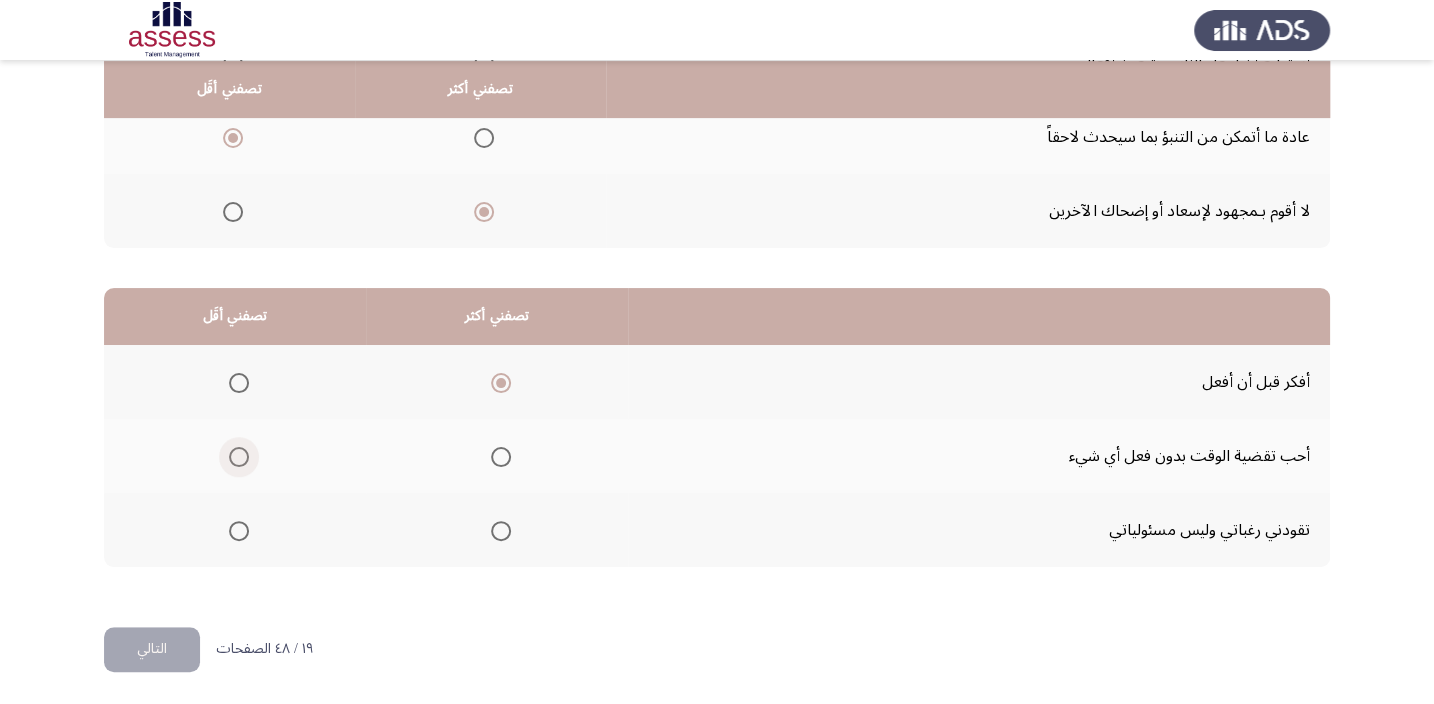 click at bounding box center [239, 457] 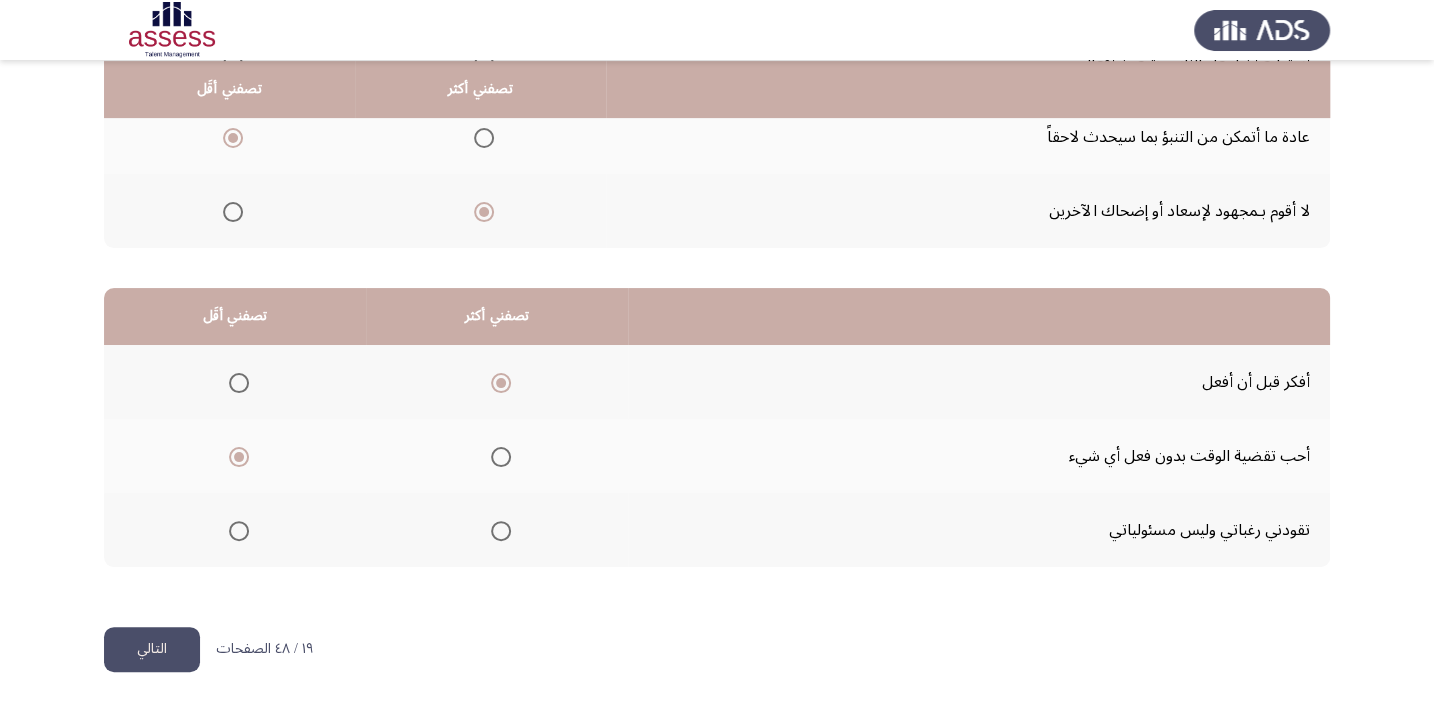 click on "التالي" 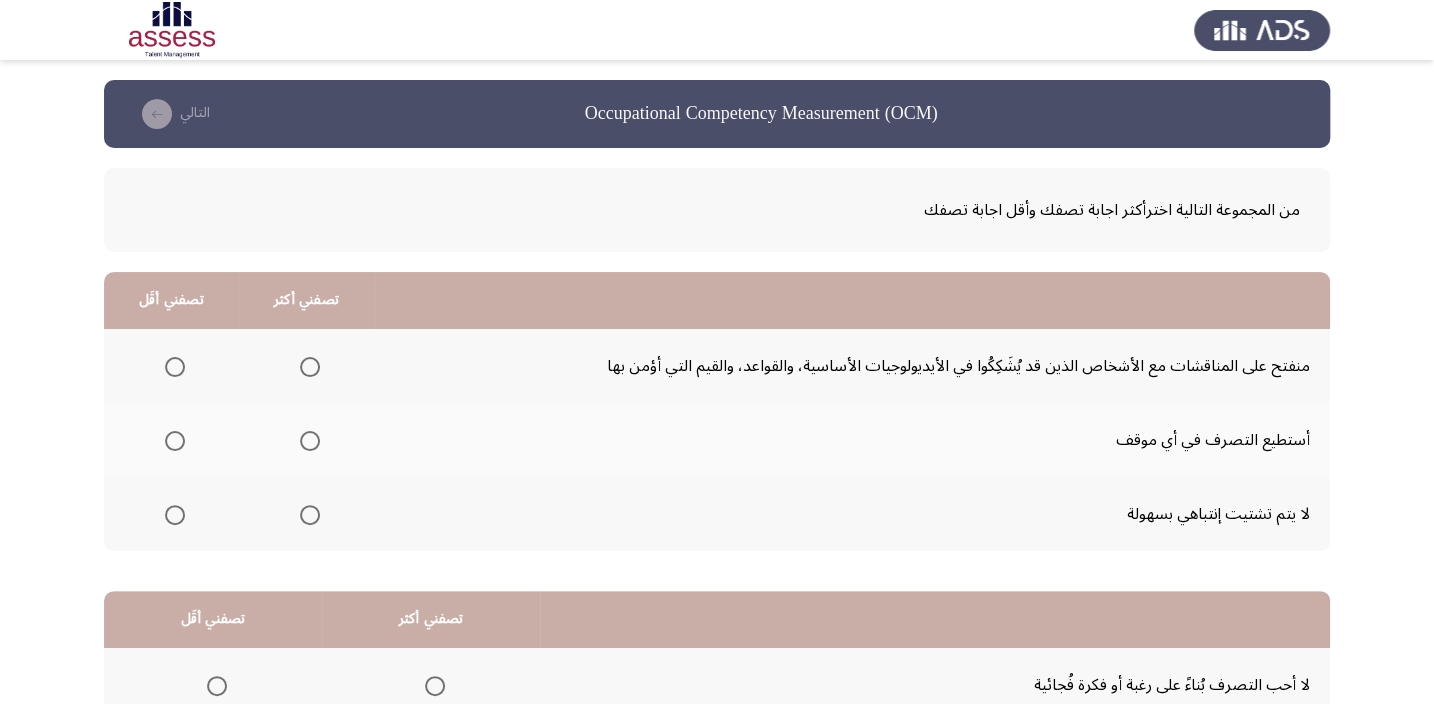 click at bounding box center [310, 441] 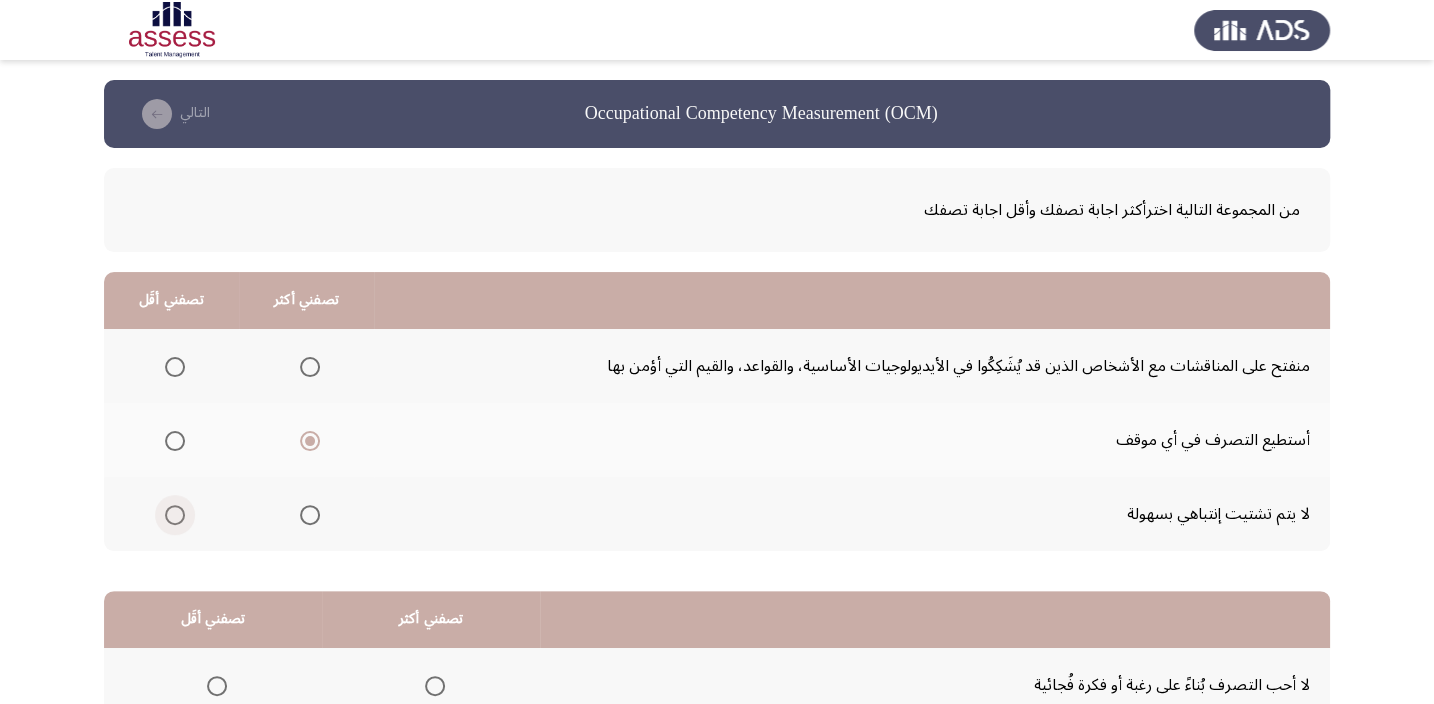 click at bounding box center [175, 515] 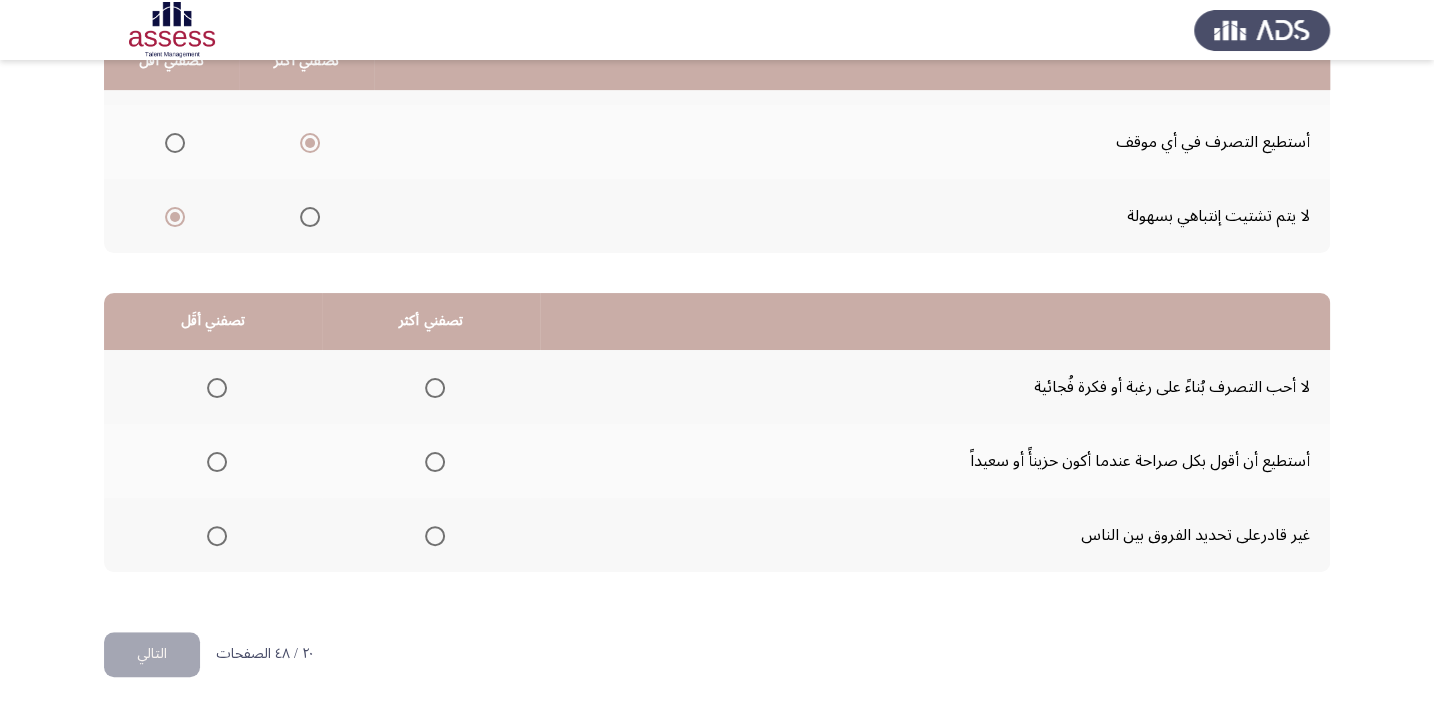 scroll, scrollTop: 303, scrollLeft: 0, axis: vertical 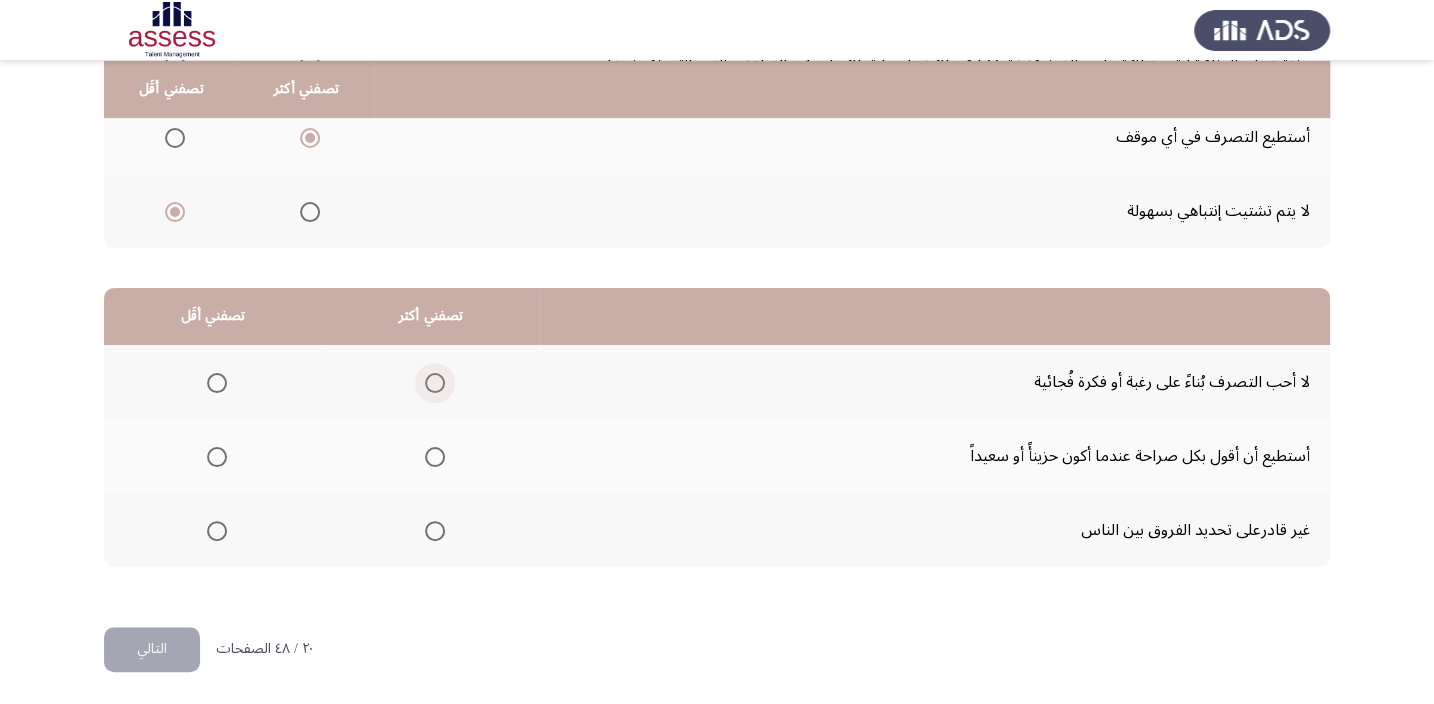 click at bounding box center (435, 383) 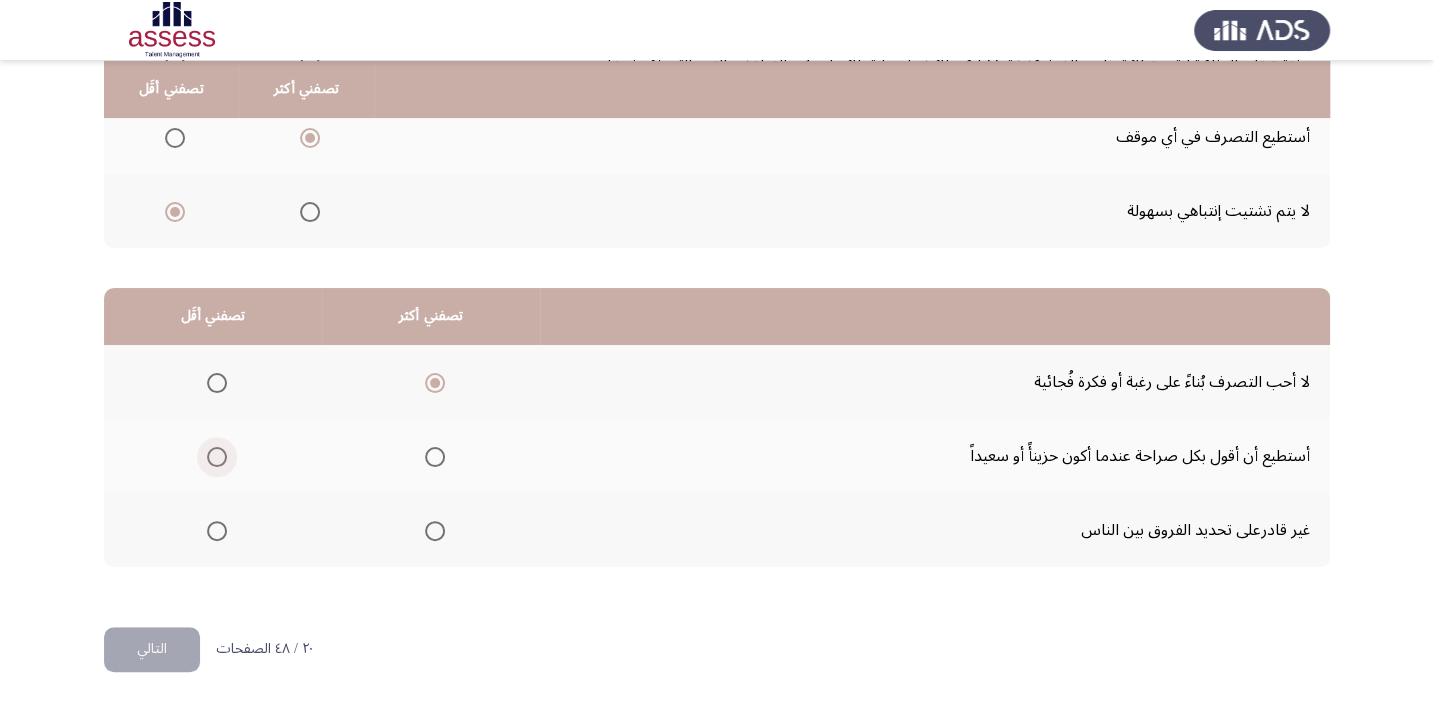 click at bounding box center (217, 457) 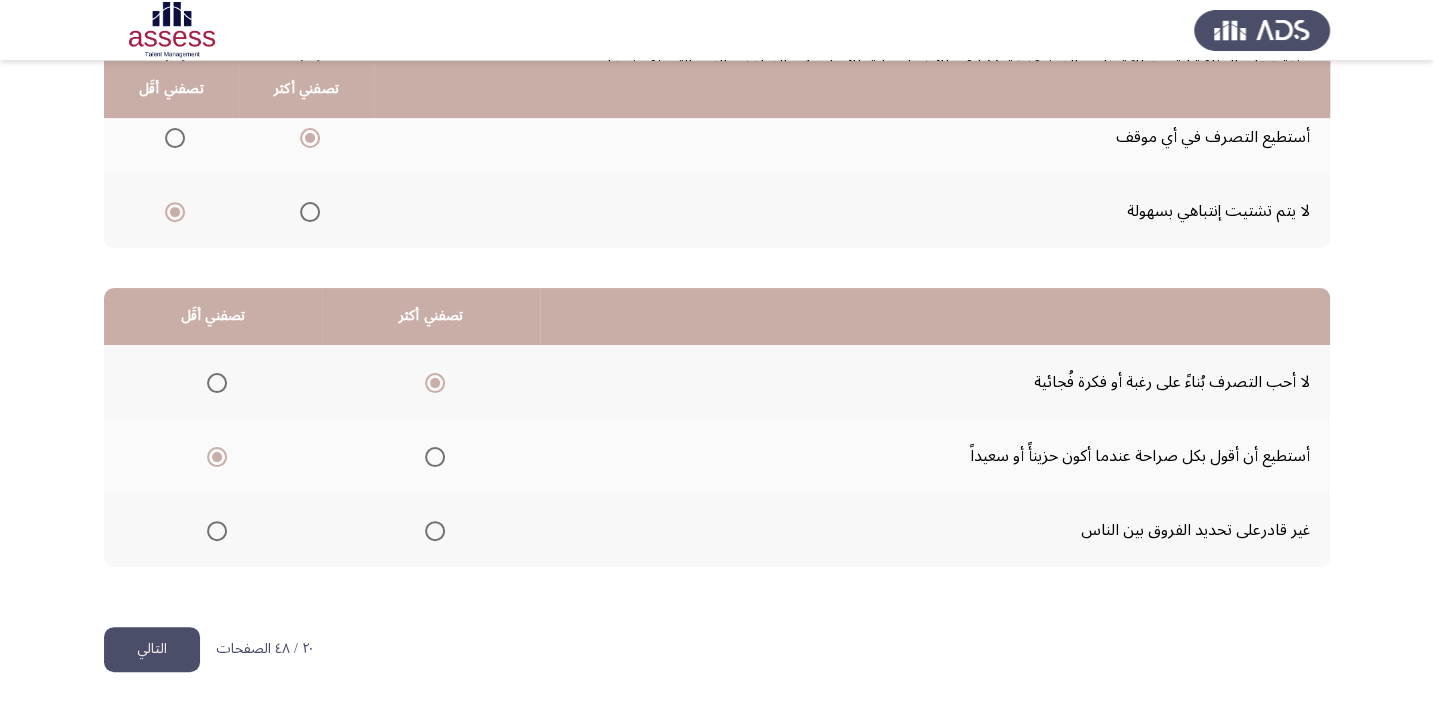 click on "التالي" 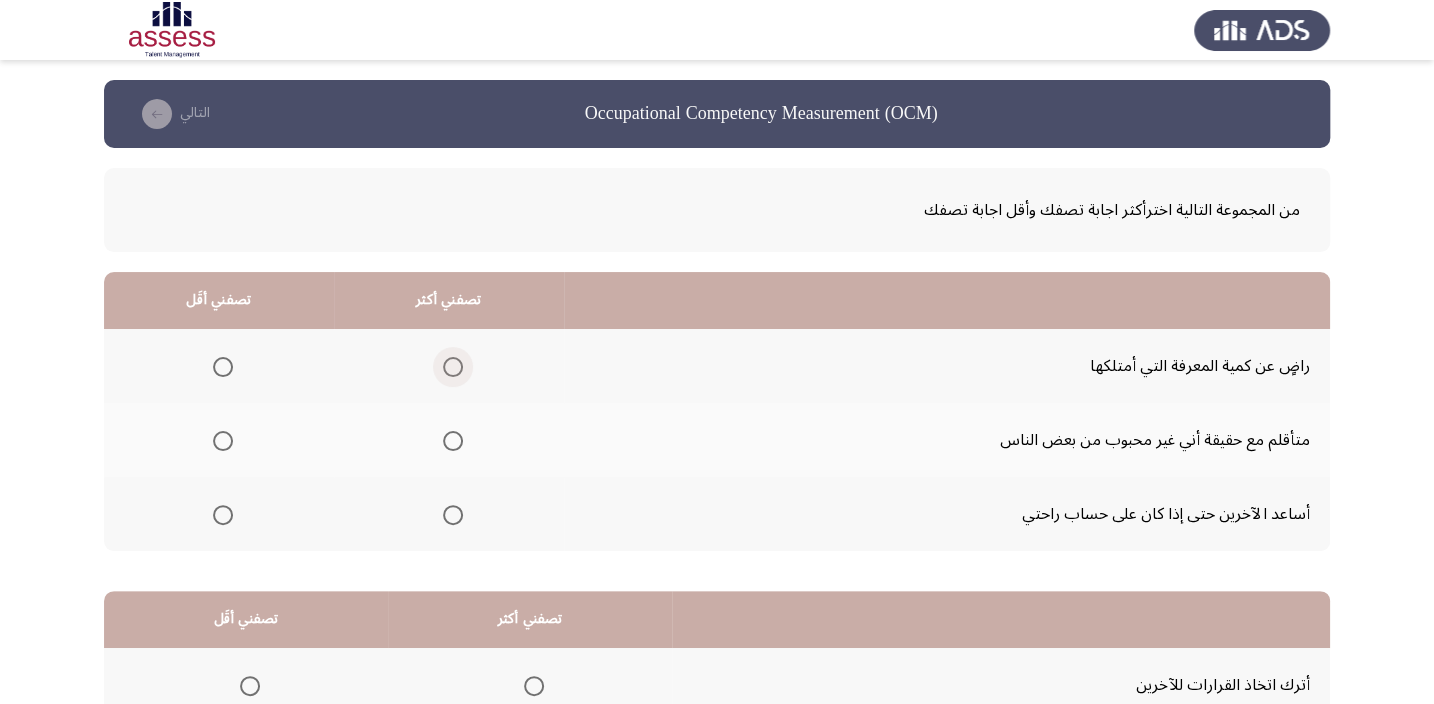 click at bounding box center (453, 367) 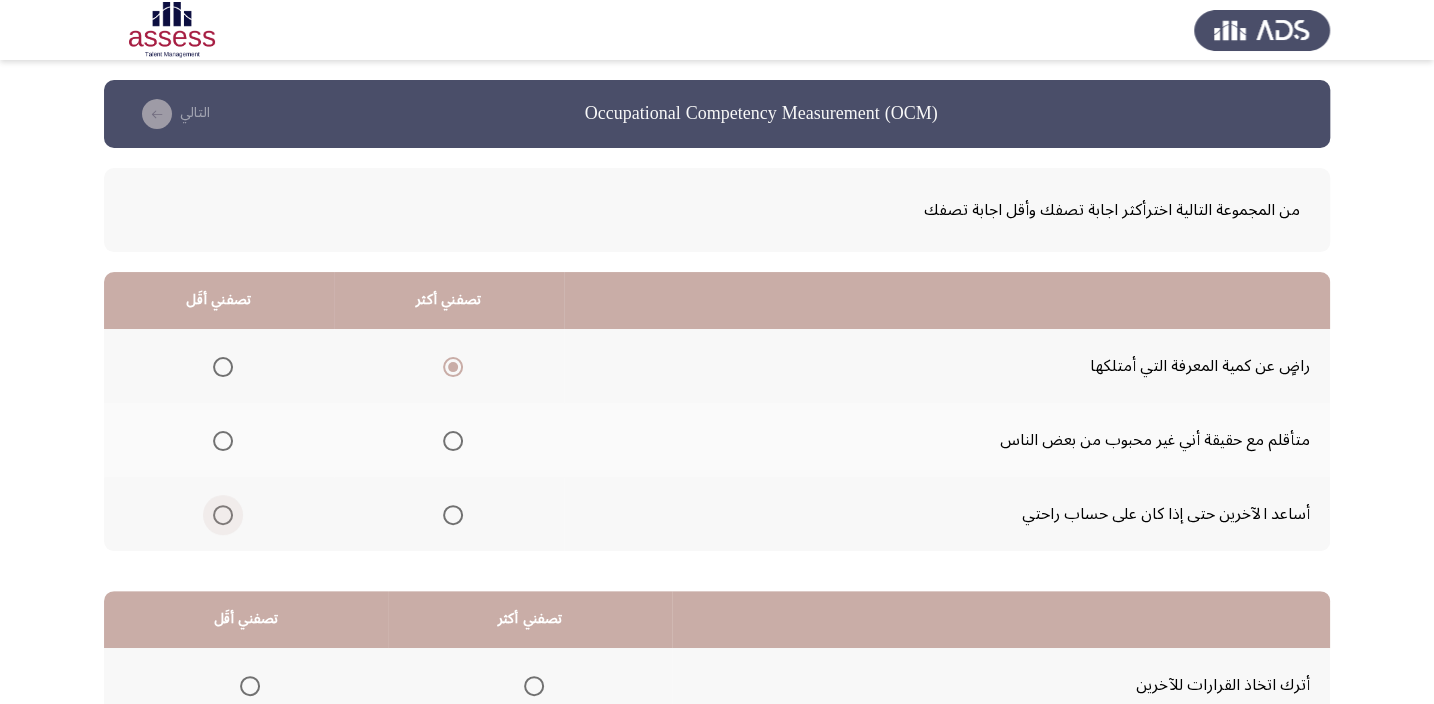 click at bounding box center (223, 515) 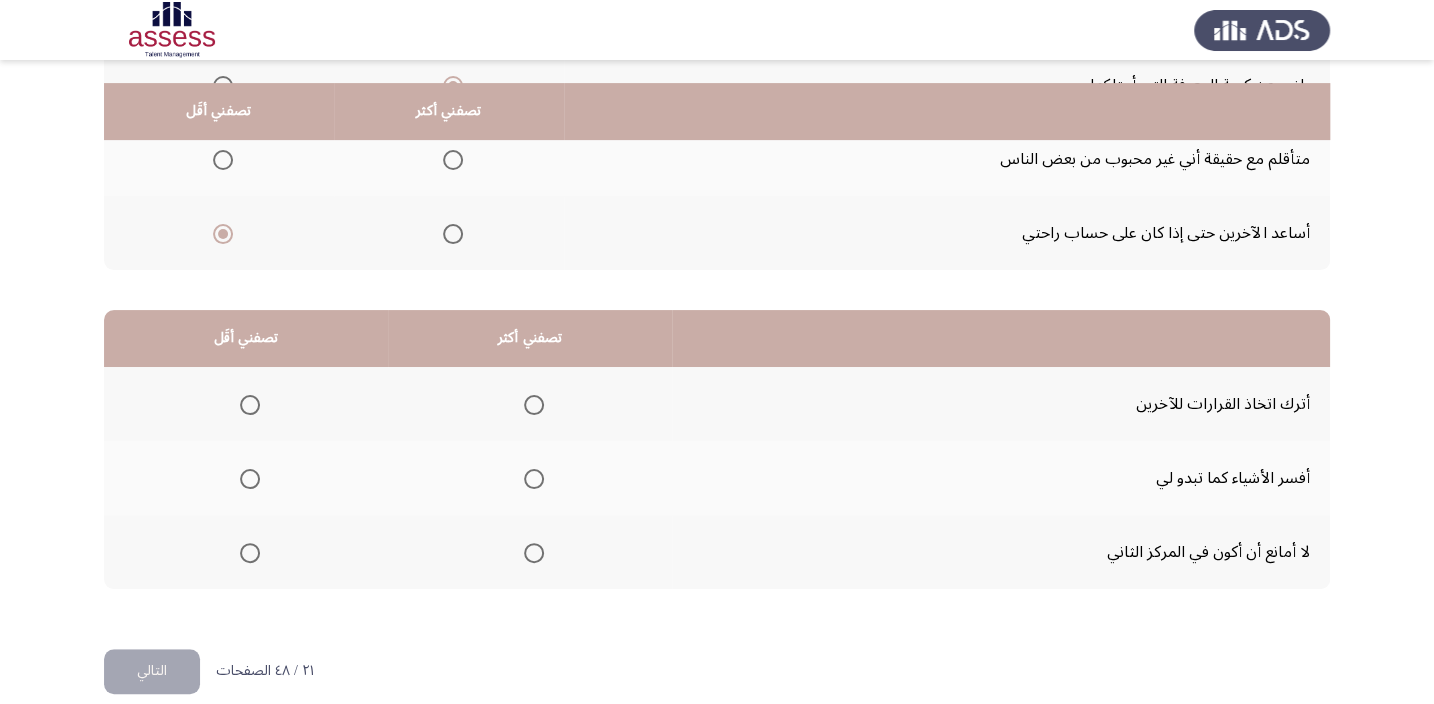 scroll, scrollTop: 303, scrollLeft: 0, axis: vertical 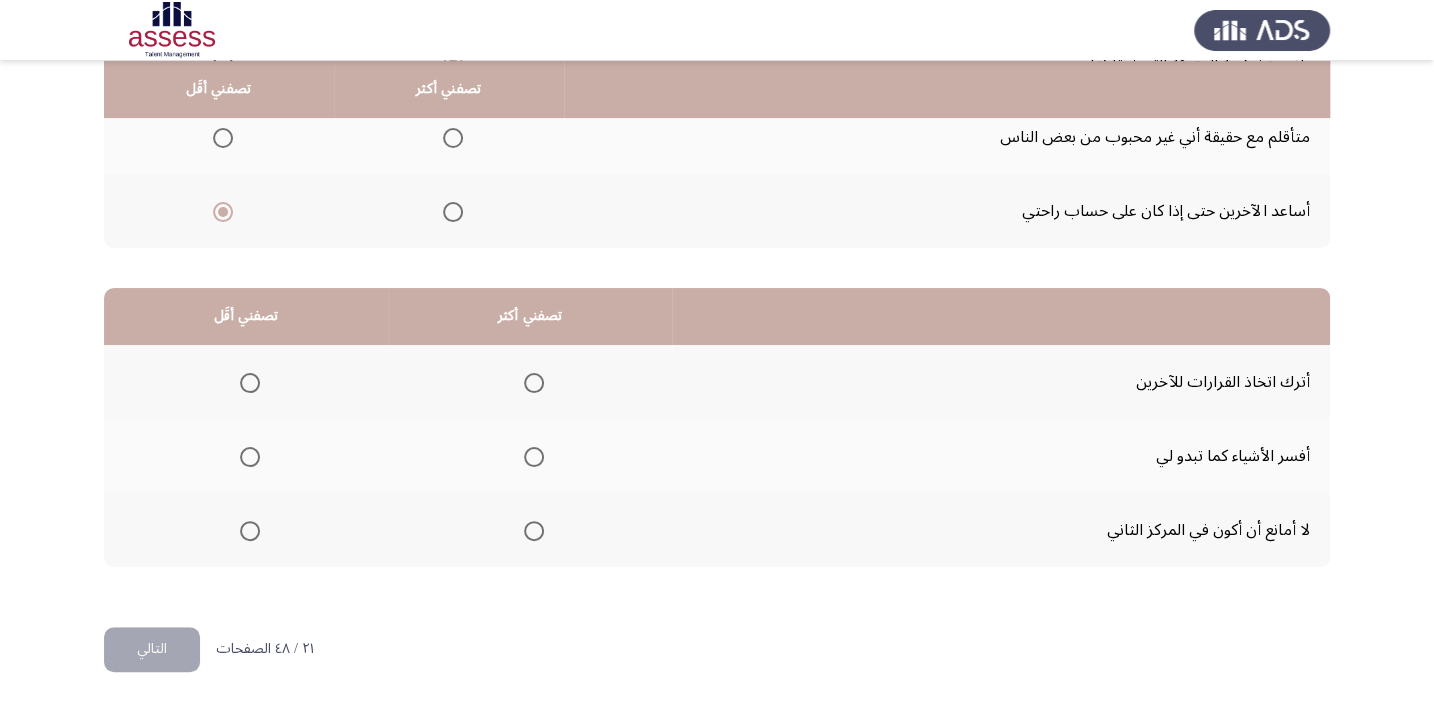 click at bounding box center [534, 383] 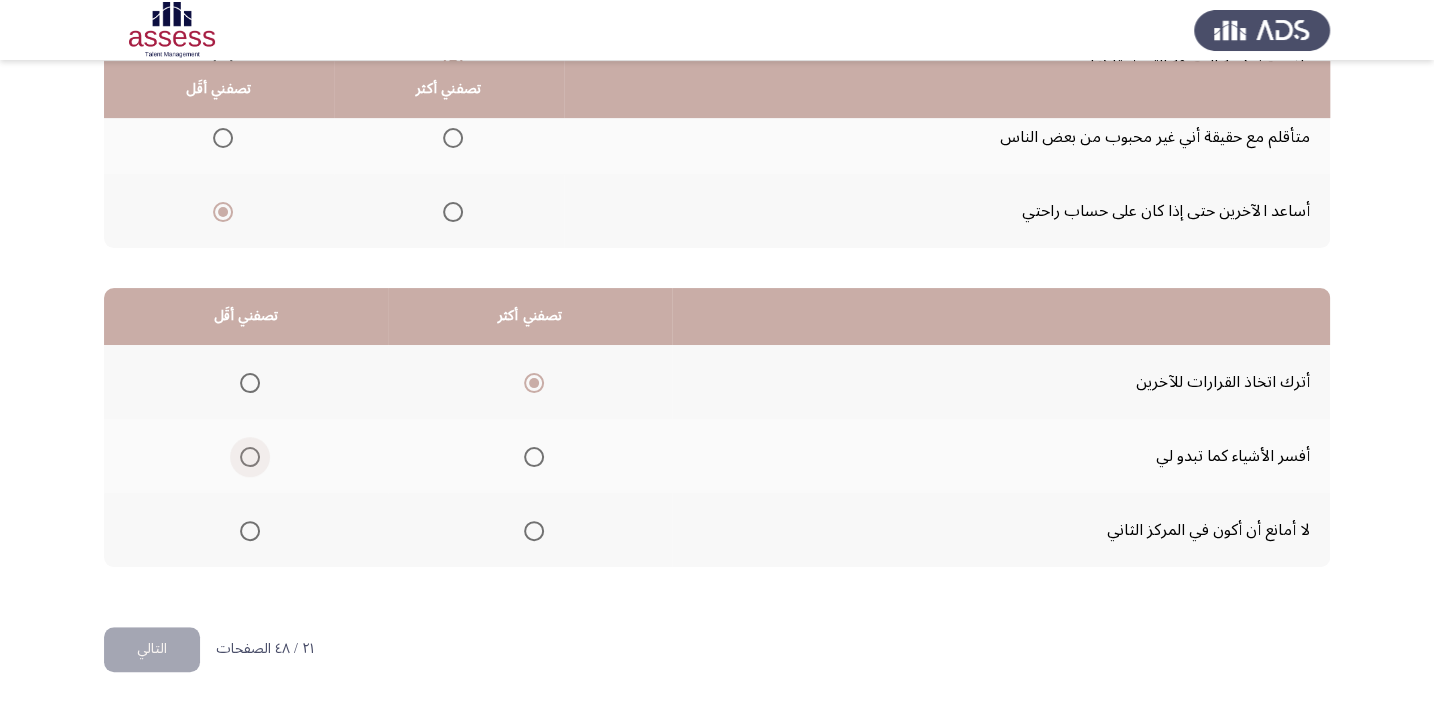 click at bounding box center (250, 457) 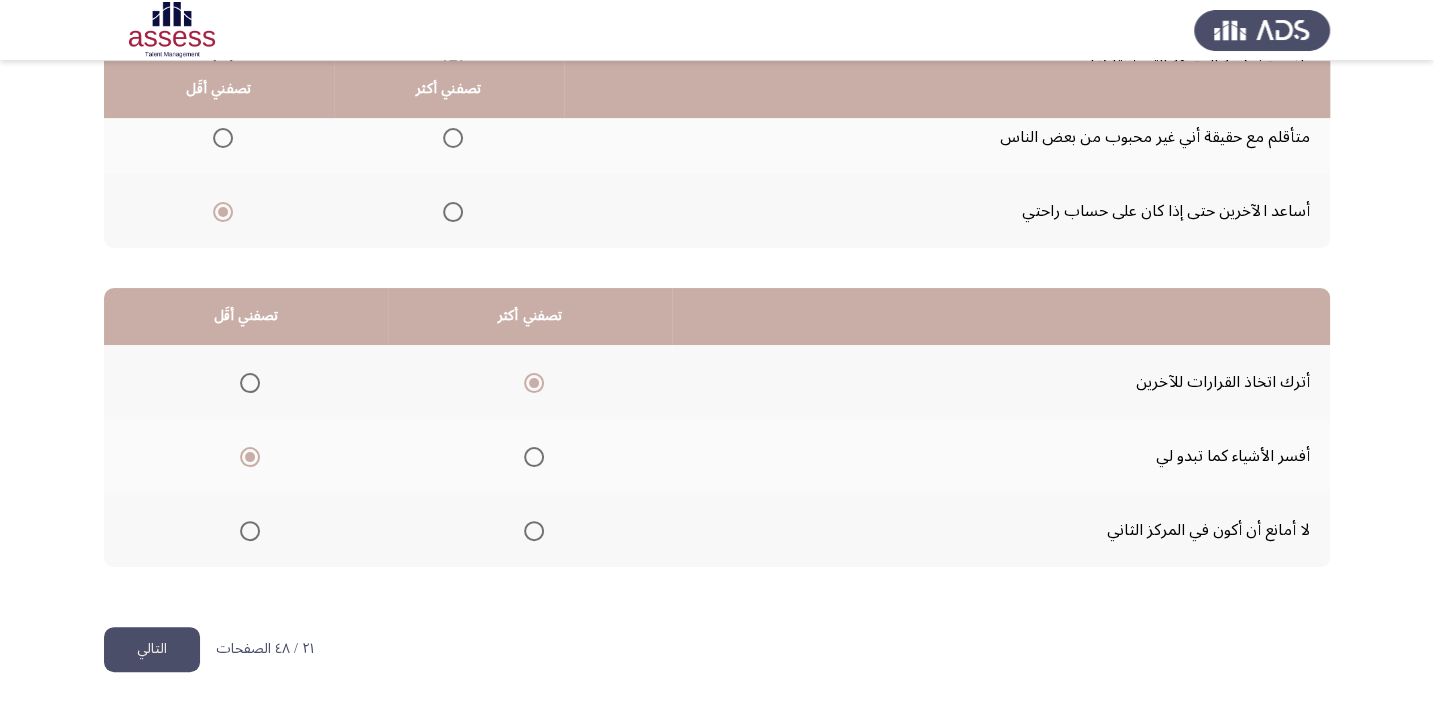 click on "التالي" 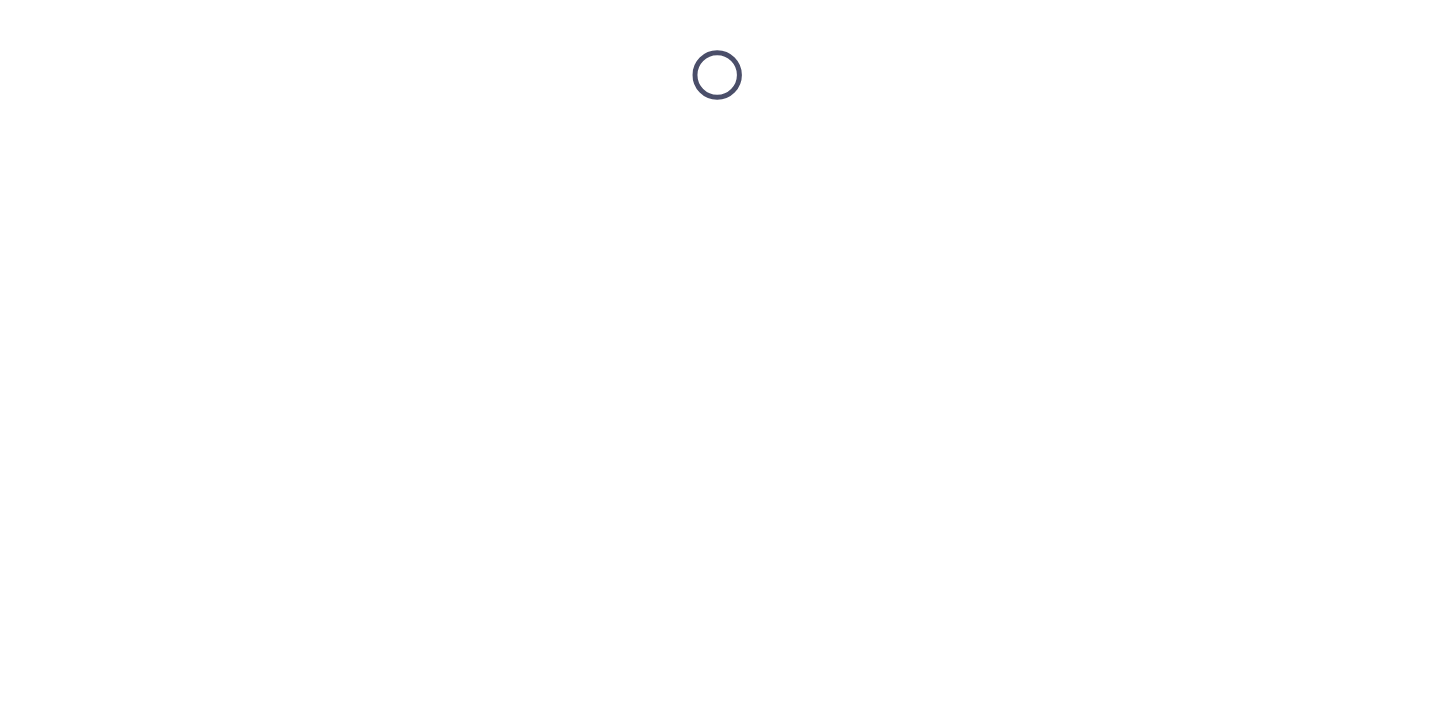 scroll, scrollTop: 0, scrollLeft: 0, axis: both 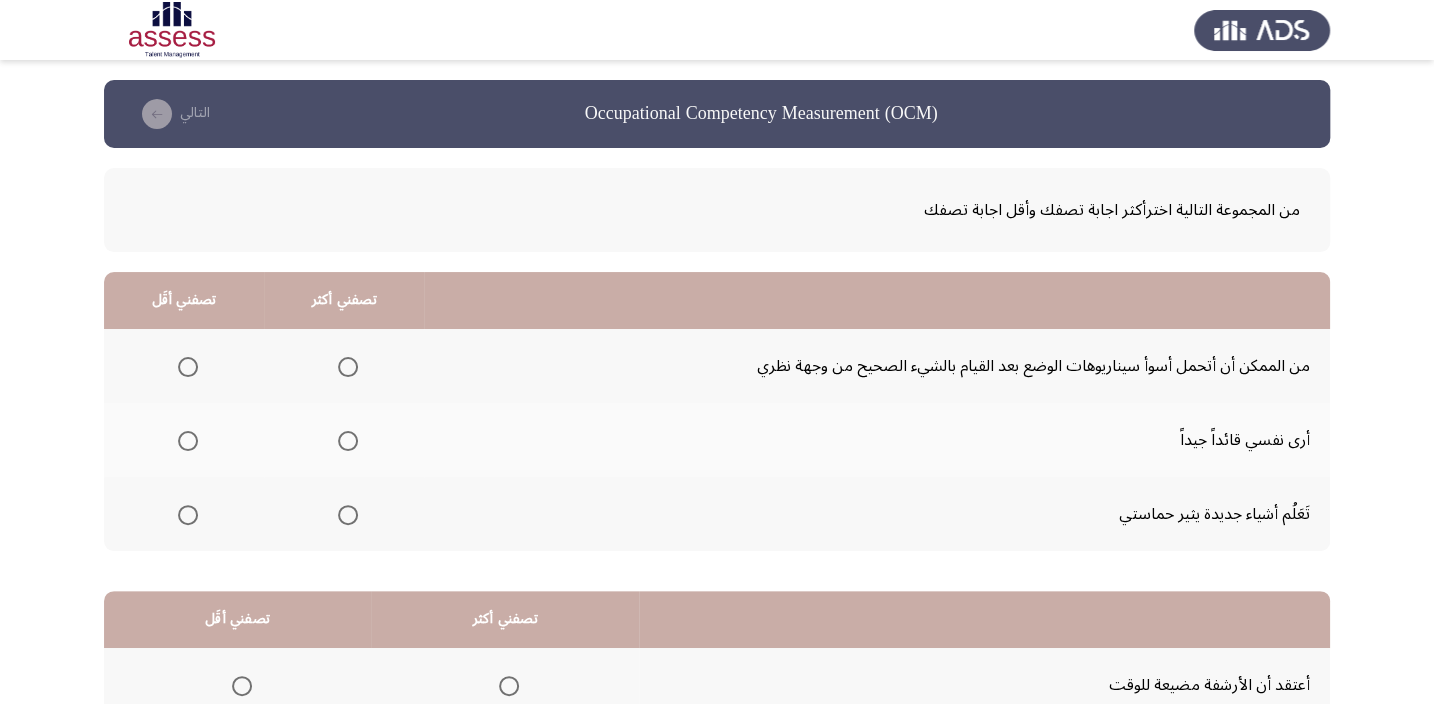 click at bounding box center (348, 515) 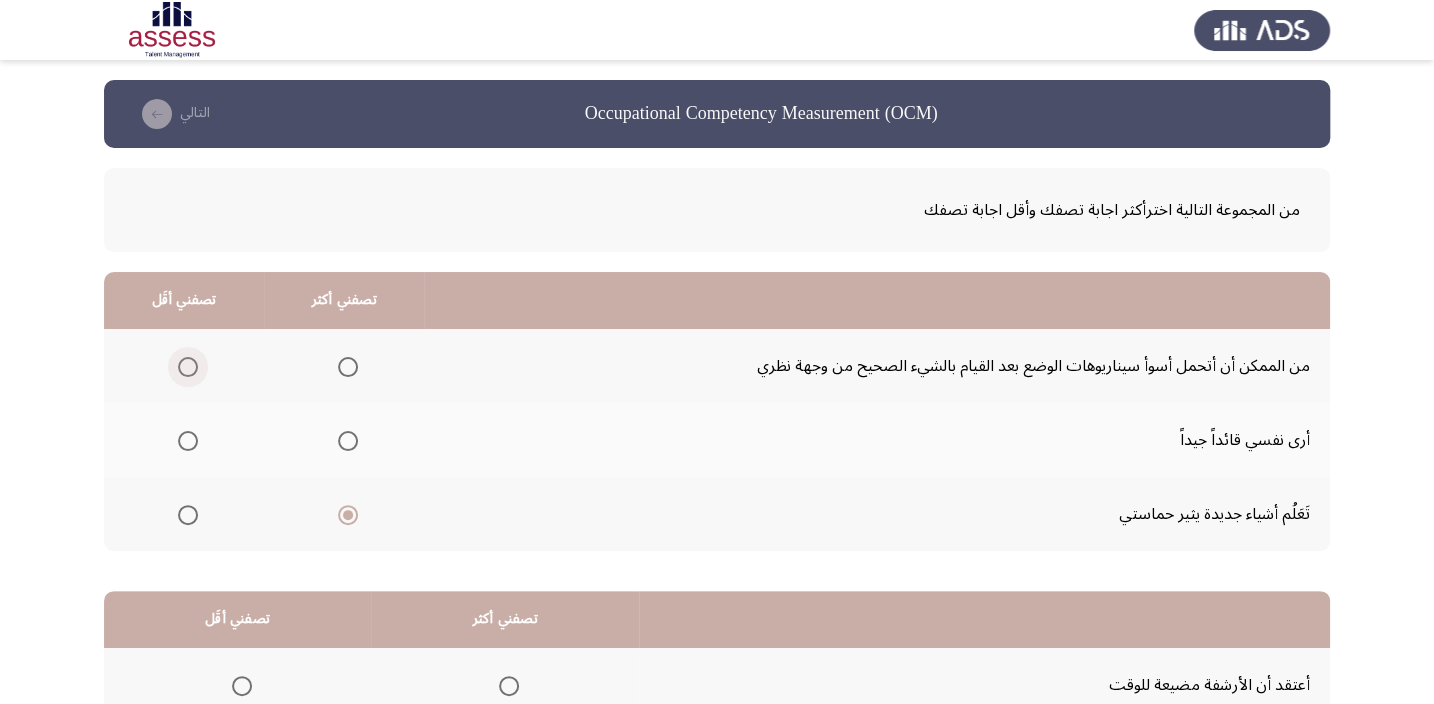 click at bounding box center [188, 367] 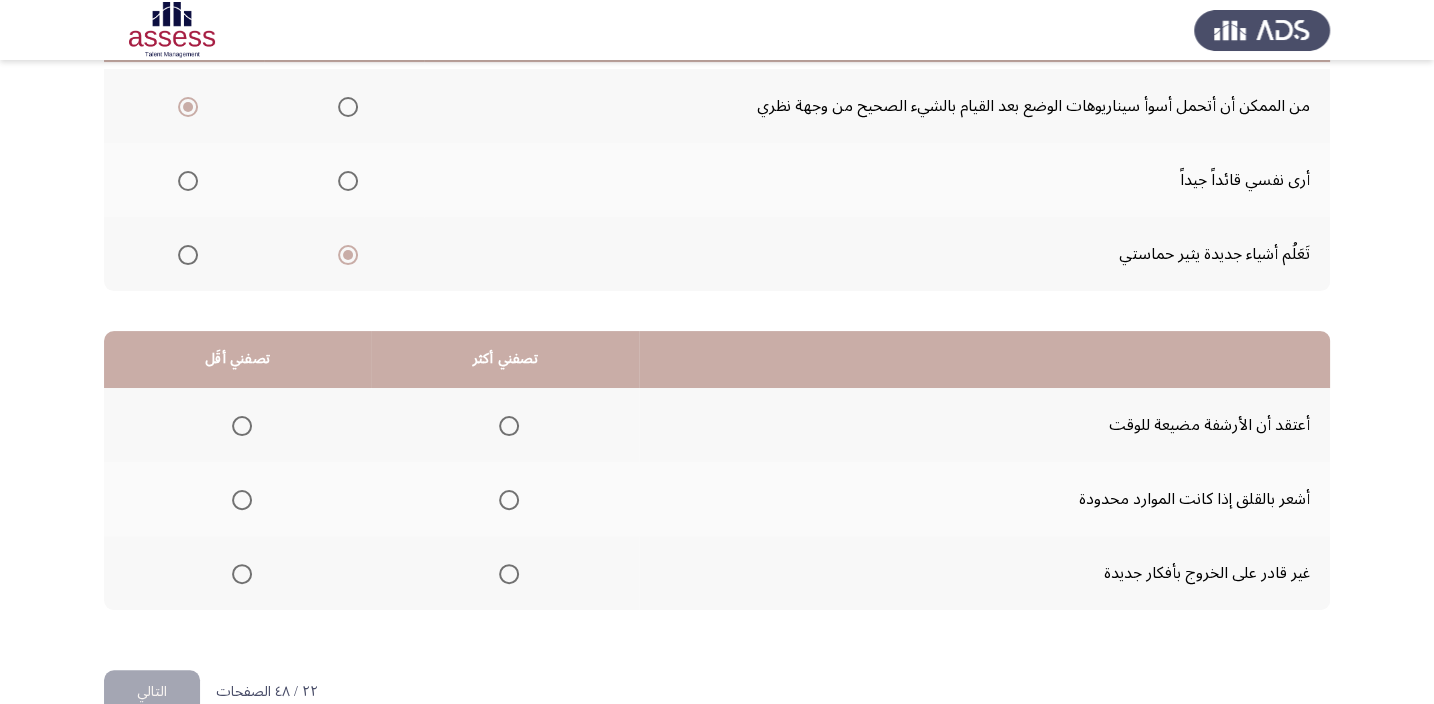 scroll, scrollTop: 303, scrollLeft: 0, axis: vertical 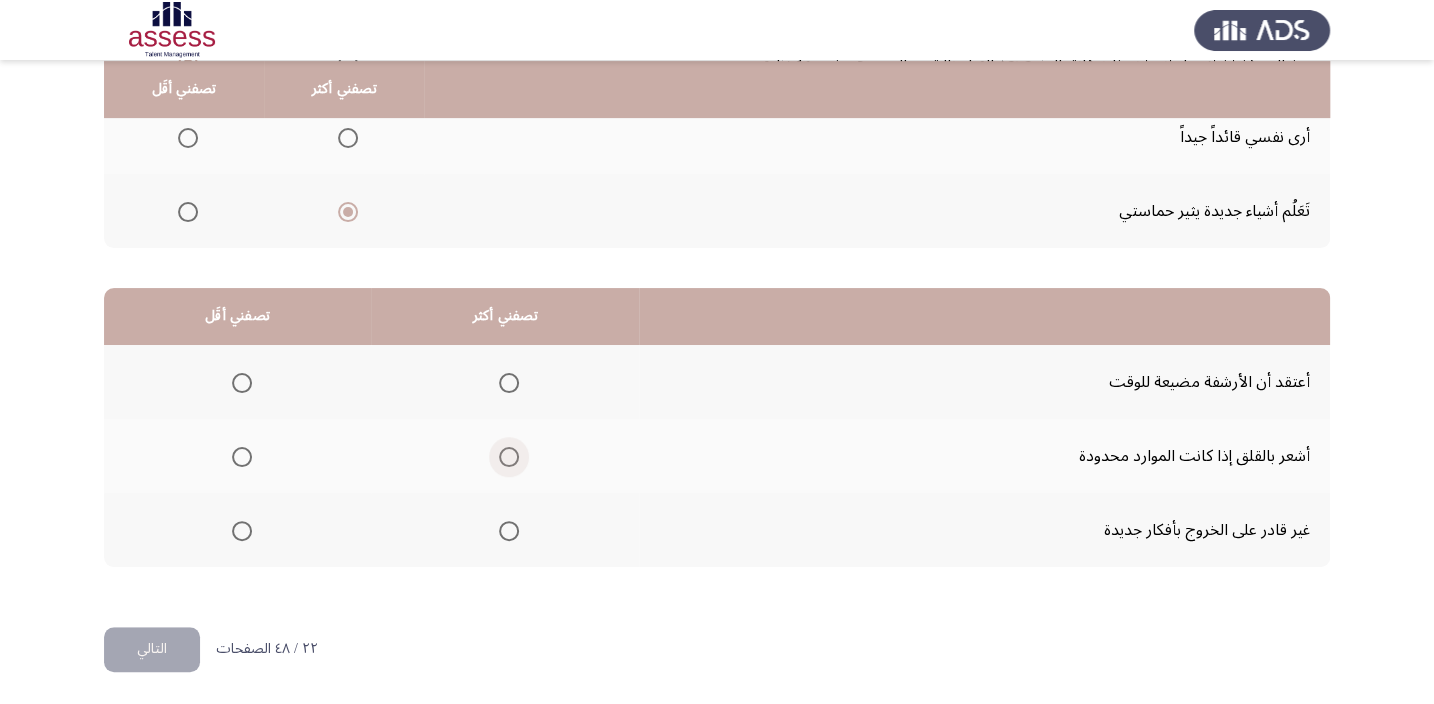 click at bounding box center [509, 457] 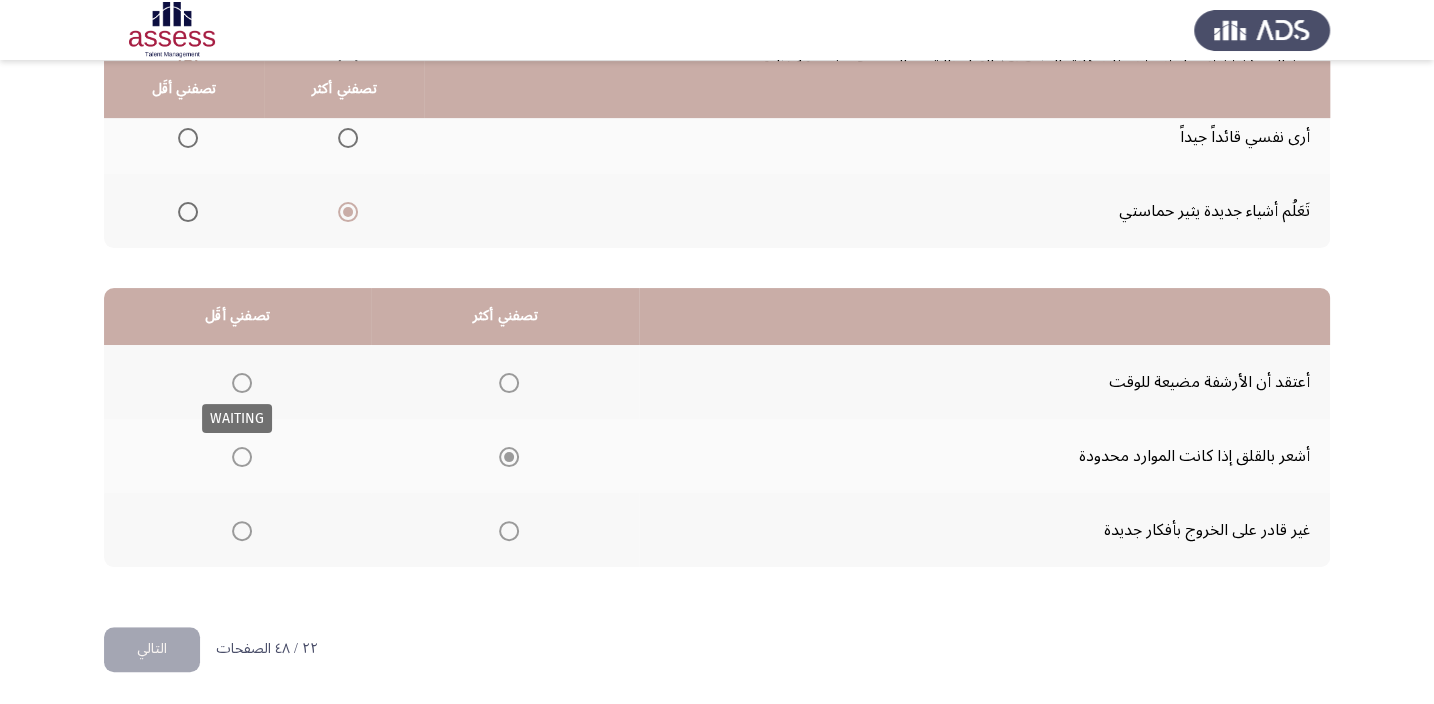 click at bounding box center (242, 383) 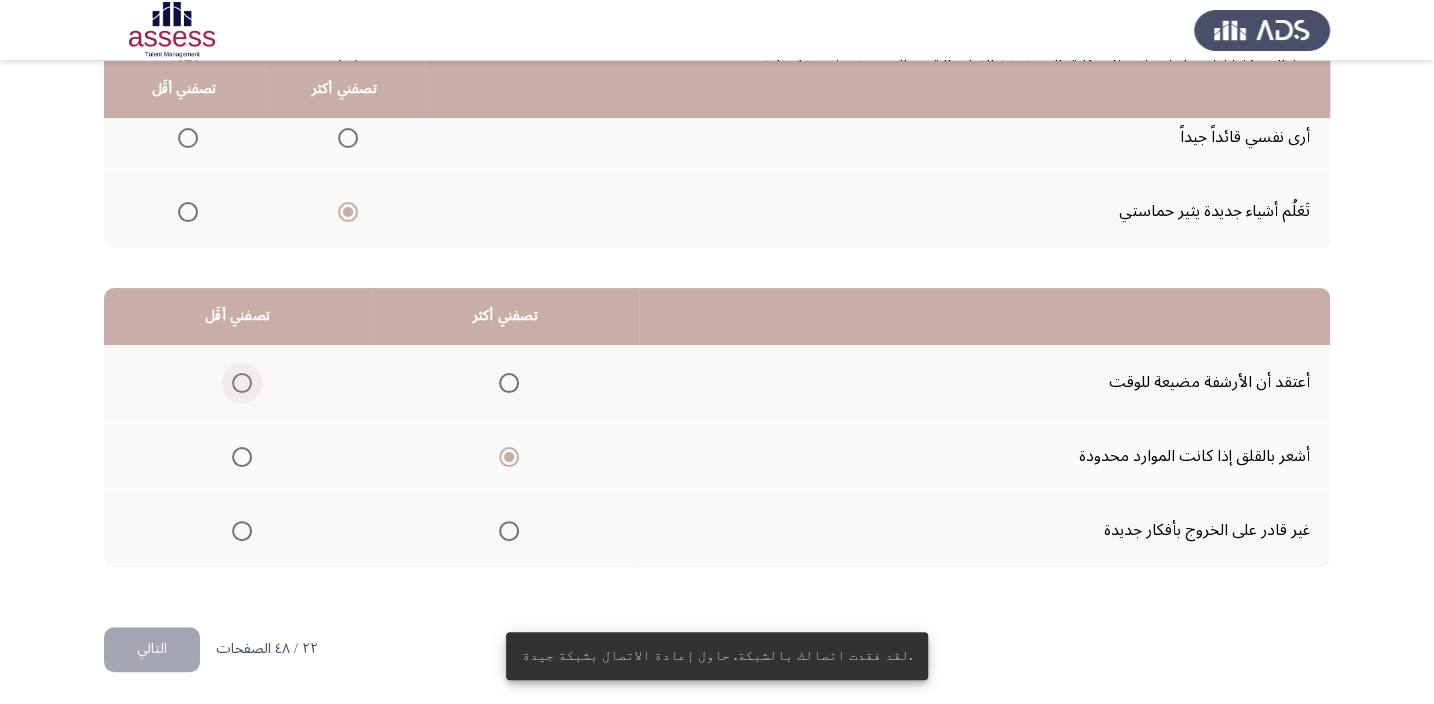 click at bounding box center [242, 383] 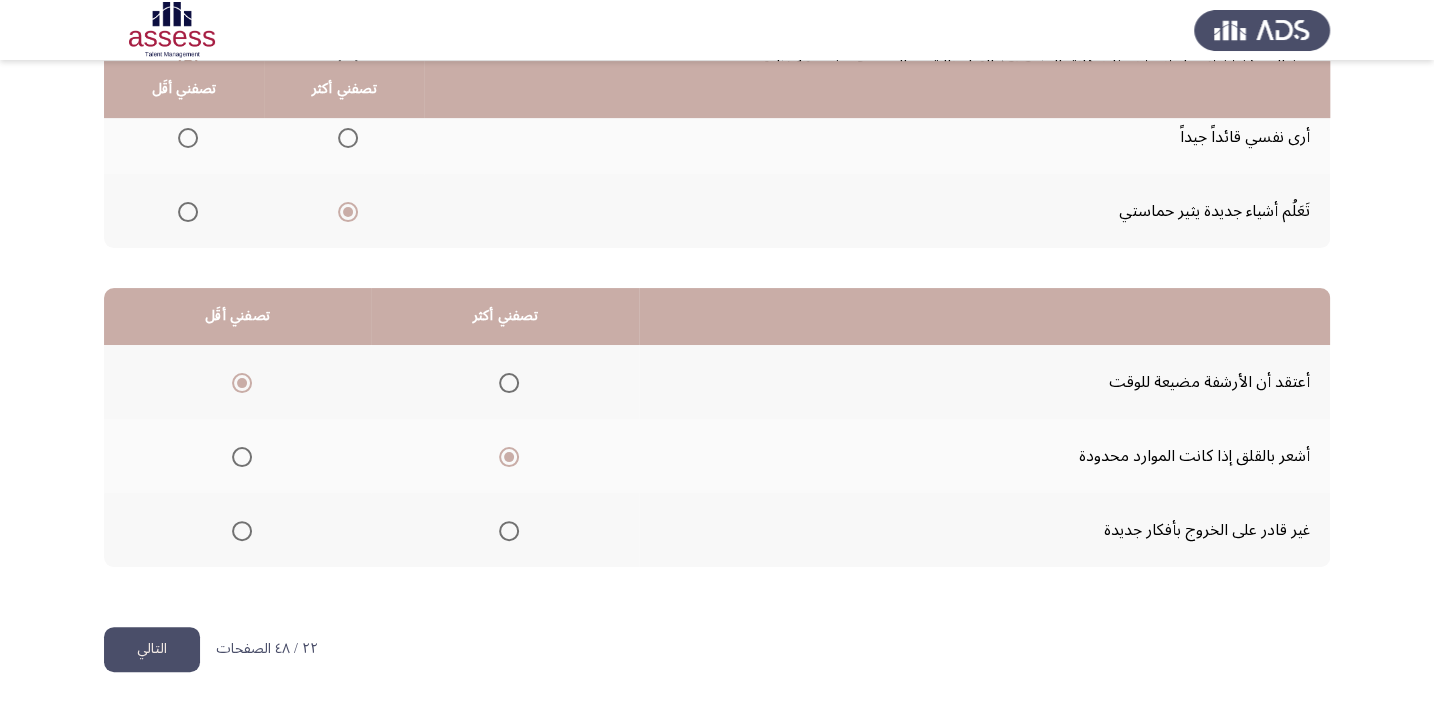 click on "التالي" 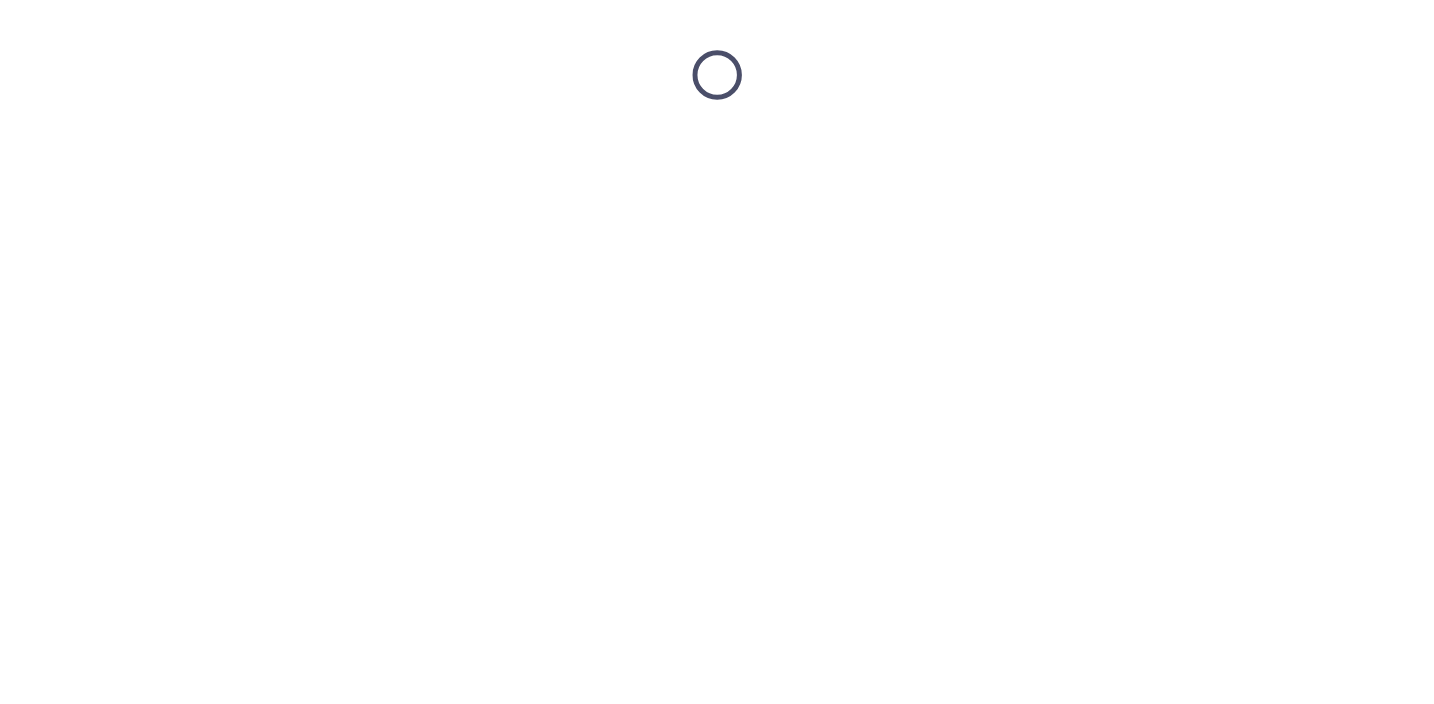 scroll, scrollTop: 0, scrollLeft: 0, axis: both 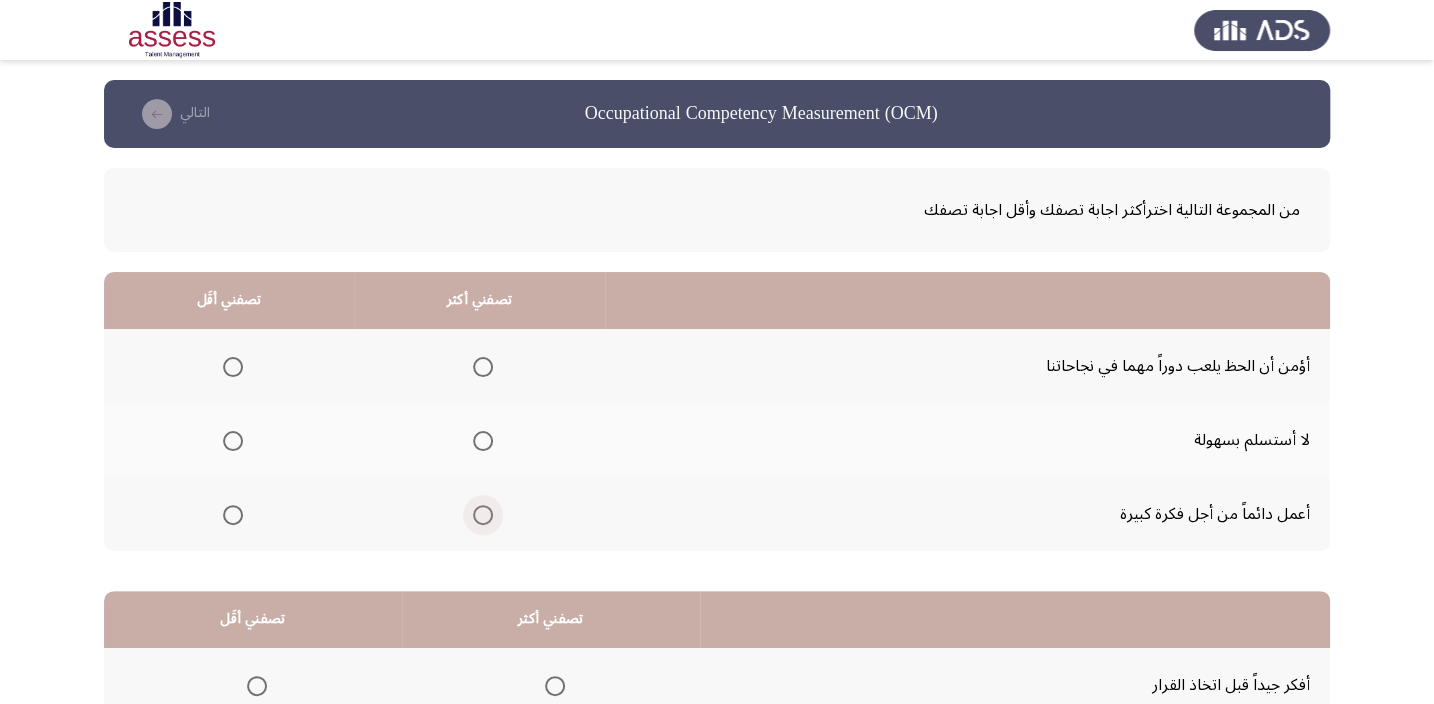 click at bounding box center [483, 515] 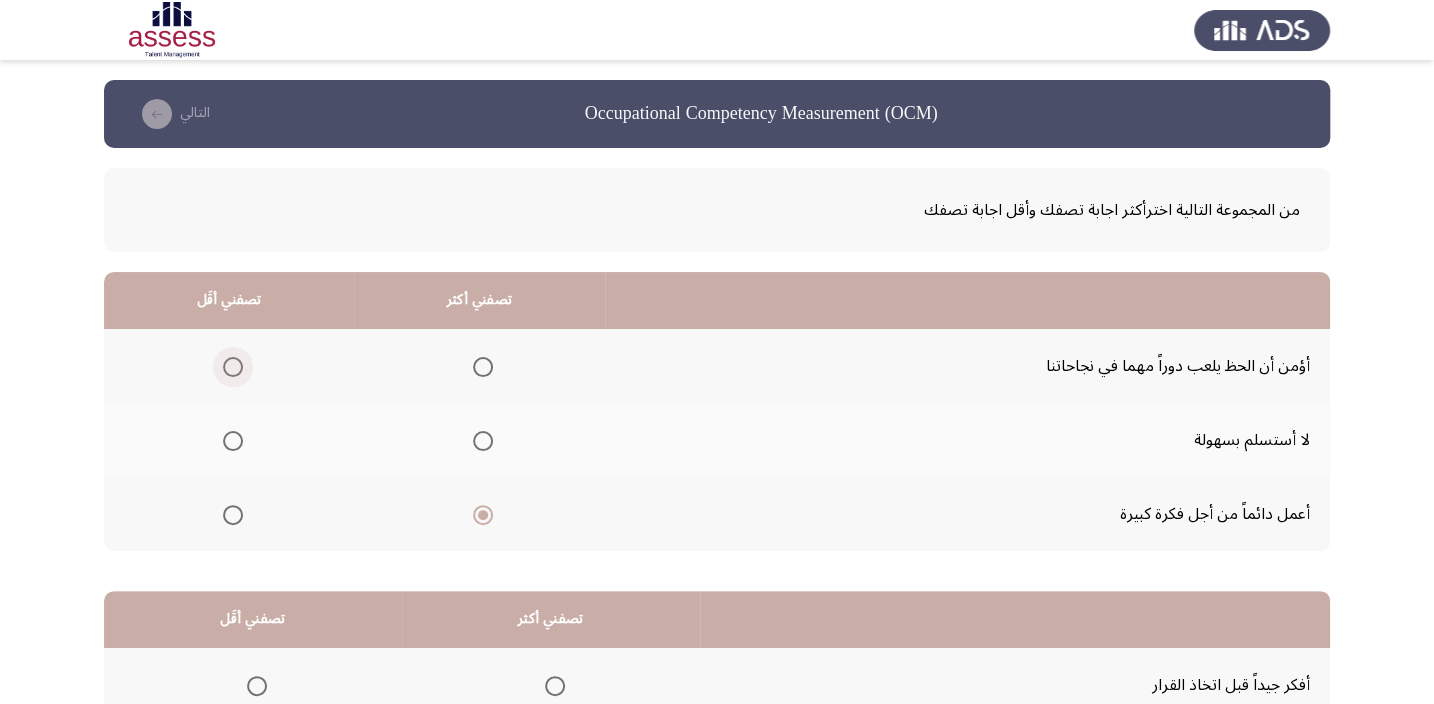 click at bounding box center [233, 367] 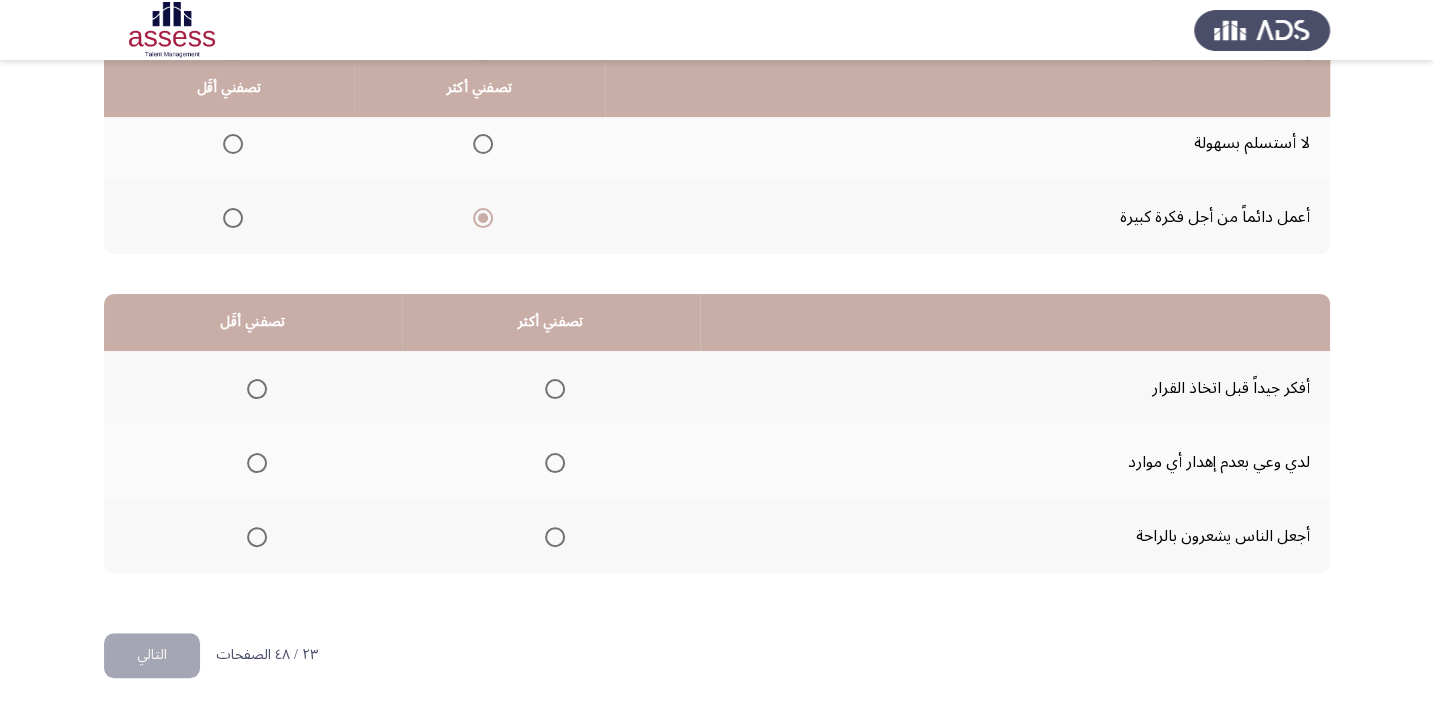 scroll, scrollTop: 303, scrollLeft: 0, axis: vertical 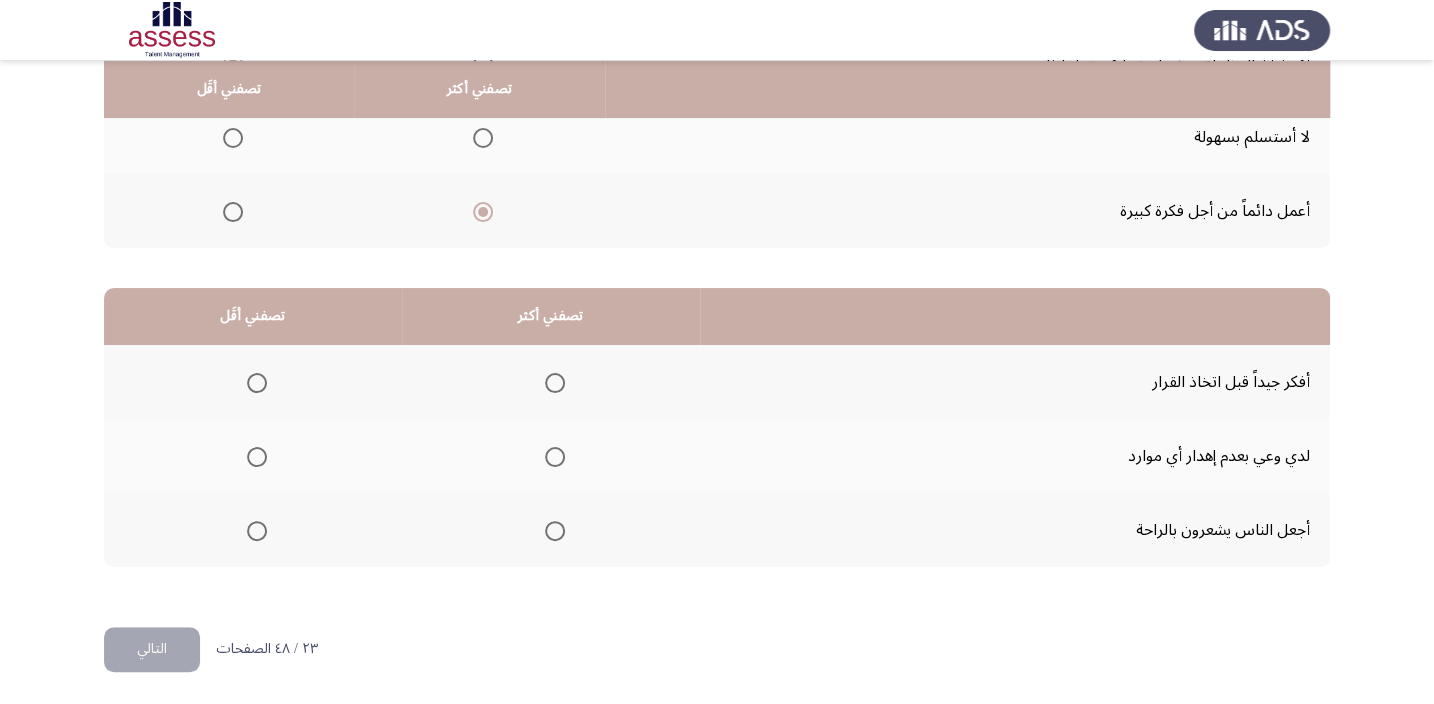 click at bounding box center (555, 457) 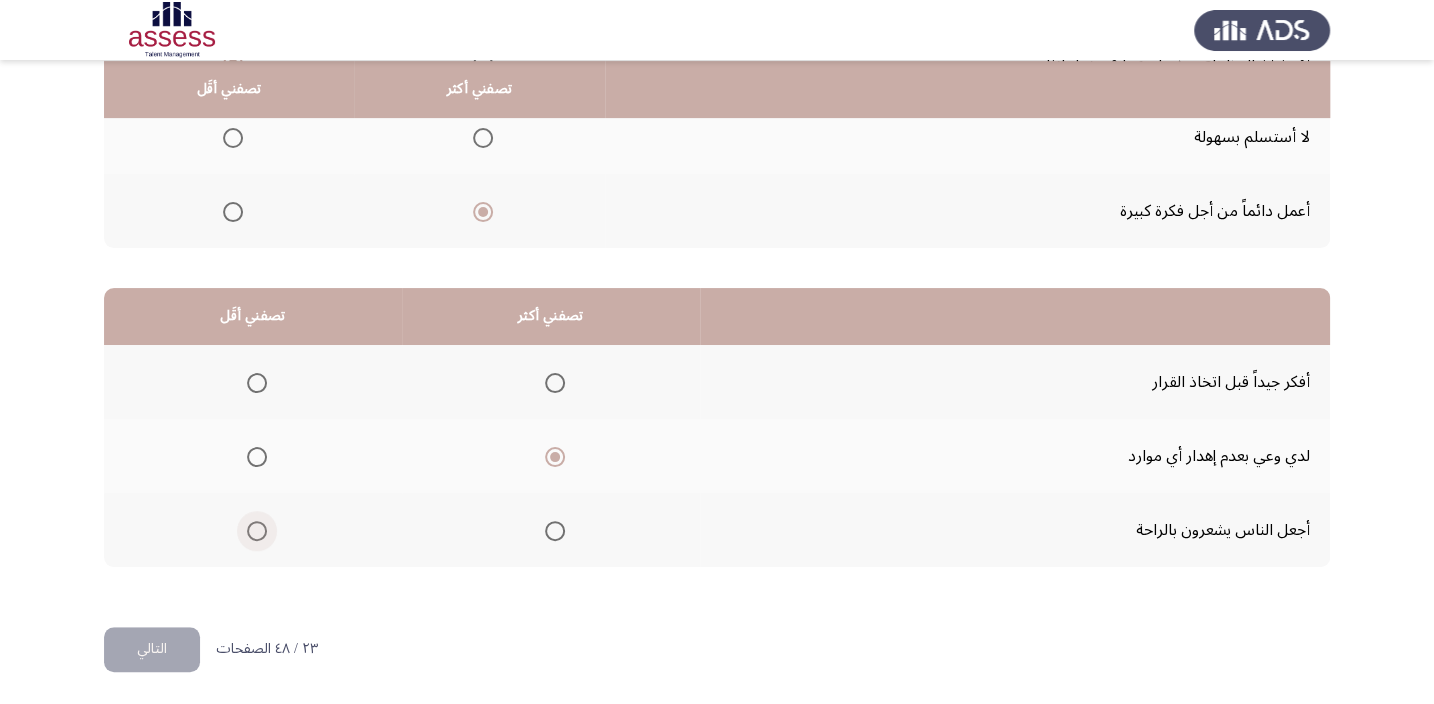 click at bounding box center (257, 531) 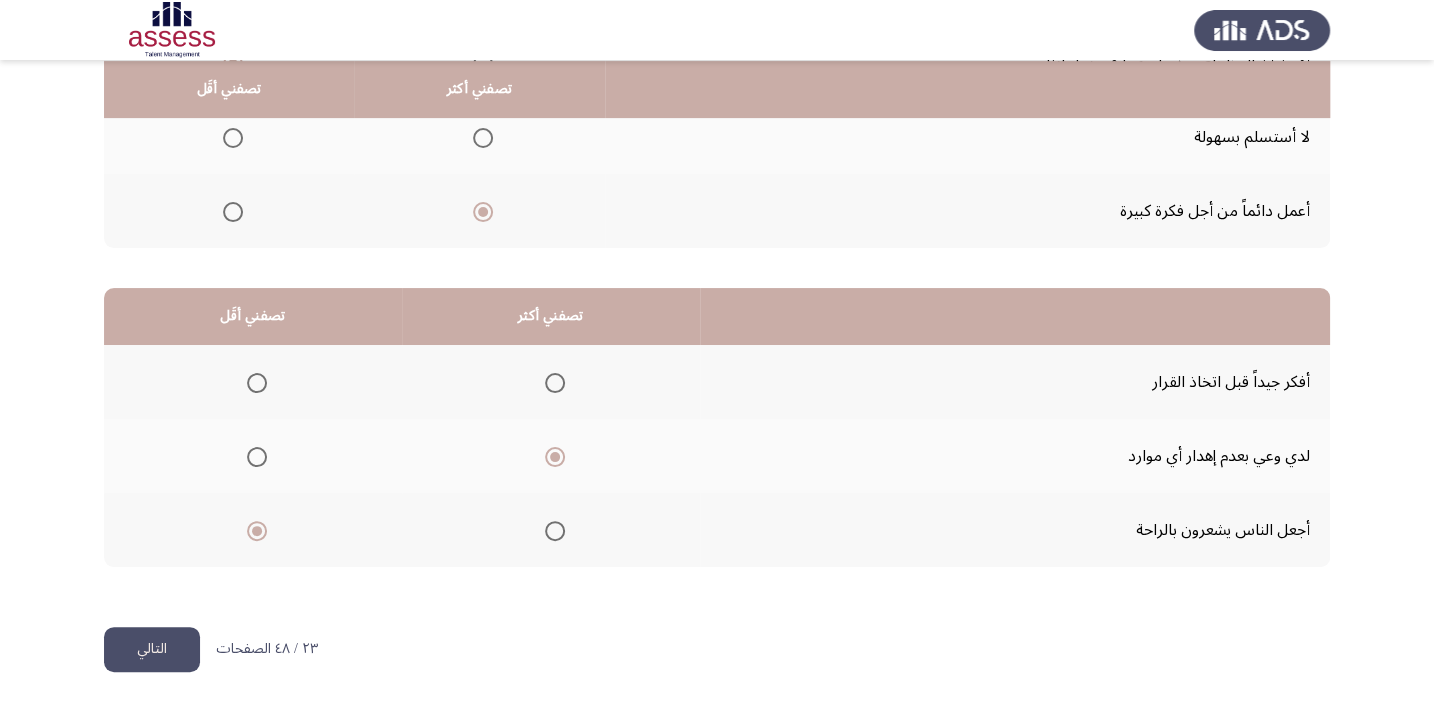 click on "التالي" 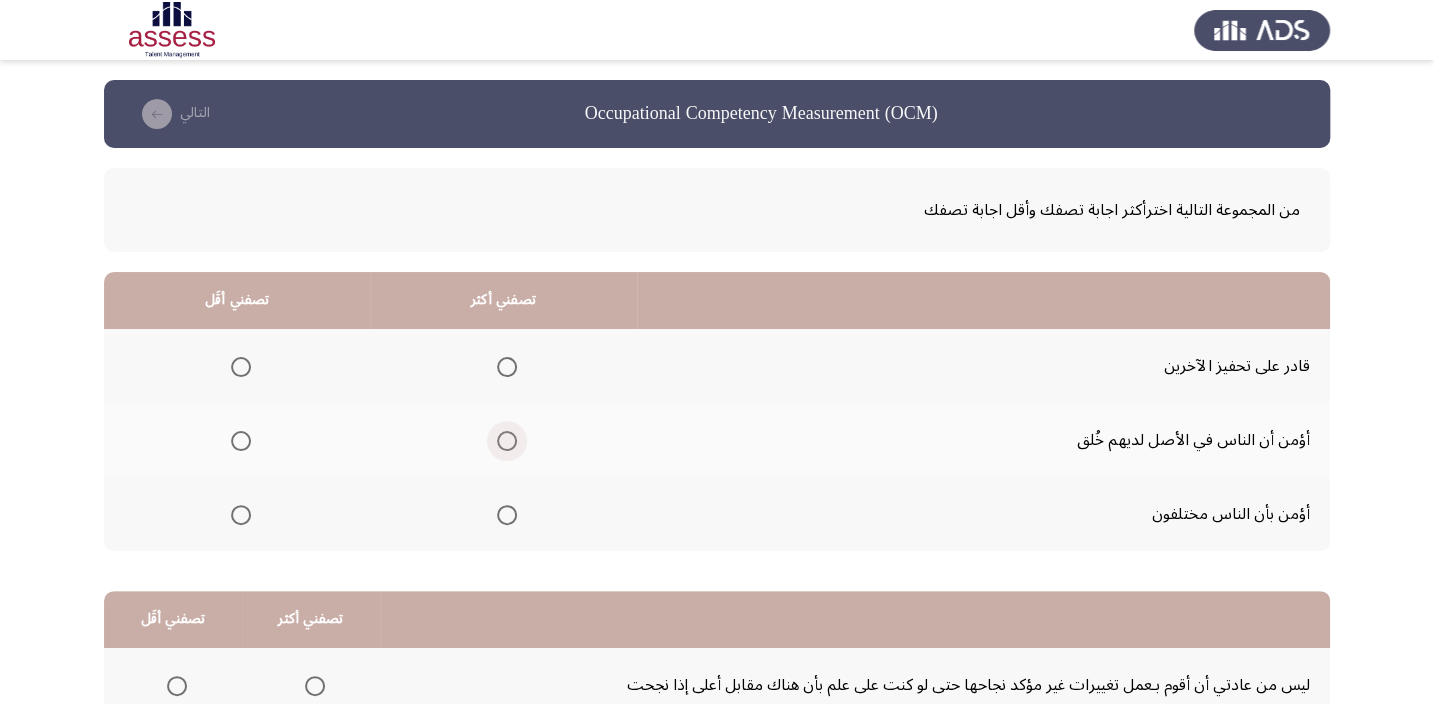 click at bounding box center [507, 441] 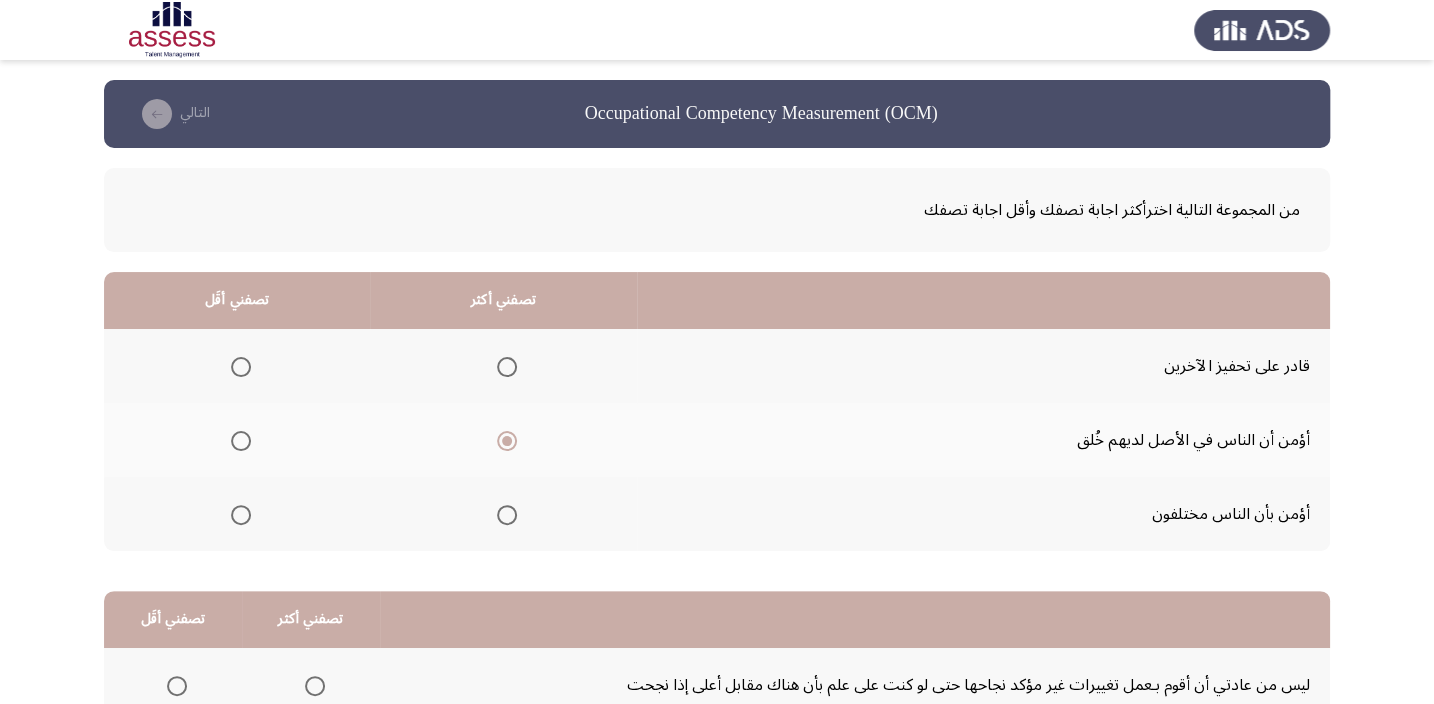 click at bounding box center [241, 515] 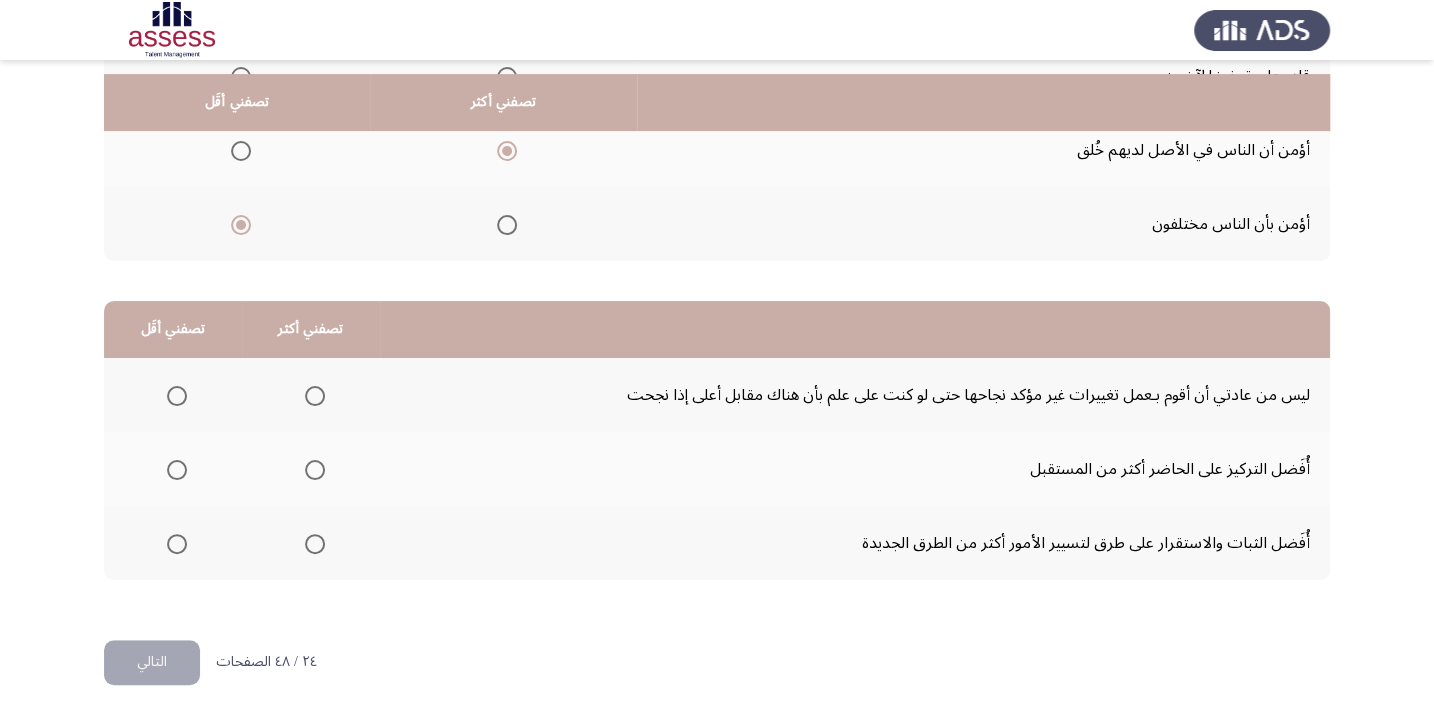 scroll, scrollTop: 303, scrollLeft: 0, axis: vertical 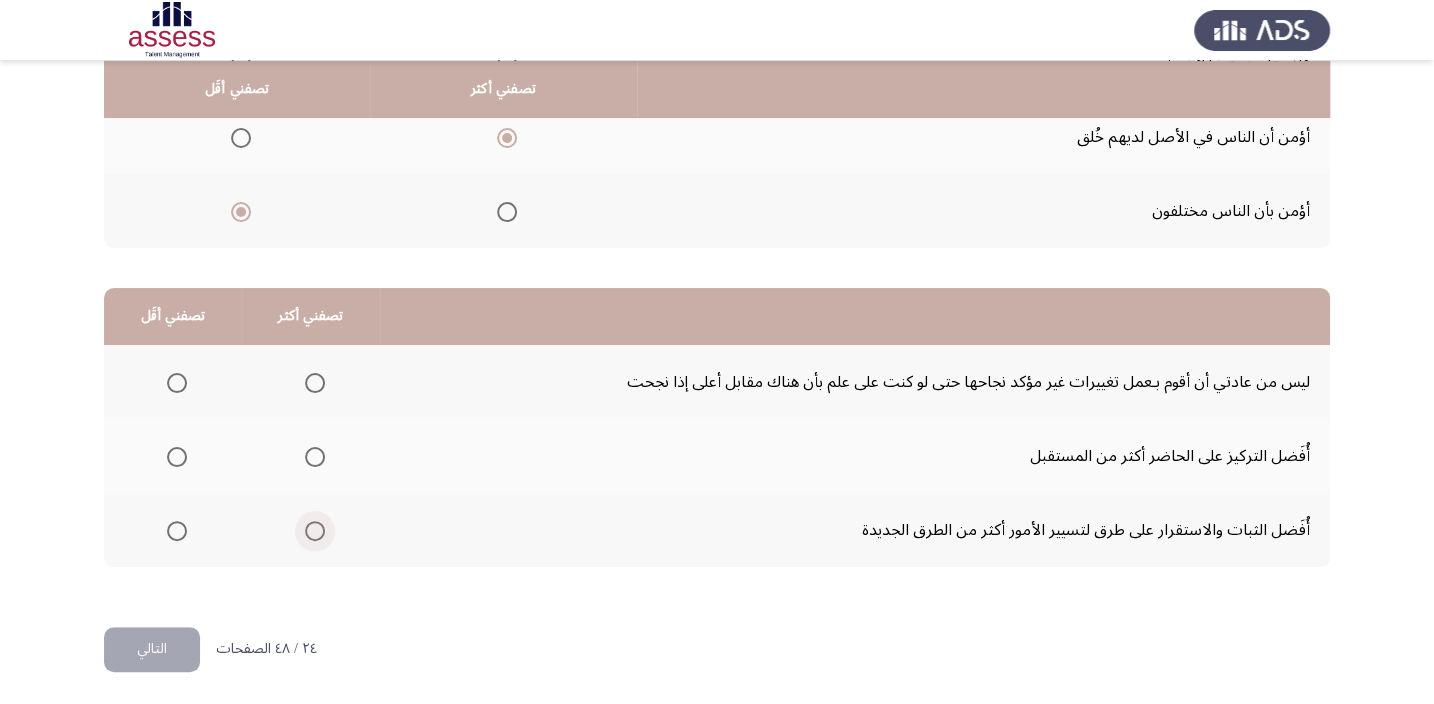 click at bounding box center [315, 531] 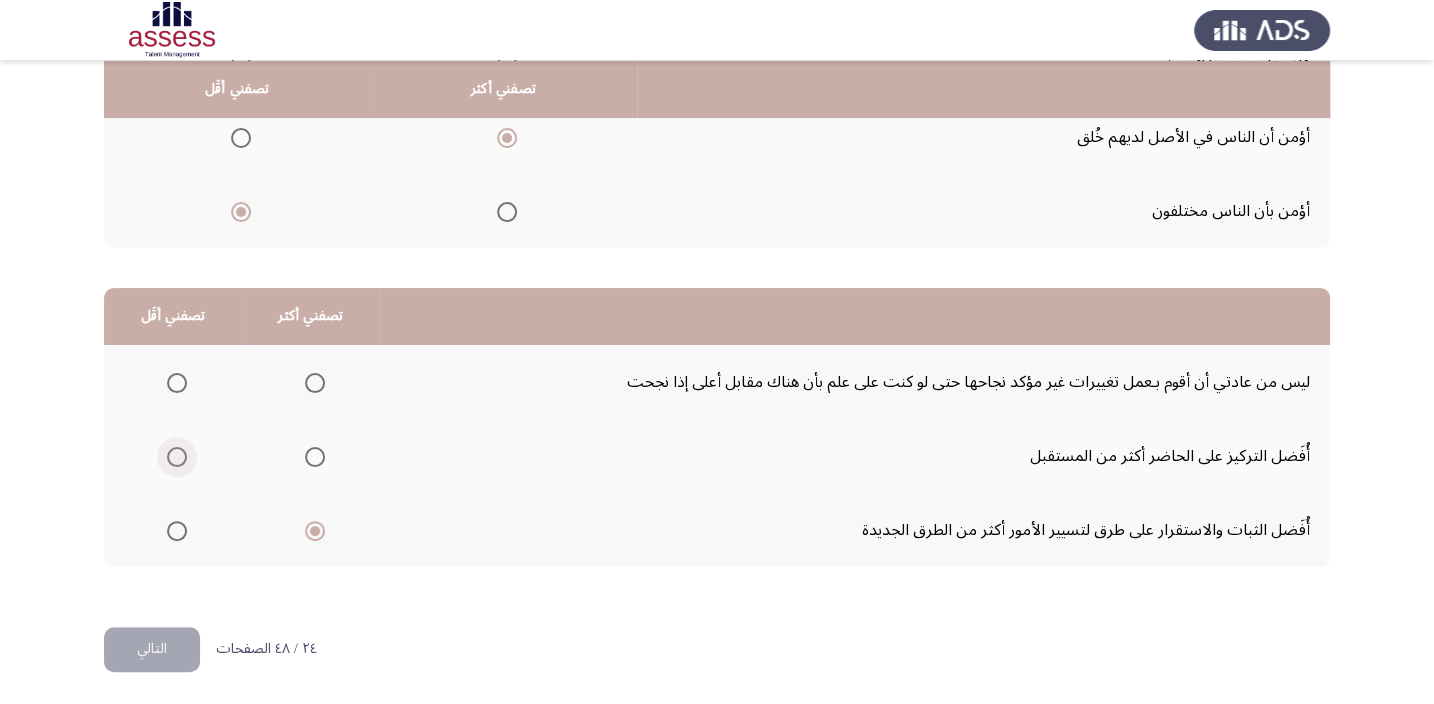 click at bounding box center [177, 457] 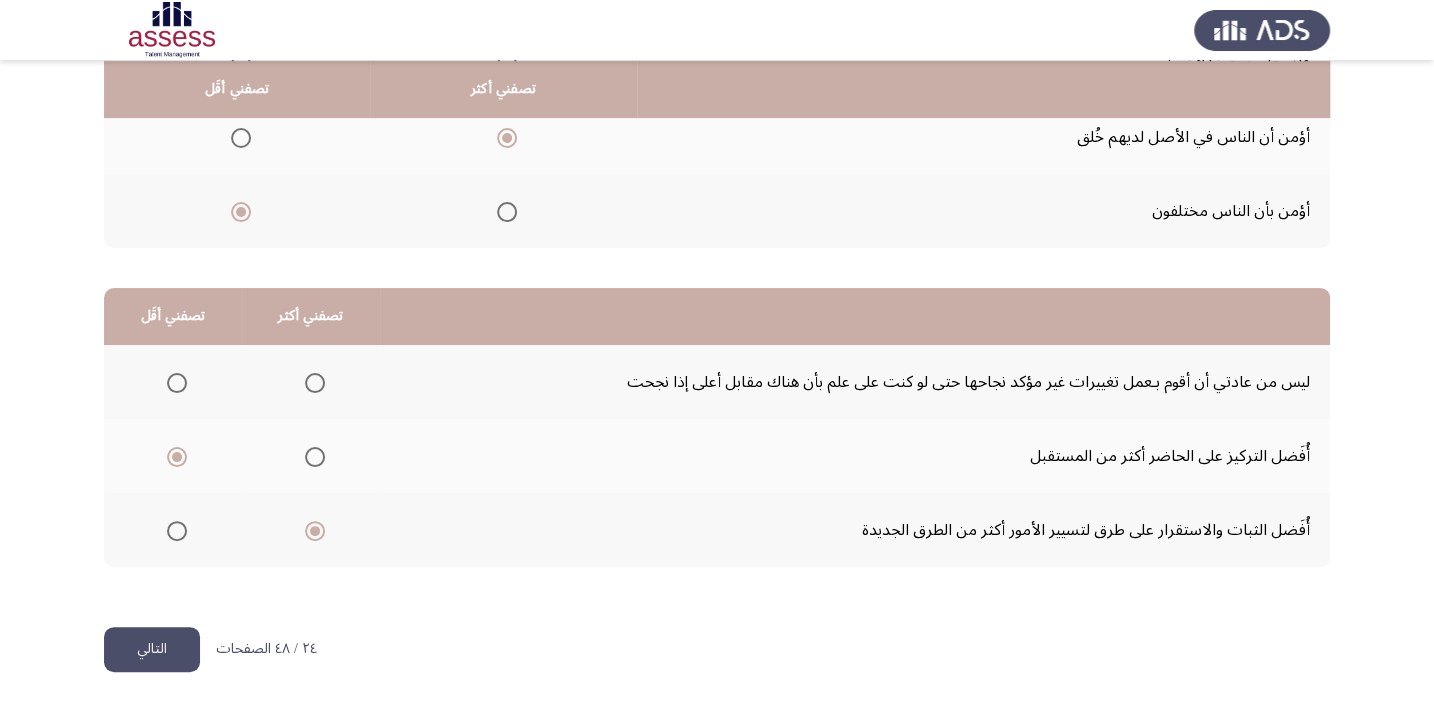 click on "التالي" 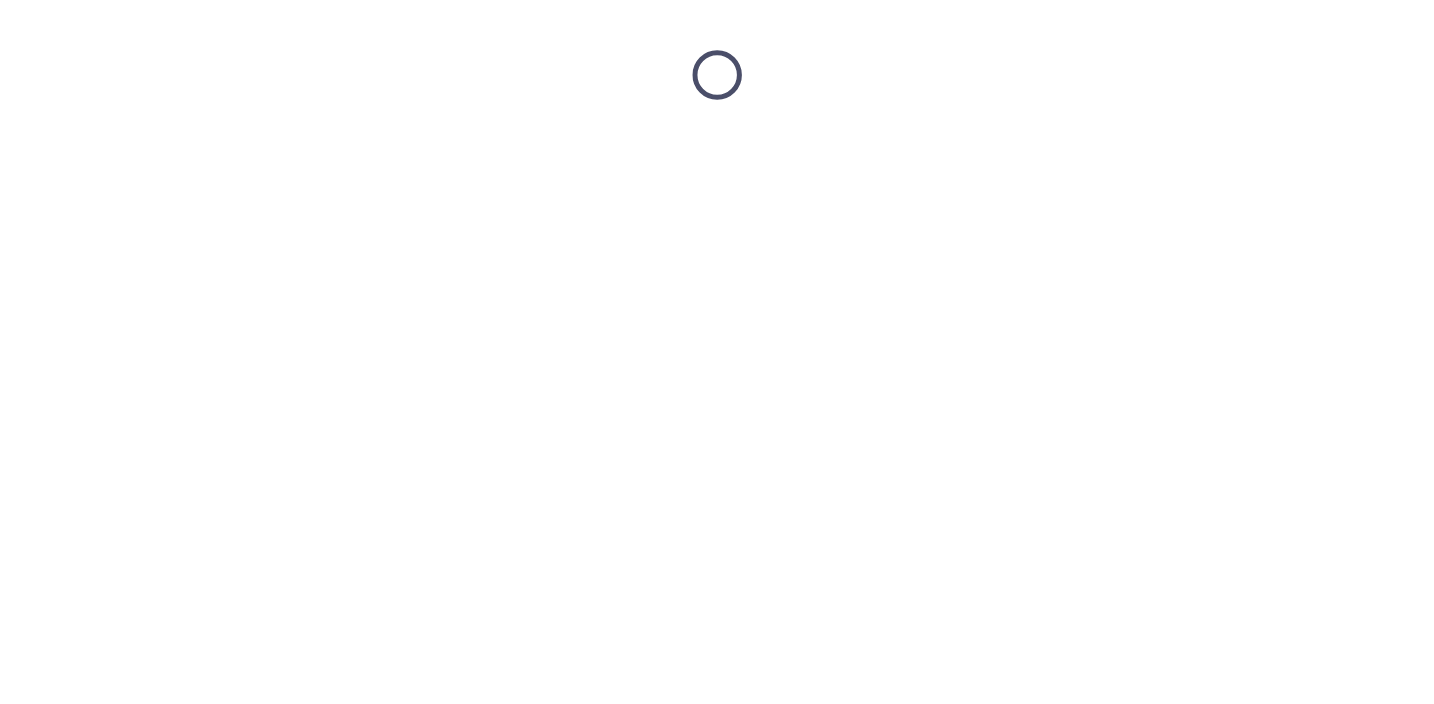 scroll, scrollTop: 0, scrollLeft: 0, axis: both 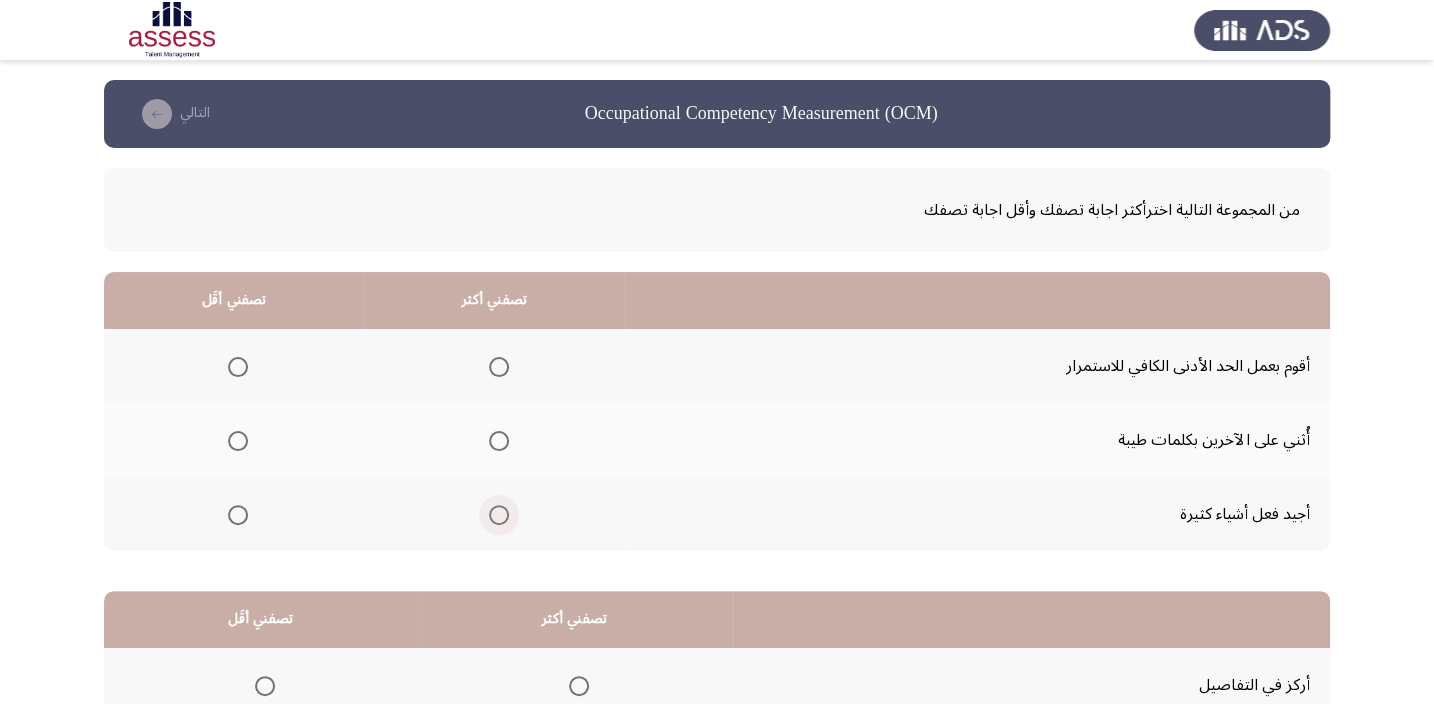 click at bounding box center [499, 515] 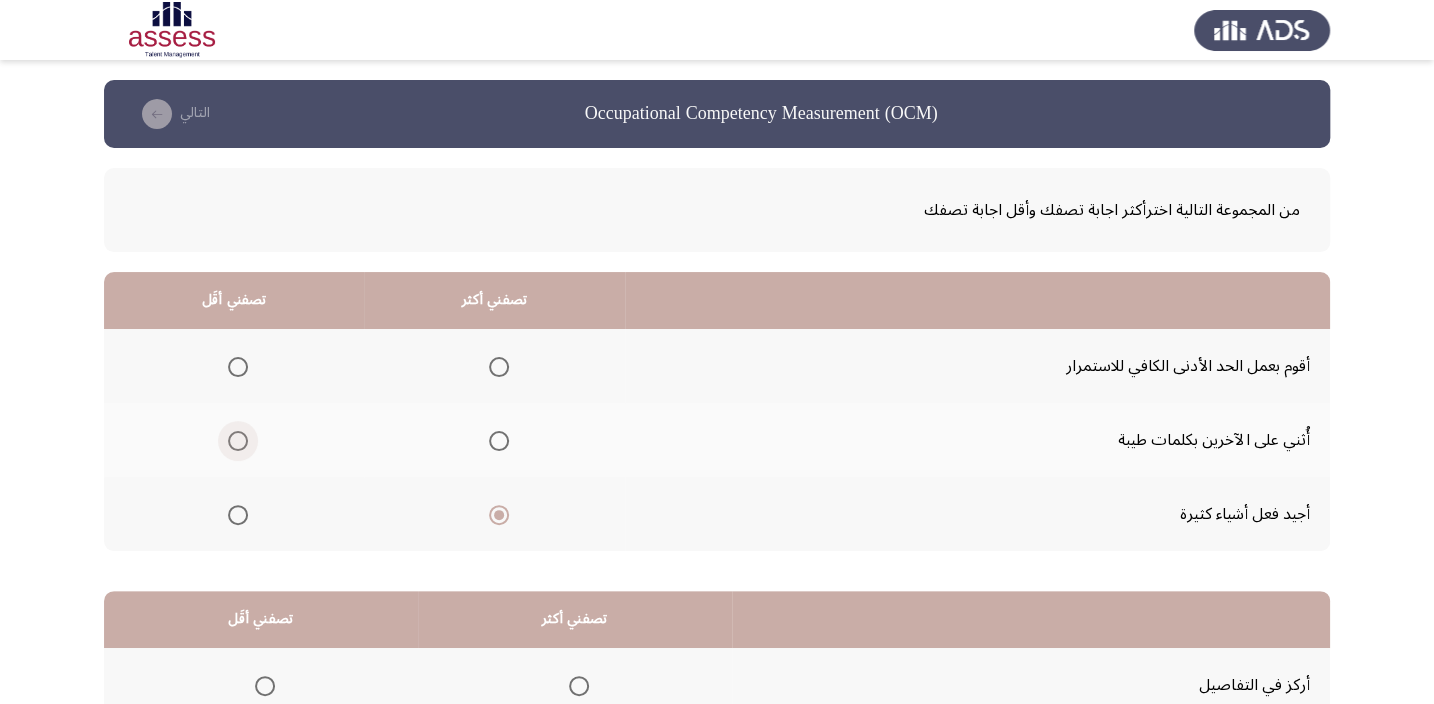 click at bounding box center (238, 441) 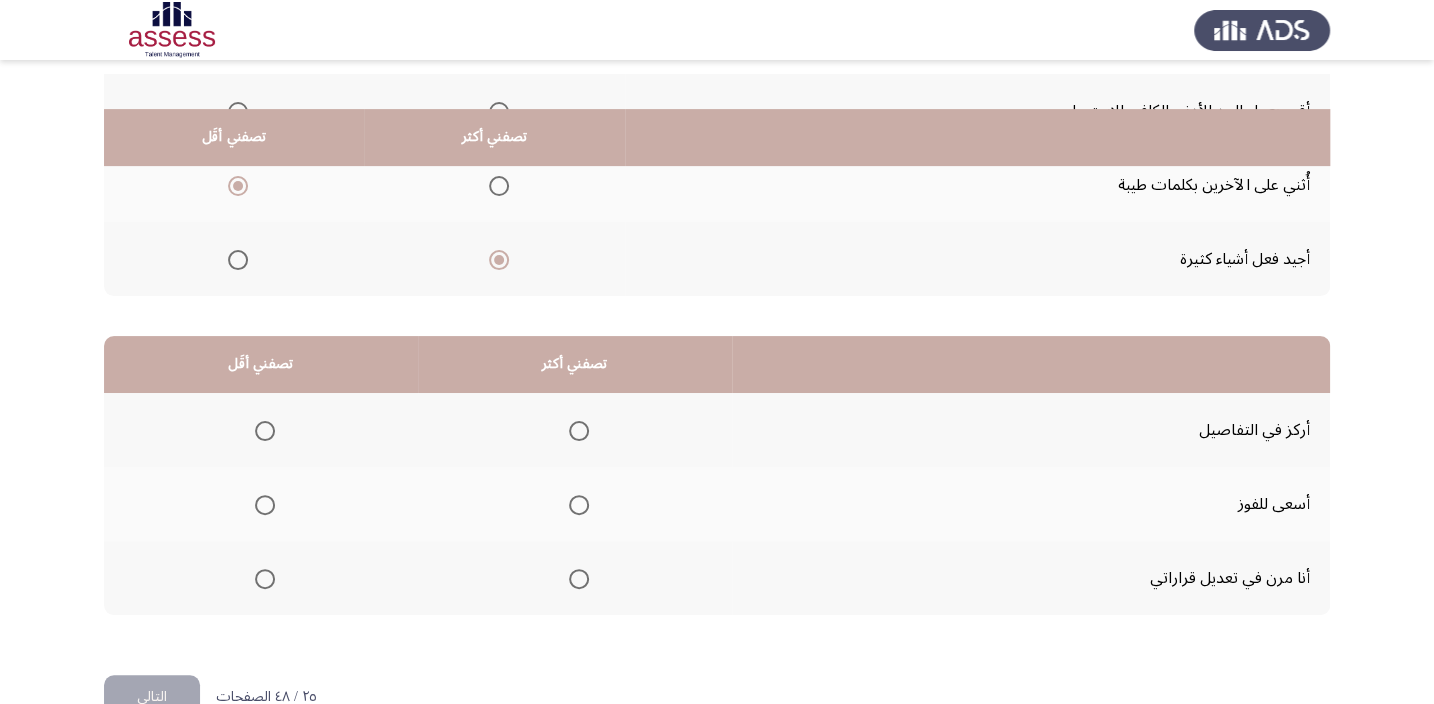 scroll, scrollTop: 303, scrollLeft: 0, axis: vertical 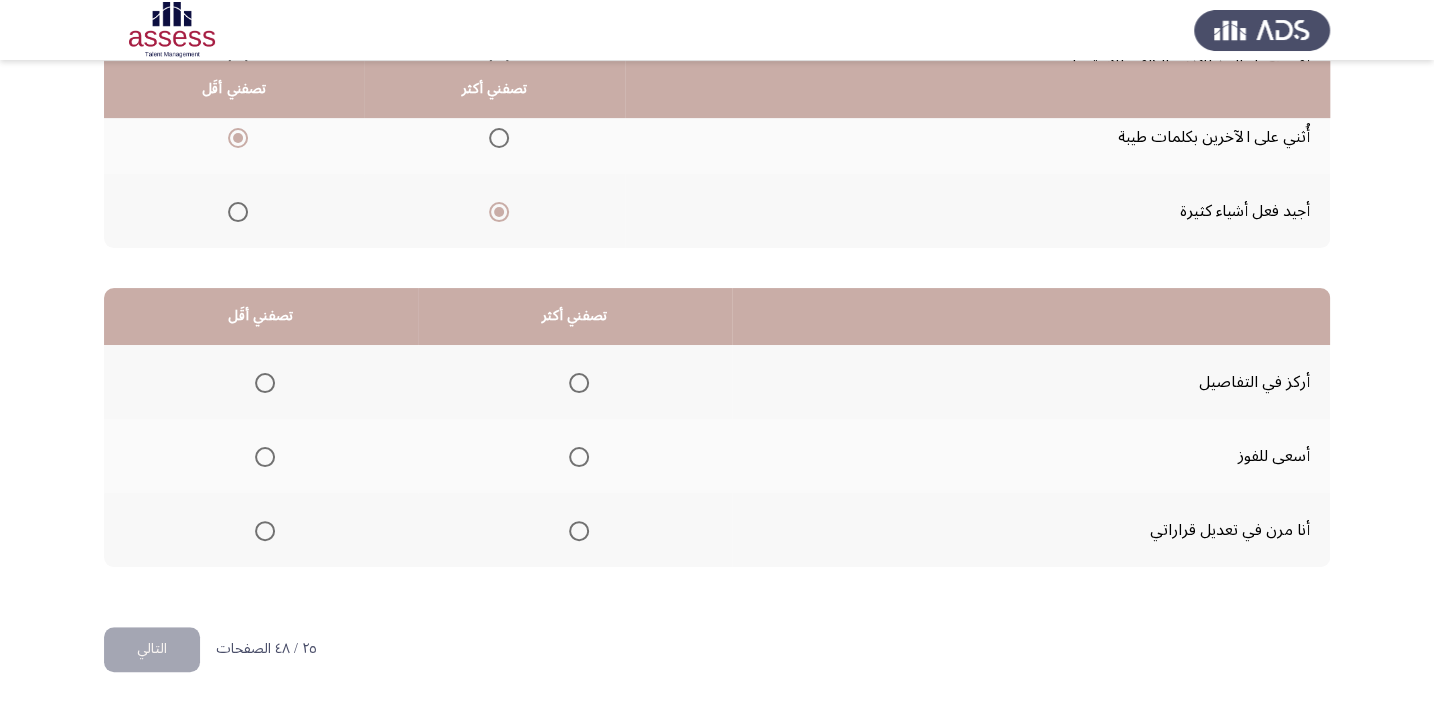 click at bounding box center (579, 457) 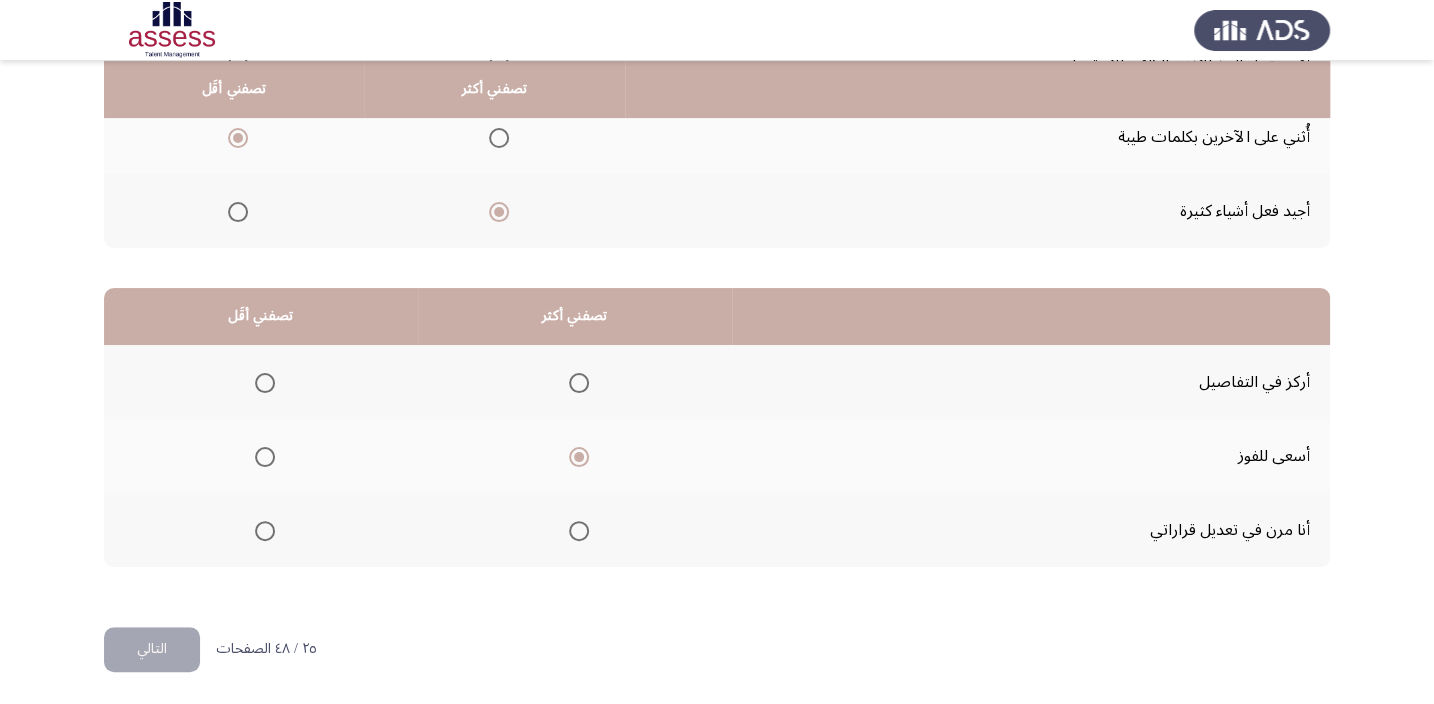 click at bounding box center (265, 383) 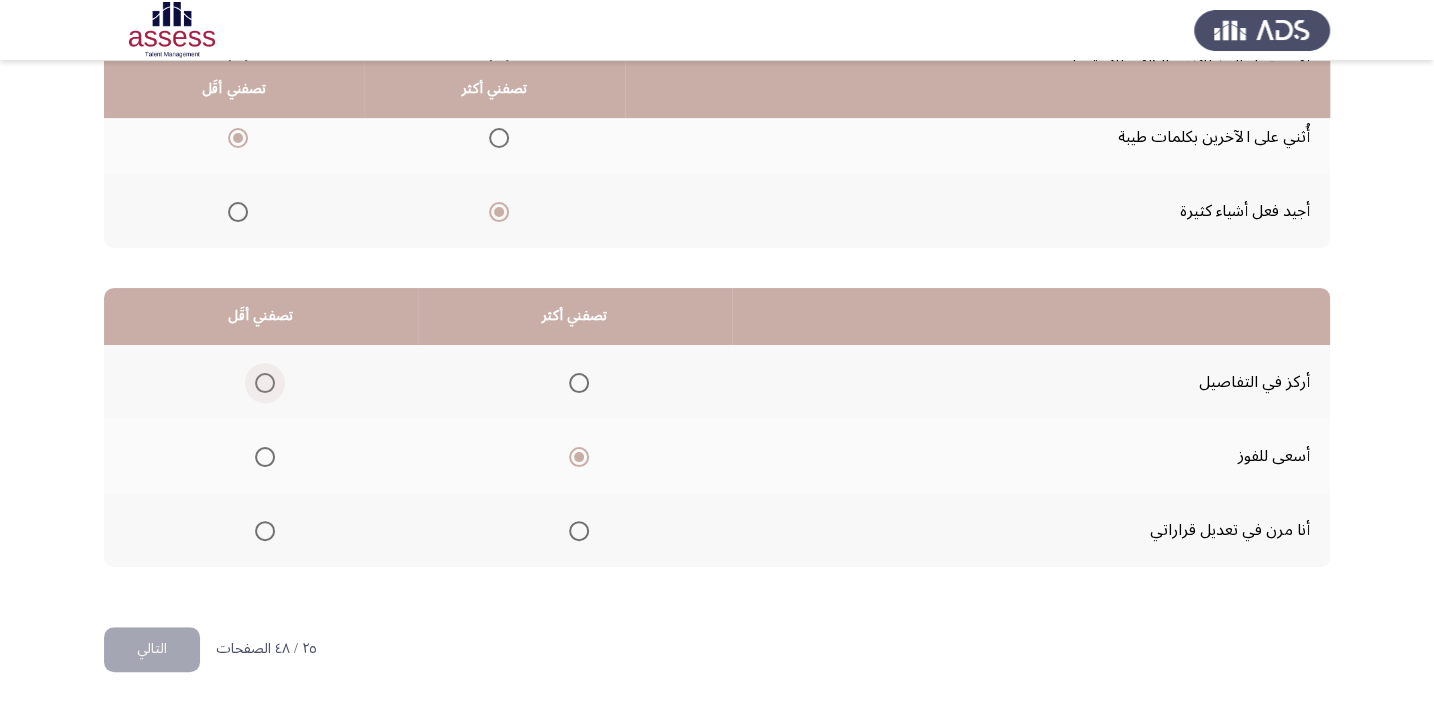 click at bounding box center [265, 383] 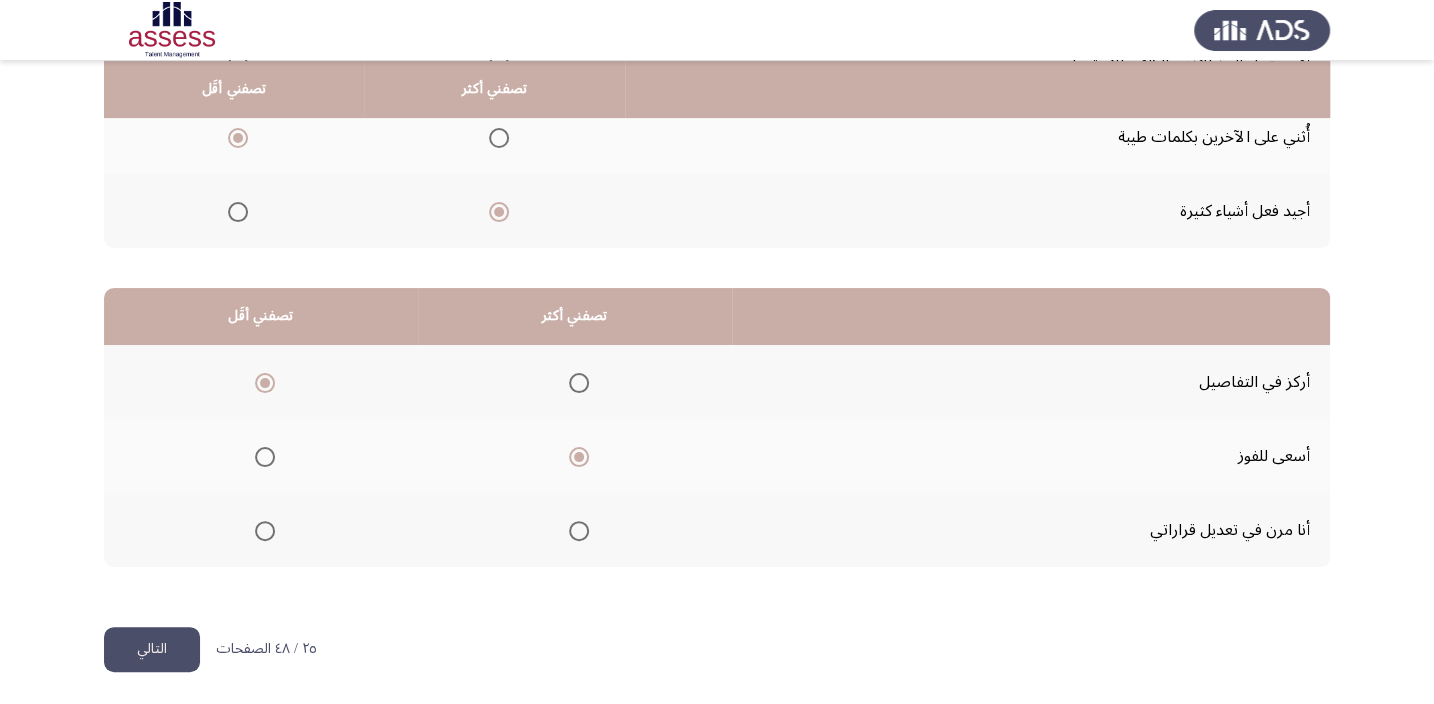 click on "التالي" 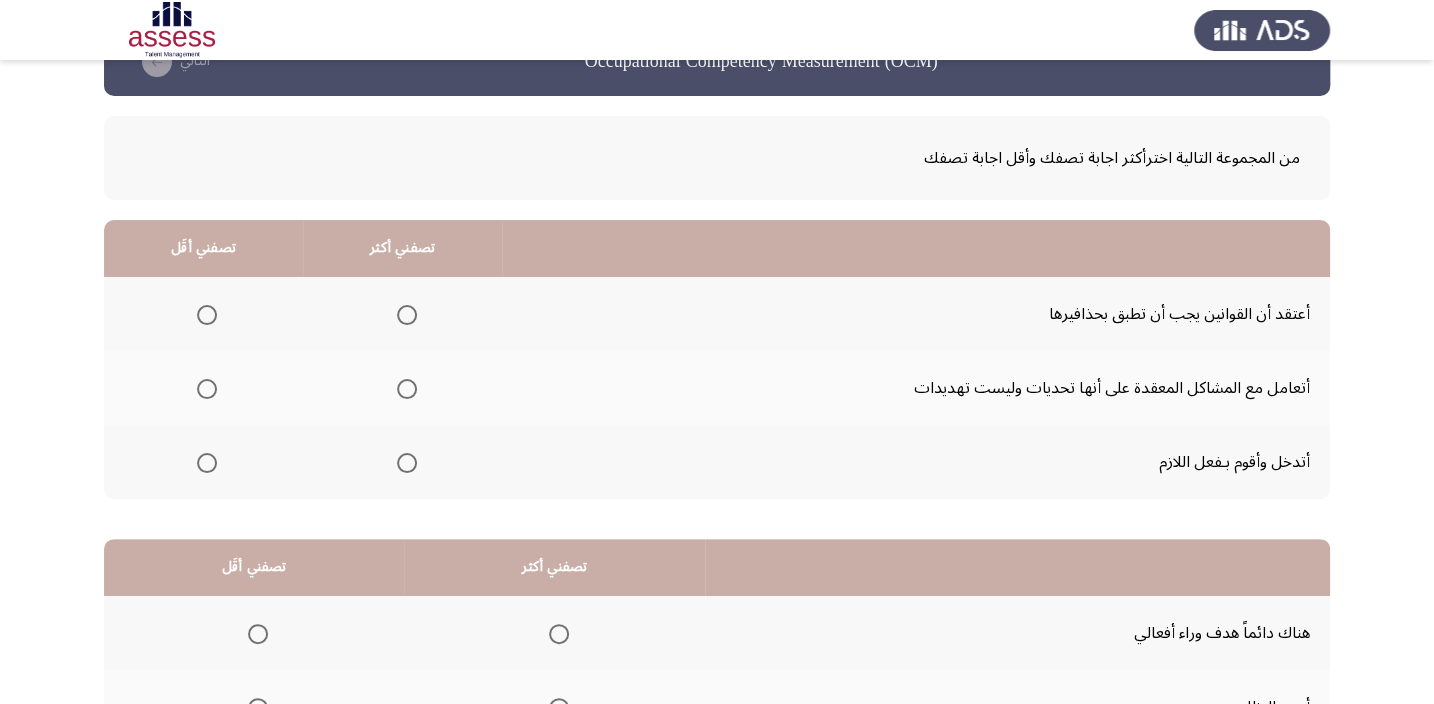 scroll, scrollTop: 30, scrollLeft: 0, axis: vertical 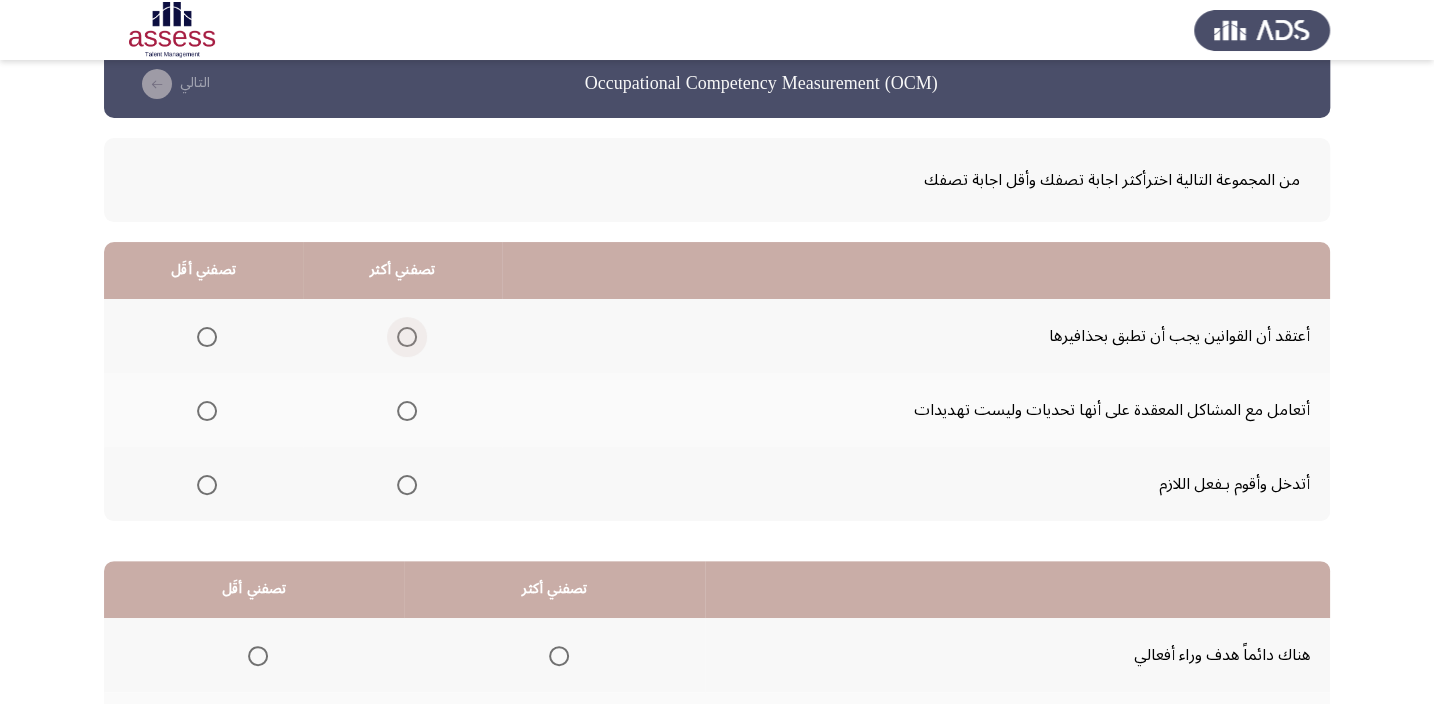 click at bounding box center [407, 337] 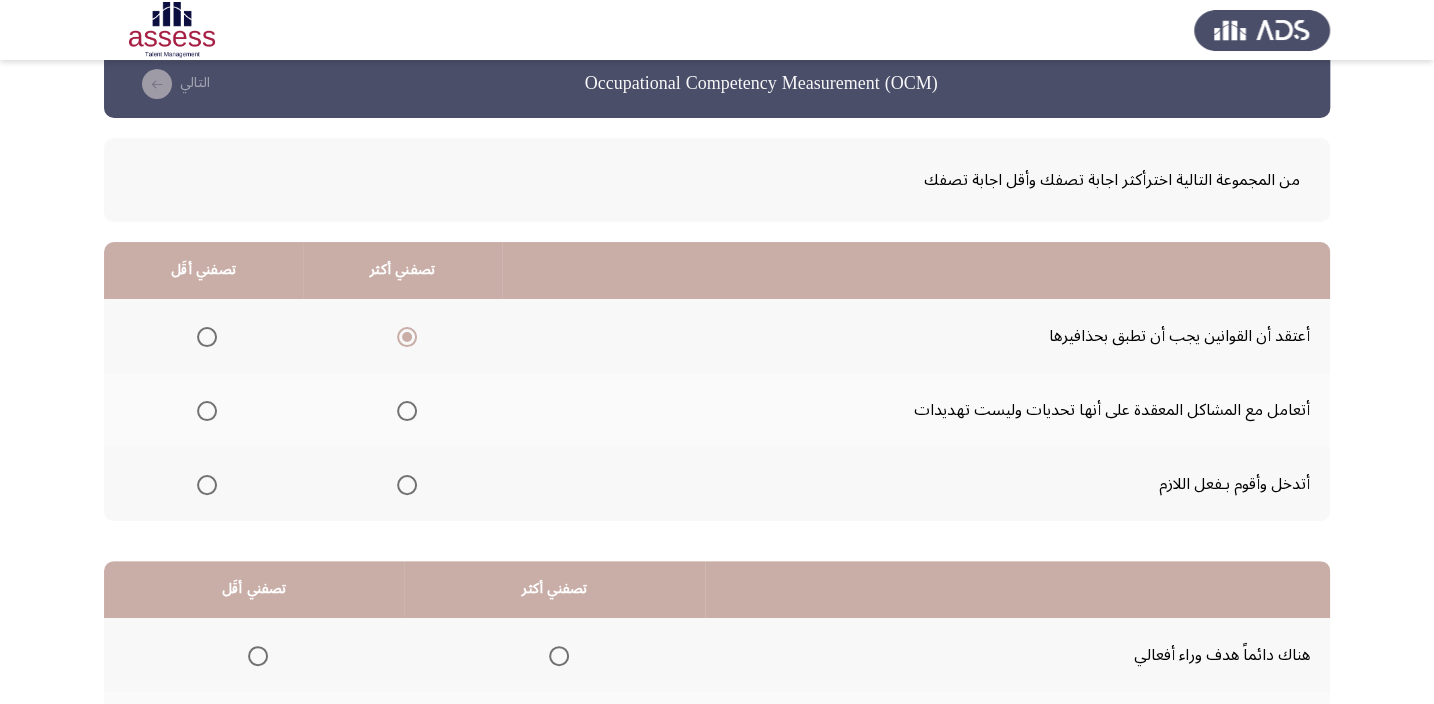 click at bounding box center (207, 485) 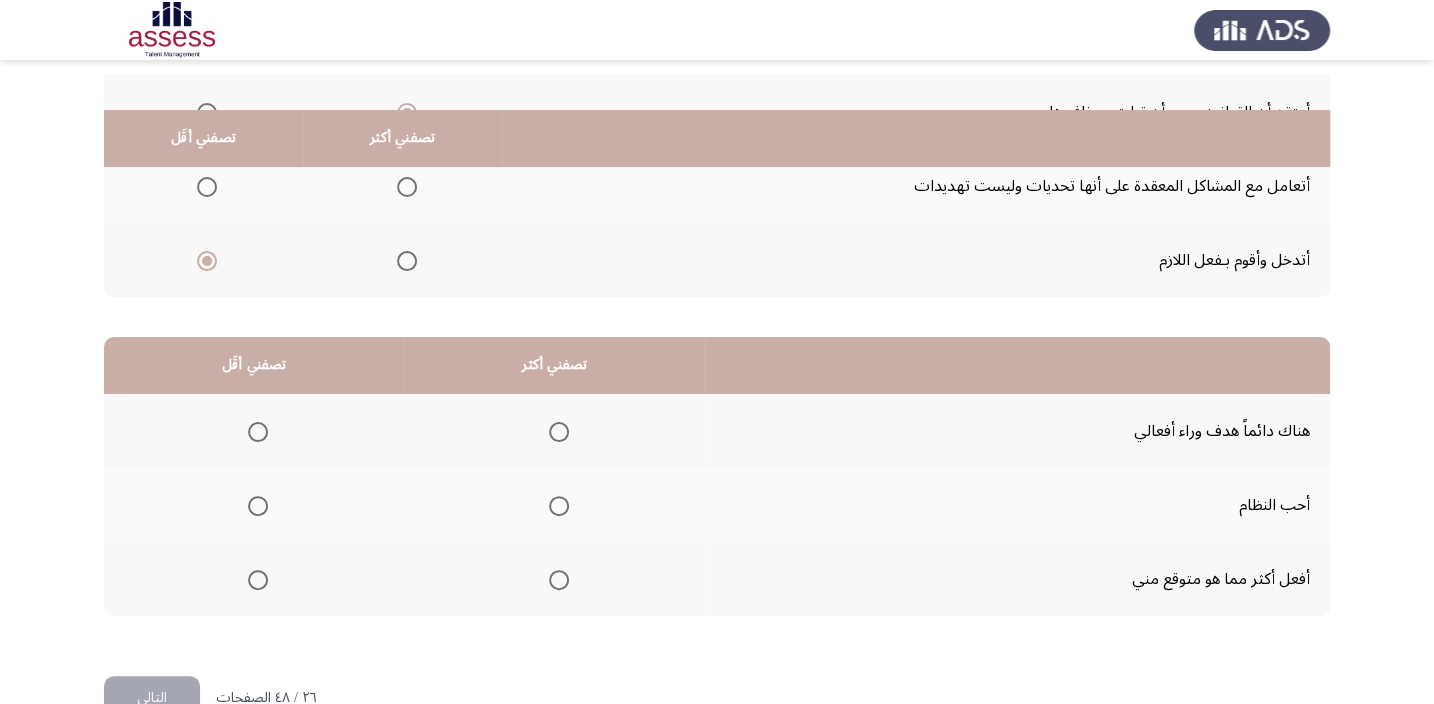 scroll, scrollTop: 303, scrollLeft: 0, axis: vertical 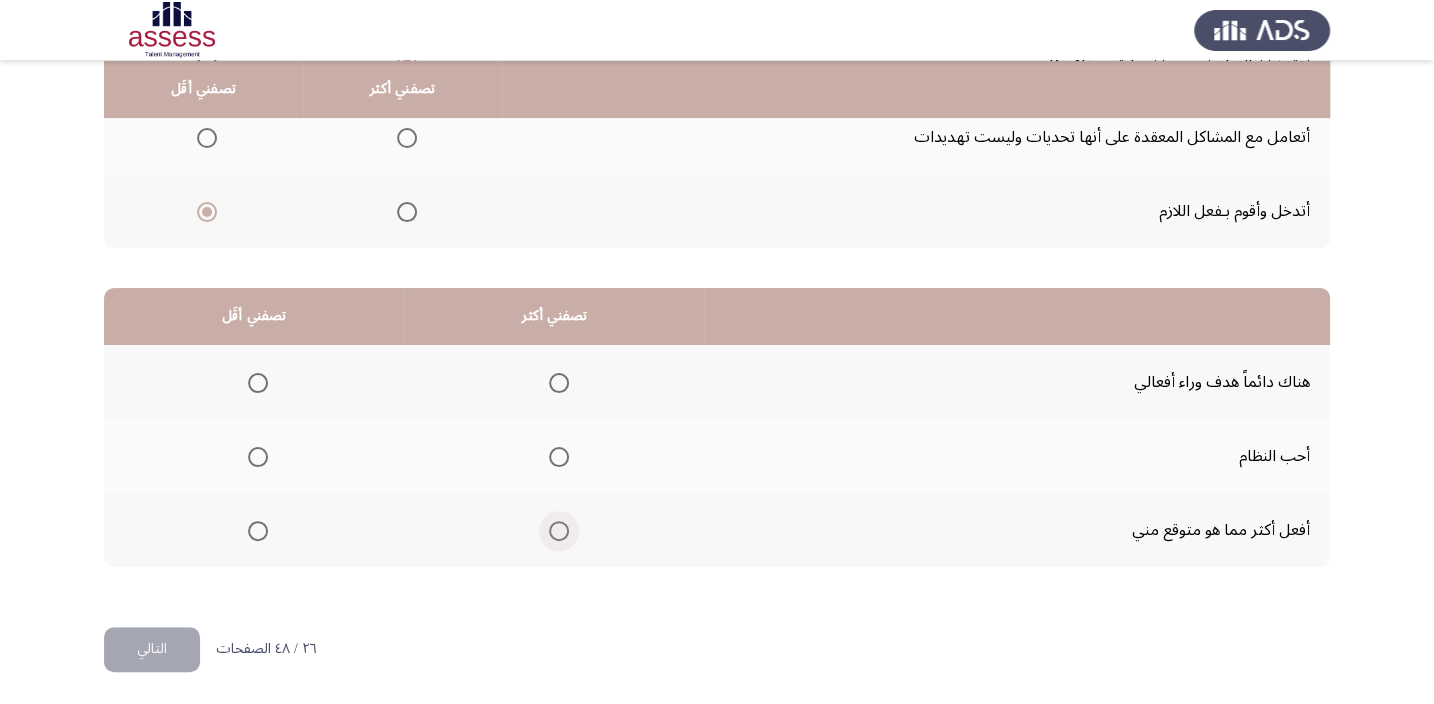 click at bounding box center [559, 531] 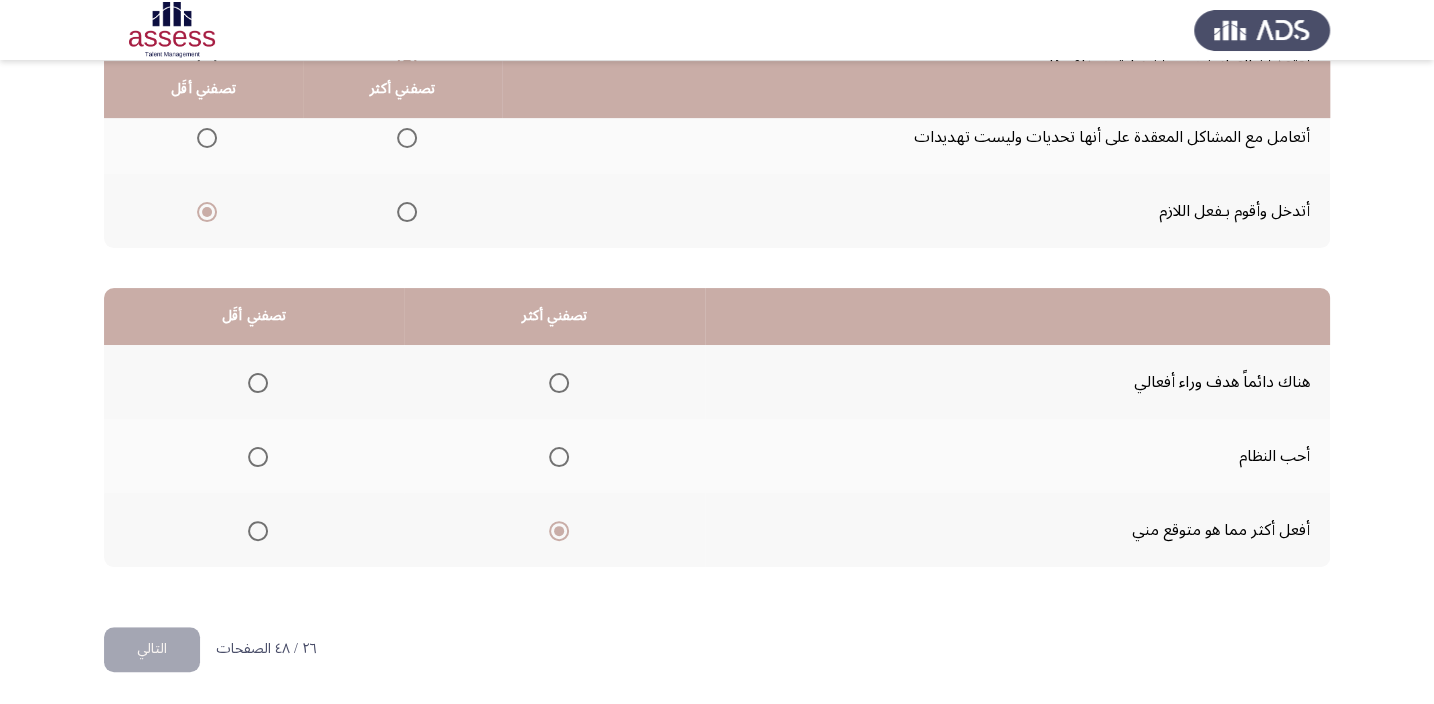 click 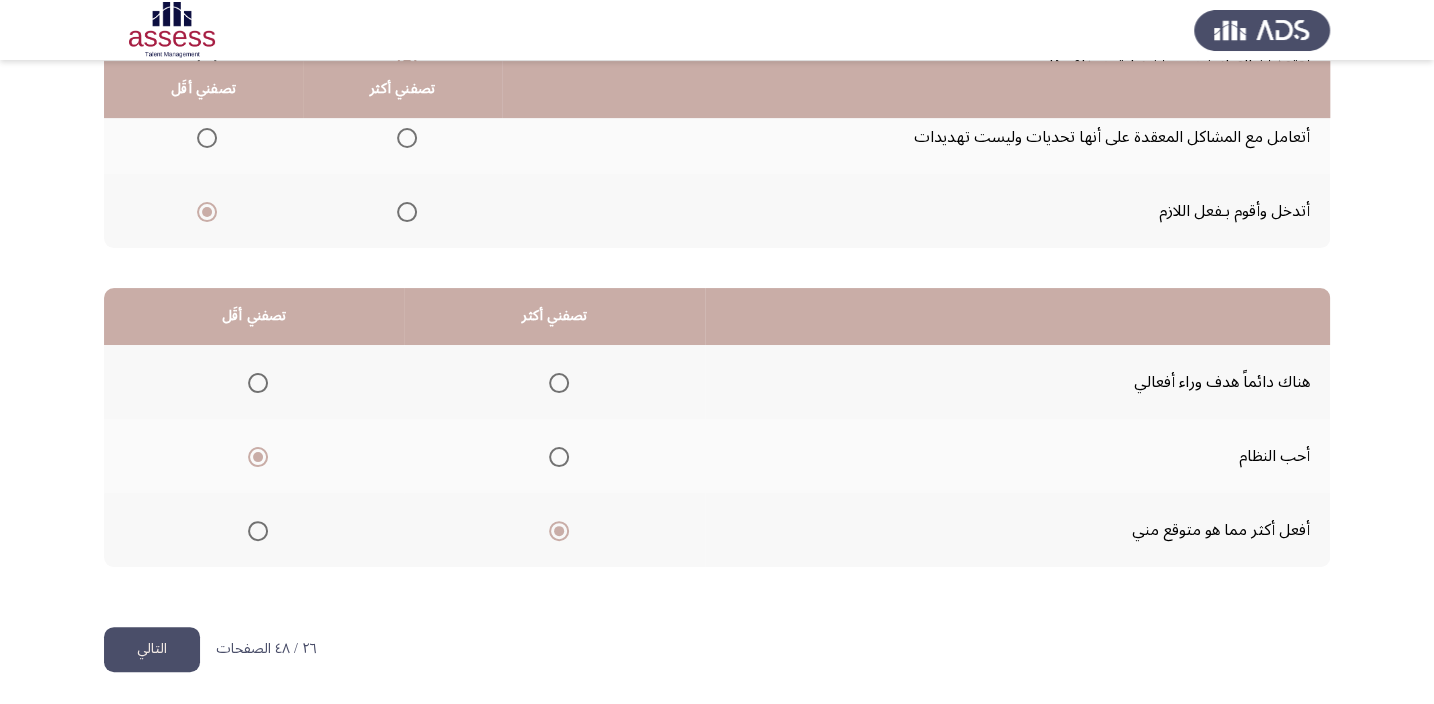 click on "التالي" 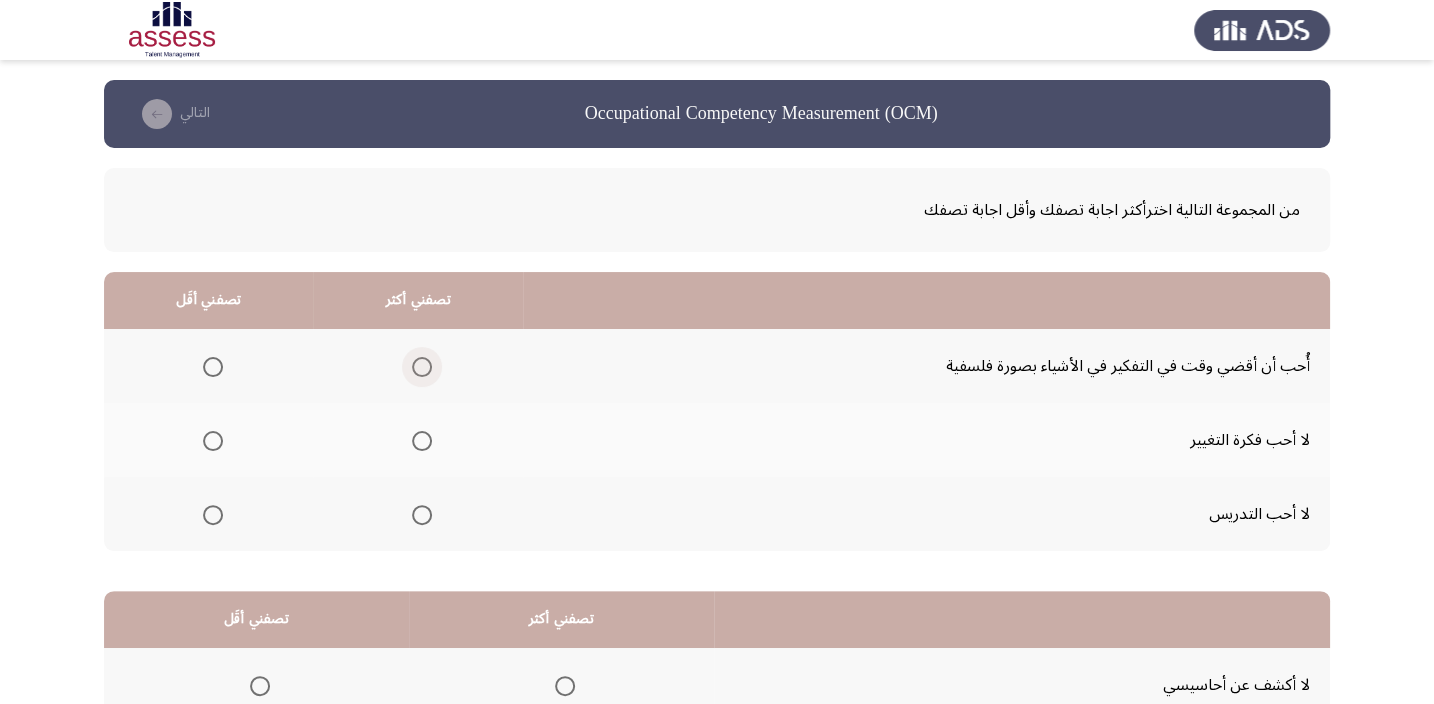 click at bounding box center [422, 367] 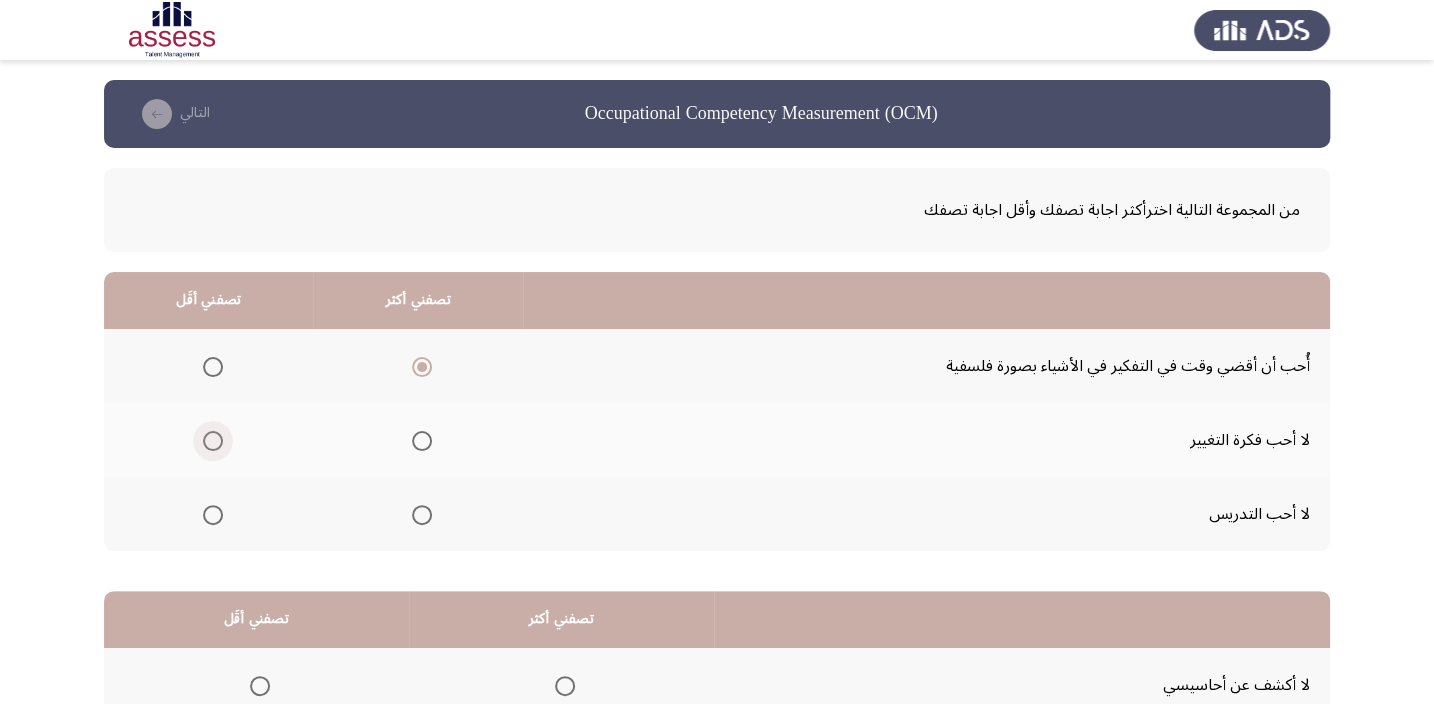 click at bounding box center [213, 441] 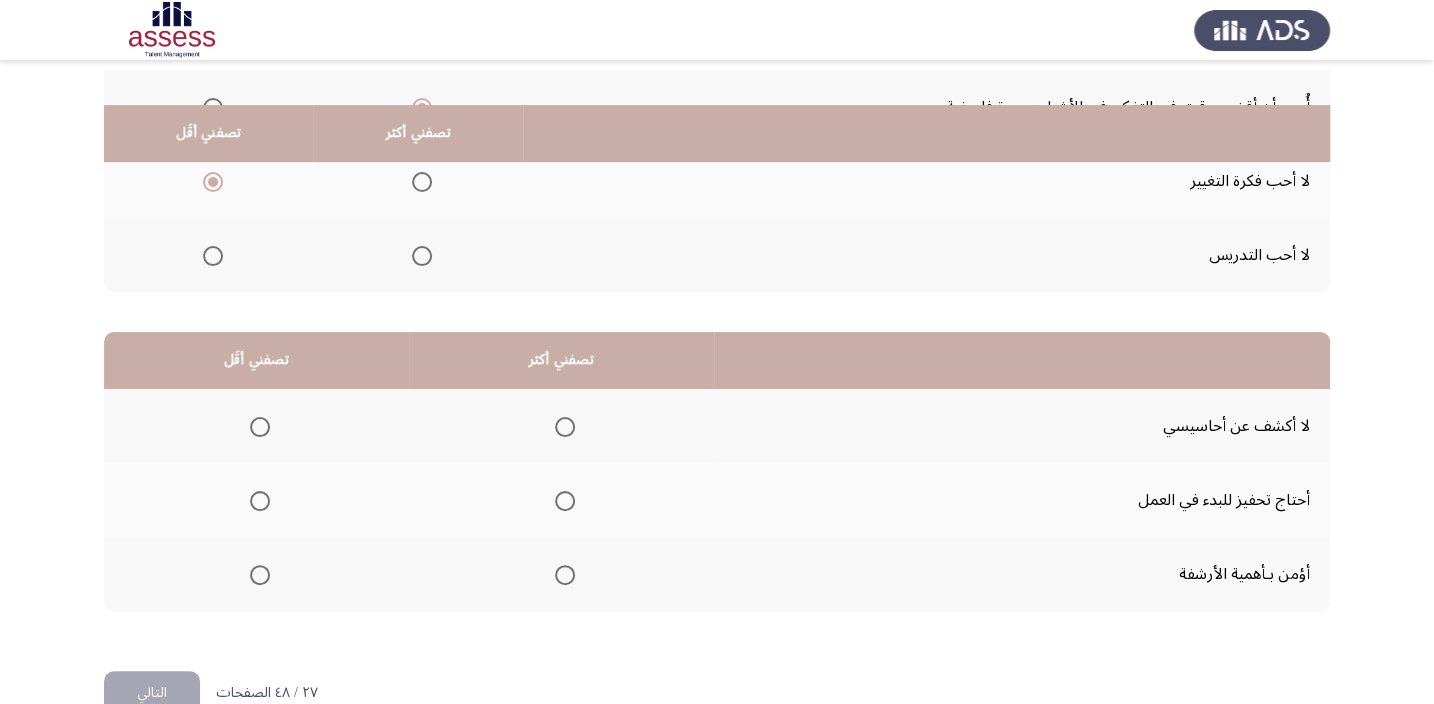 scroll, scrollTop: 303, scrollLeft: 0, axis: vertical 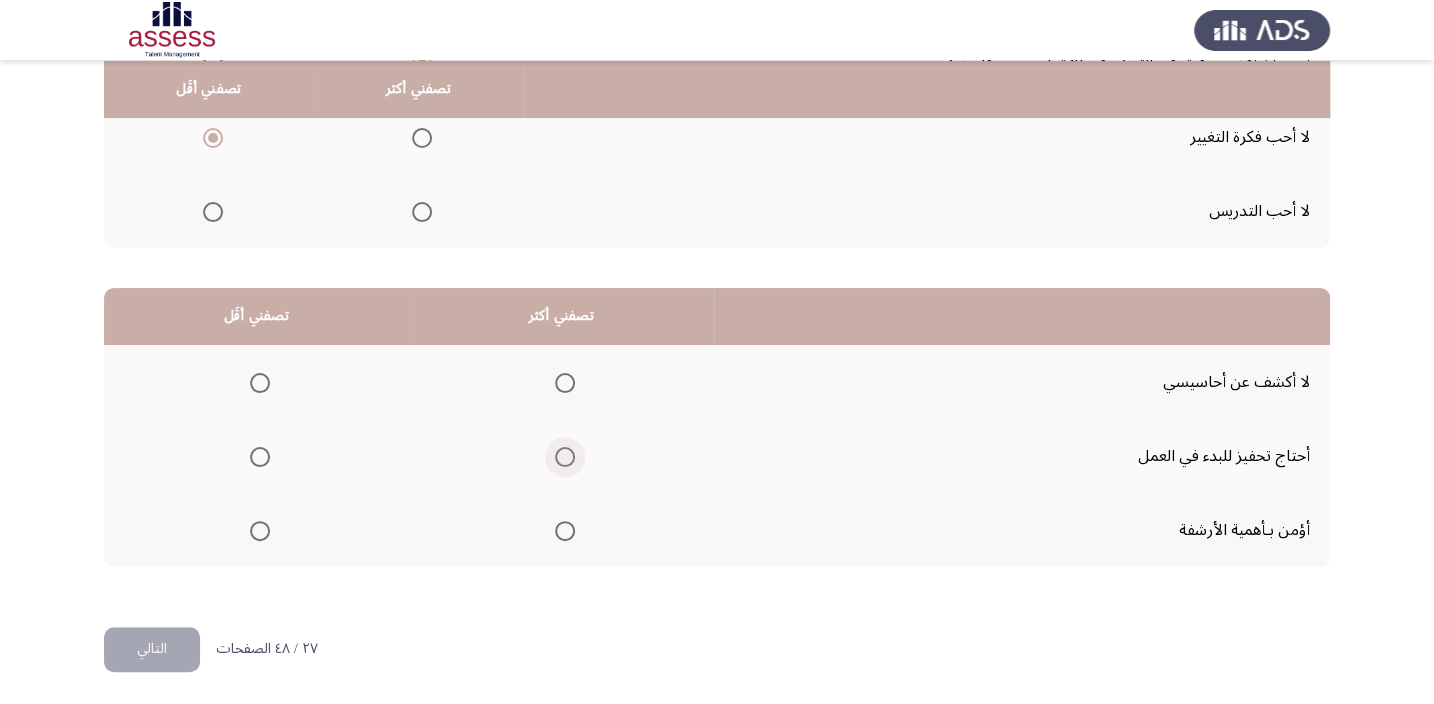 click at bounding box center [565, 457] 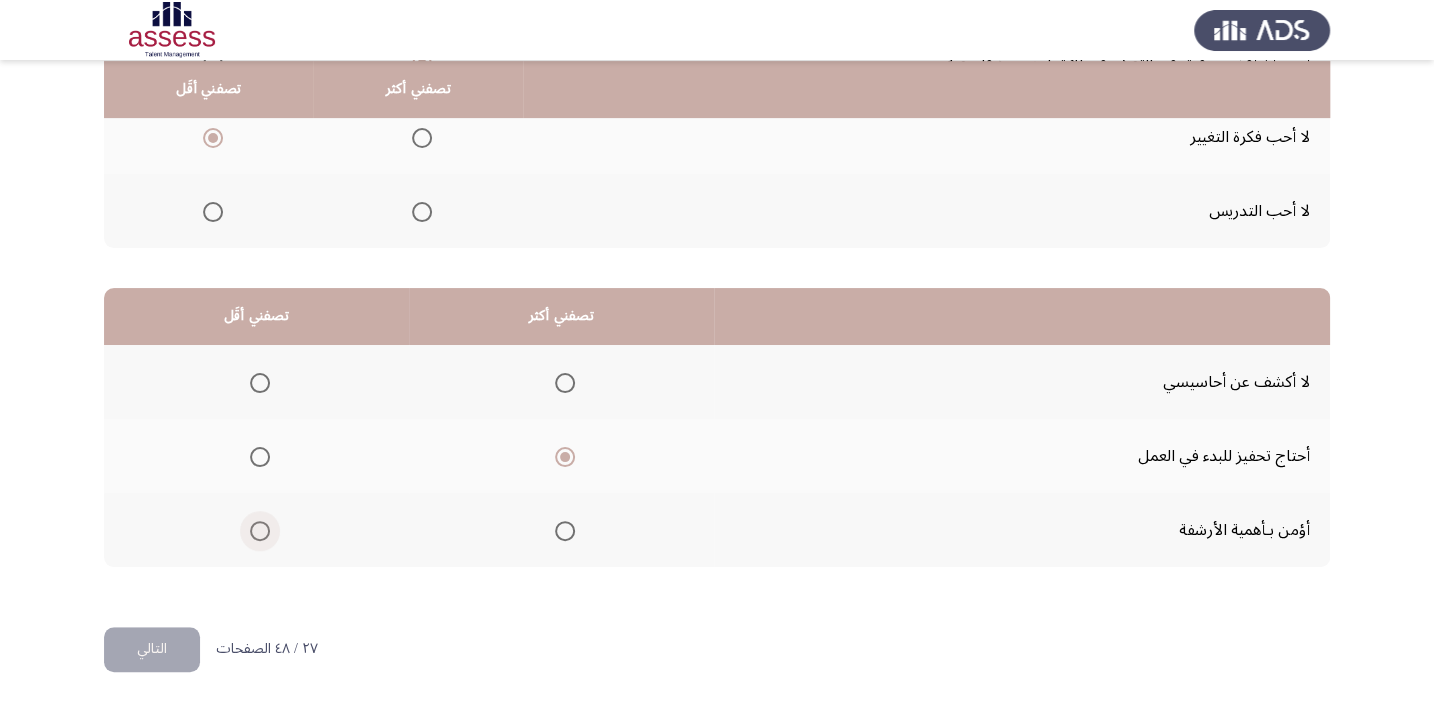 click at bounding box center [260, 531] 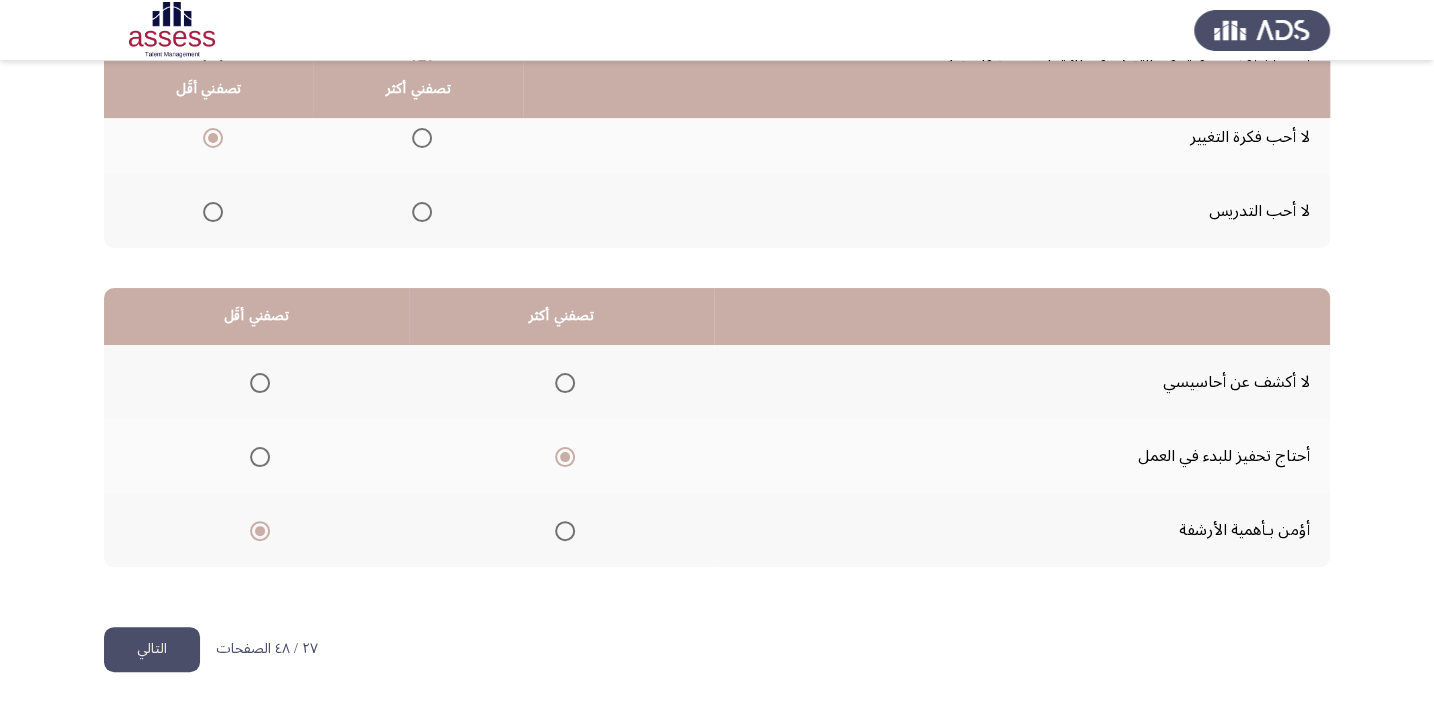 click on "التالي" 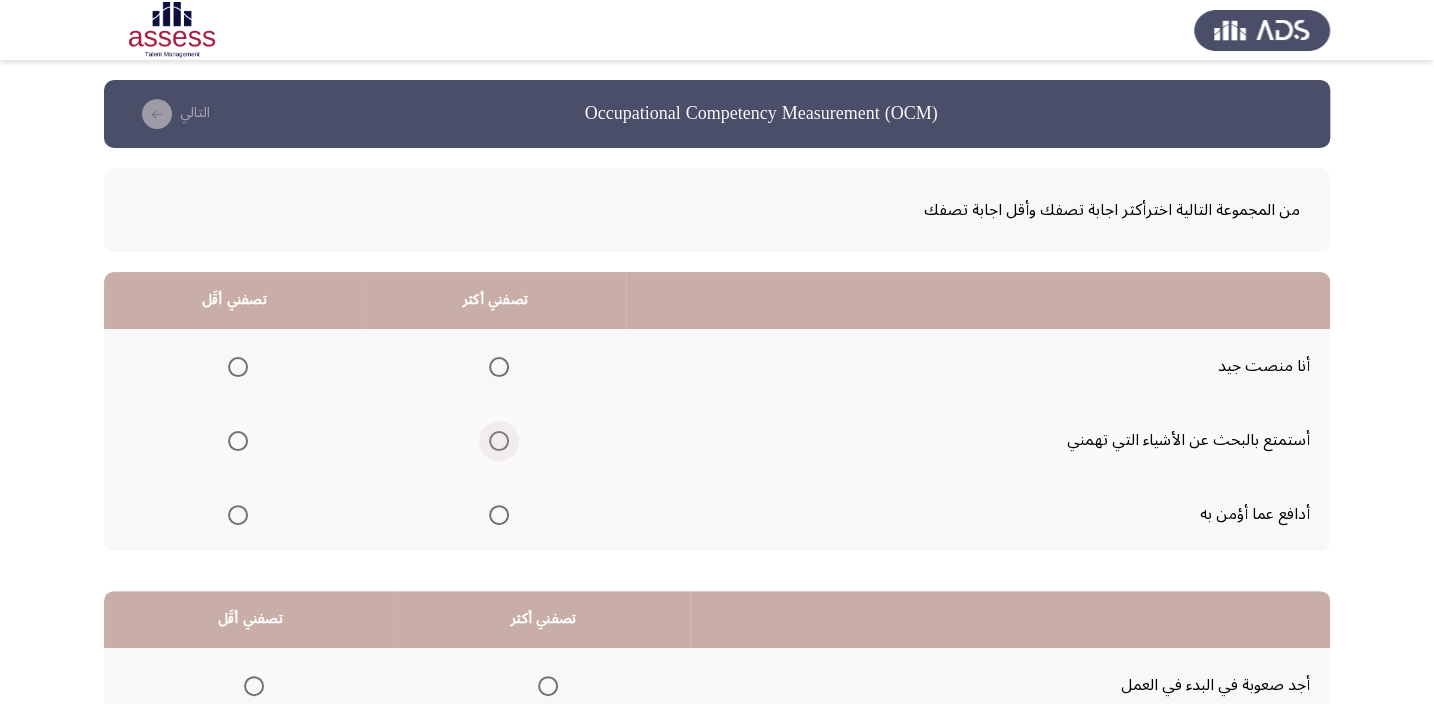 click at bounding box center (499, 441) 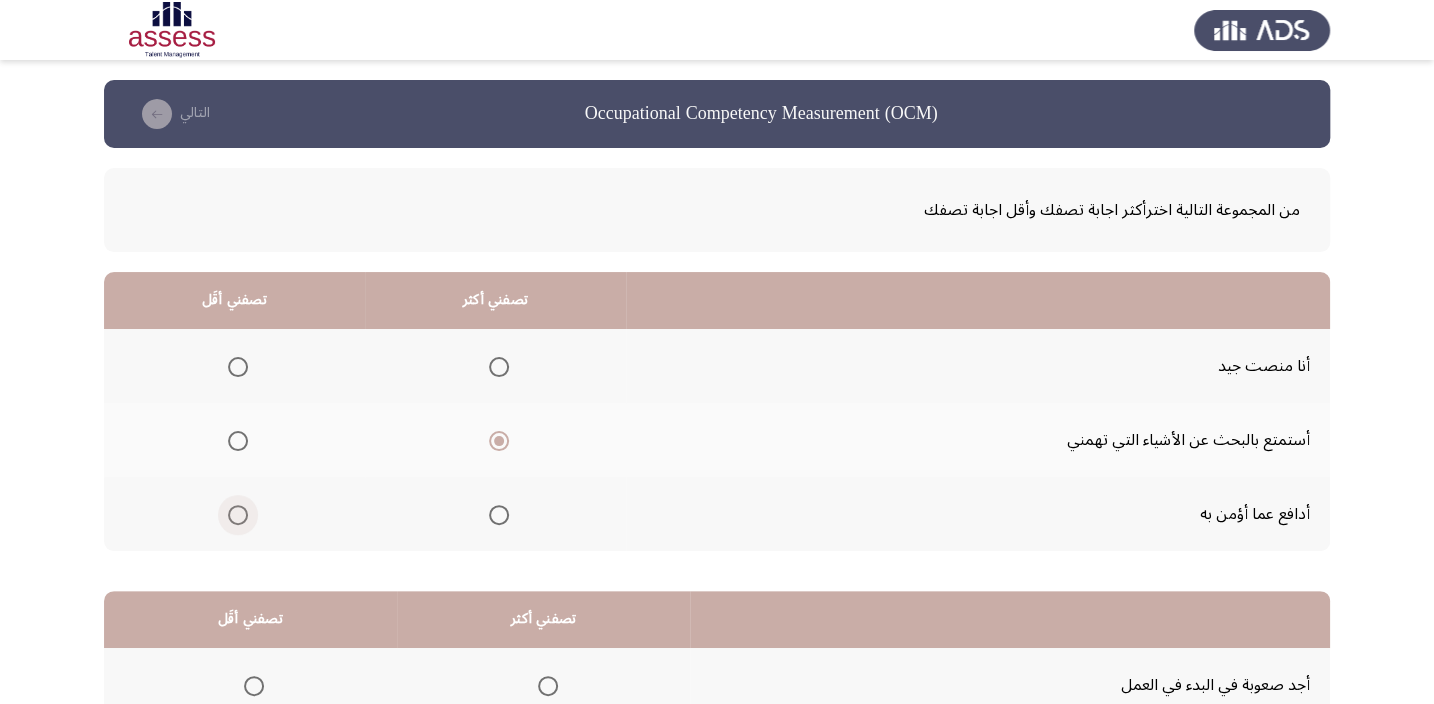 click at bounding box center (238, 515) 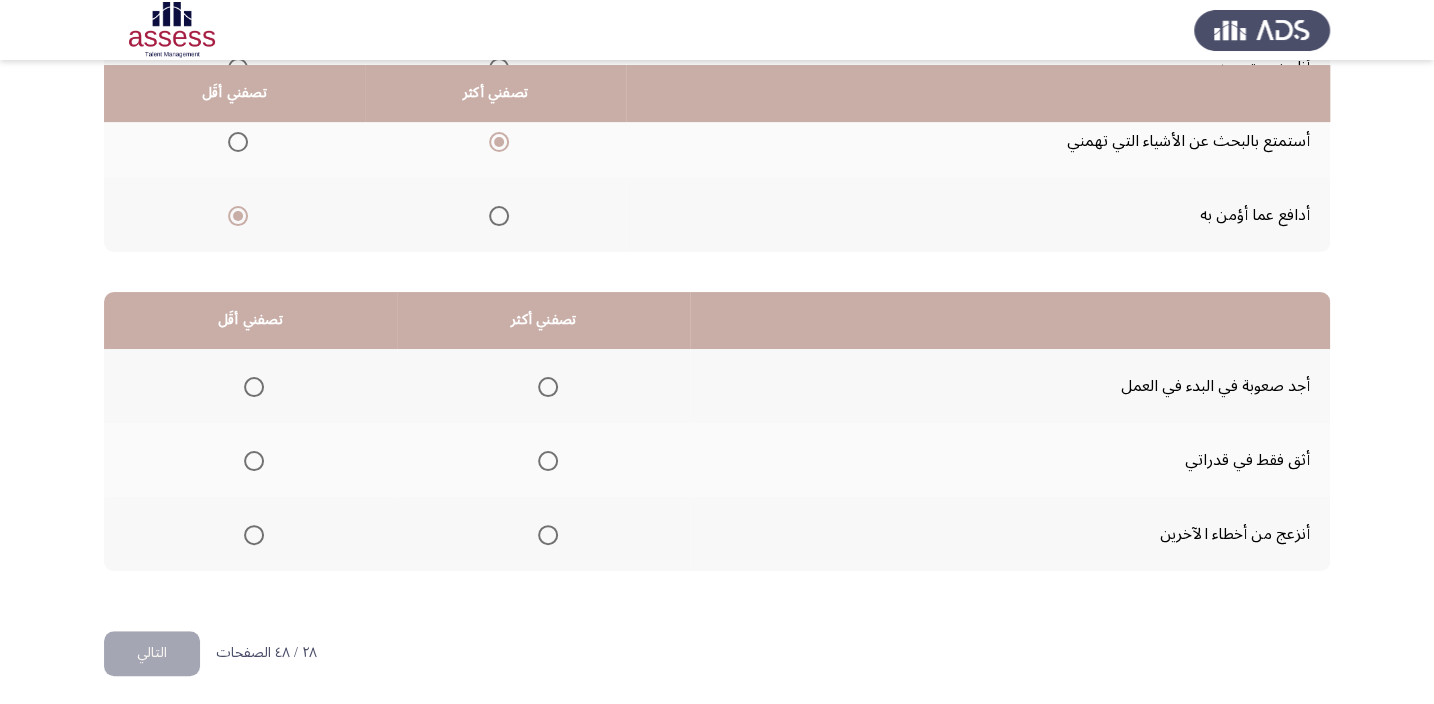 scroll, scrollTop: 303, scrollLeft: 0, axis: vertical 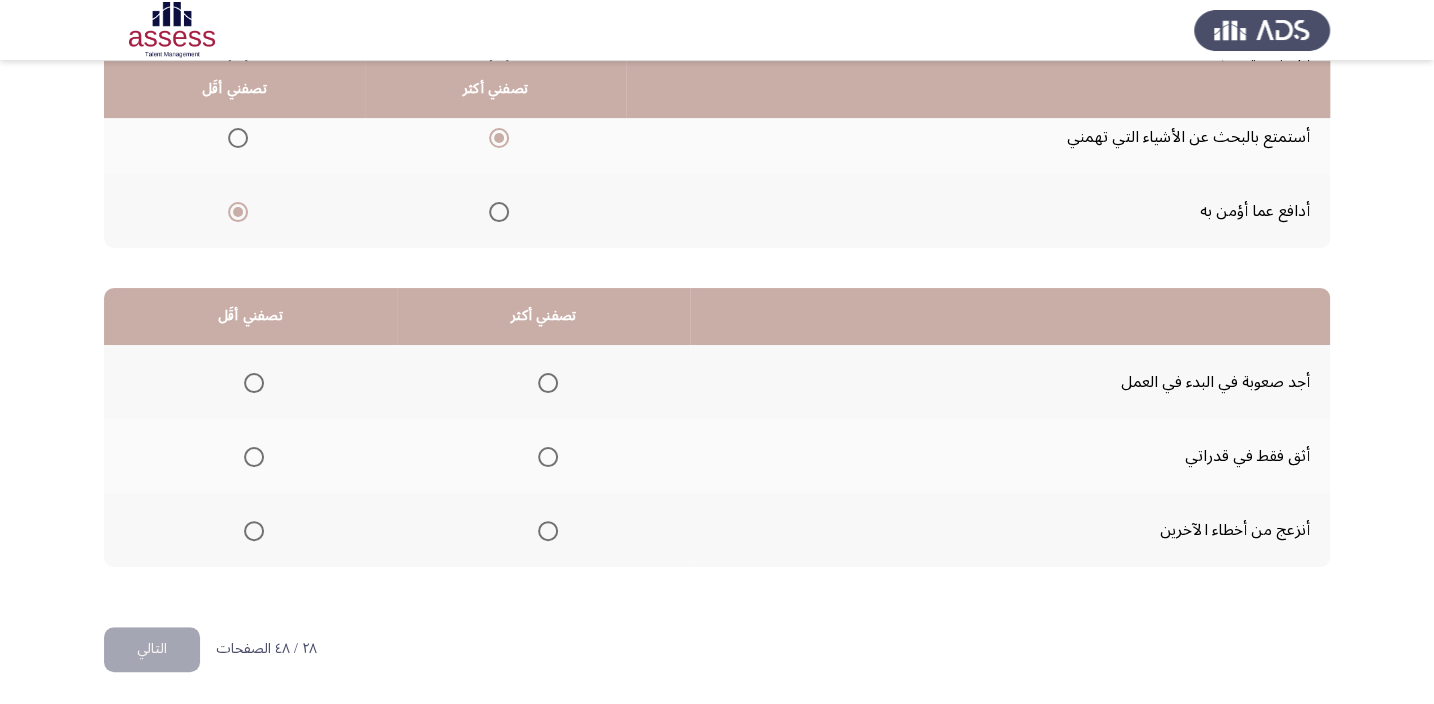 click at bounding box center [548, 457] 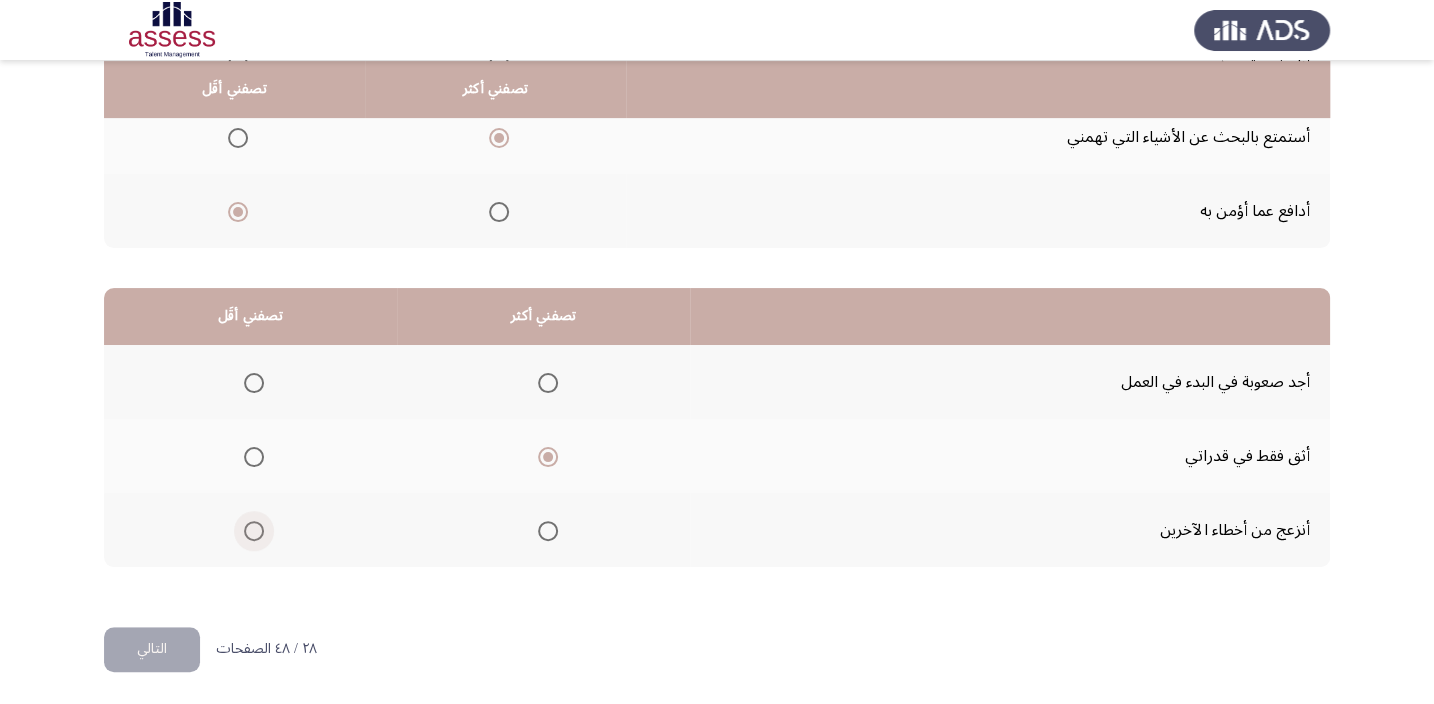 click at bounding box center [254, 531] 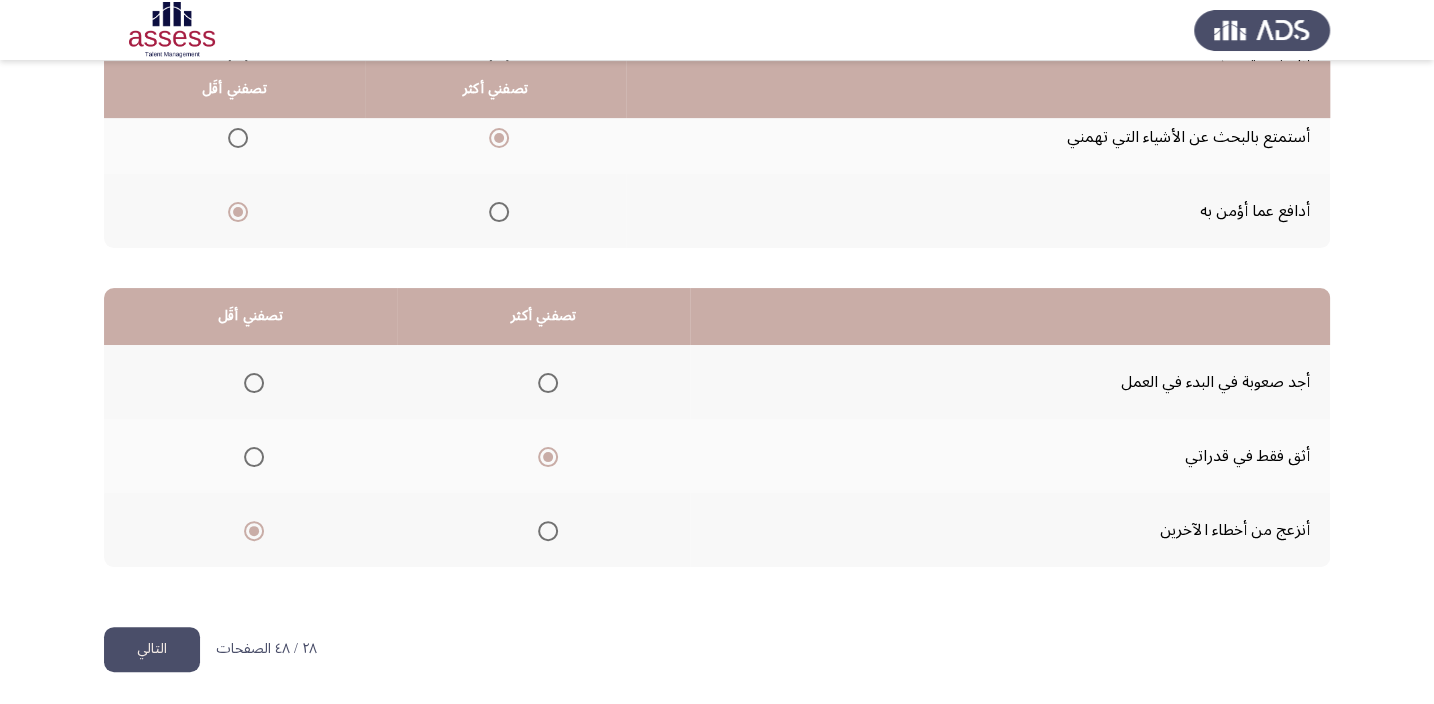 click on "التالي" 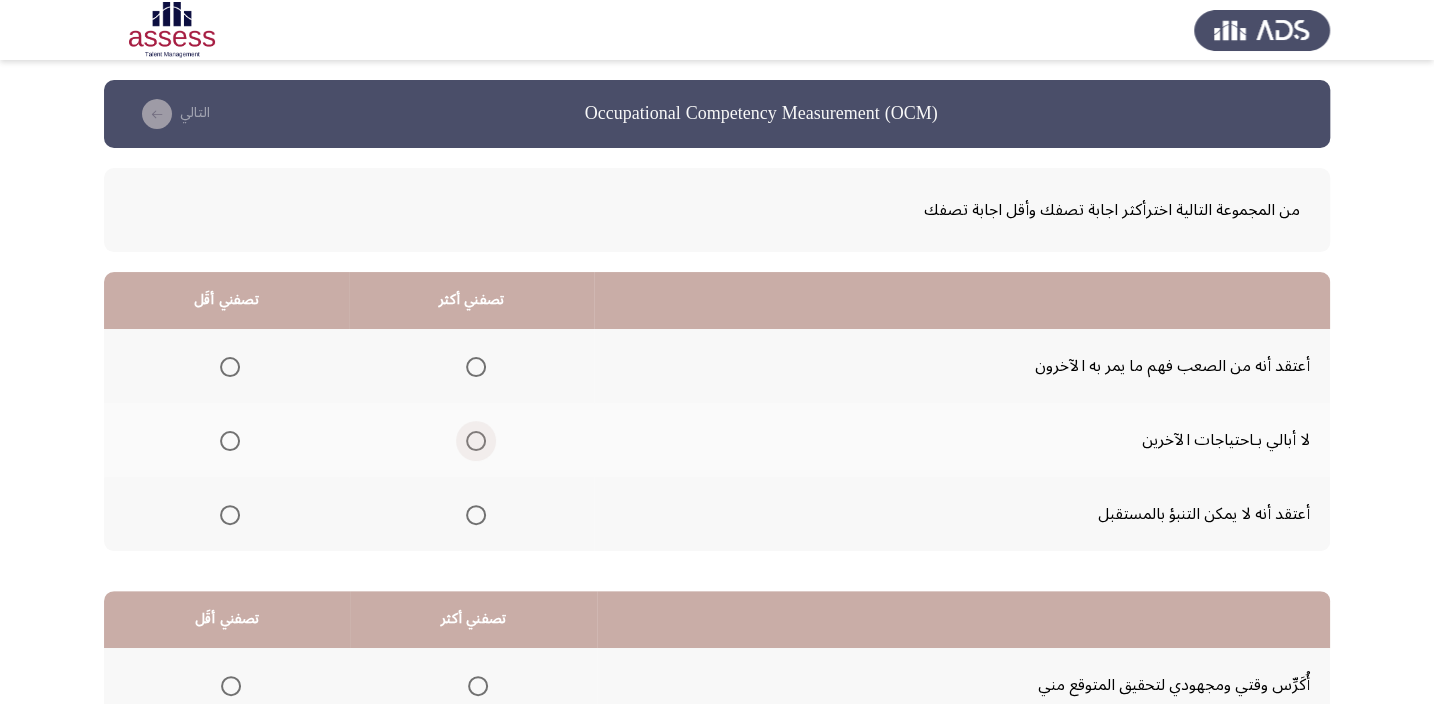 click at bounding box center [476, 441] 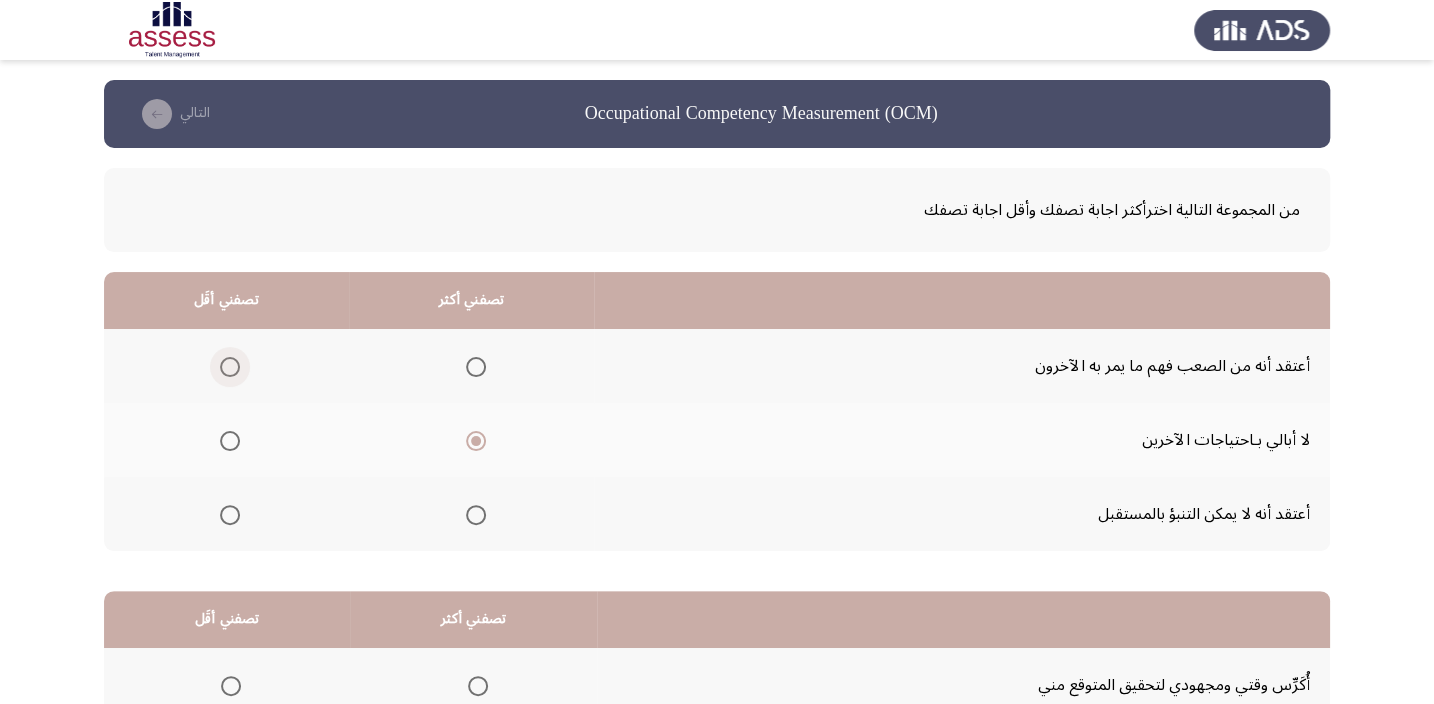 click at bounding box center [230, 367] 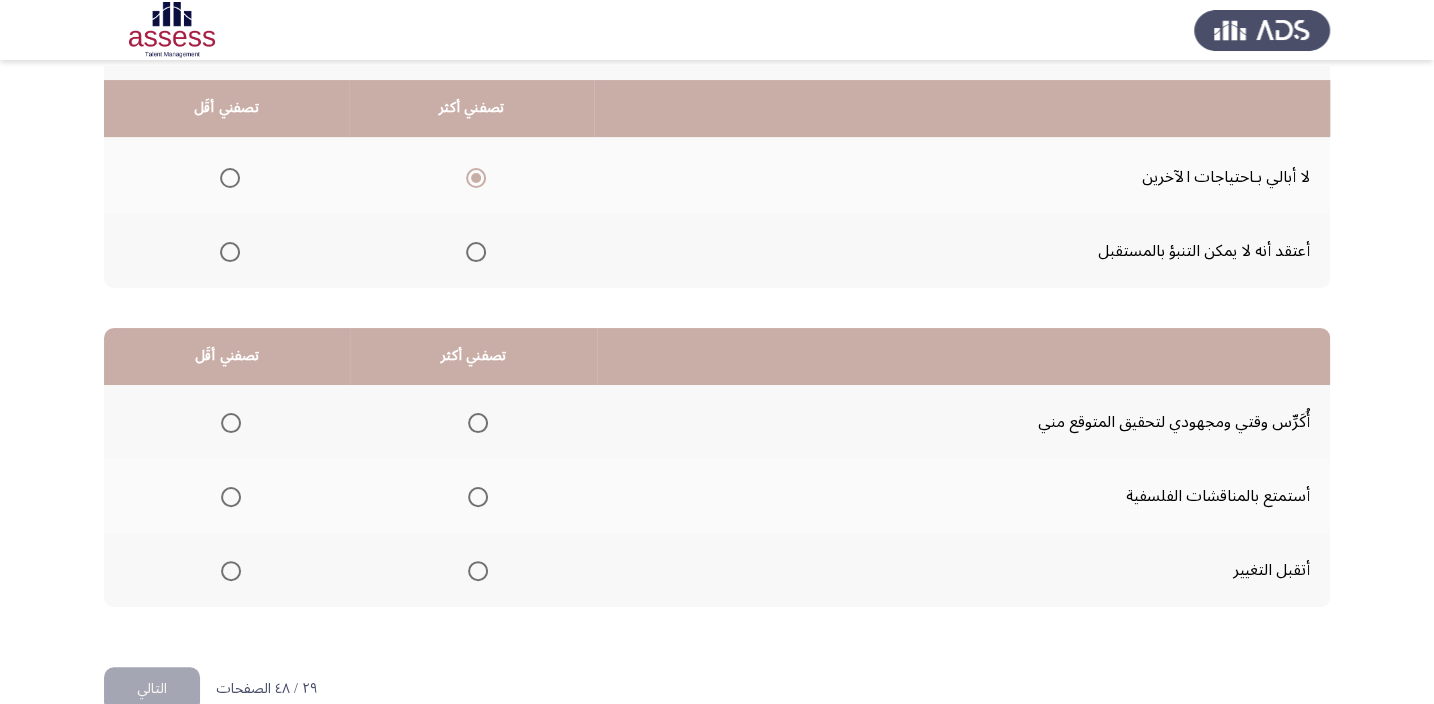 scroll, scrollTop: 303, scrollLeft: 0, axis: vertical 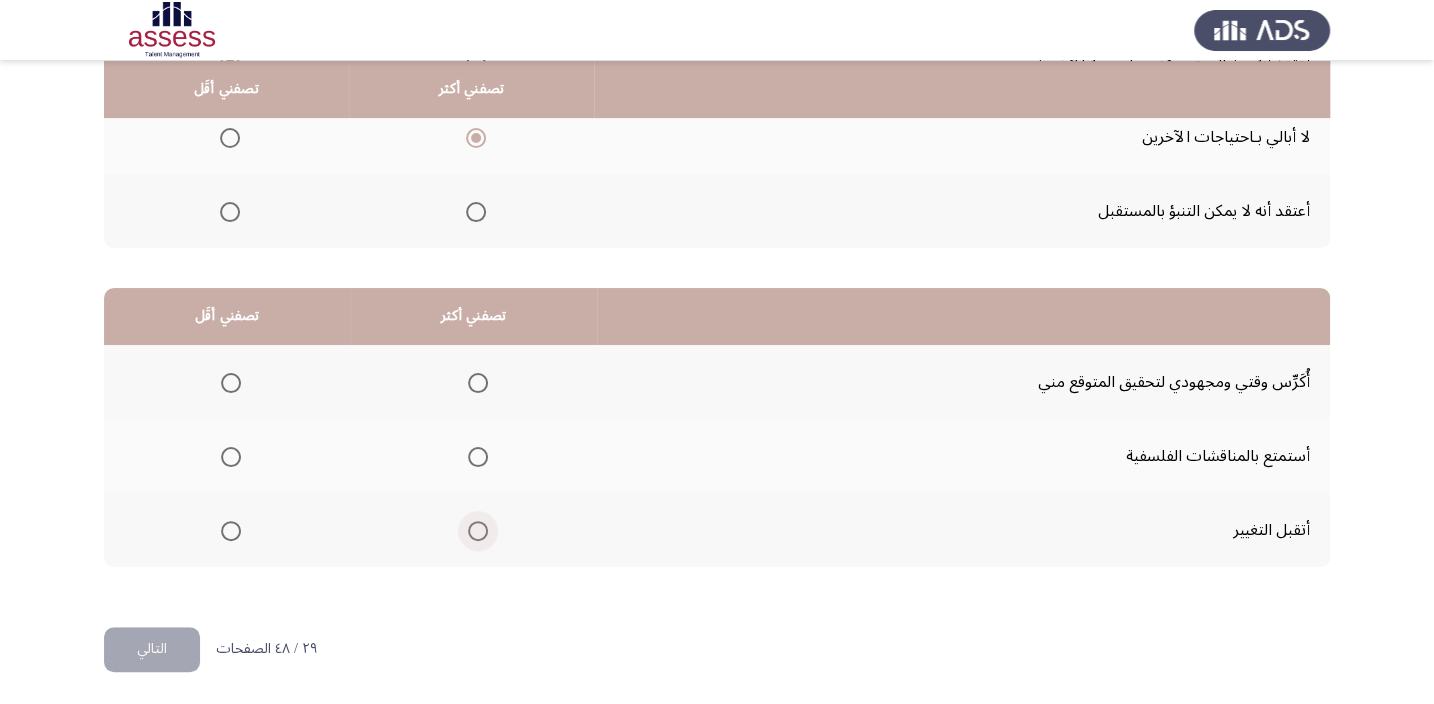 click at bounding box center (478, 531) 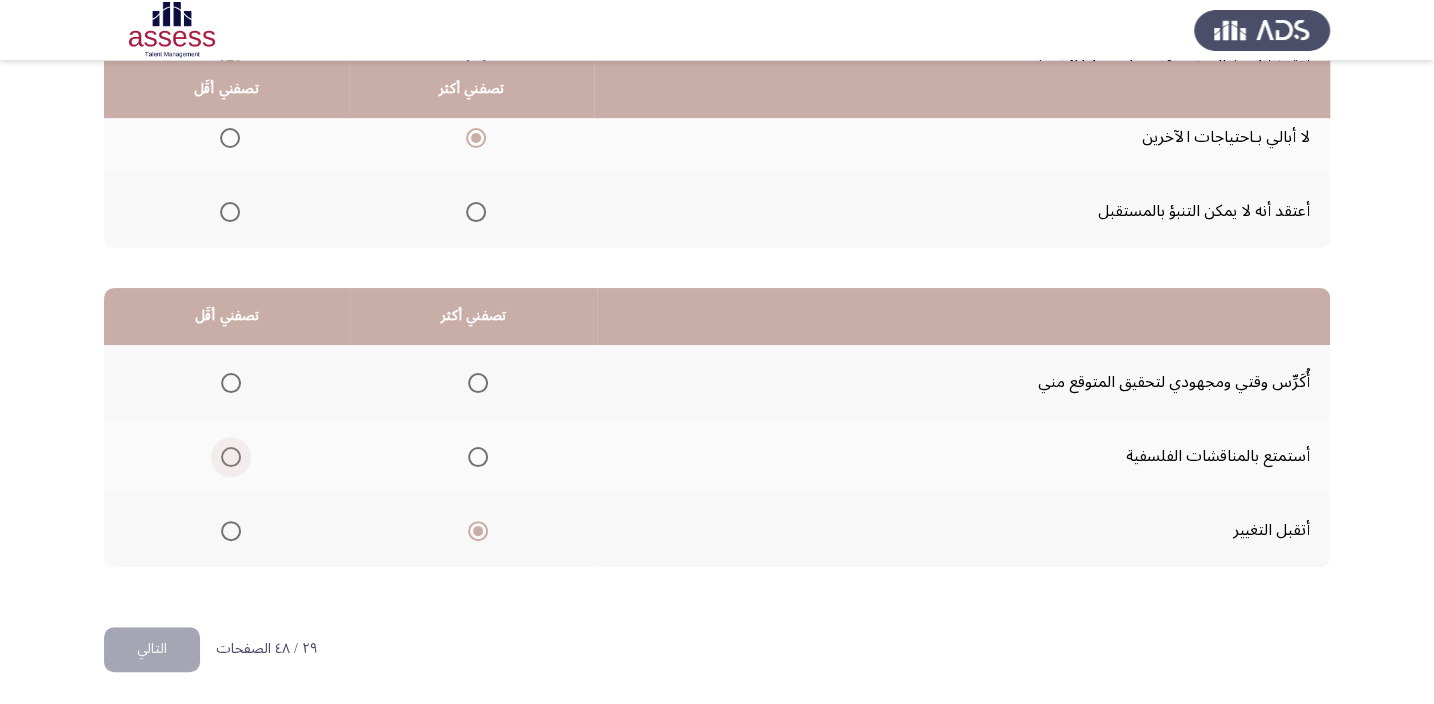 click at bounding box center (231, 457) 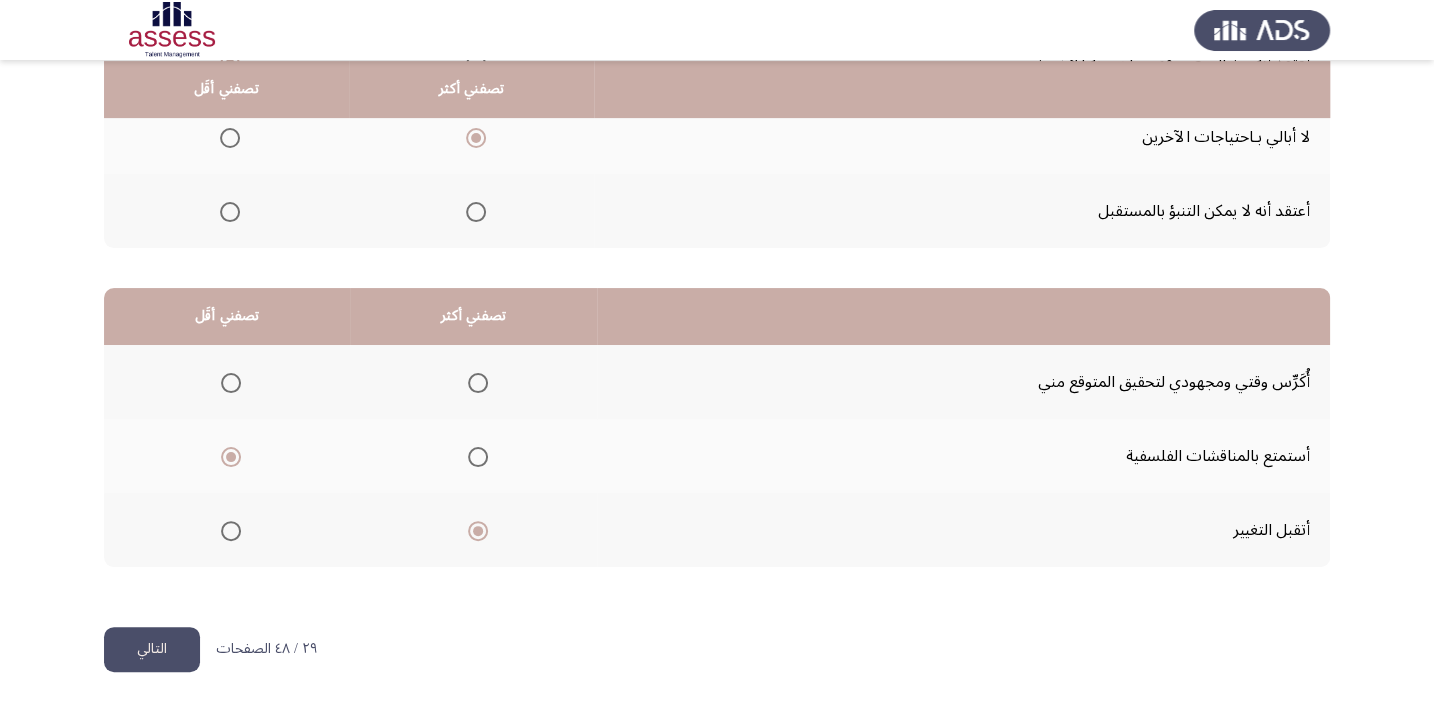 click on "التالي" 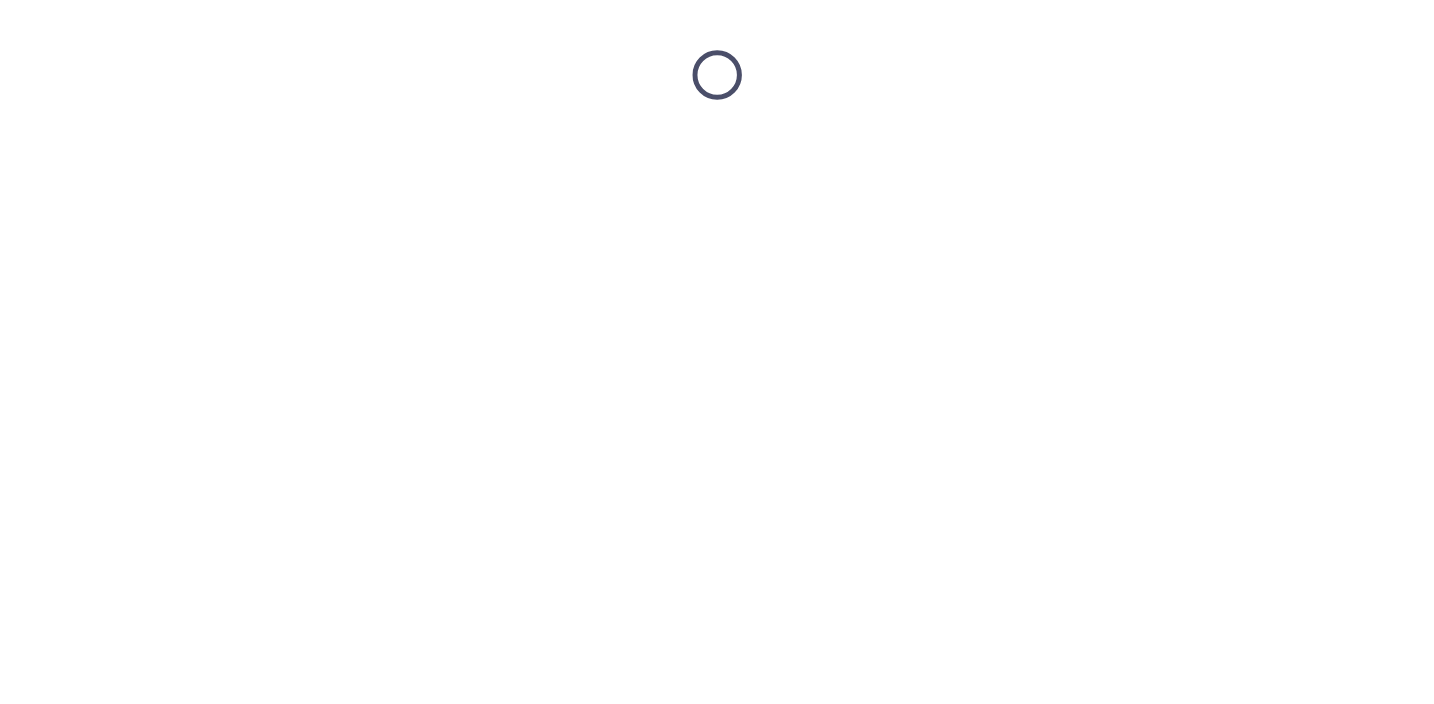 scroll, scrollTop: 0, scrollLeft: 0, axis: both 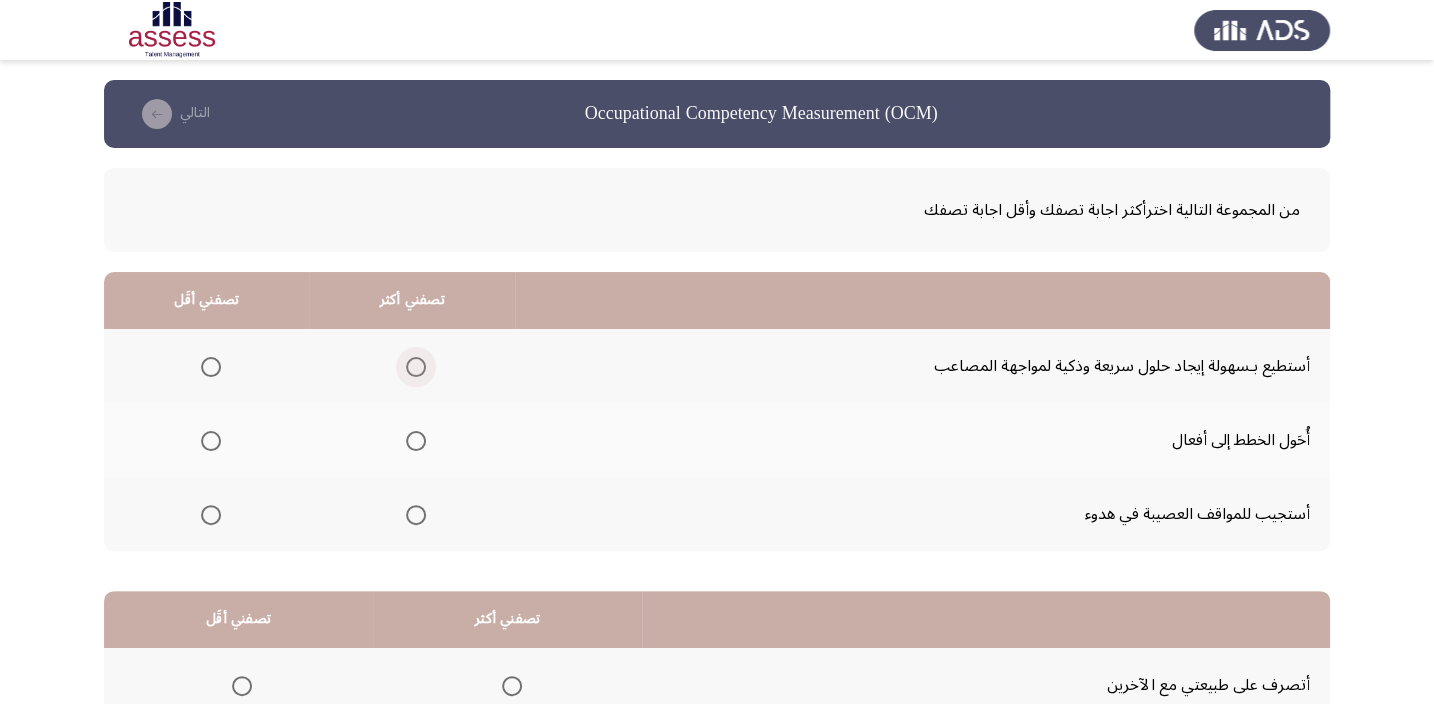 click at bounding box center [416, 367] 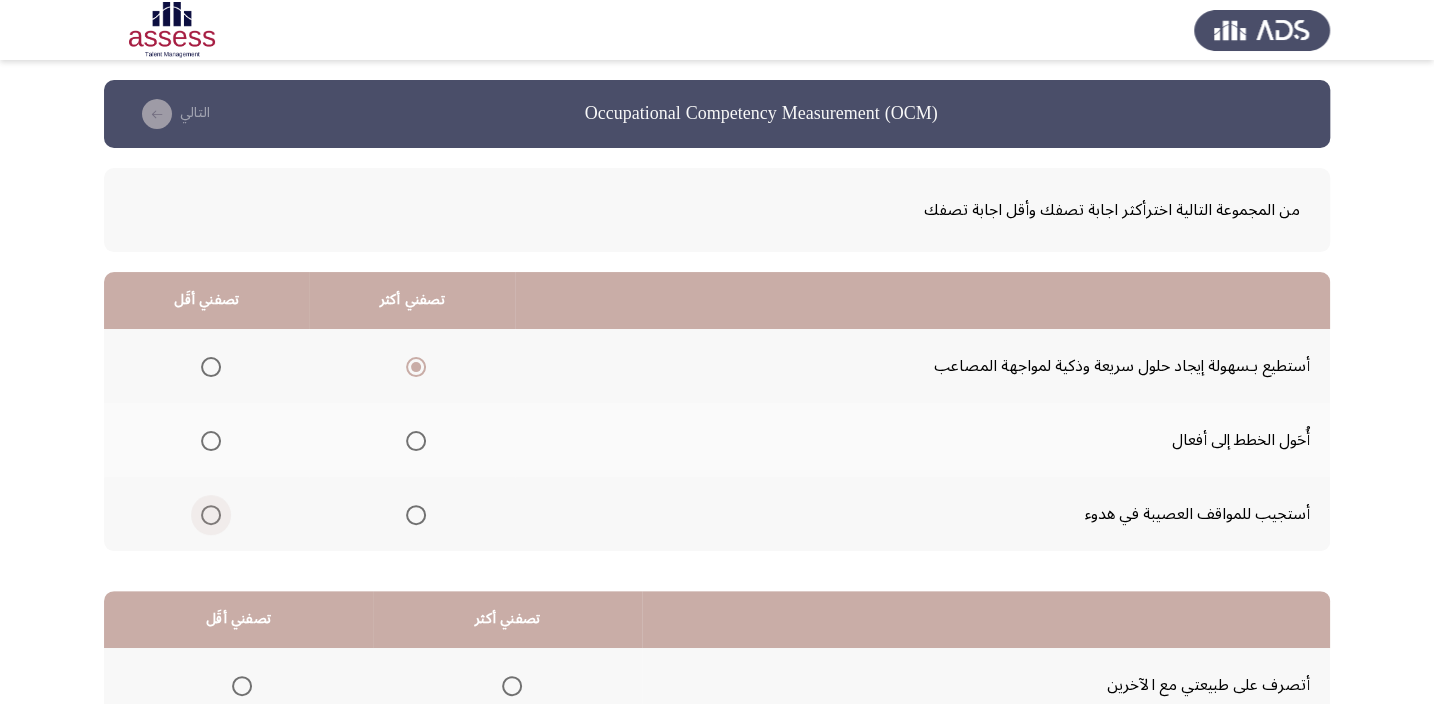 click at bounding box center (211, 515) 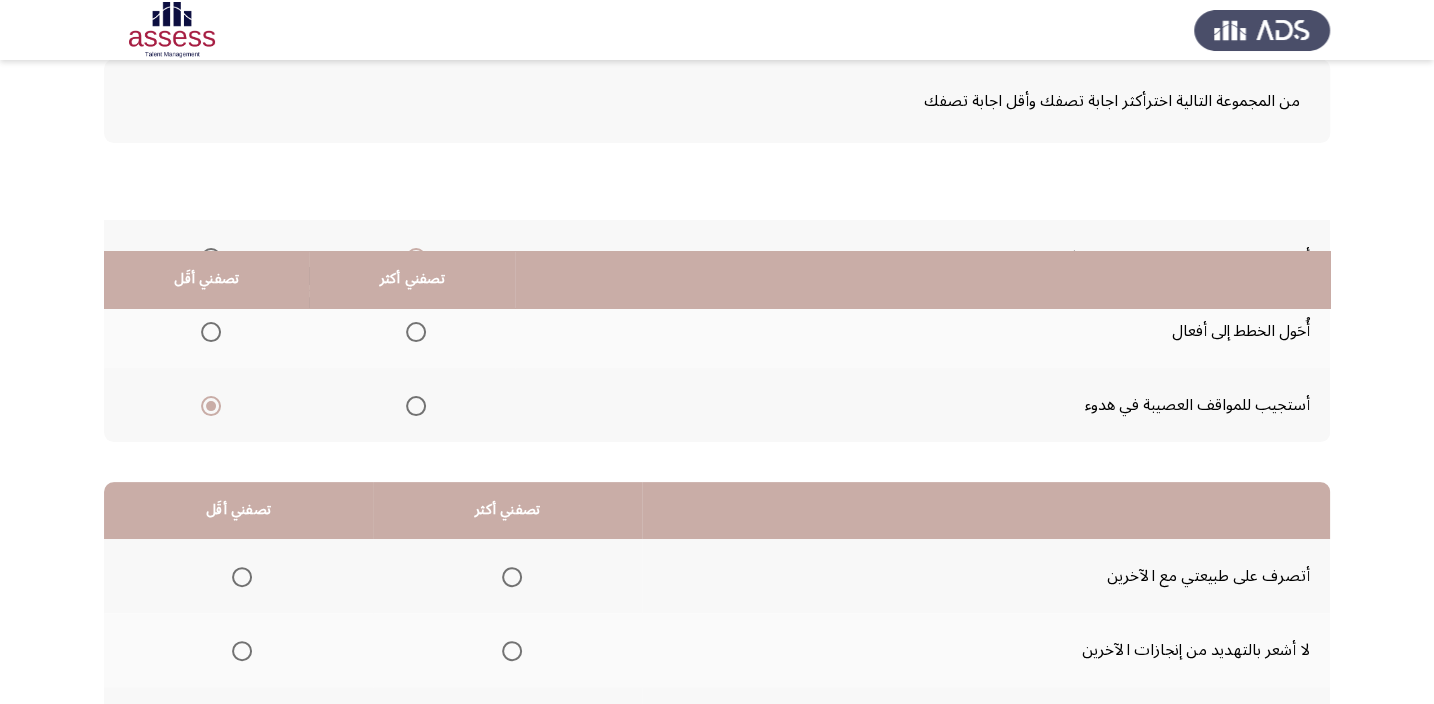 scroll, scrollTop: 303, scrollLeft: 0, axis: vertical 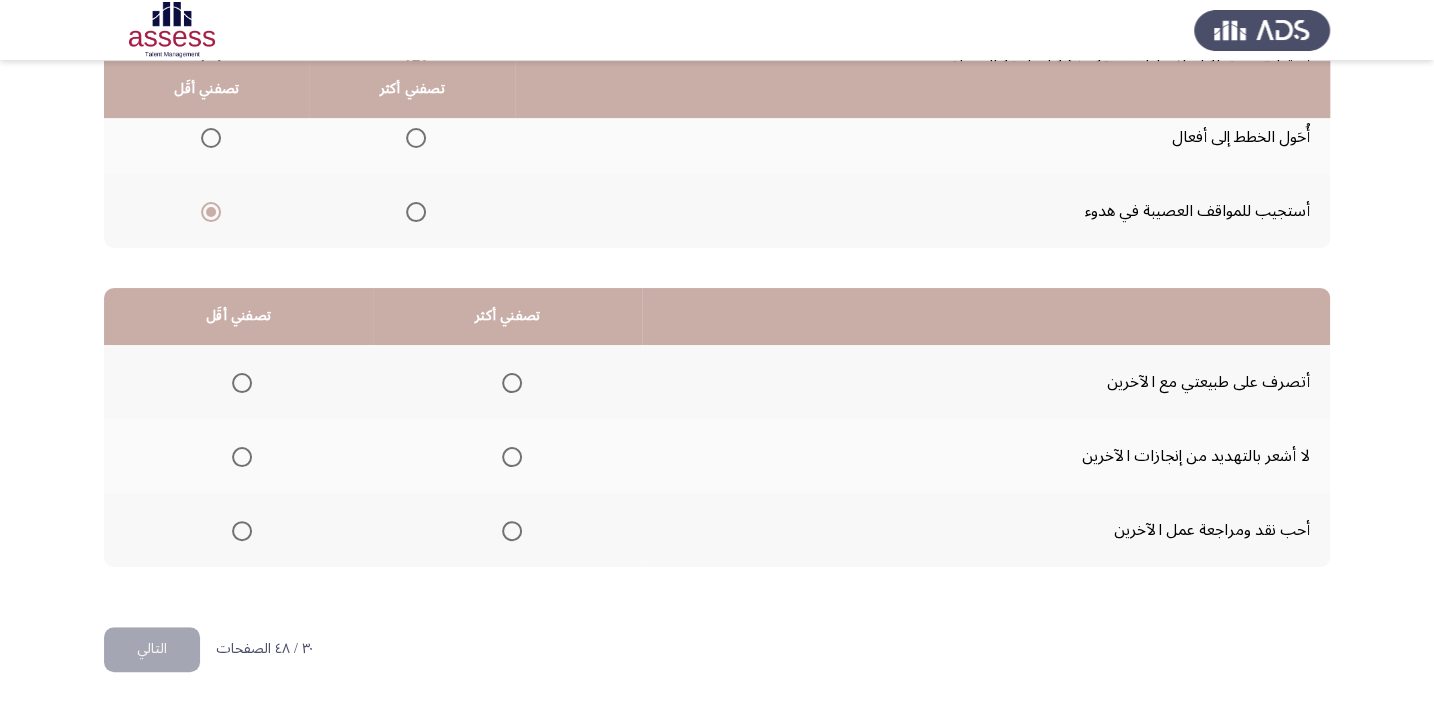 click at bounding box center [512, 383] 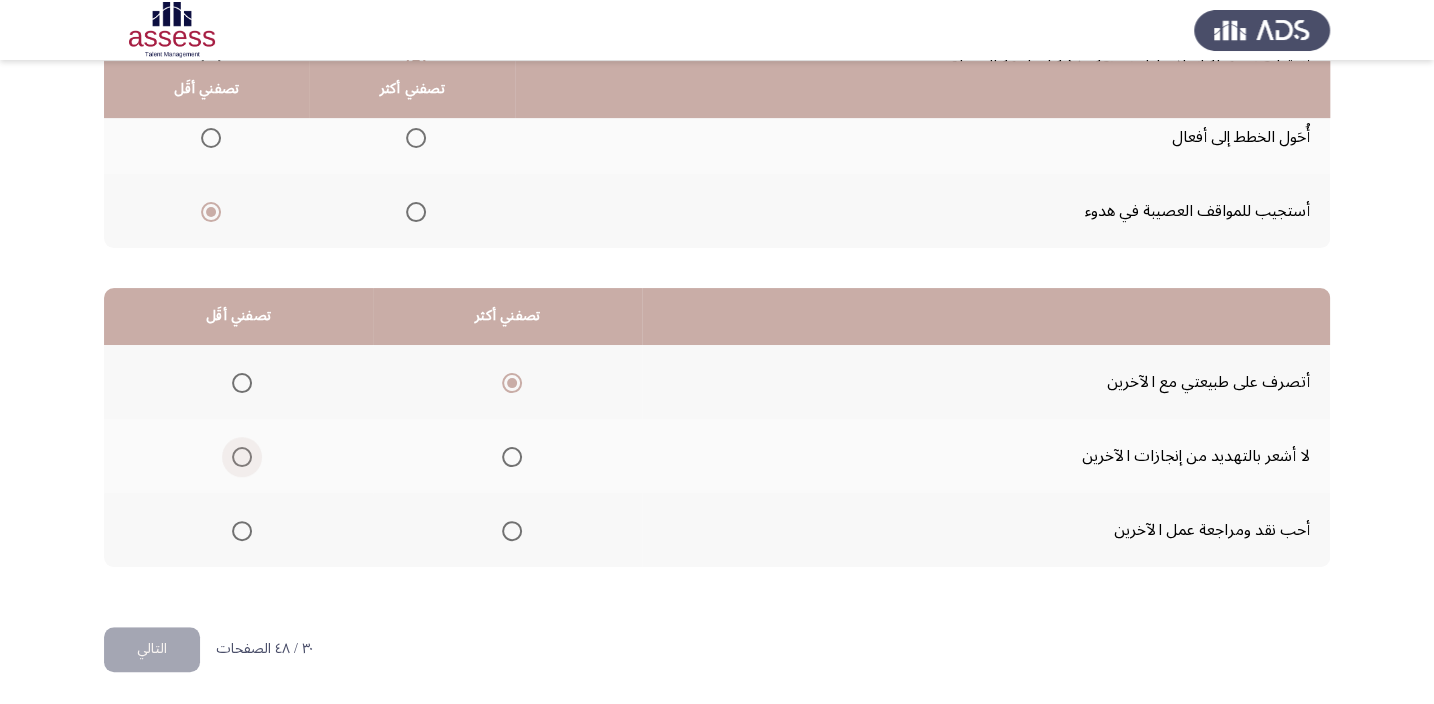 click at bounding box center (242, 457) 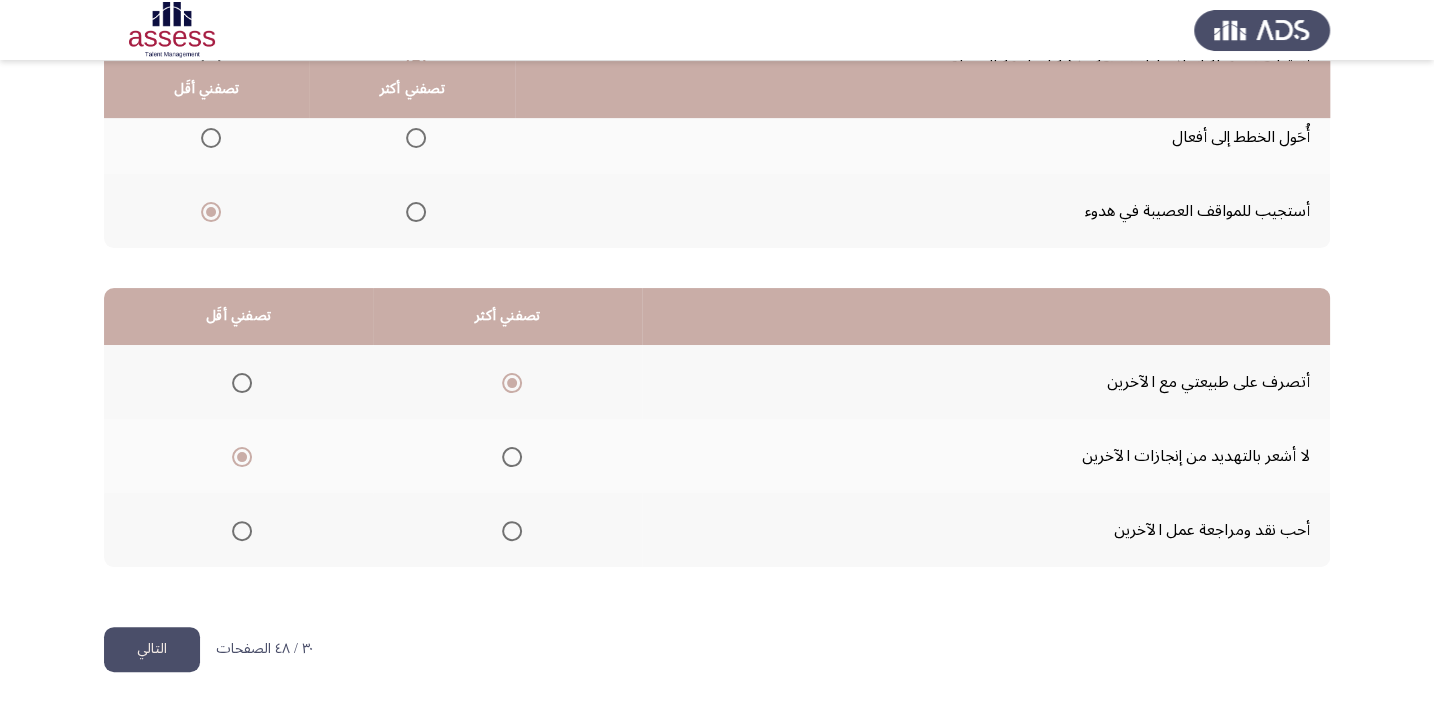 click on "التالي" 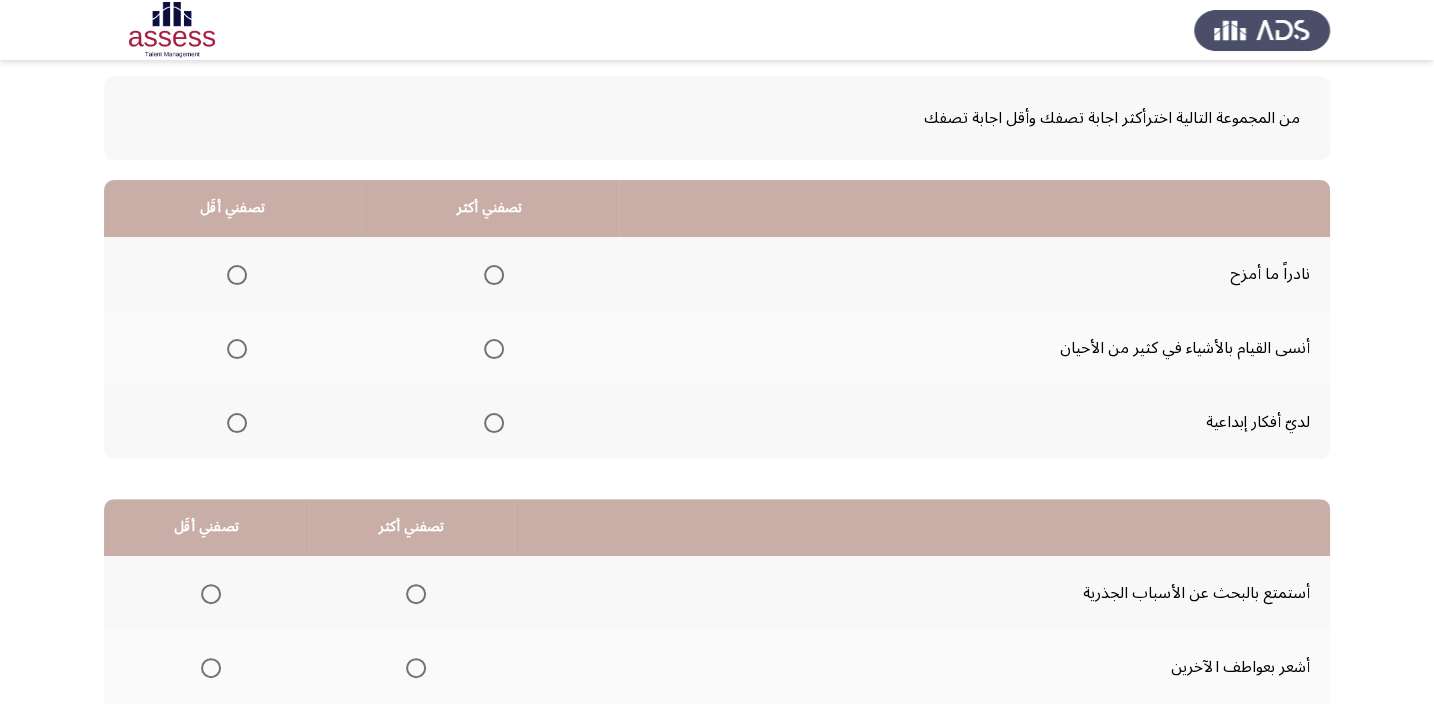 scroll, scrollTop: 0, scrollLeft: 0, axis: both 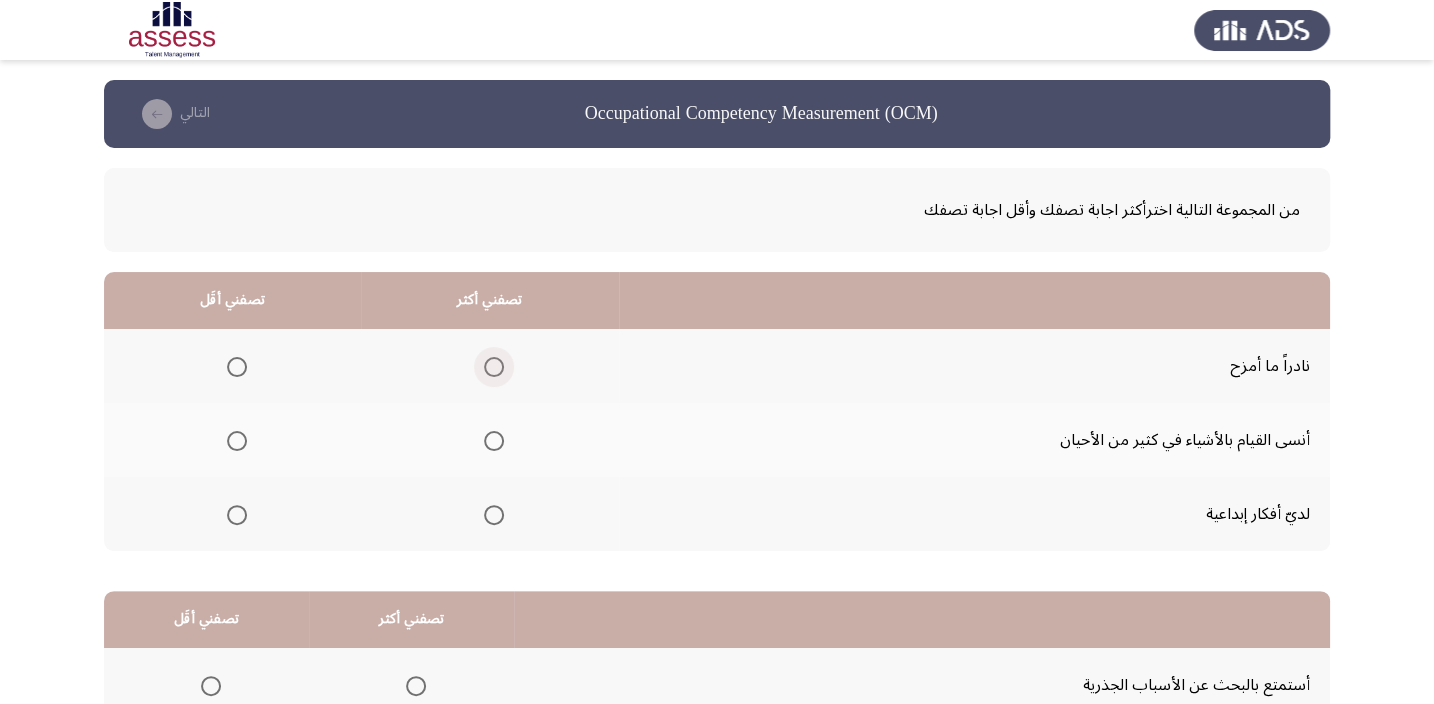 click at bounding box center [494, 367] 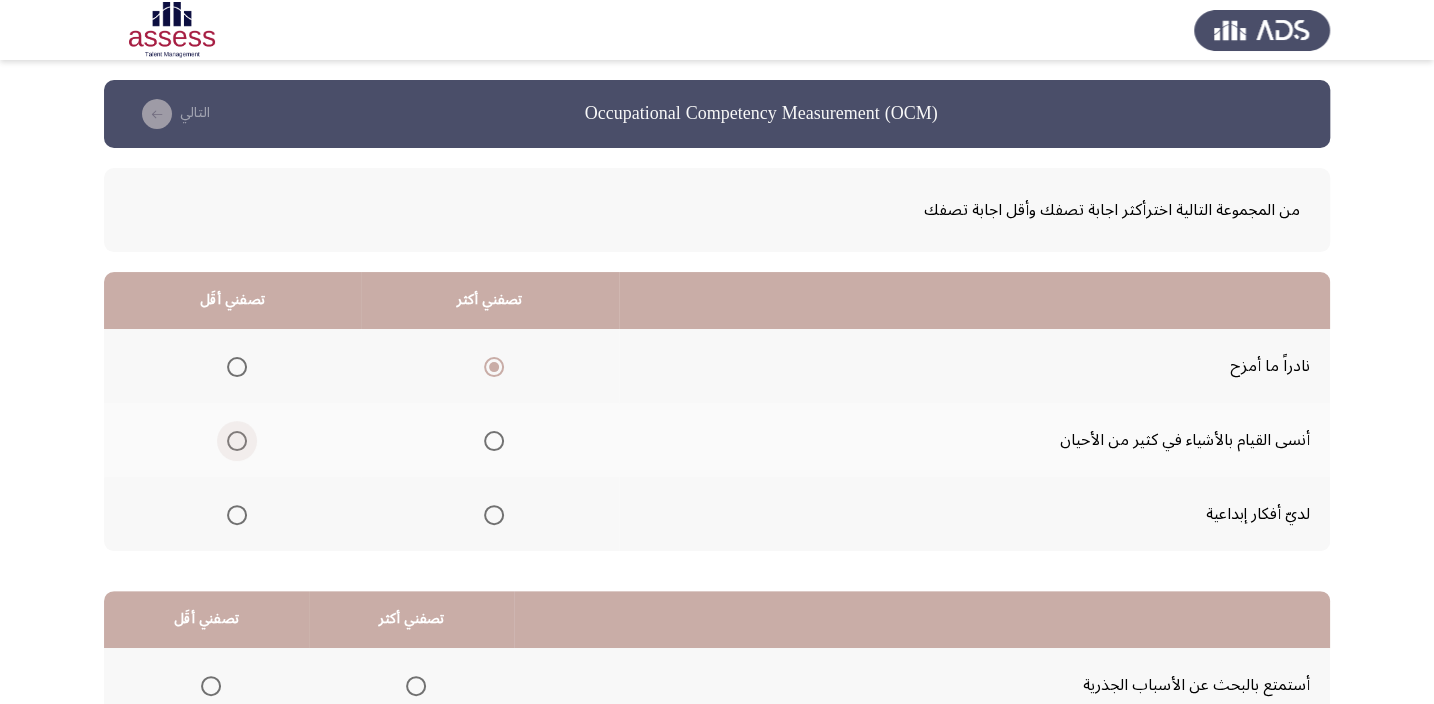click at bounding box center (237, 441) 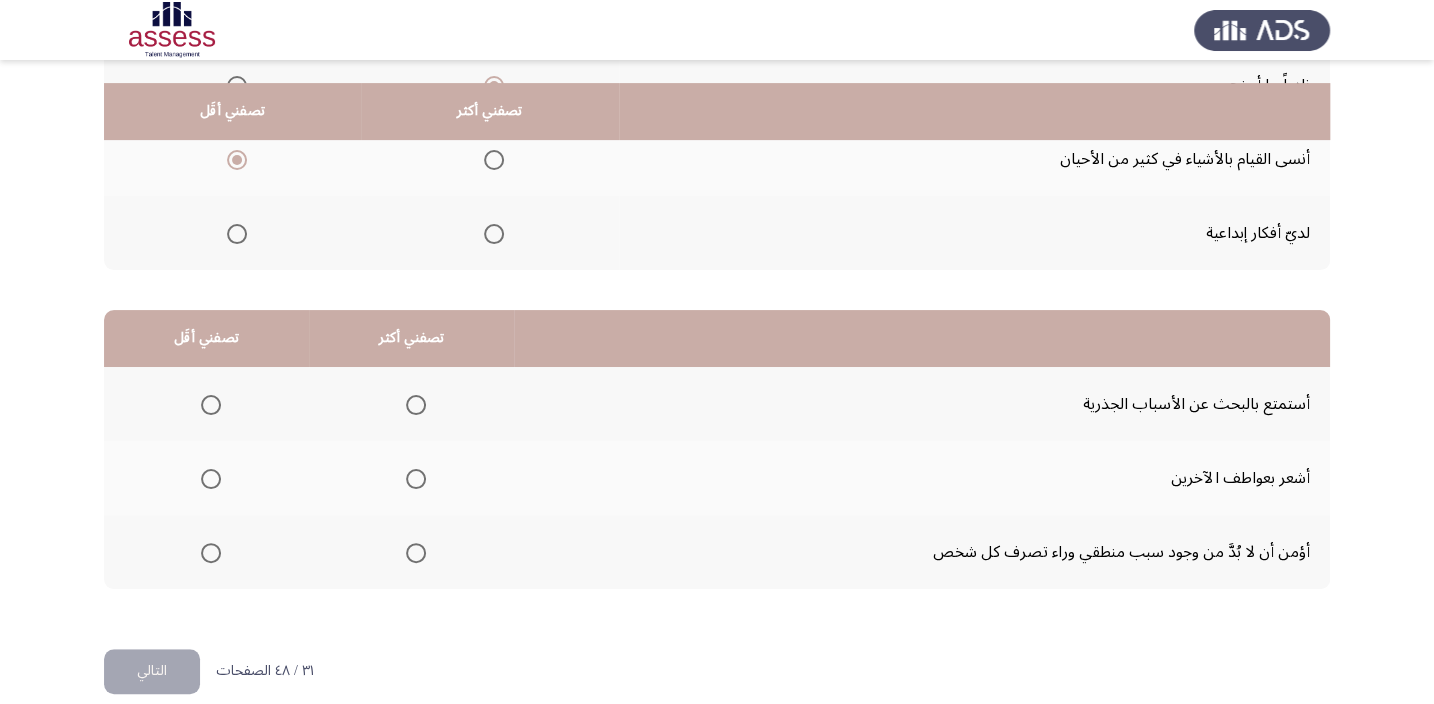 scroll, scrollTop: 303, scrollLeft: 0, axis: vertical 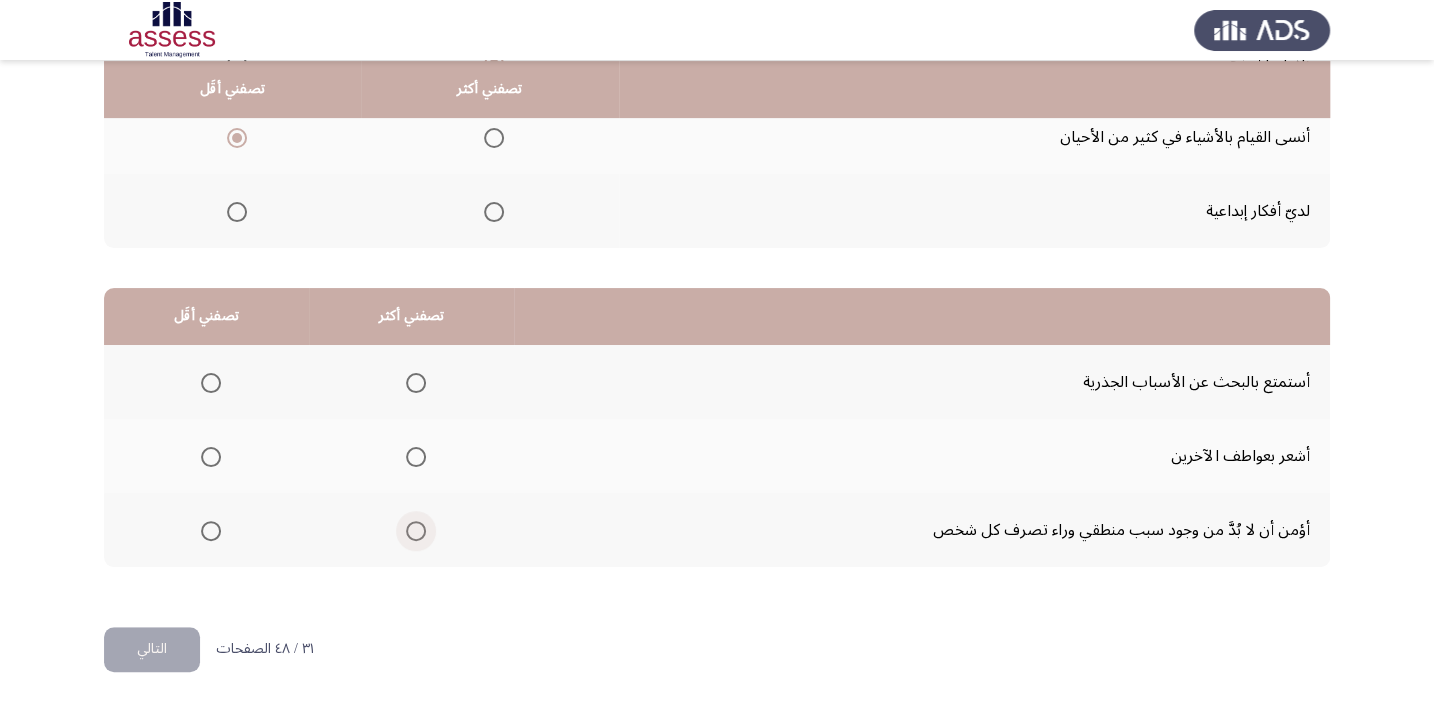 click at bounding box center [416, 531] 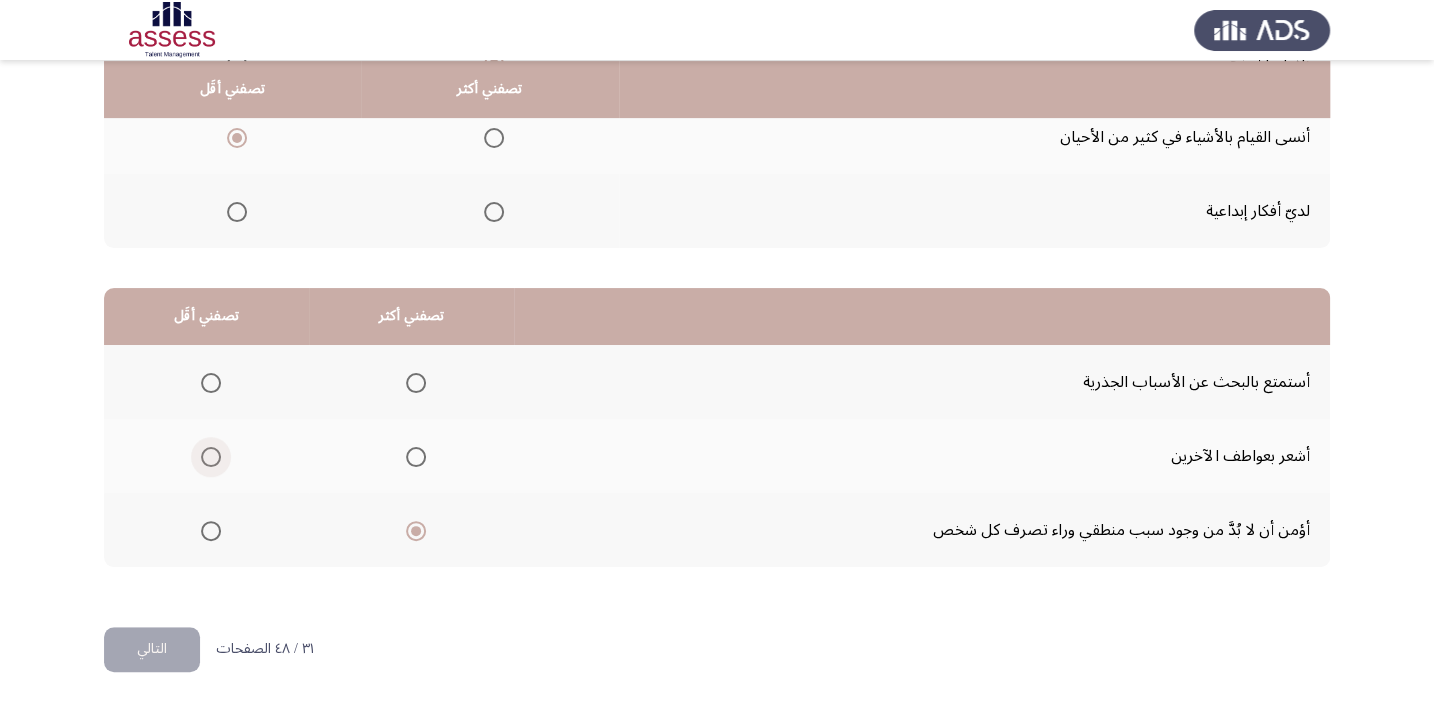click at bounding box center [211, 457] 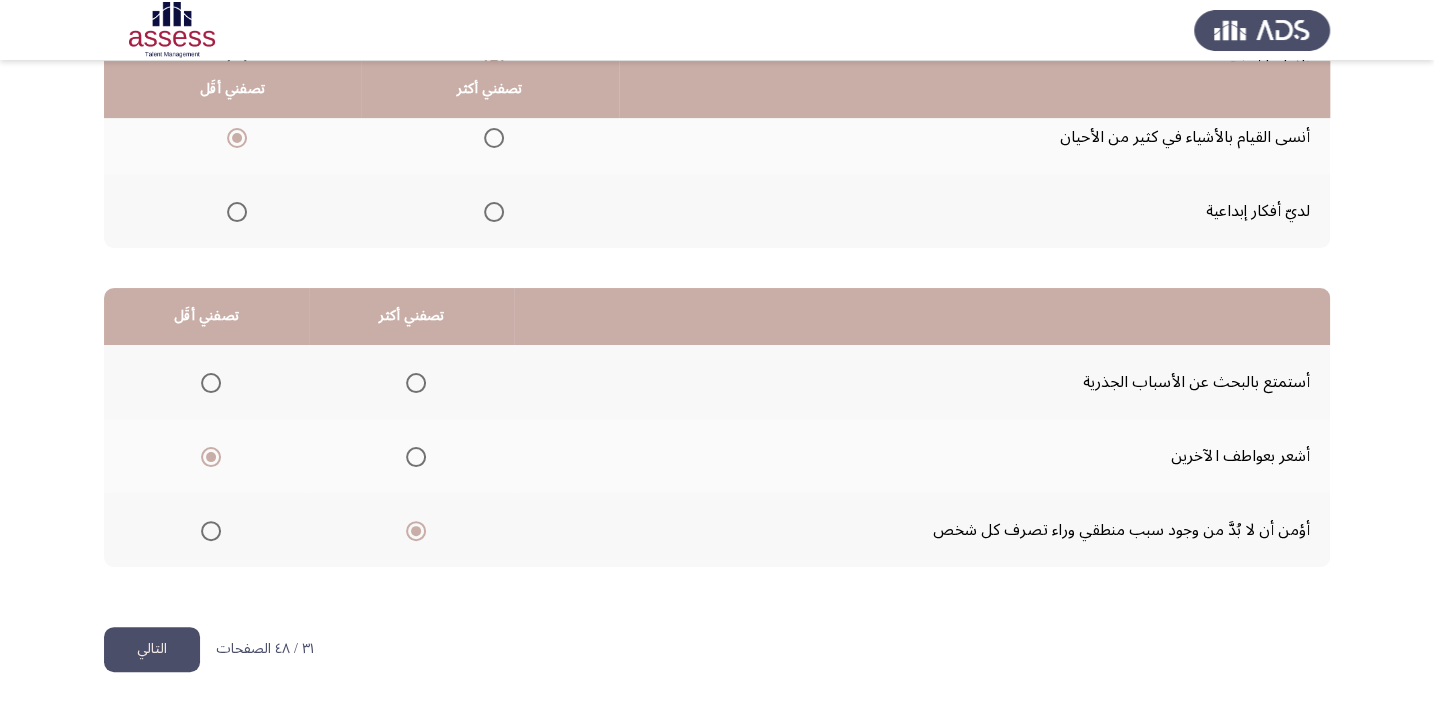 click on "التالي" 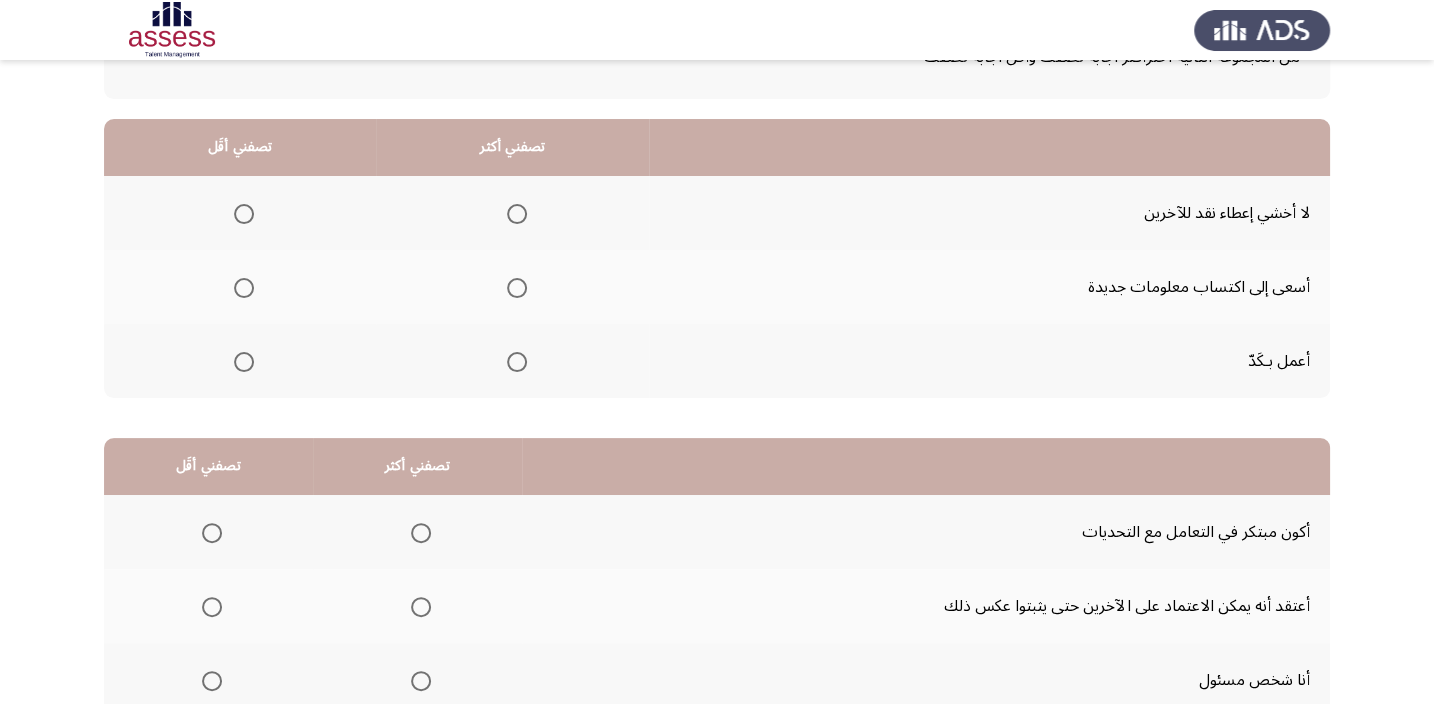 scroll, scrollTop: 121, scrollLeft: 0, axis: vertical 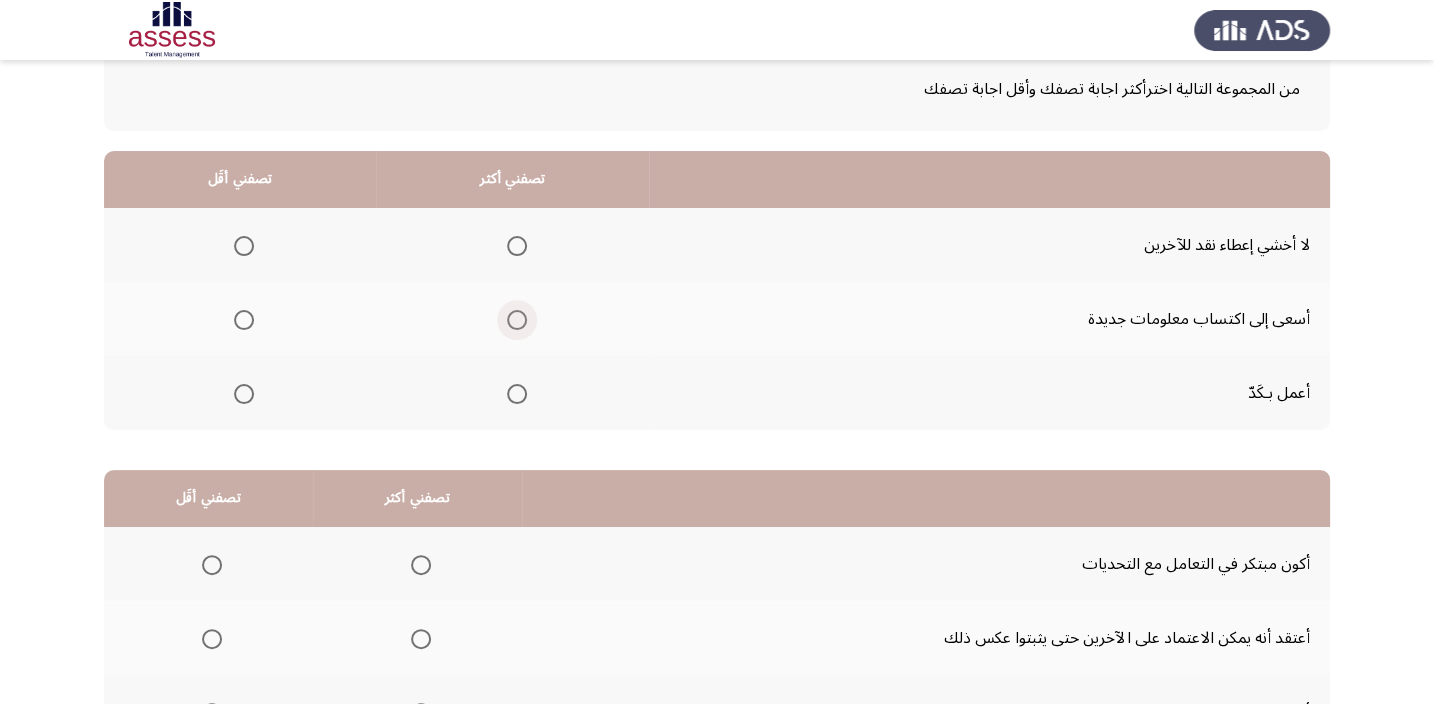 click at bounding box center [517, 320] 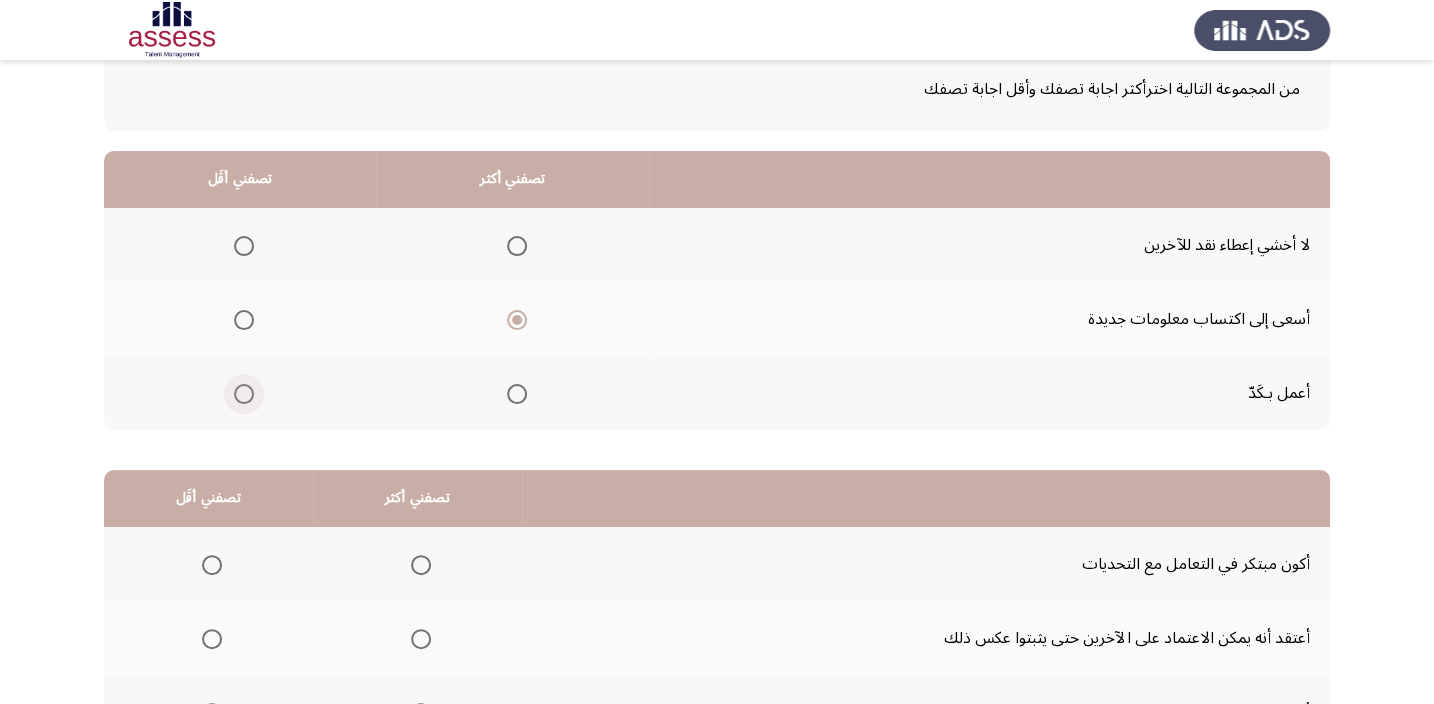 click at bounding box center [244, 394] 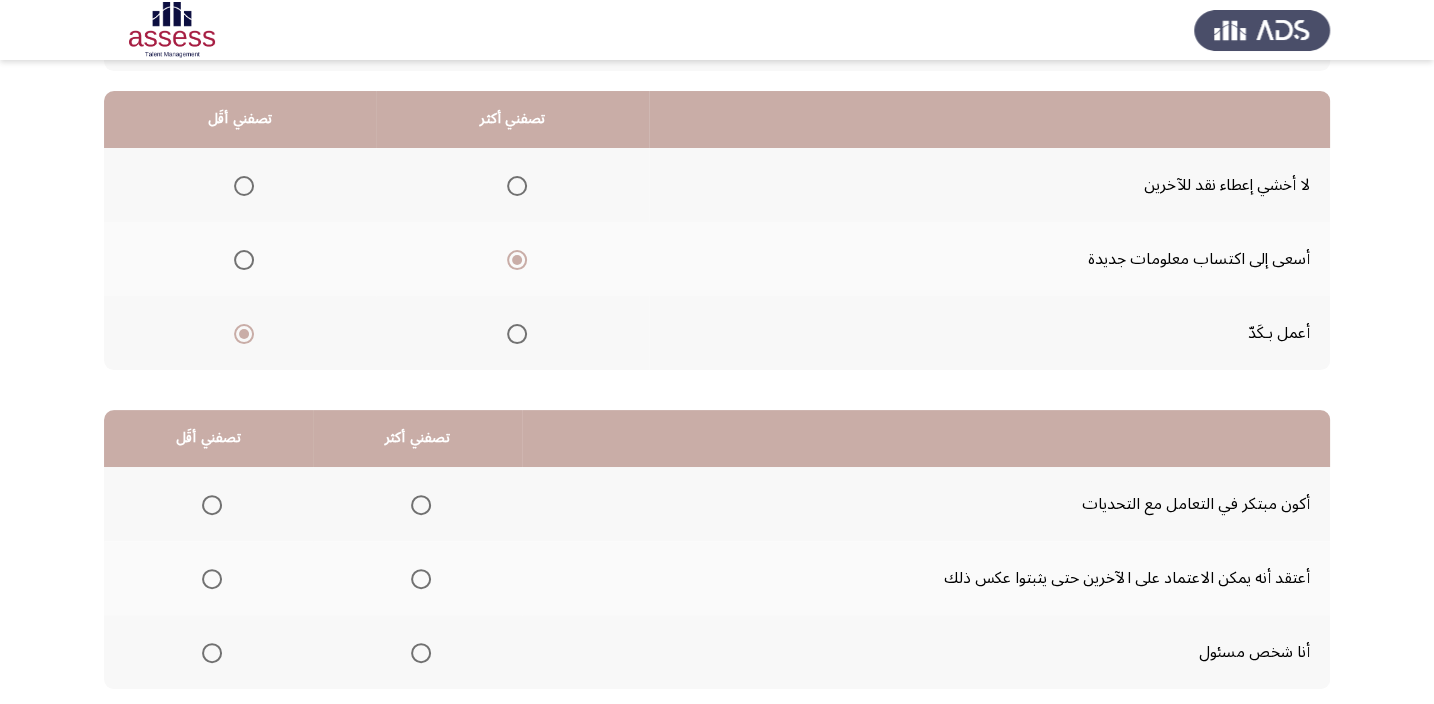 scroll, scrollTop: 303, scrollLeft: 0, axis: vertical 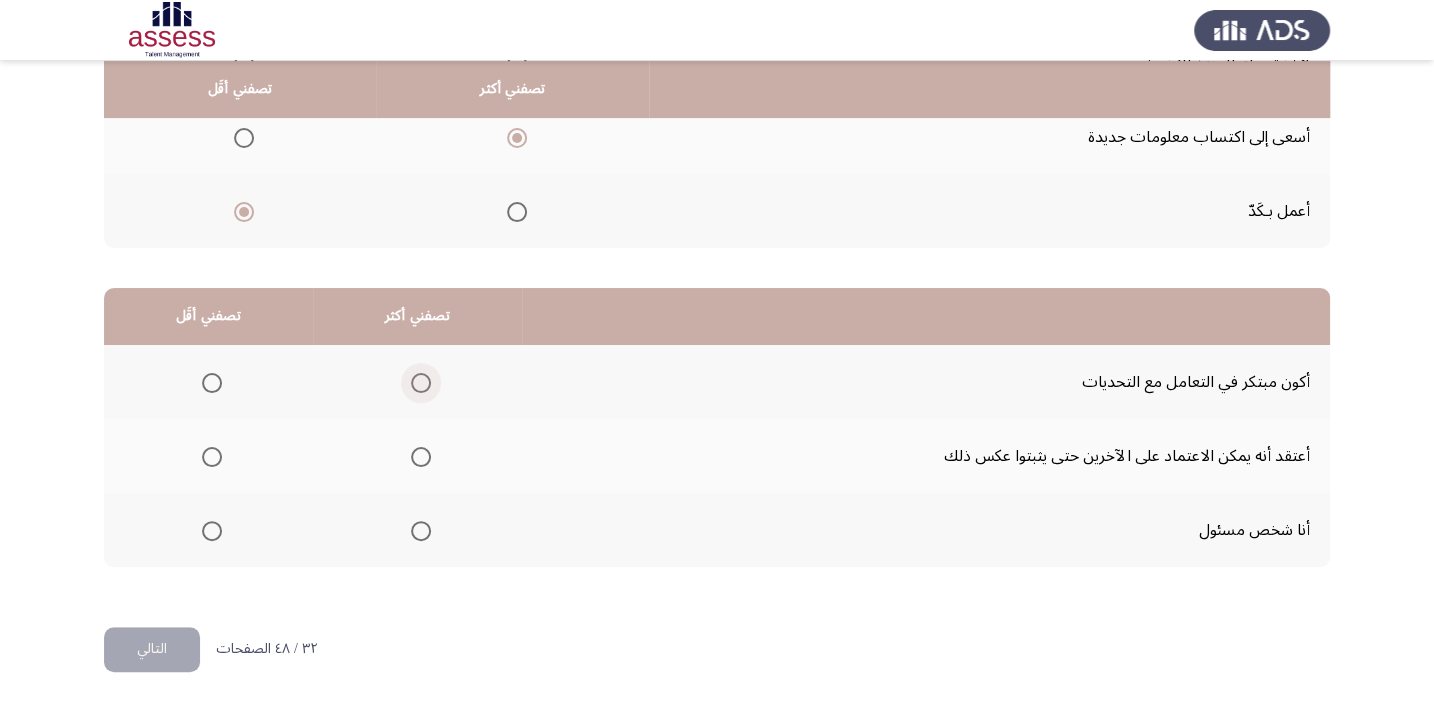 click at bounding box center [421, 383] 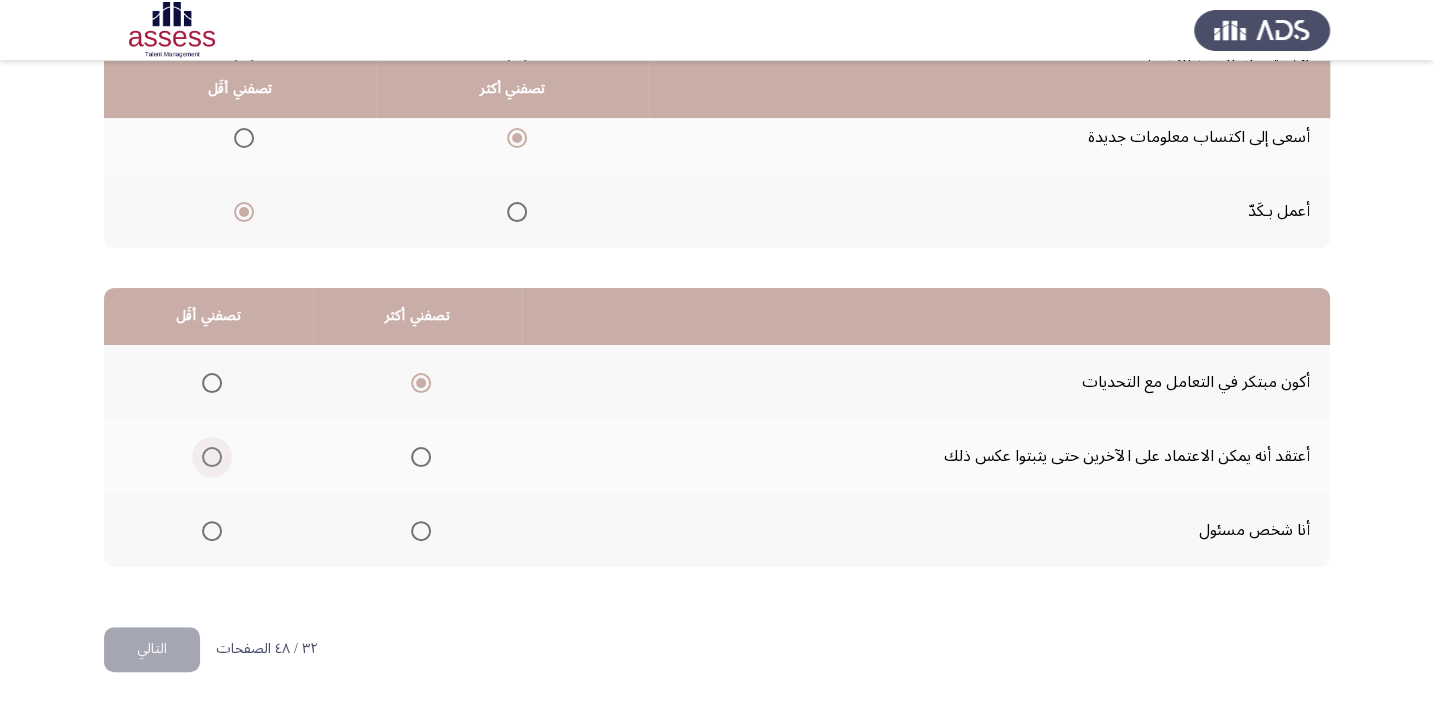 click at bounding box center [212, 457] 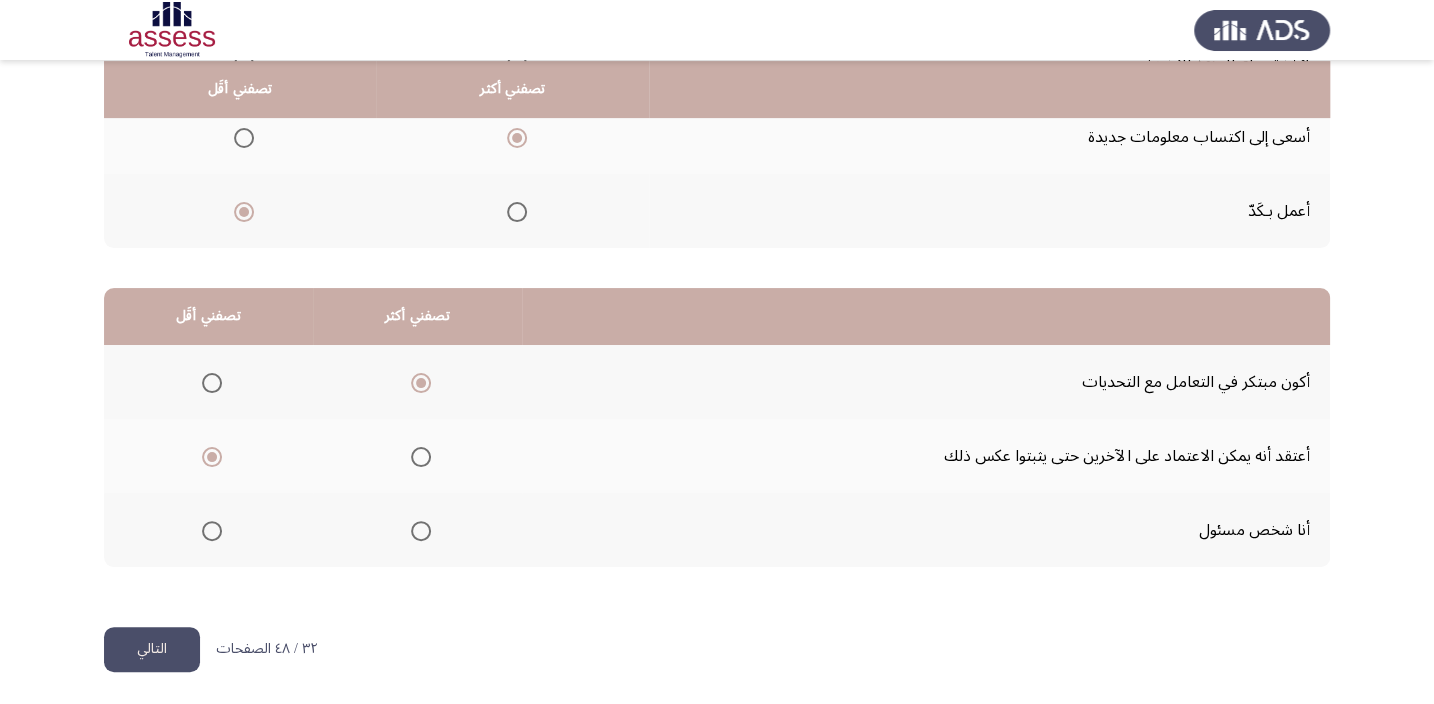 click on "التالي" 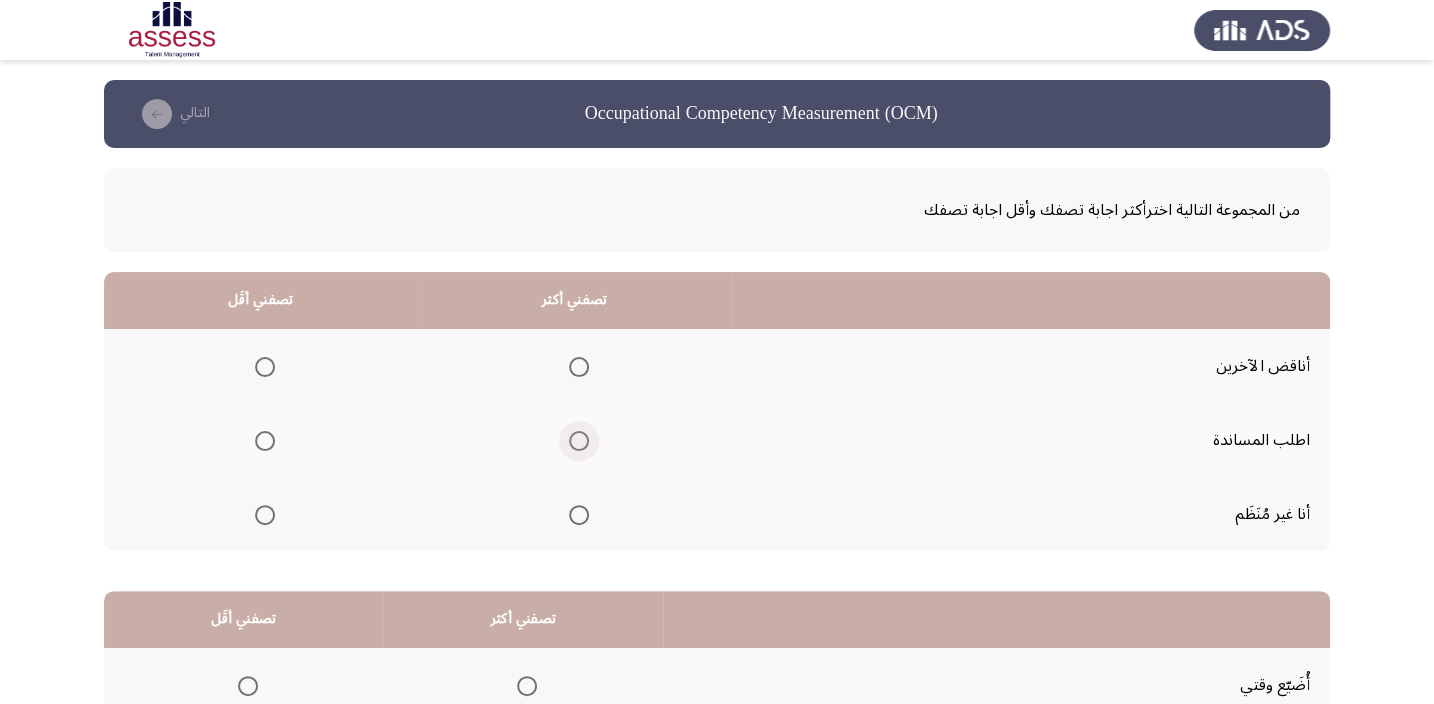 click at bounding box center [579, 441] 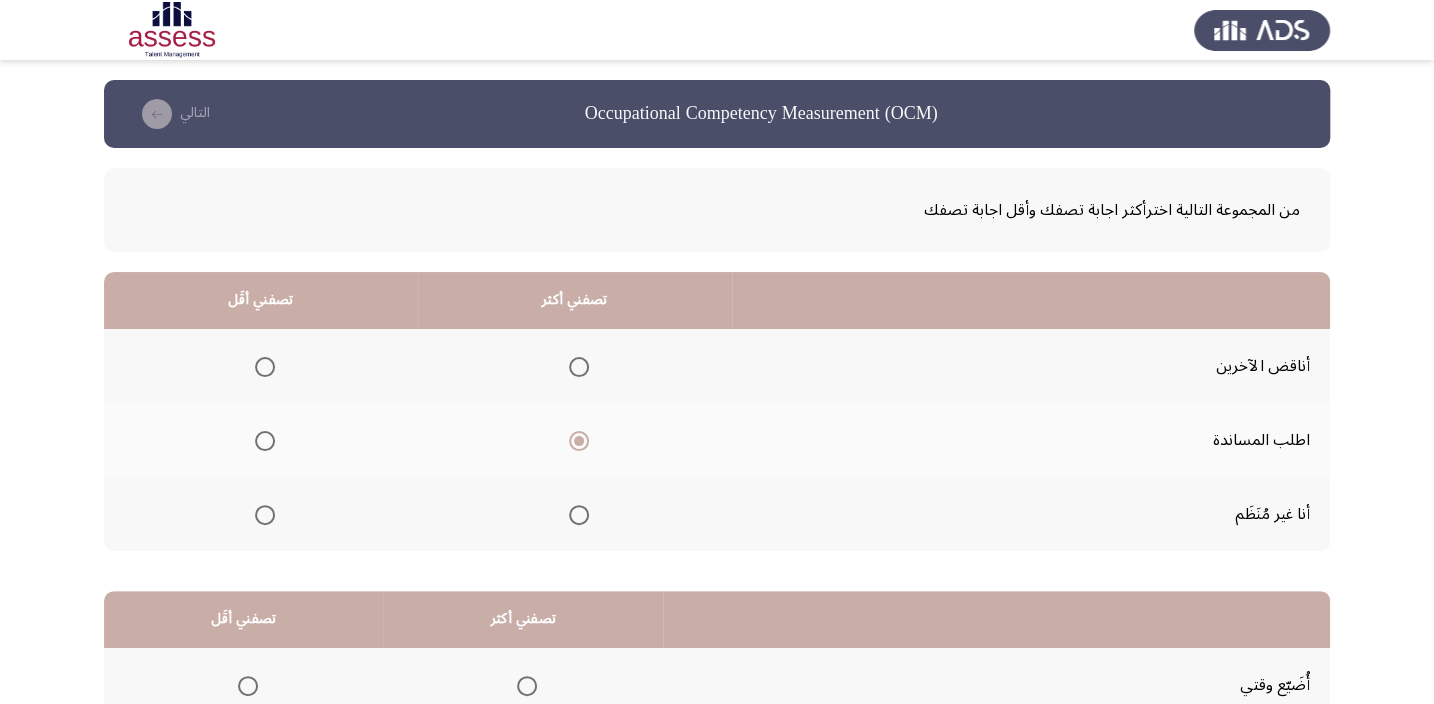 click at bounding box center [265, 367] 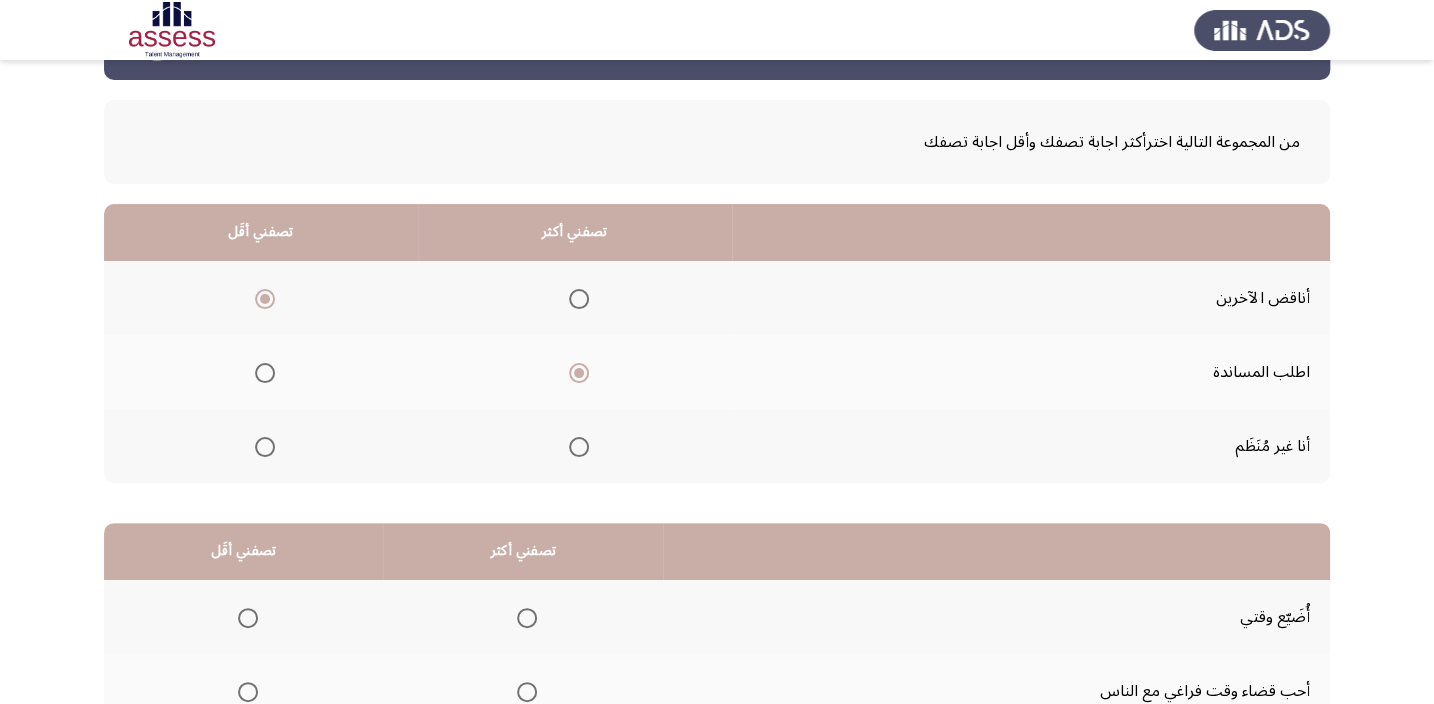 scroll, scrollTop: 303, scrollLeft: 0, axis: vertical 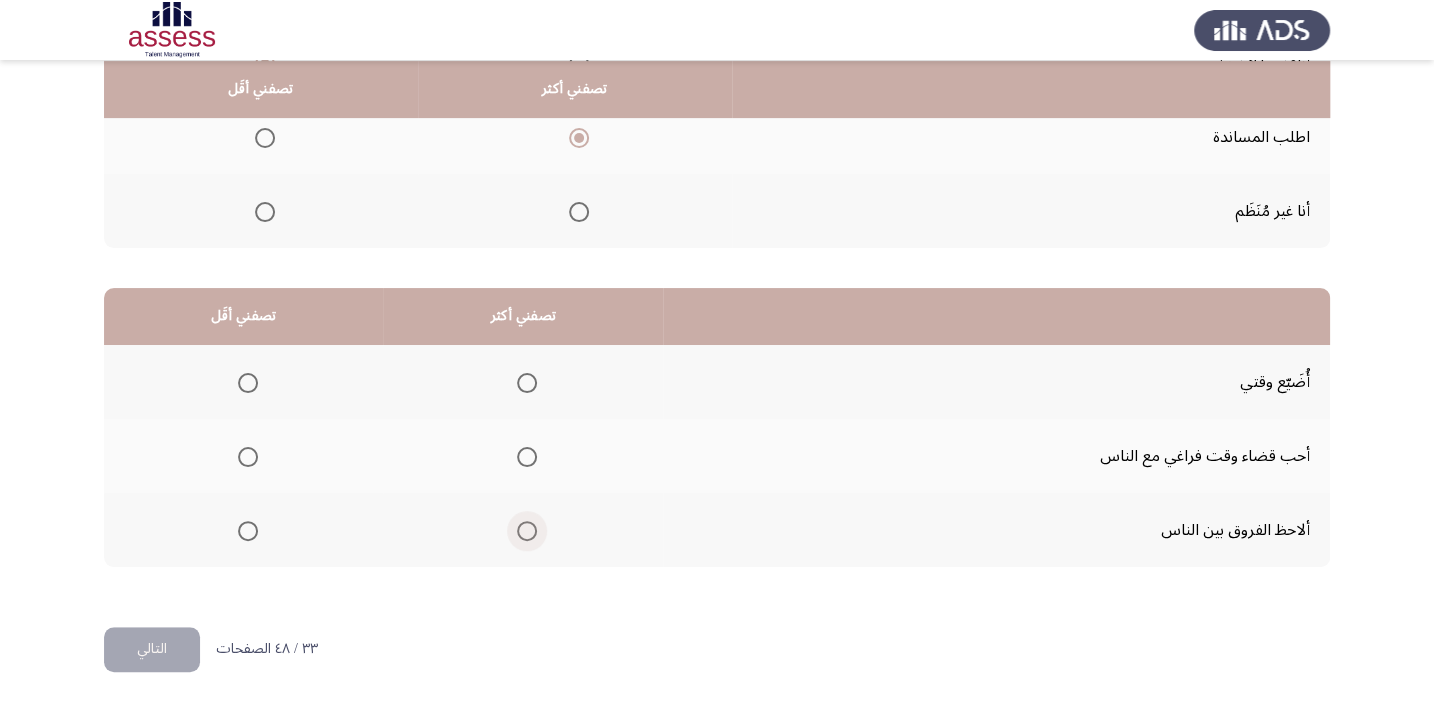 click at bounding box center (527, 531) 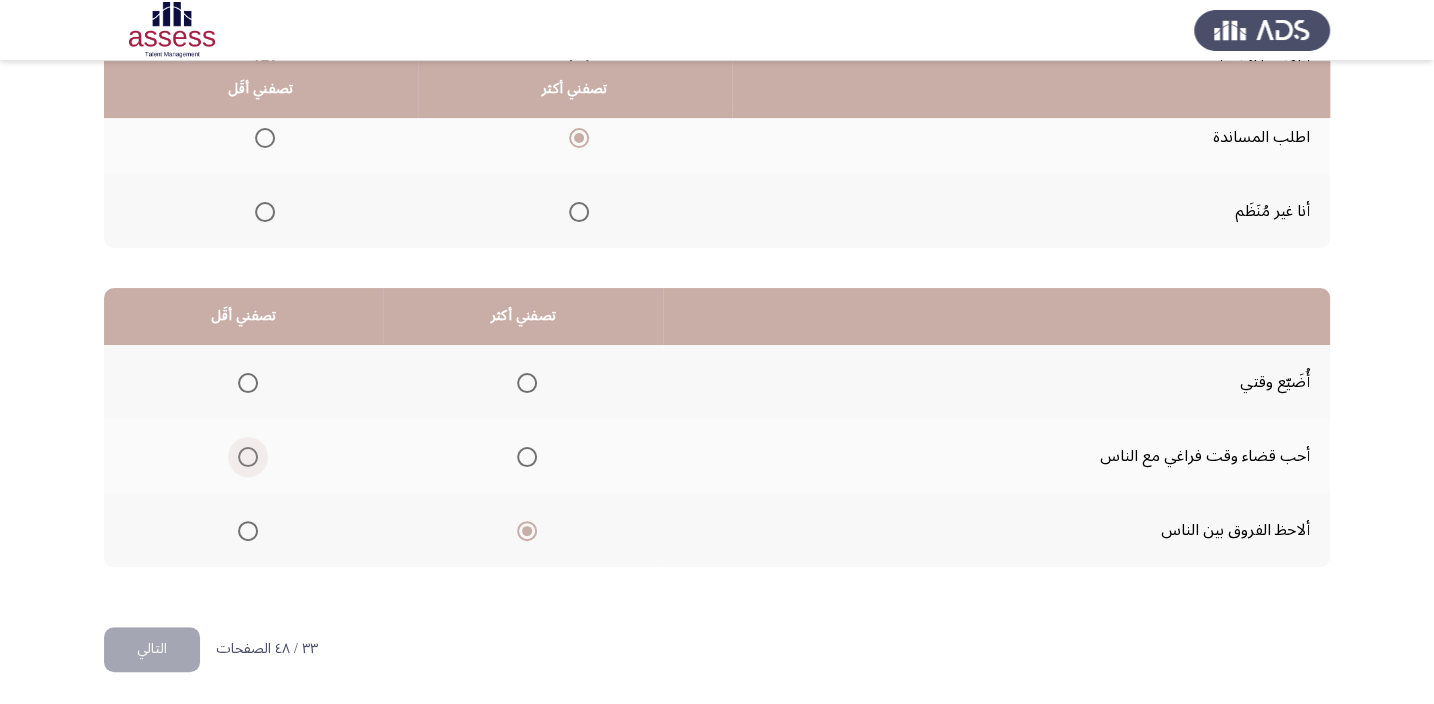 click at bounding box center [248, 457] 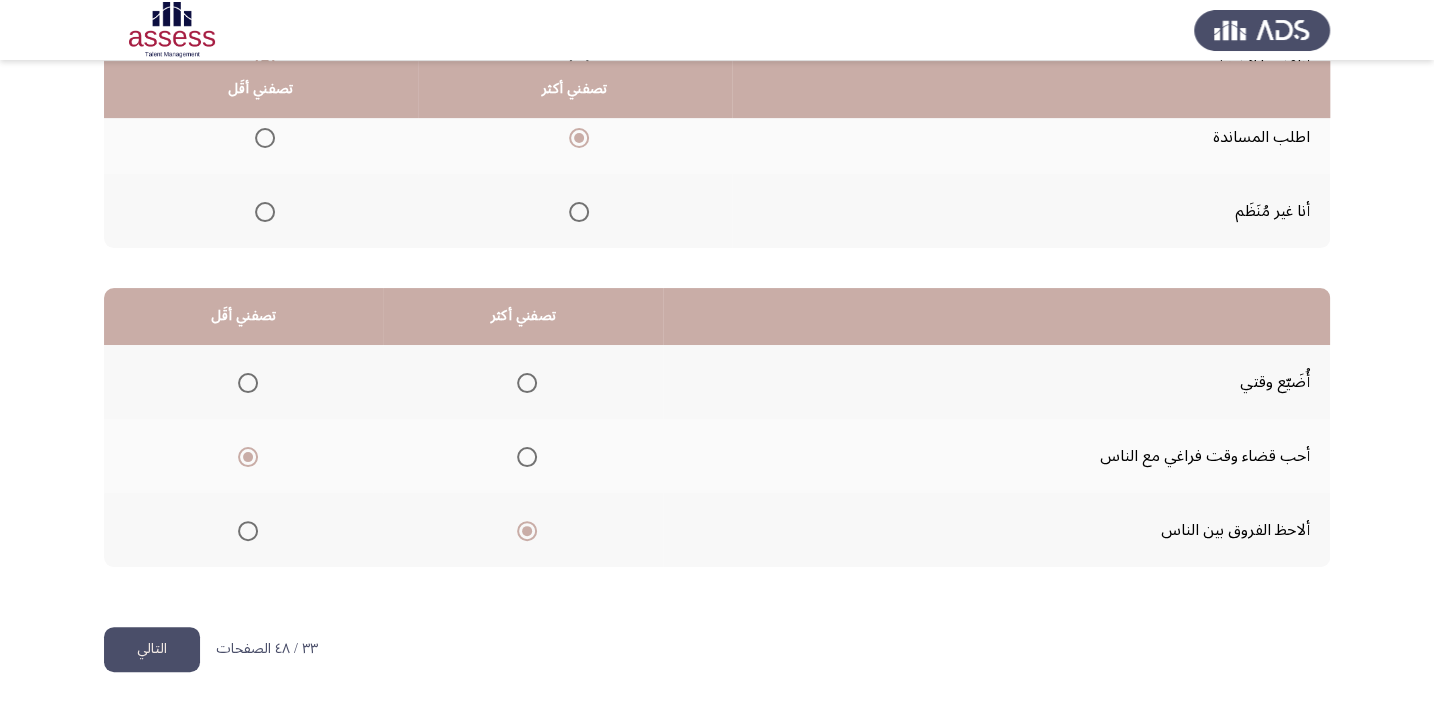 click on "التالي" 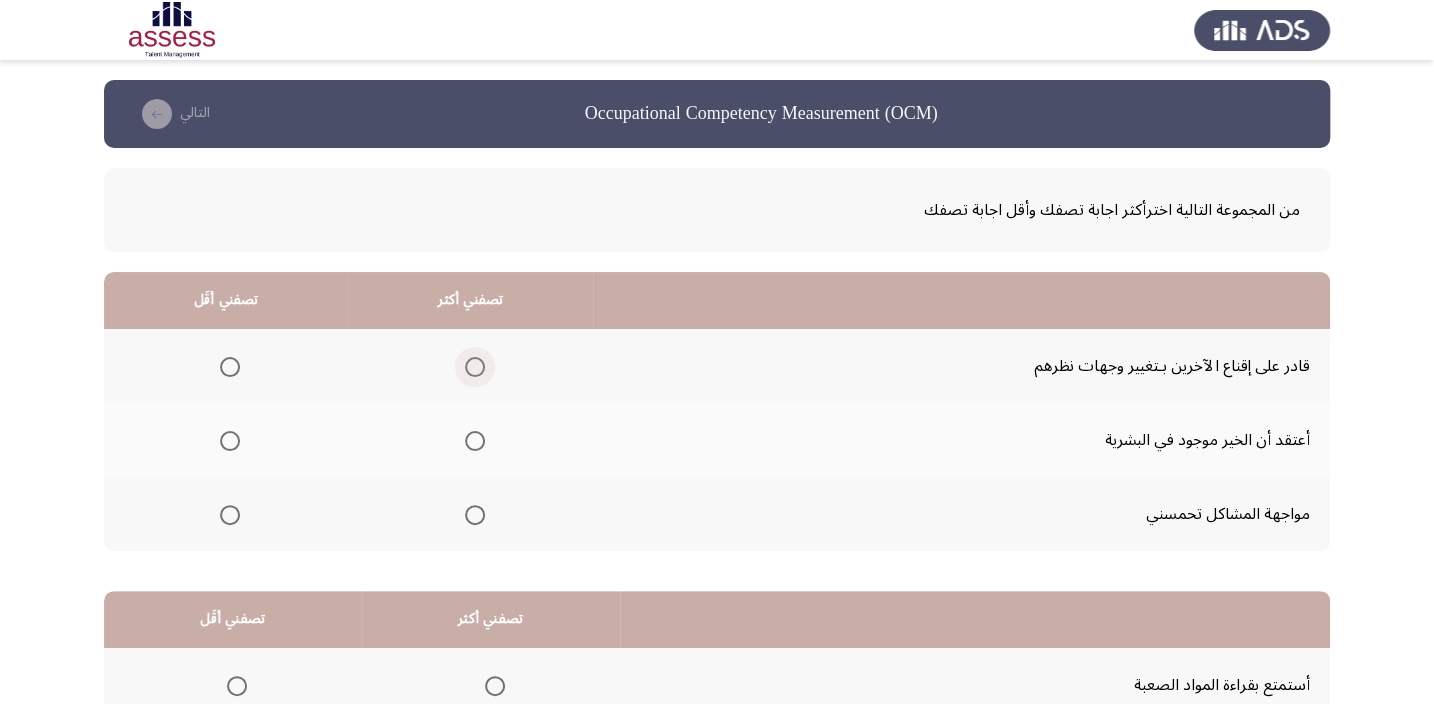 click at bounding box center [475, 367] 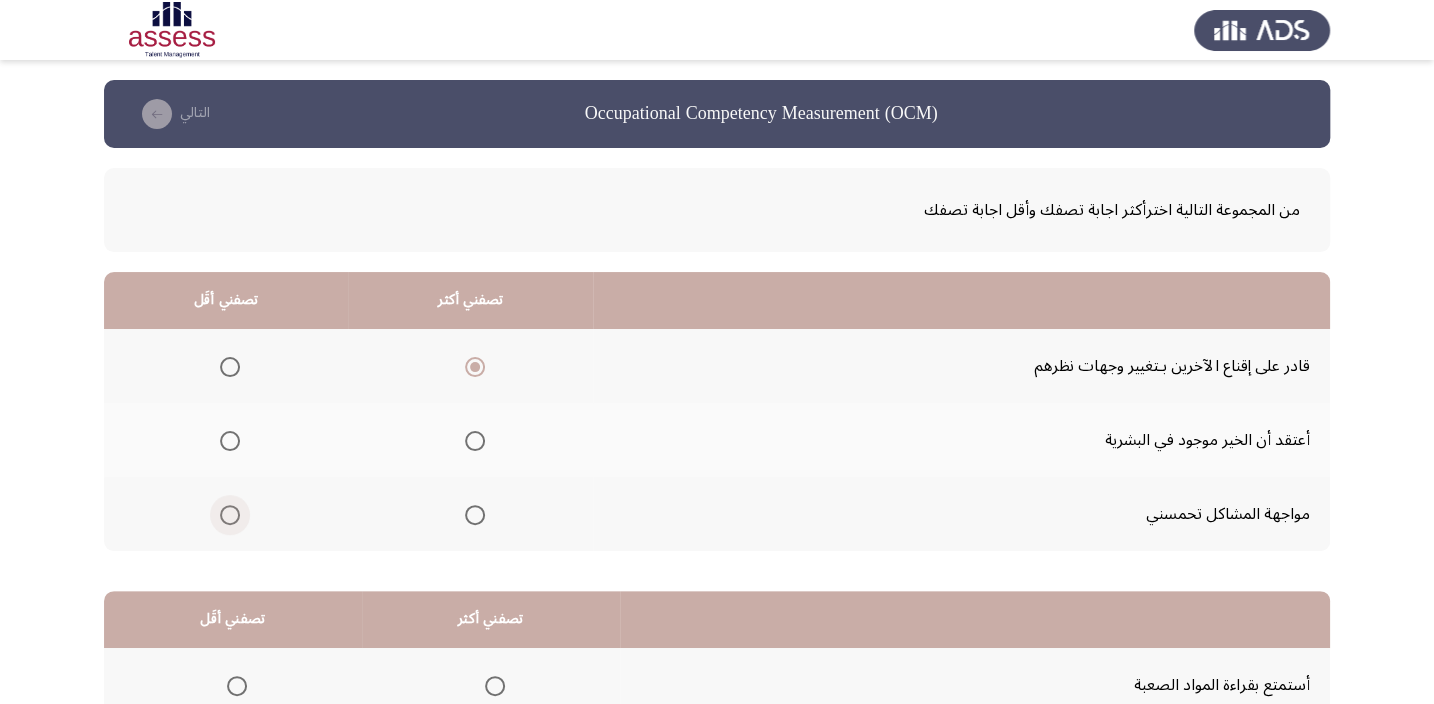 click at bounding box center (230, 515) 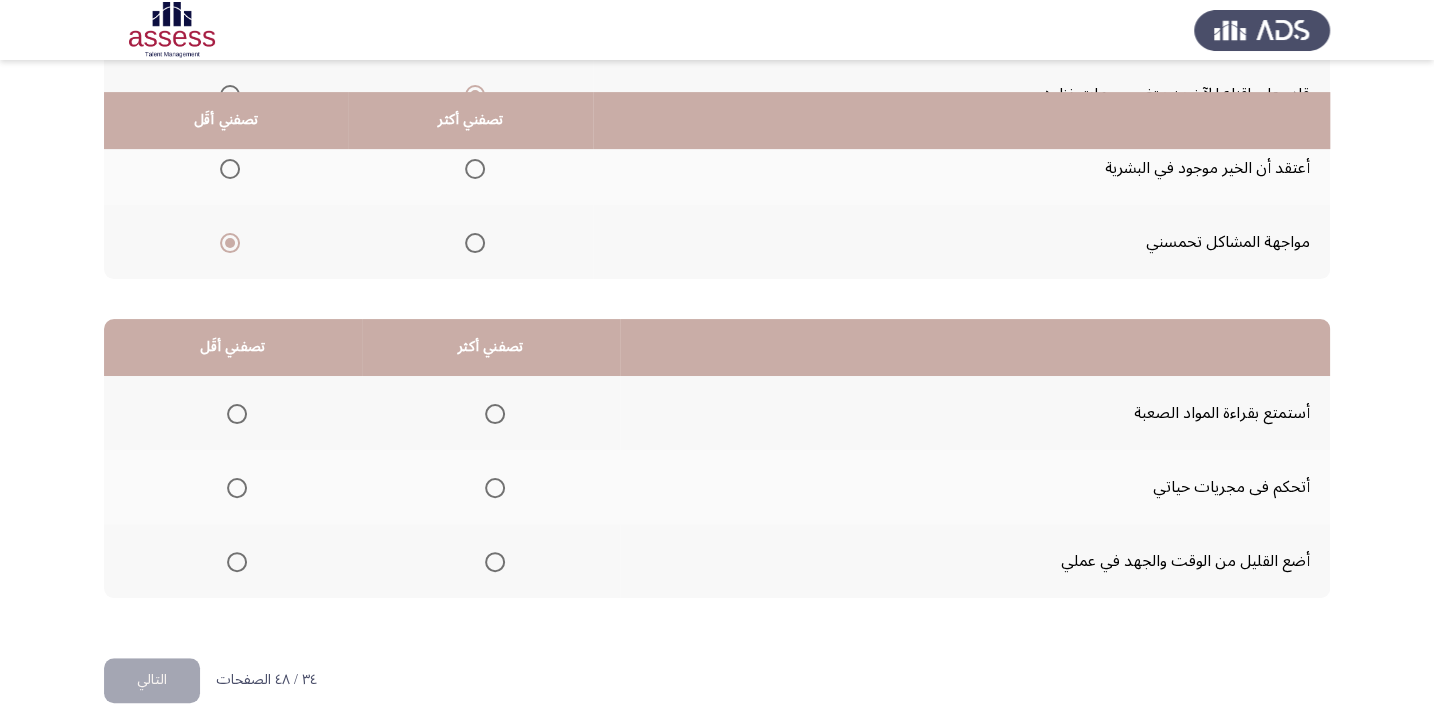 scroll, scrollTop: 303, scrollLeft: 0, axis: vertical 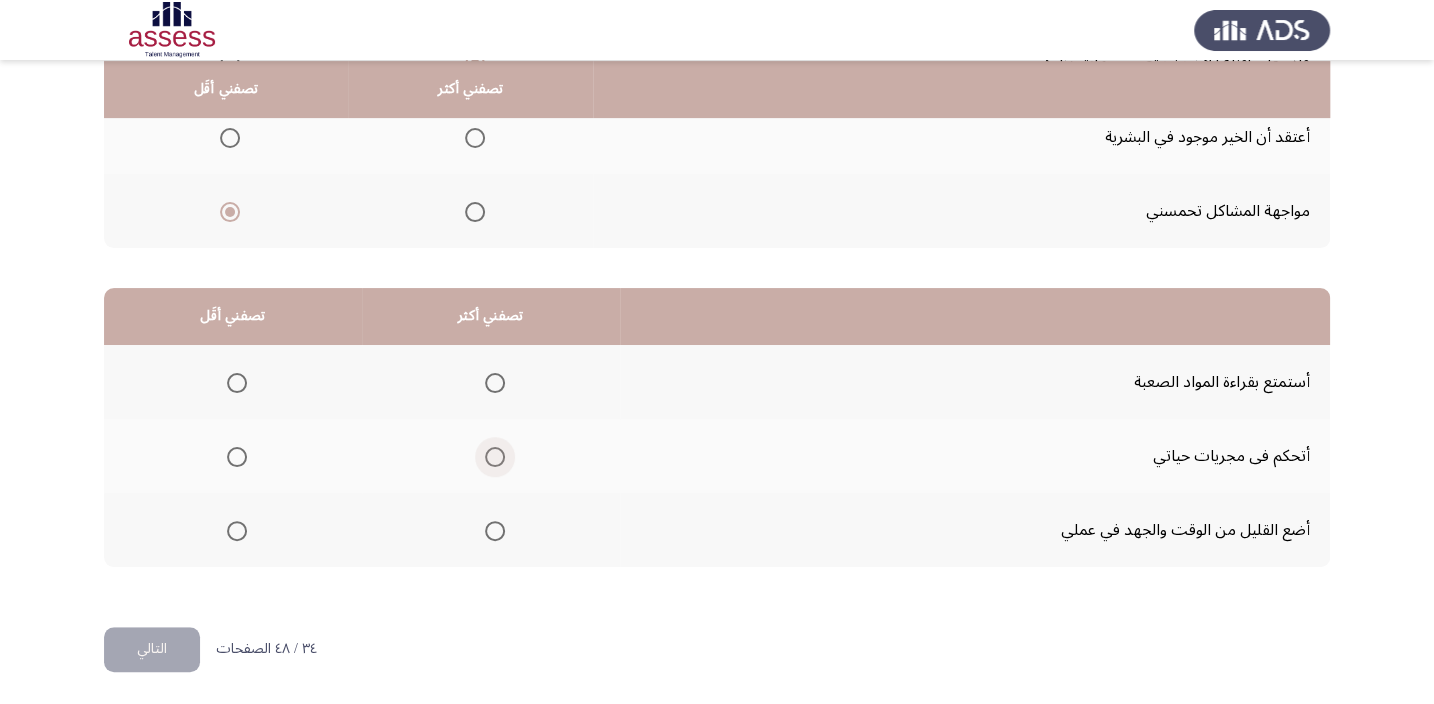 click at bounding box center (495, 457) 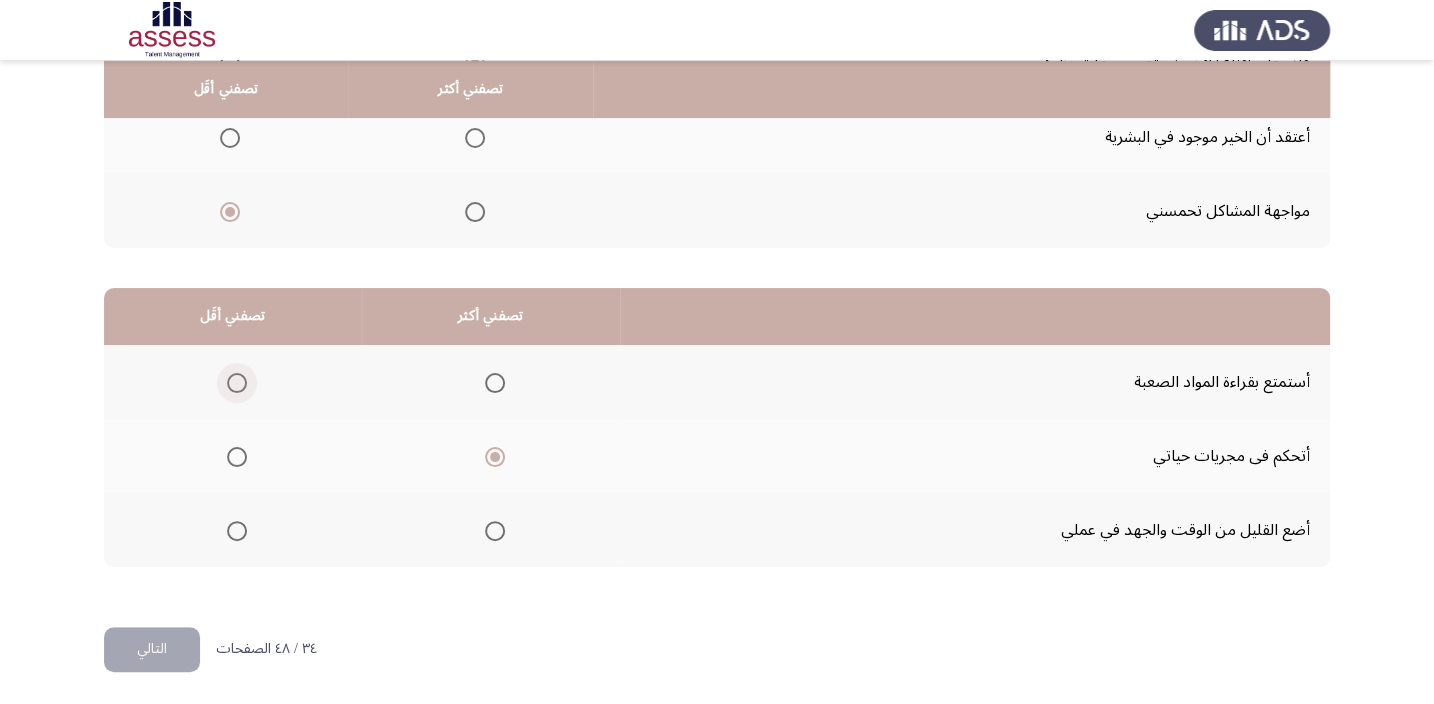 click at bounding box center (237, 383) 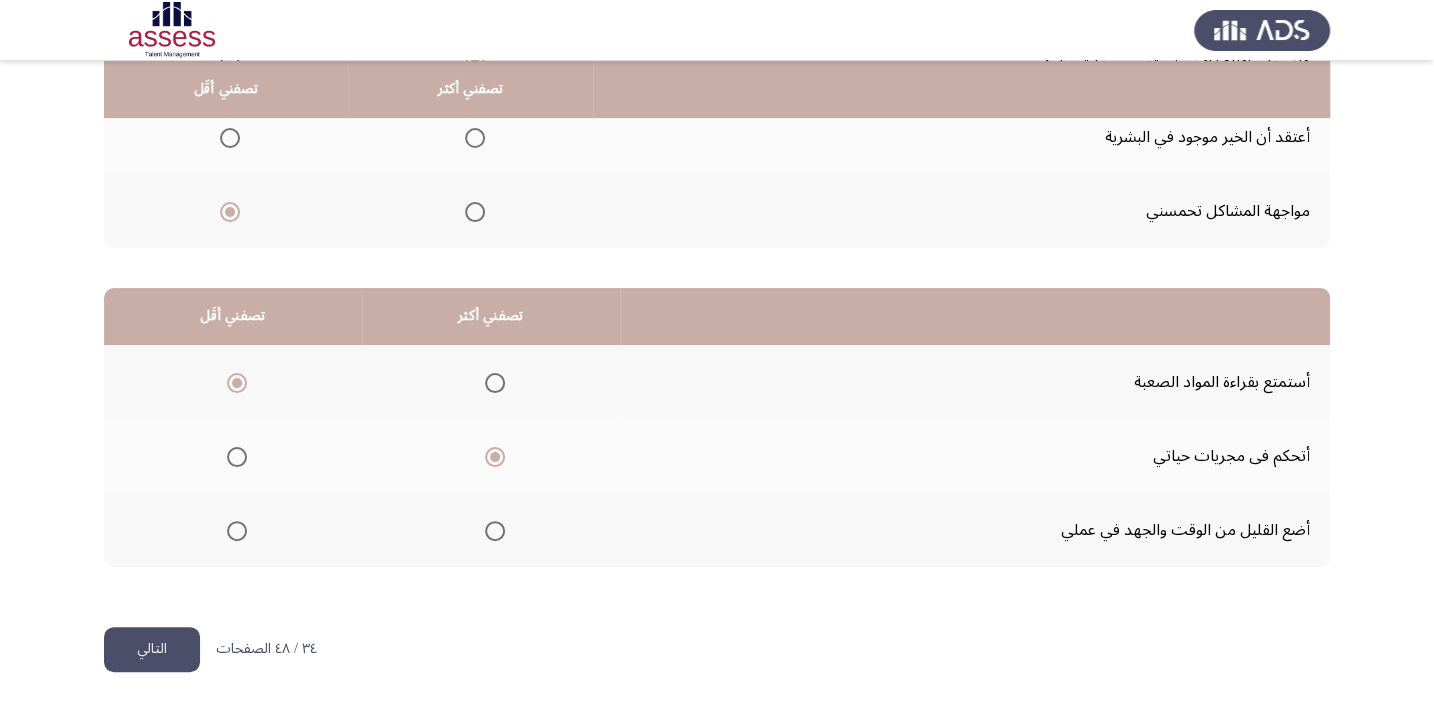 click on "التالي" 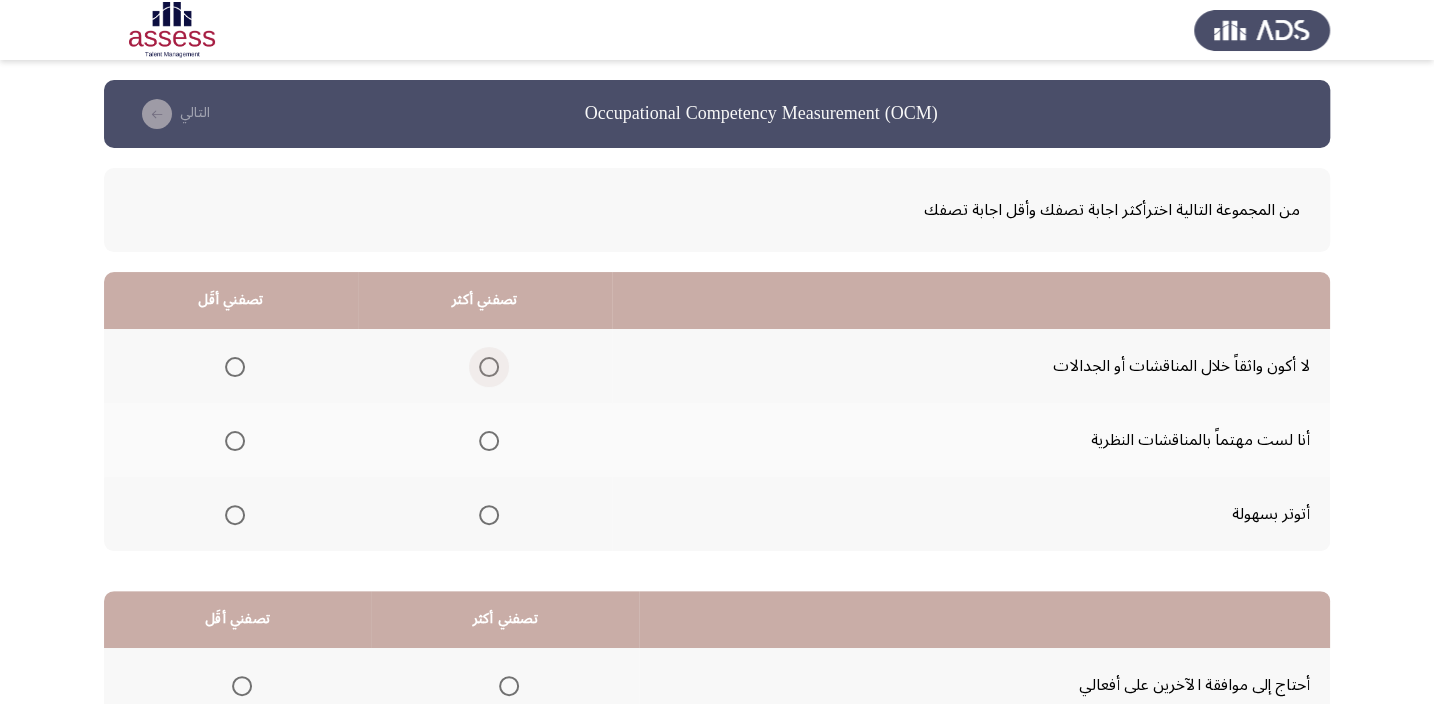 click at bounding box center [489, 367] 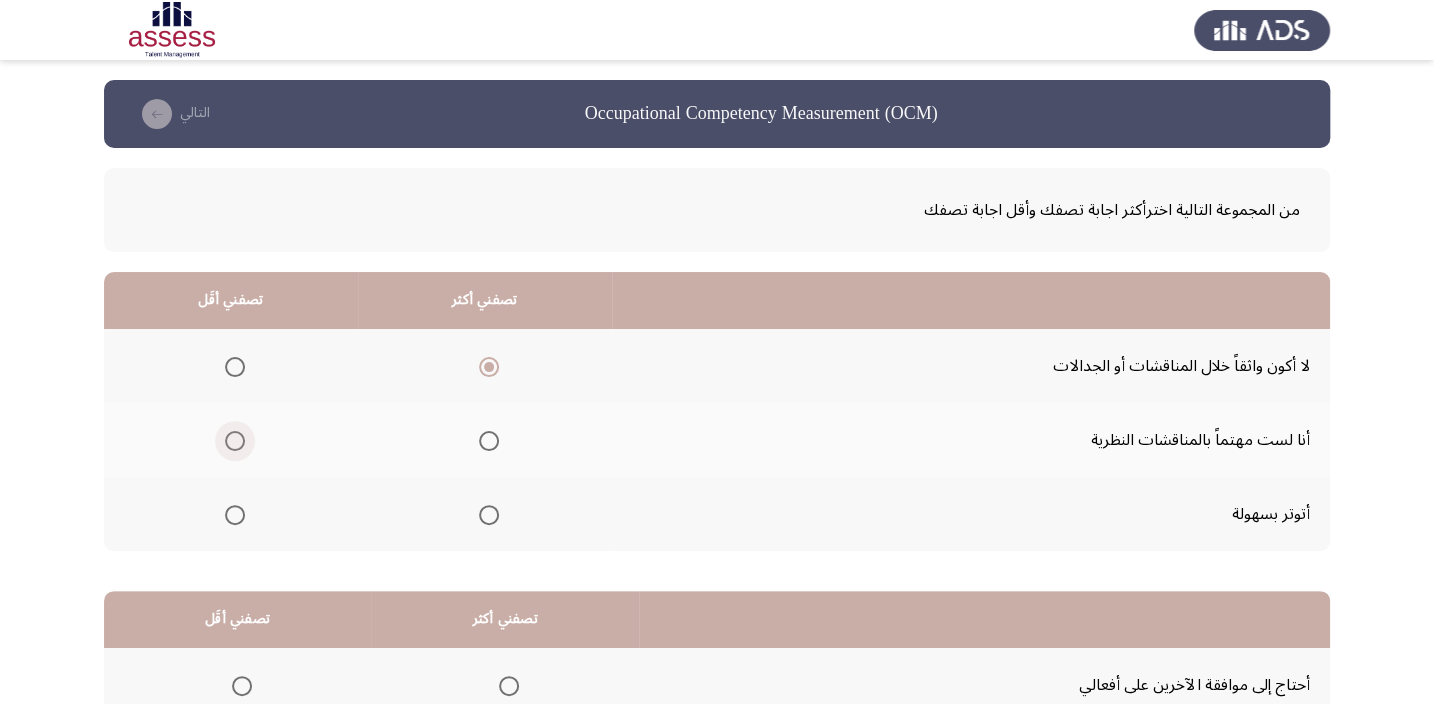 click at bounding box center [235, 441] 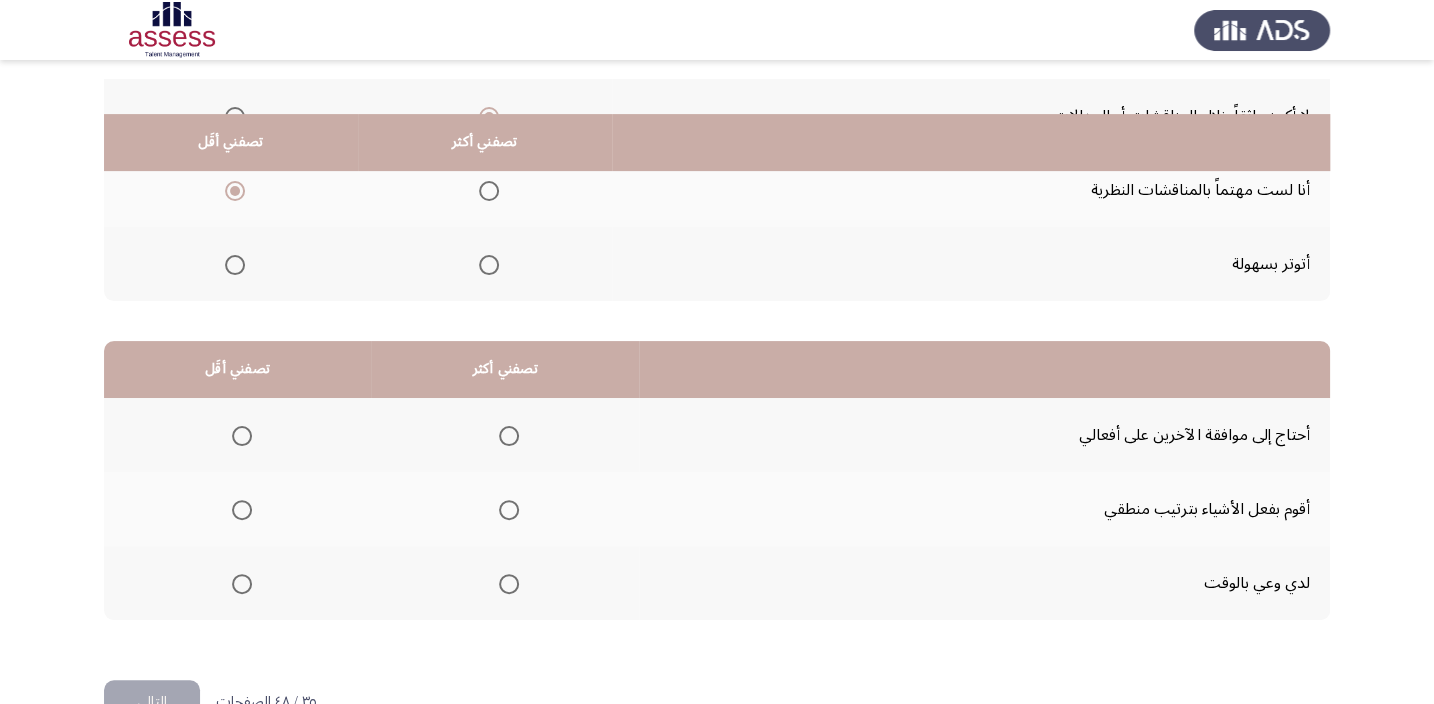 scroll, scrollTop: 303, scrollLeft: 0, axis: vertical 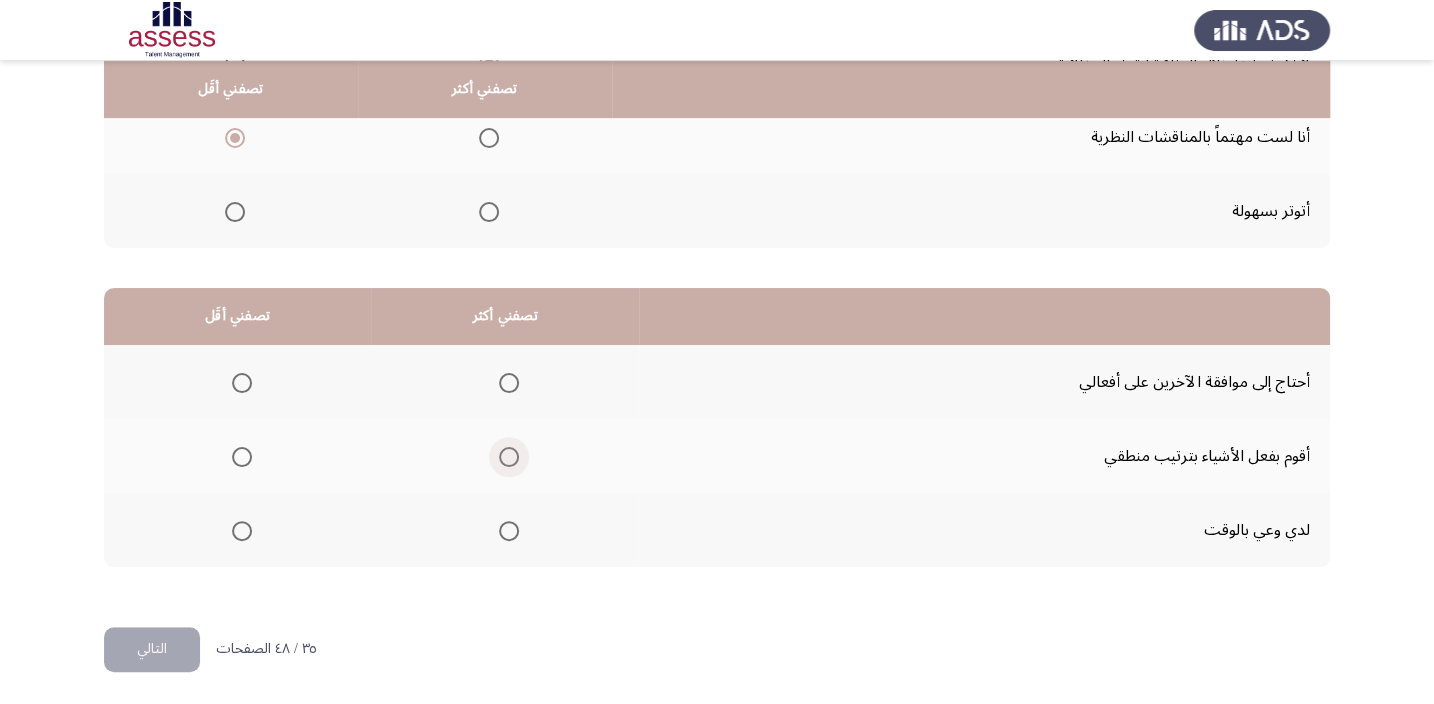 click at bounding box center [509, 457] 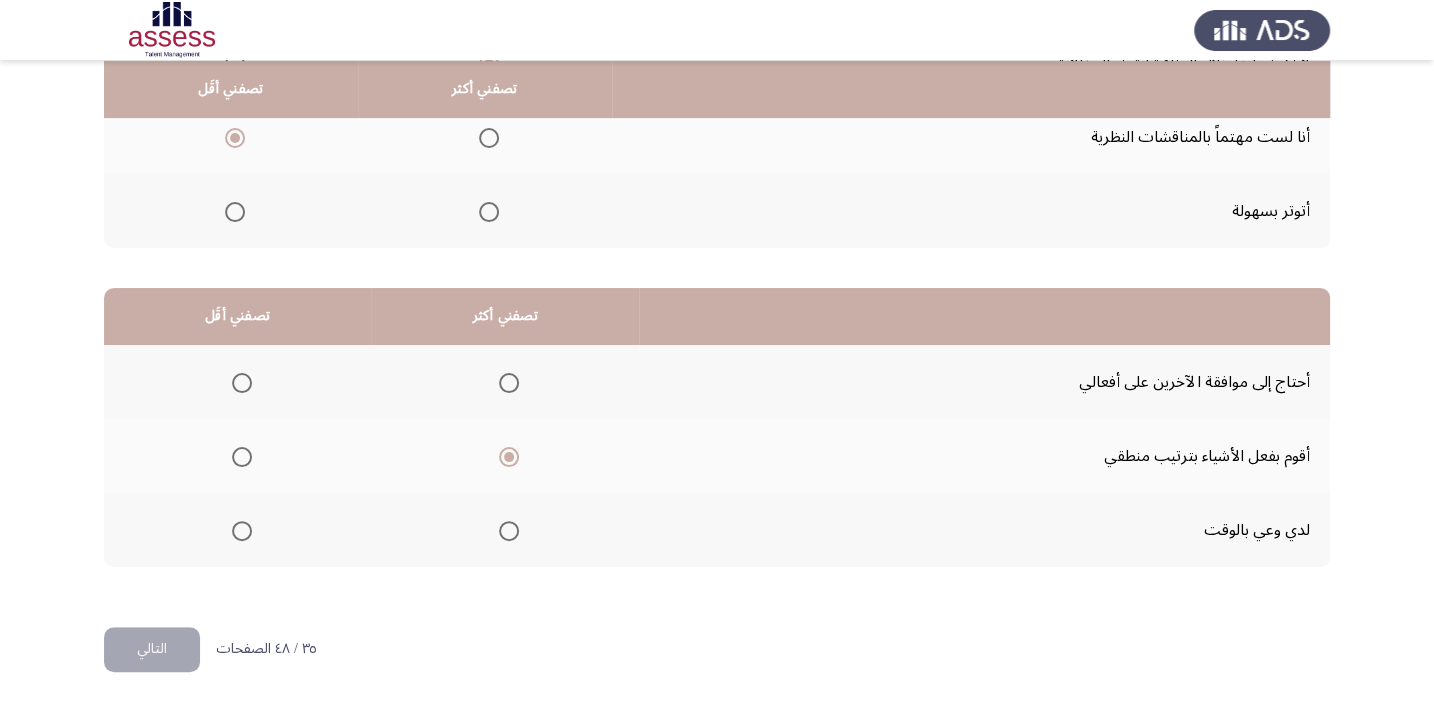 click at bounding box center [242, 531] 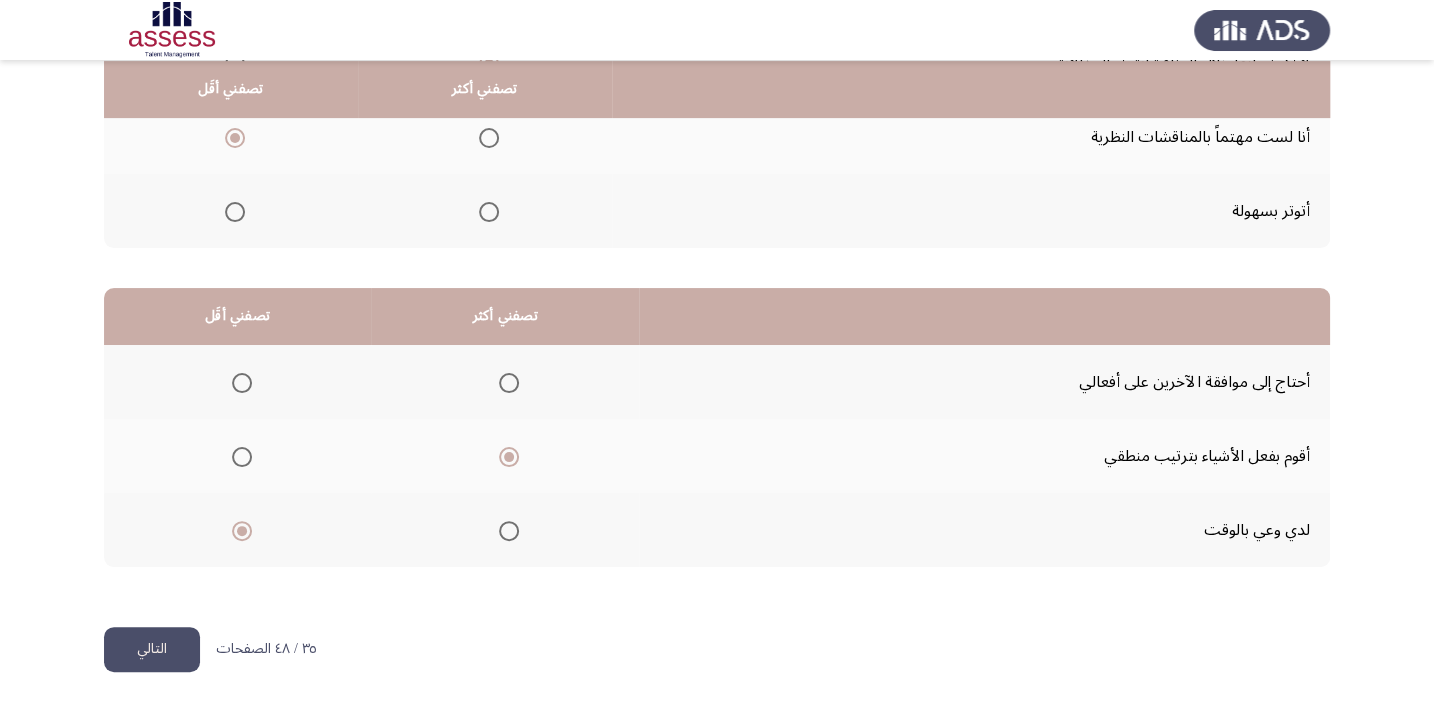 click on "التالي" 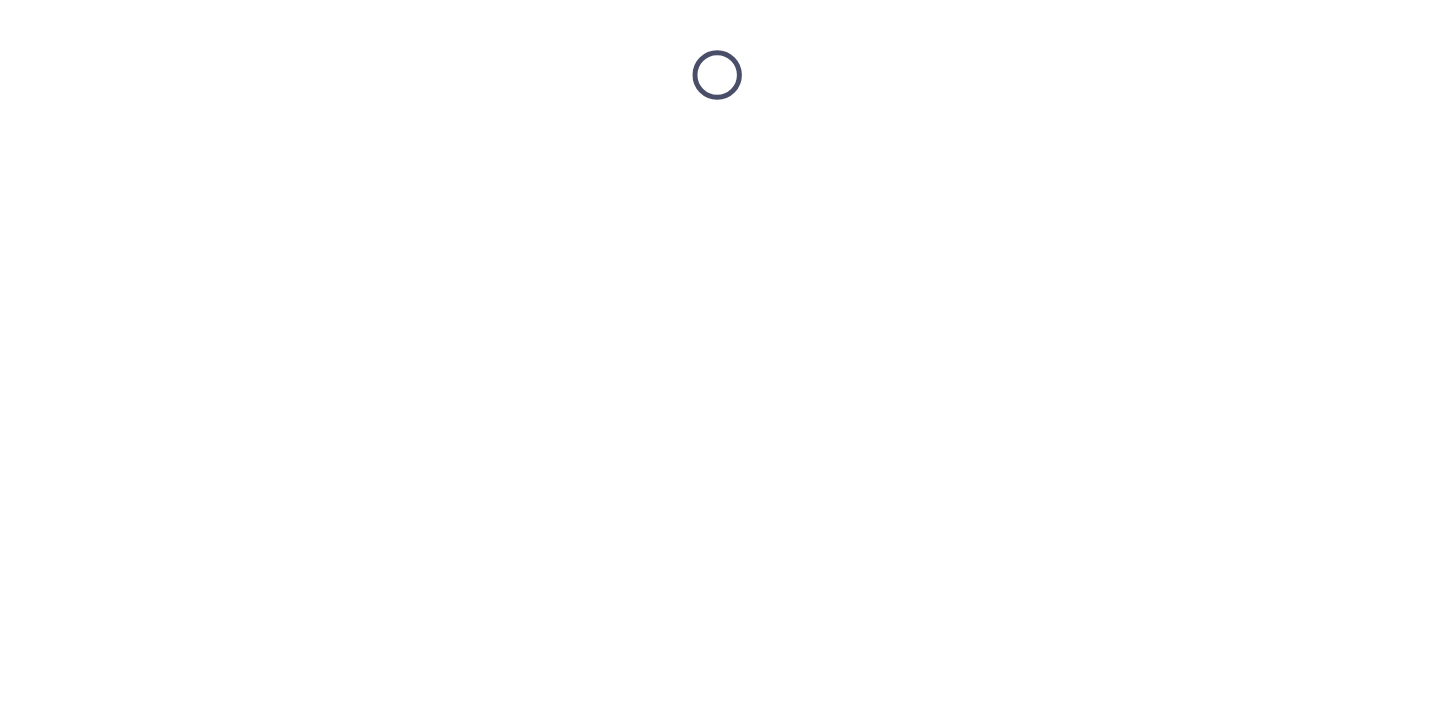 scroll, scrollTop: 0, scrollLeft: 0, axis: both 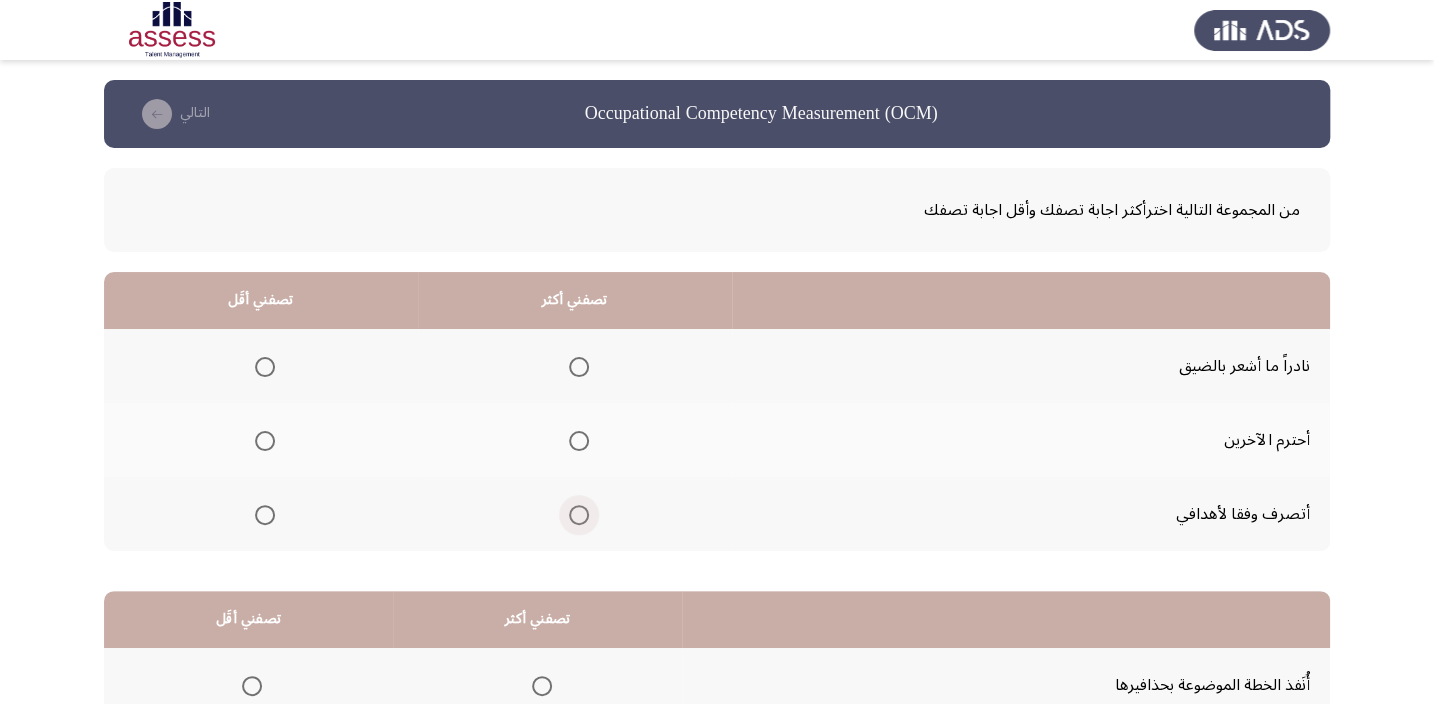 click at bounding box center (579, 515) 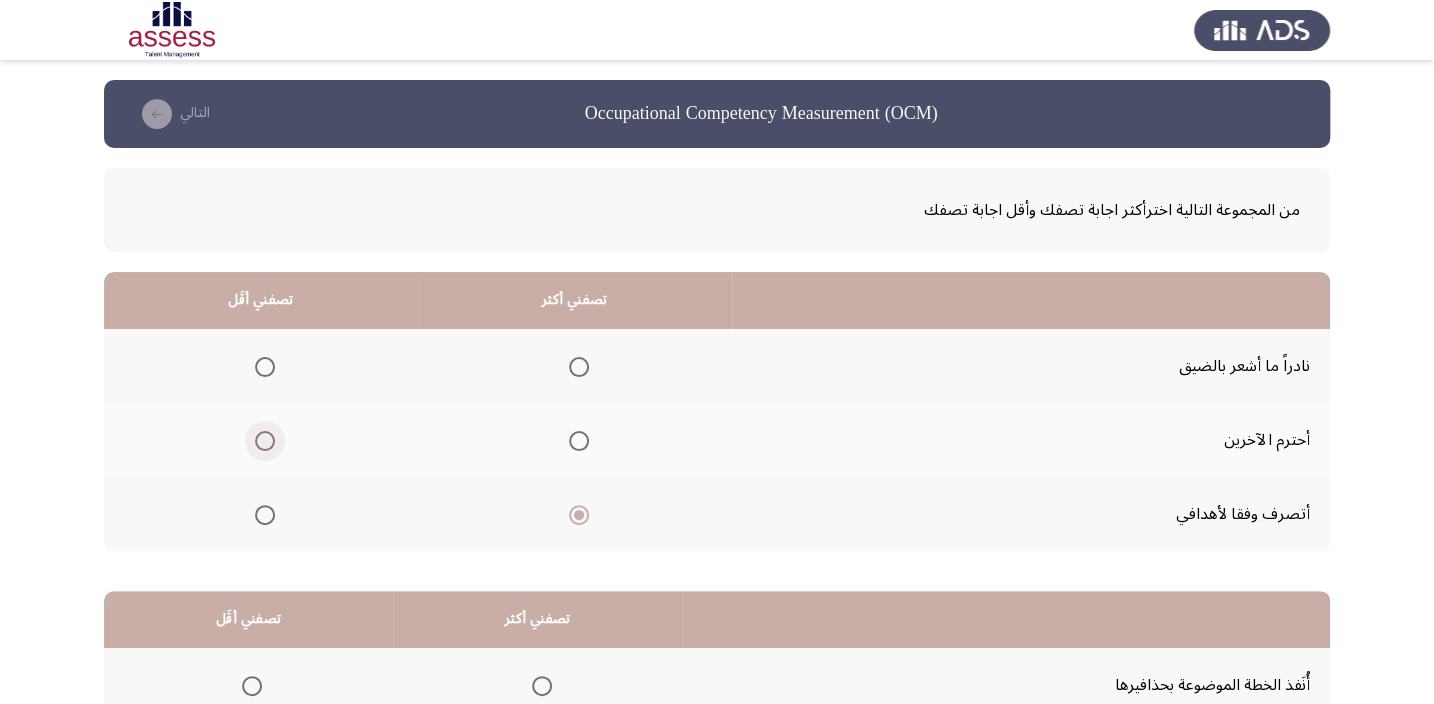 click at bounding box center [265, 441] 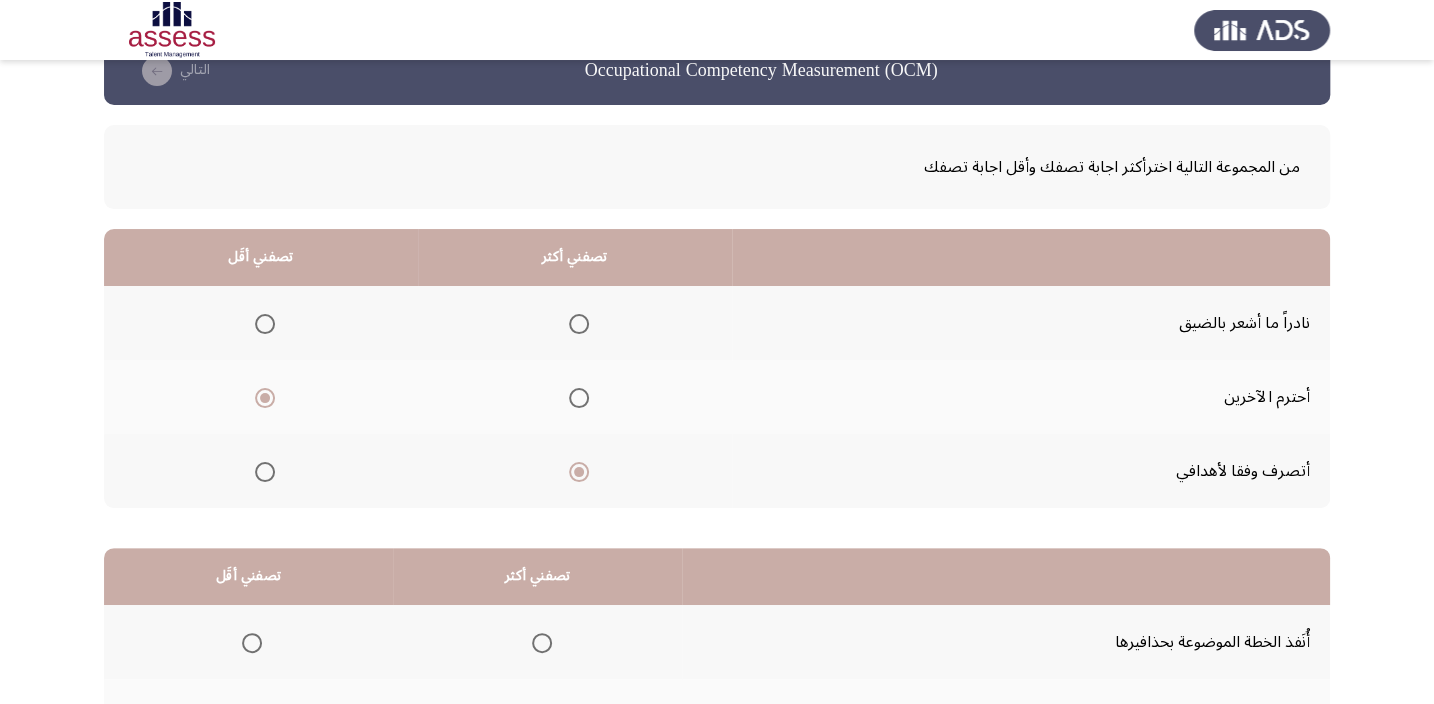 scroll, scrollTop: 30, scrollLeft: 0, axis: vertical 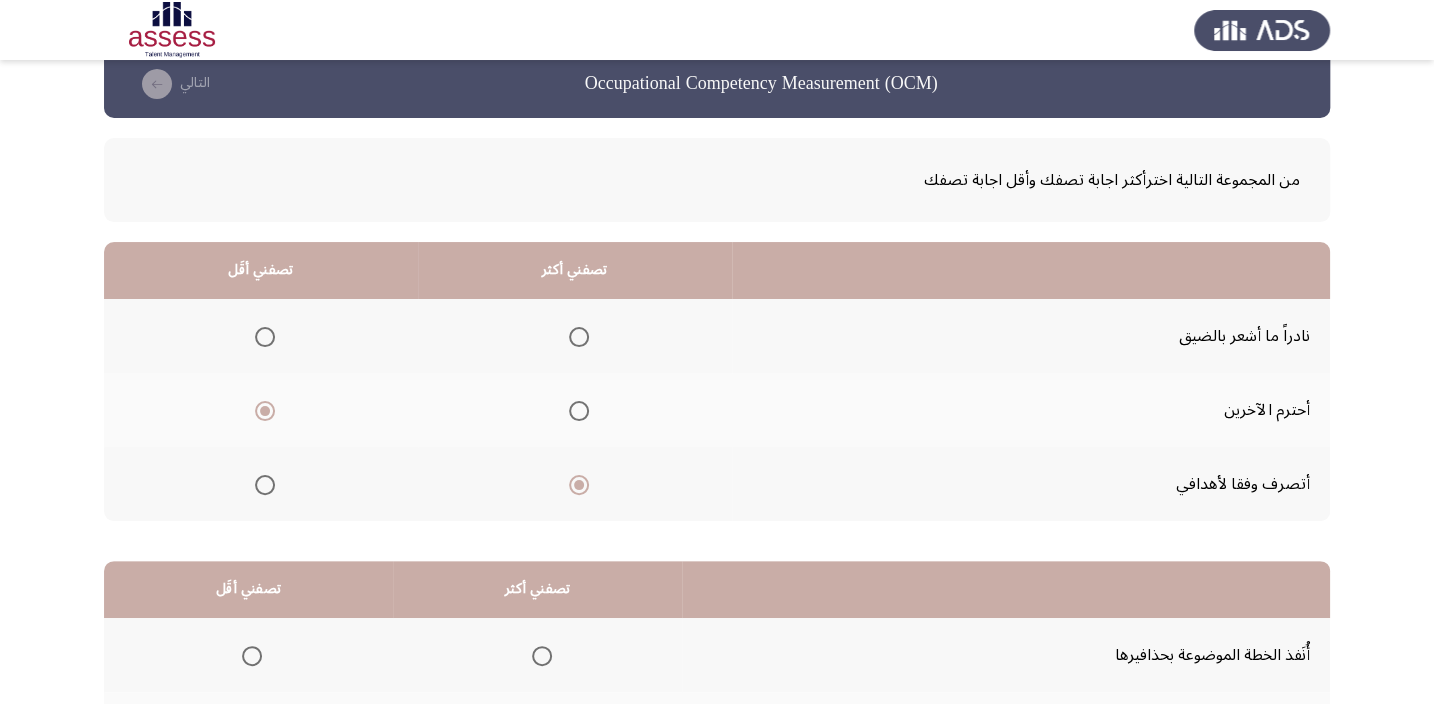 click at bounding box center (579, 411) 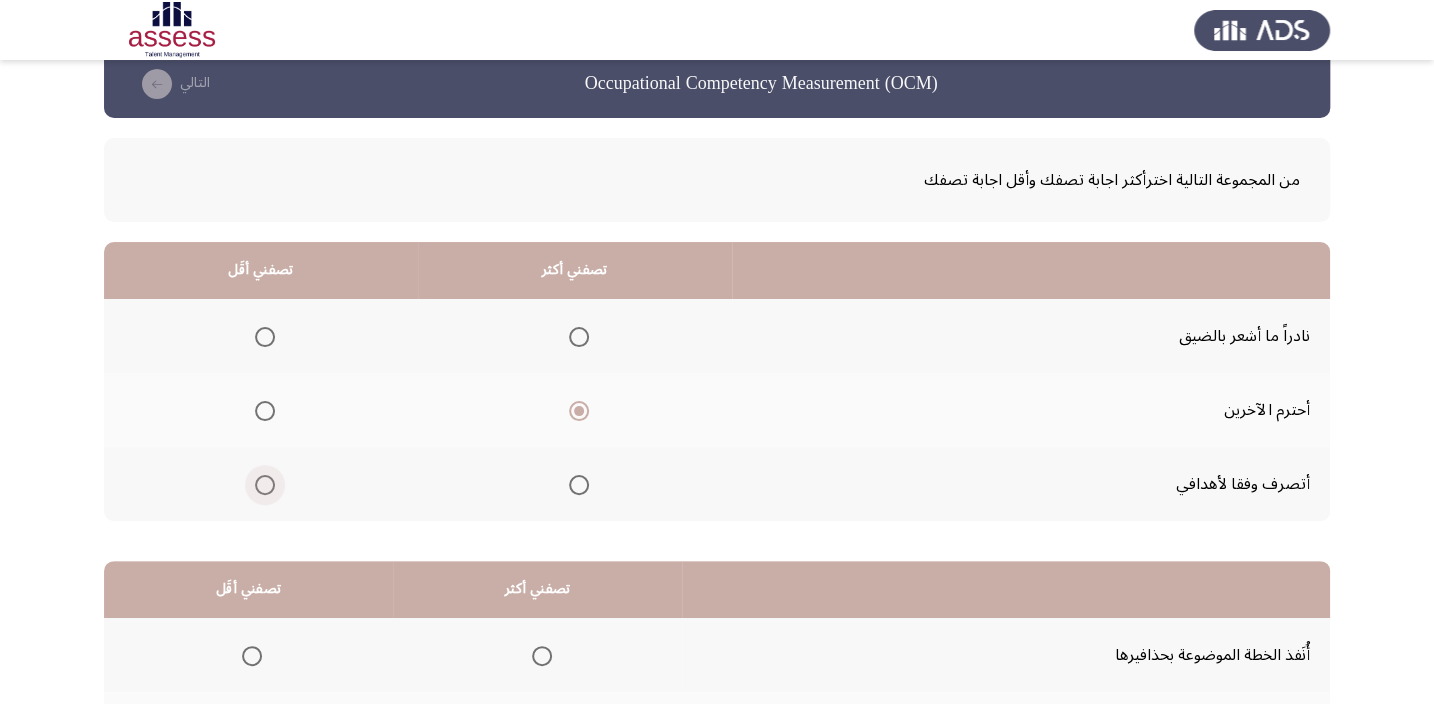 click at bounding box center (265, 485) 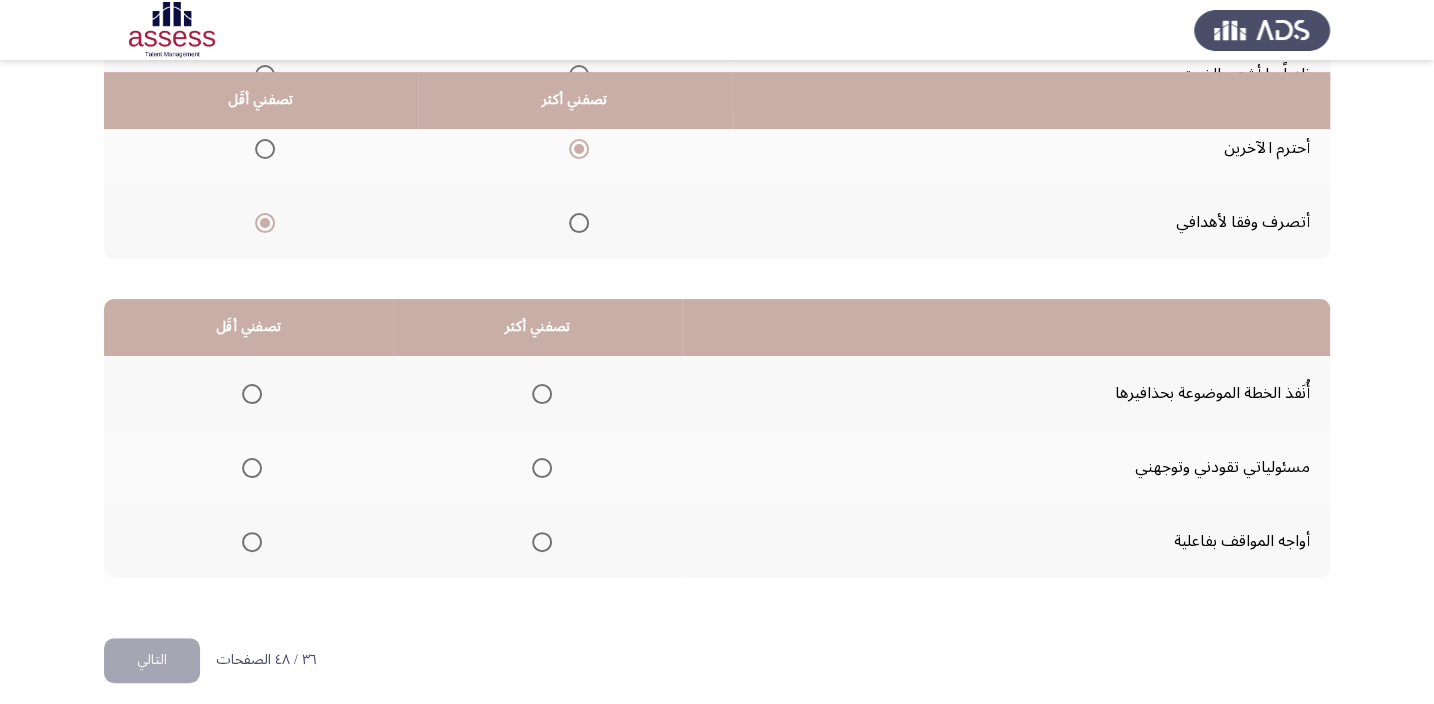 scroll, scrollTop: 303, scrollLeft: 0, axis: vertical 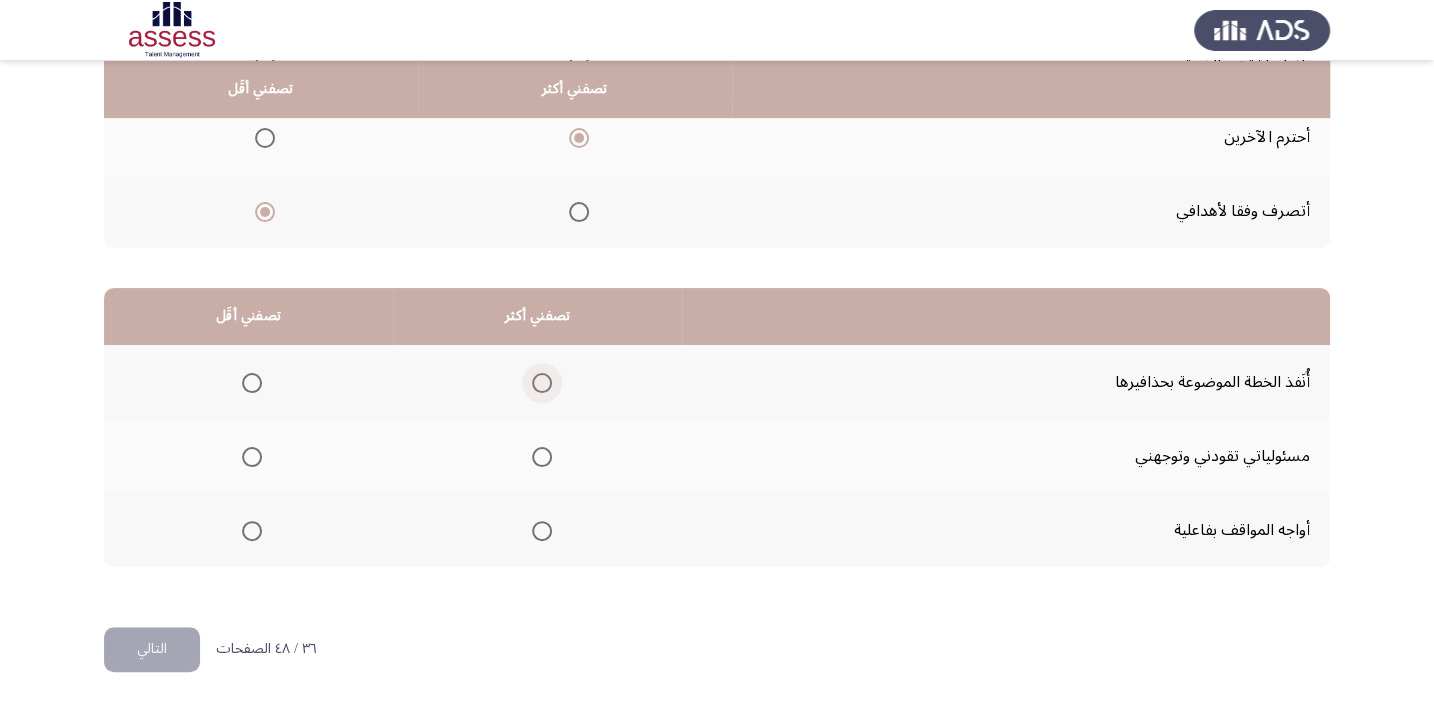 click at bounding box center (542, 383) 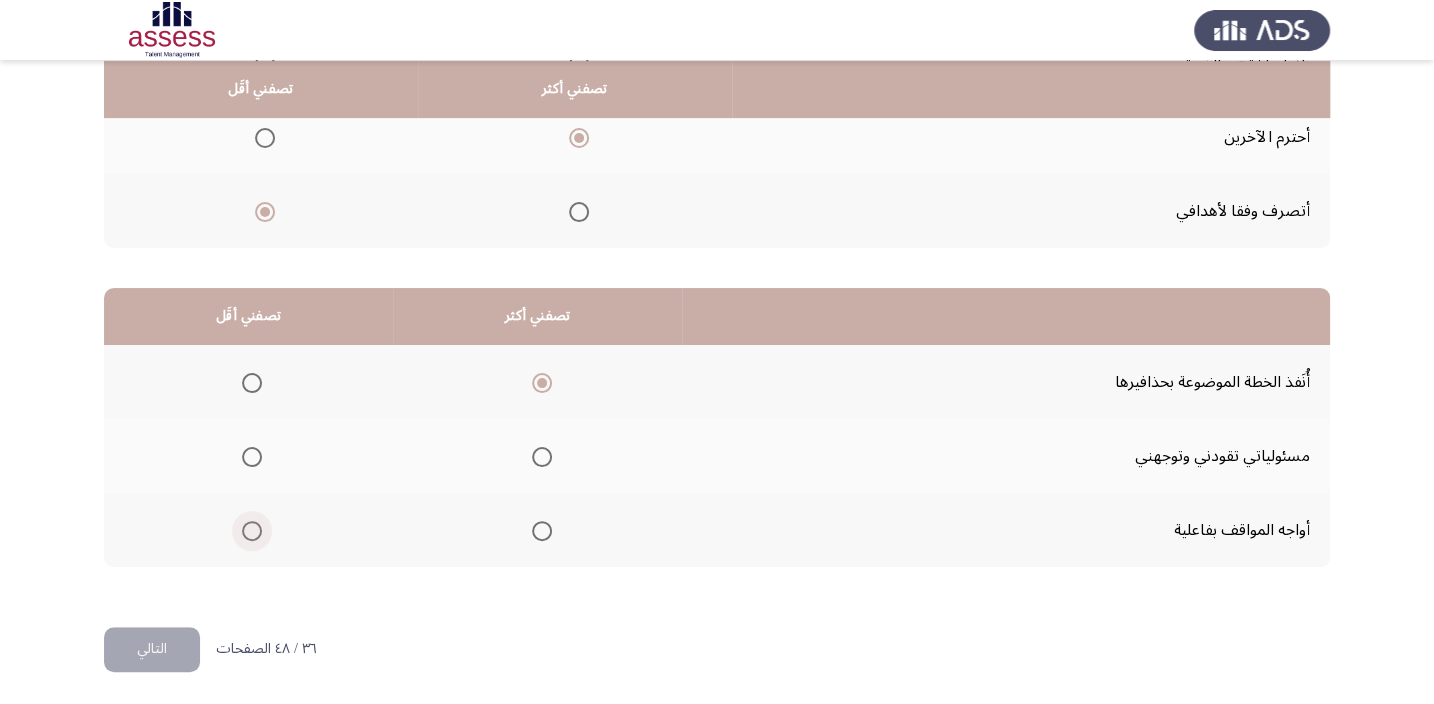 click at bounding box center [252, 531] 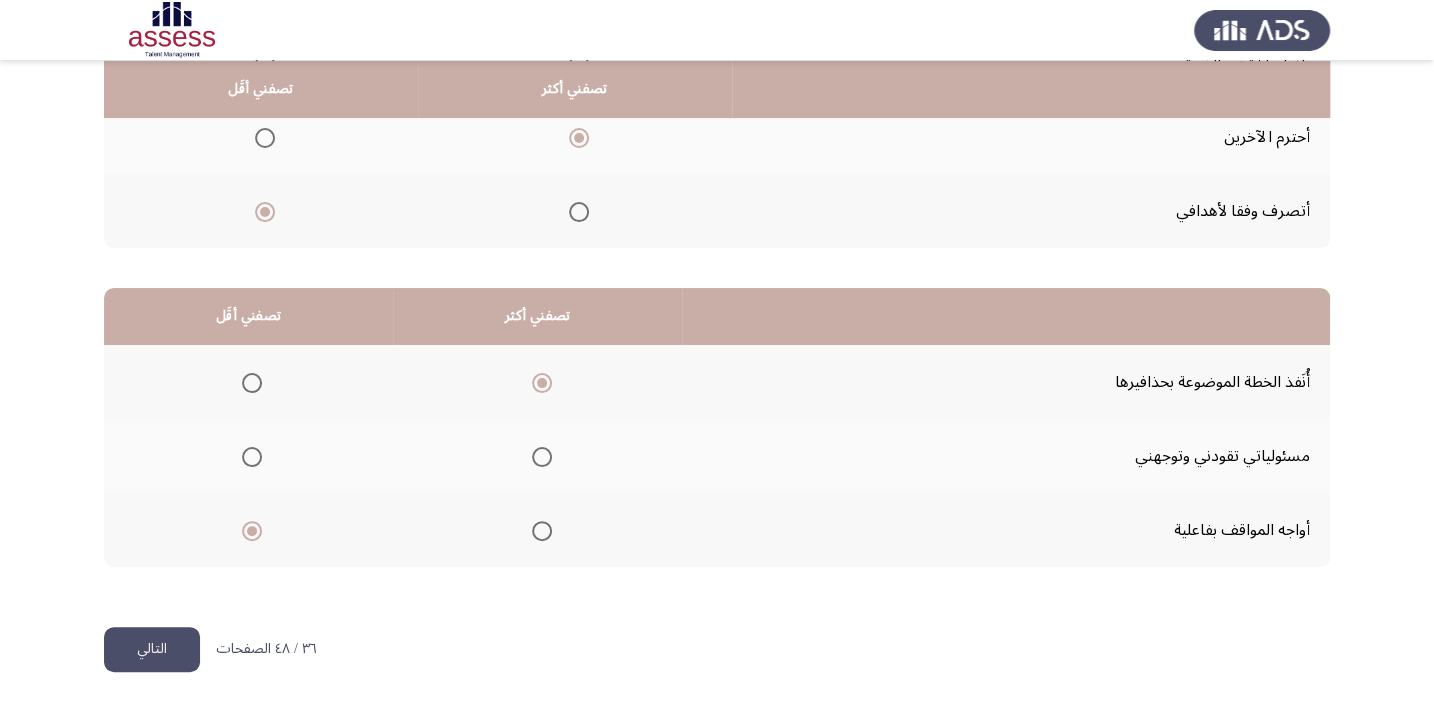 click on "التالي" 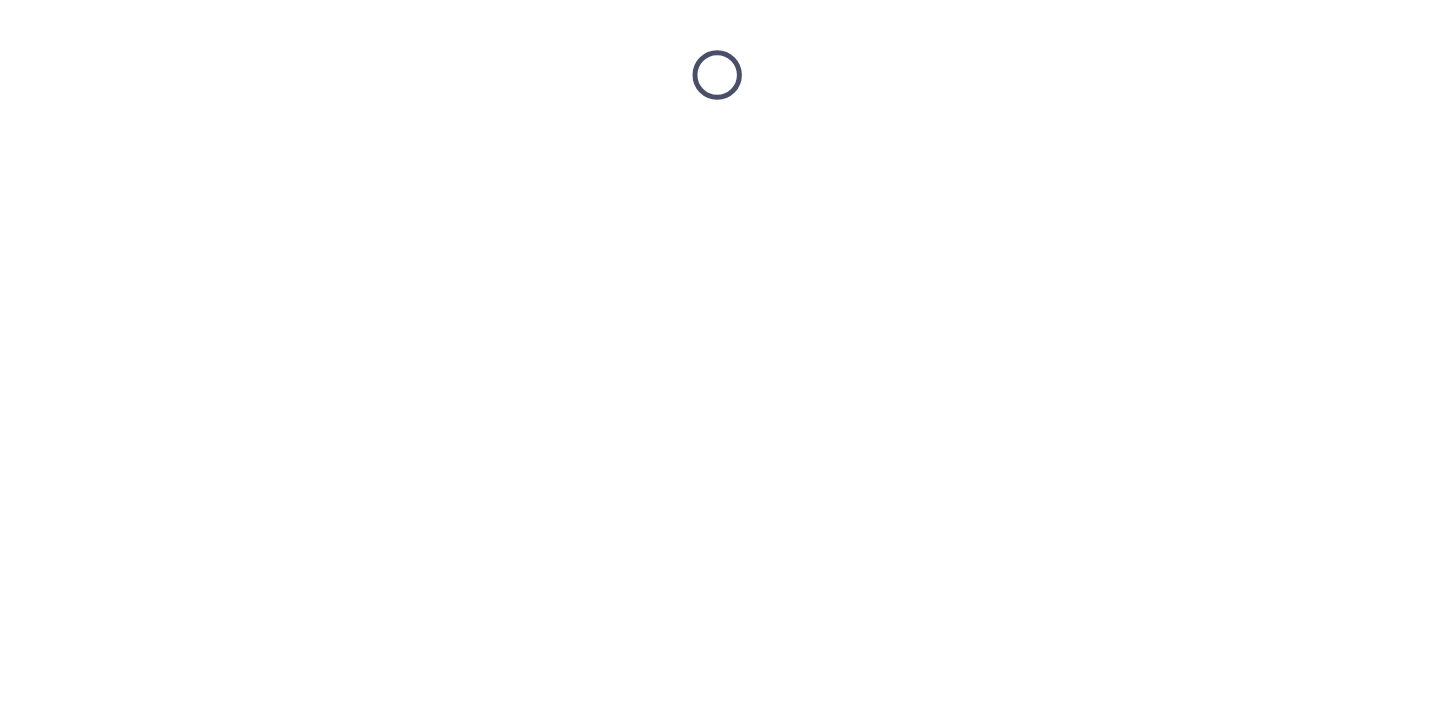 scroll, scrollTop: 0, scrollLeft: 0, axis: both 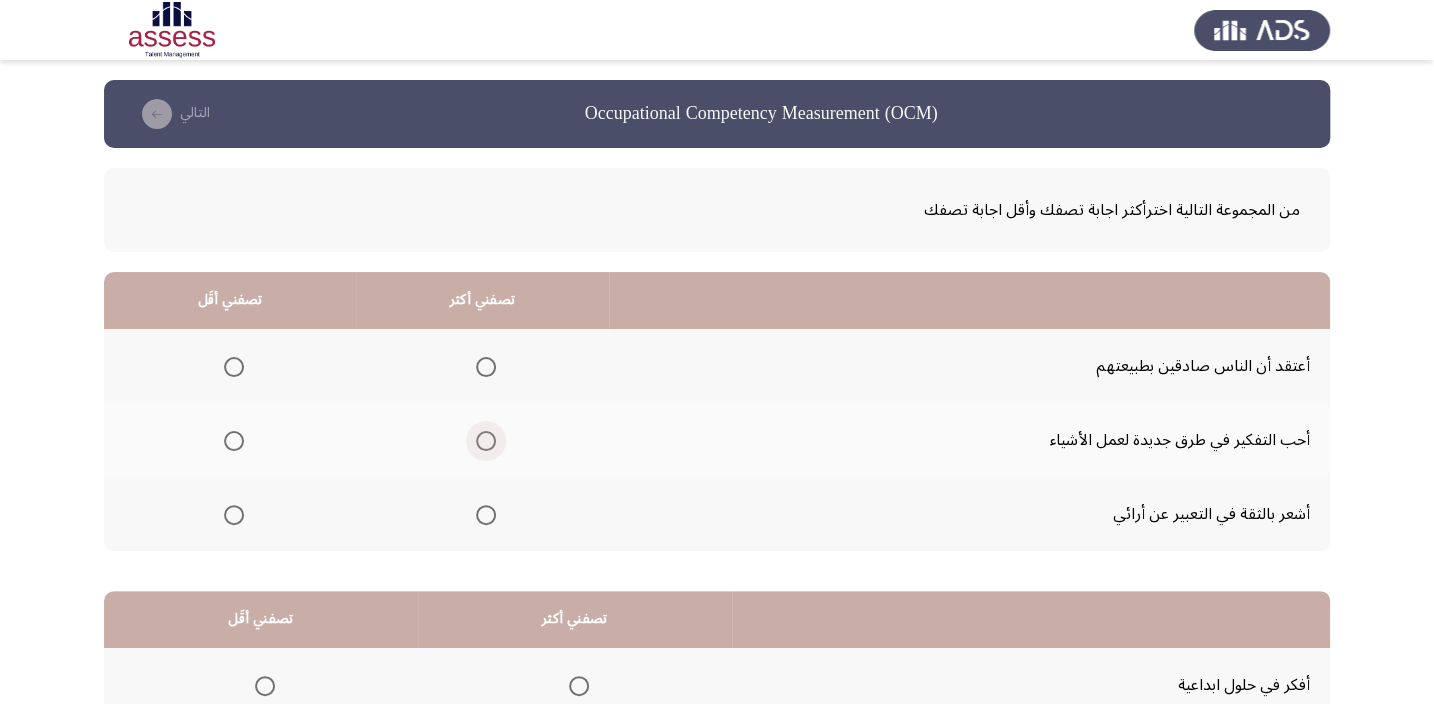 click at bounding box center (486, 441) 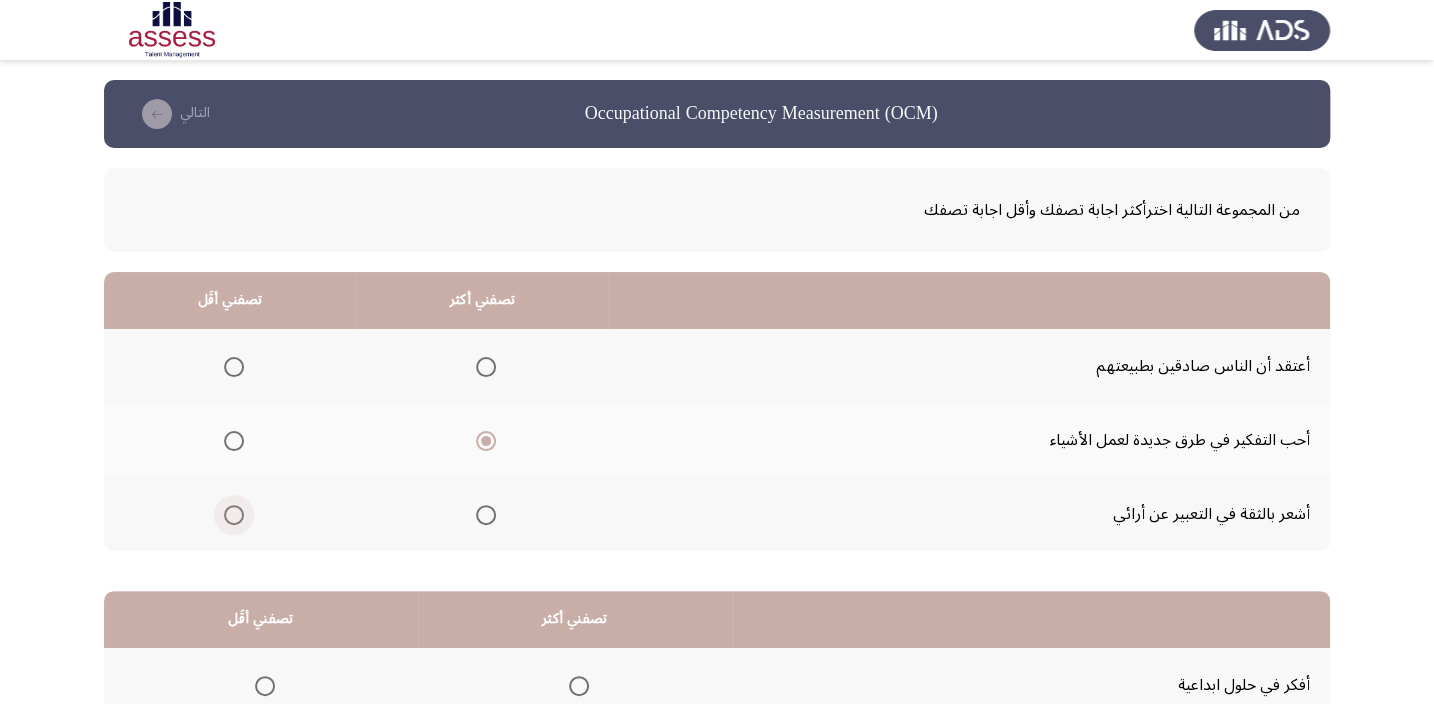 click at bounding box center (234, 515) 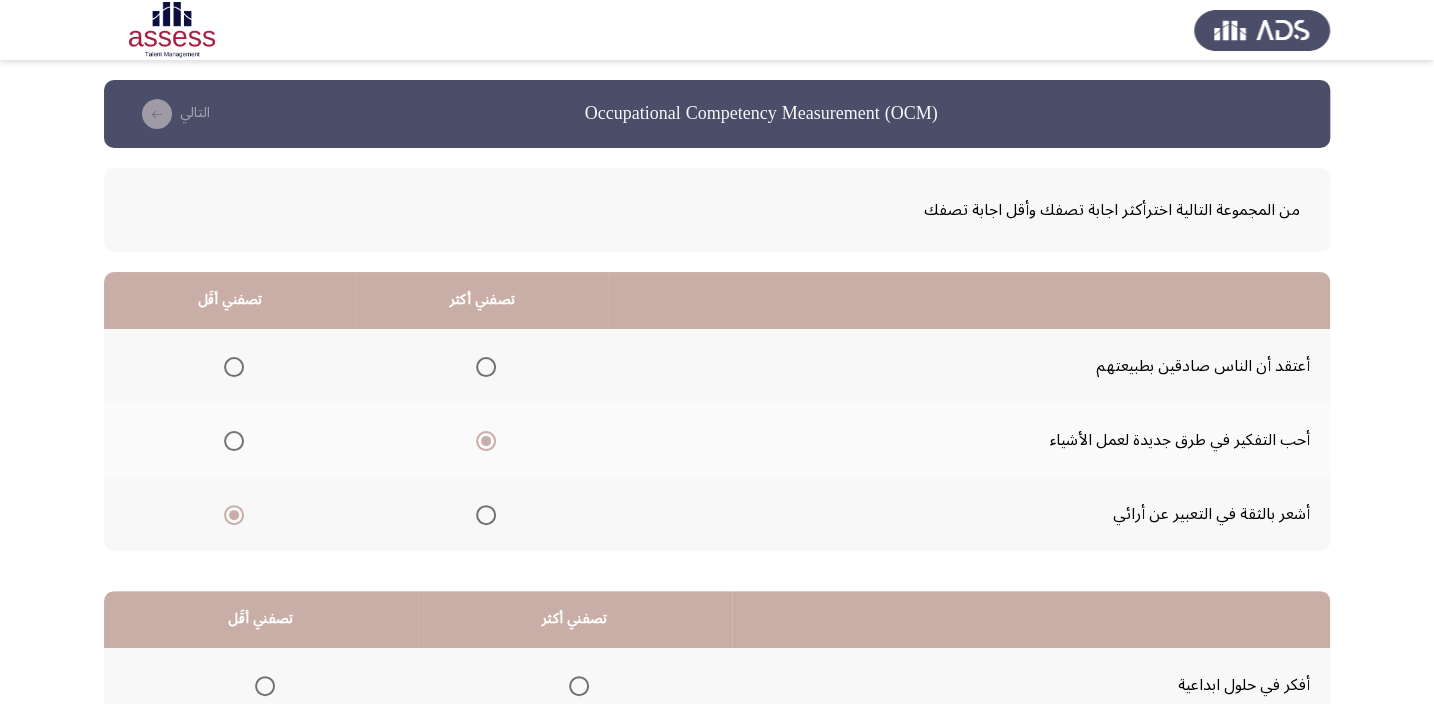 scroll, scrollTop: 303, scrollLeft: 0, axis: vertical 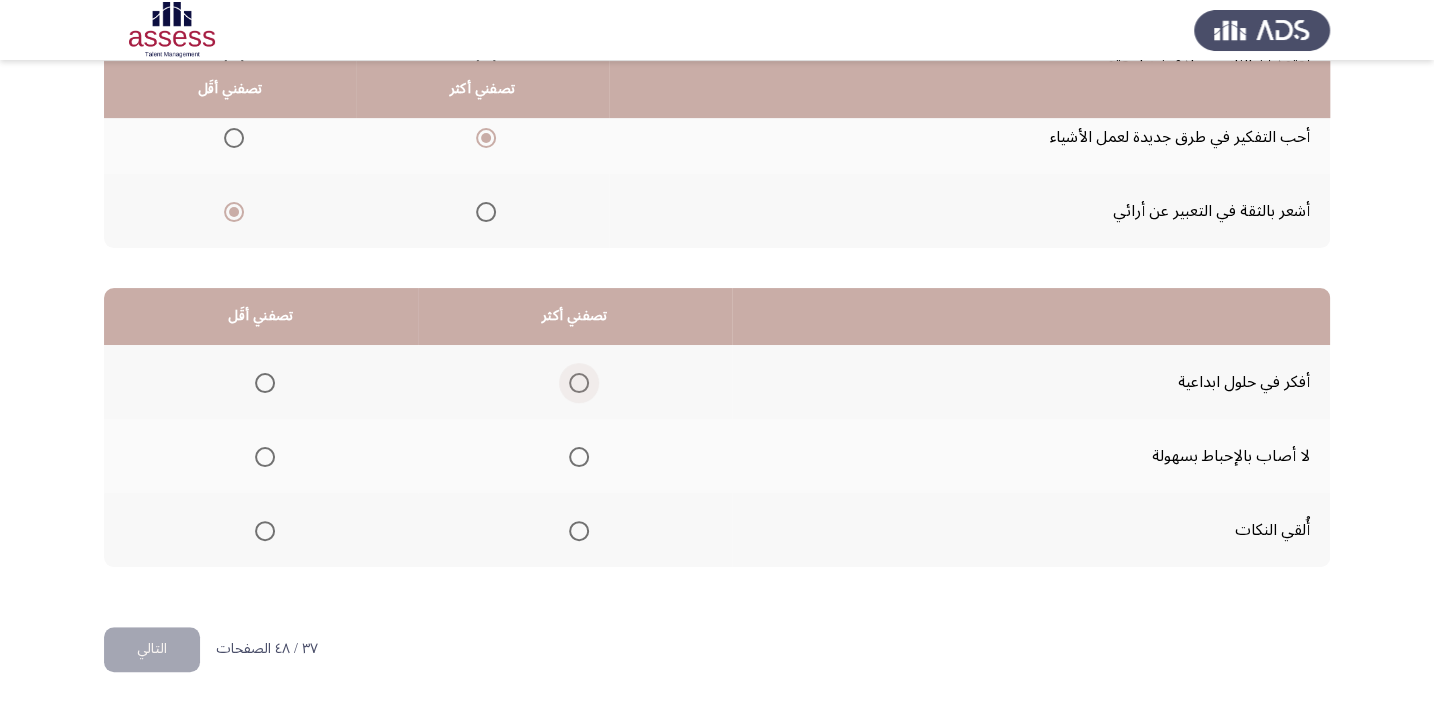 click at bounding box center [579, 383] 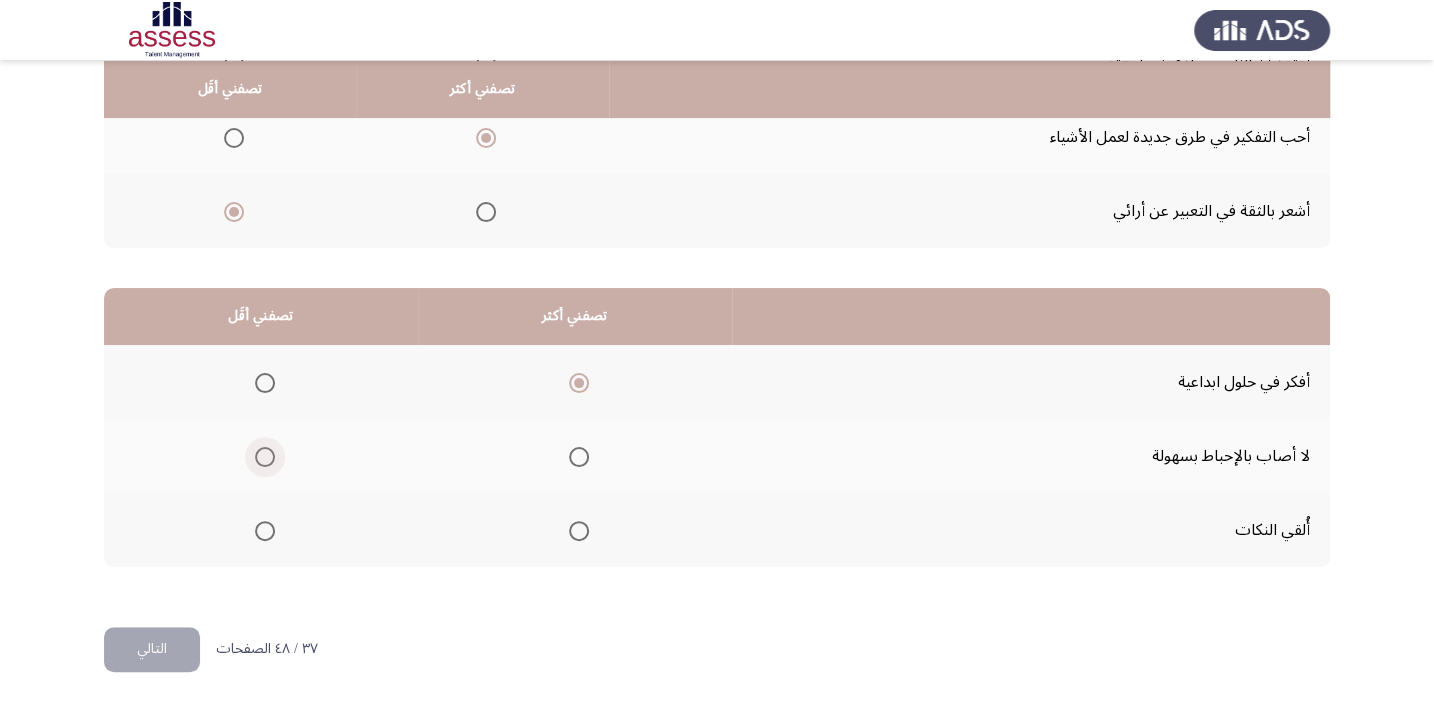 click at bounding box center [265, 457] 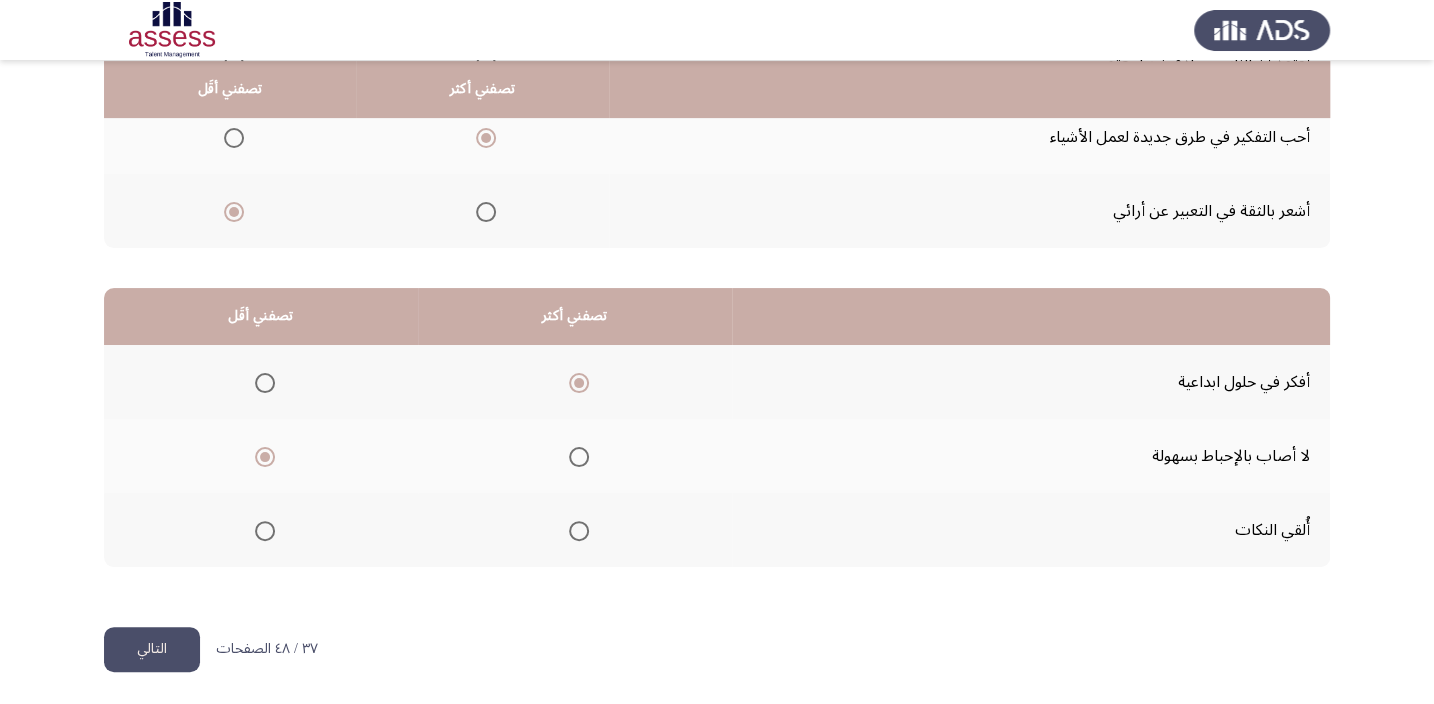 click on "التالي" 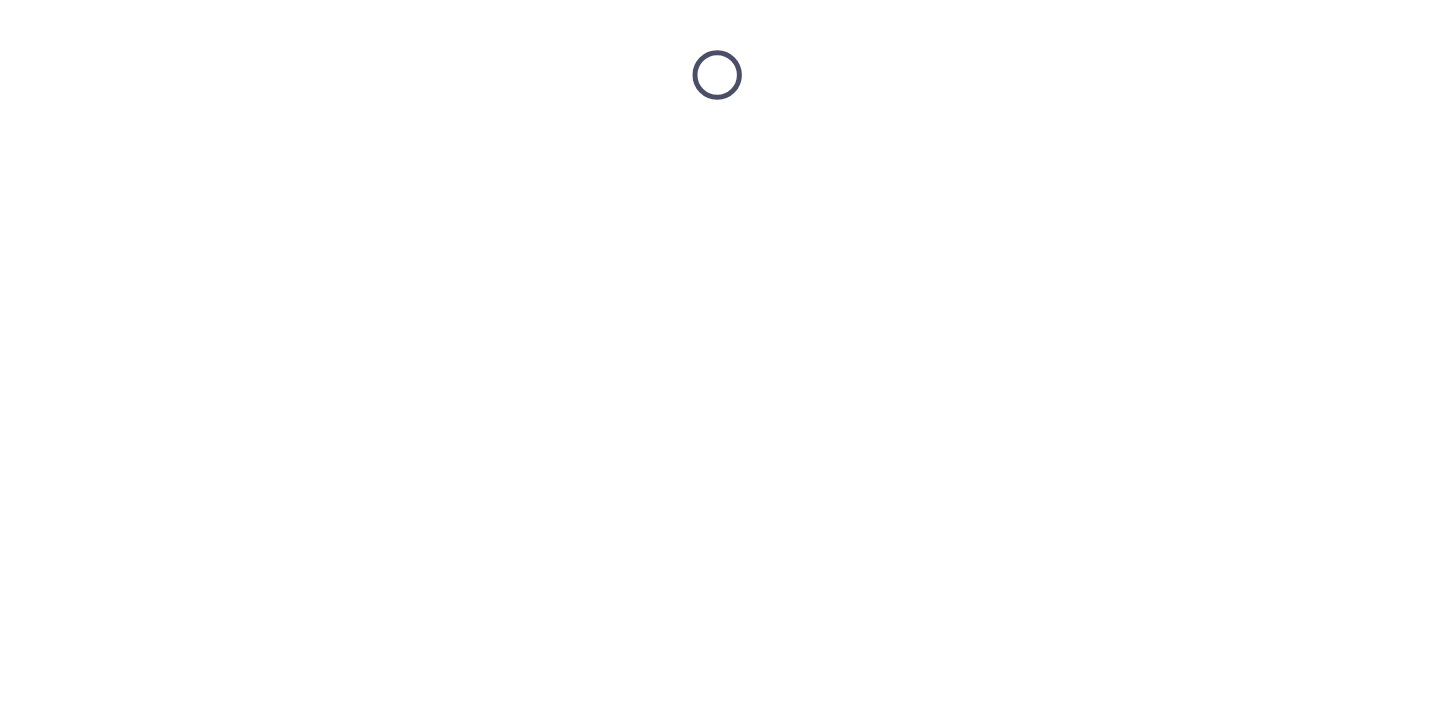 scroll, scrollTop: 0, scrollLeft: 0, axis: both 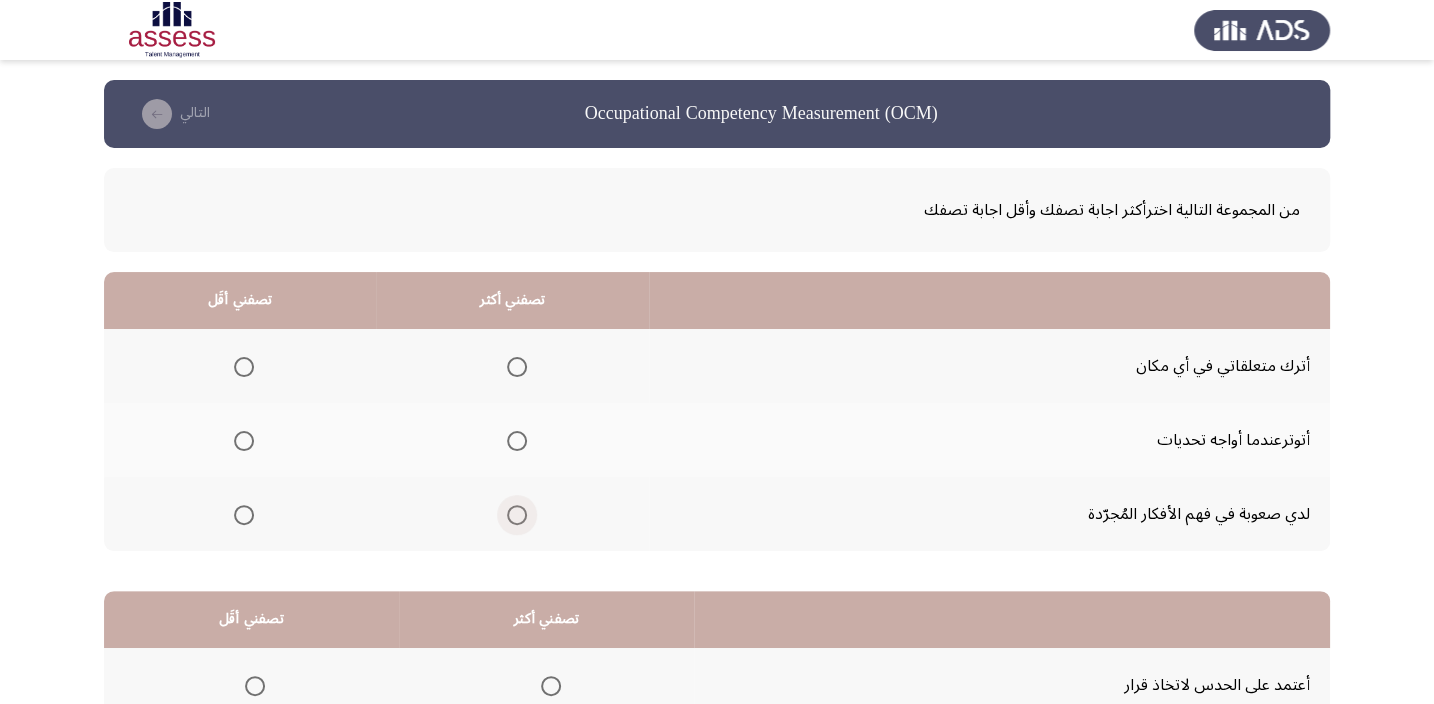 click at bounding box center (517, 515) 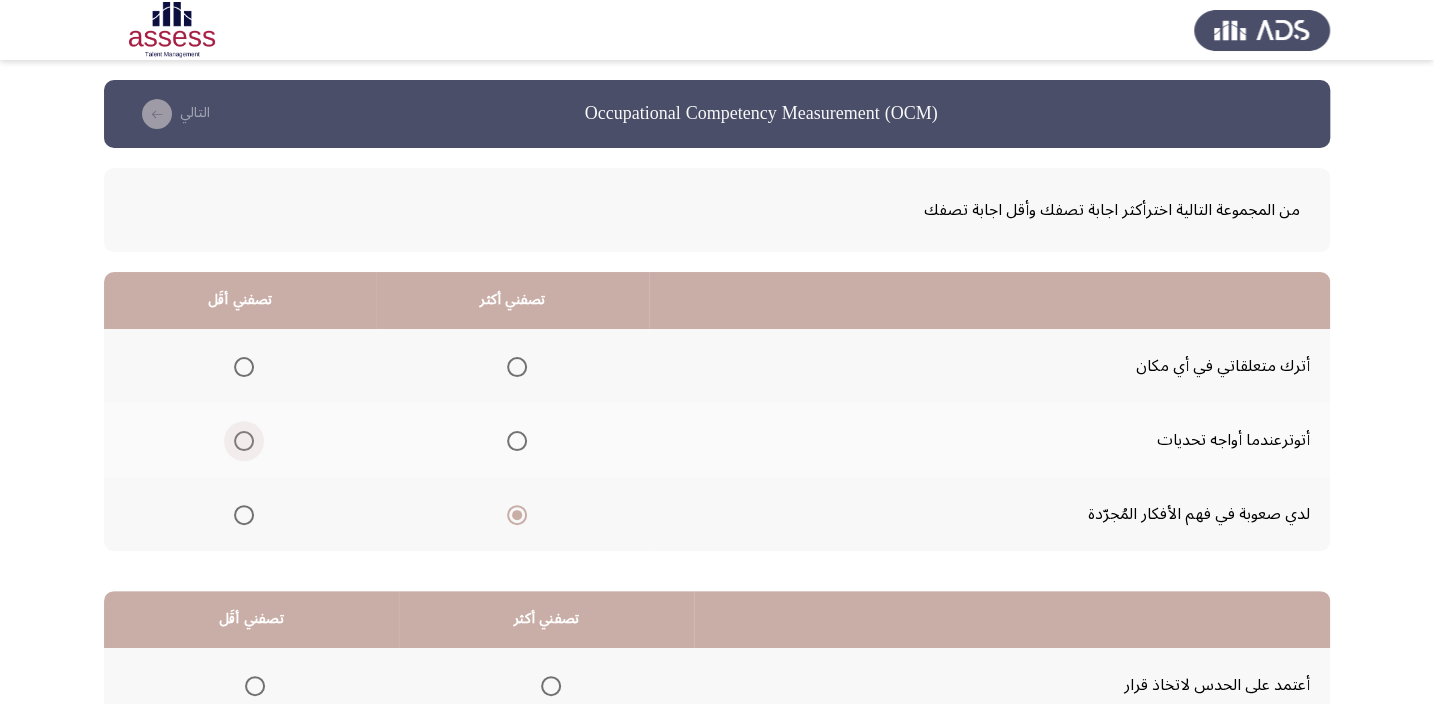 click at bounding box center (244, 441) 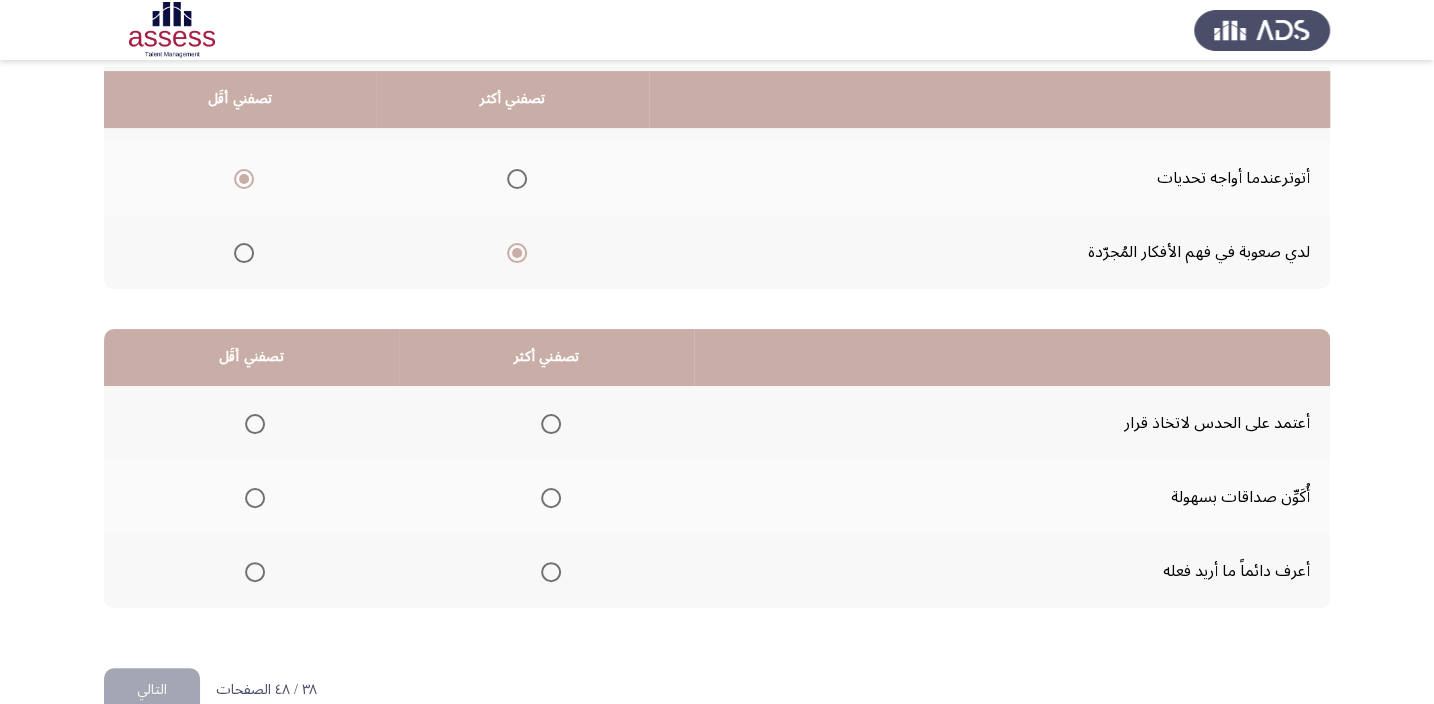 scroll, scrollTop: 272, scrollLeft: 0, axis: vertical 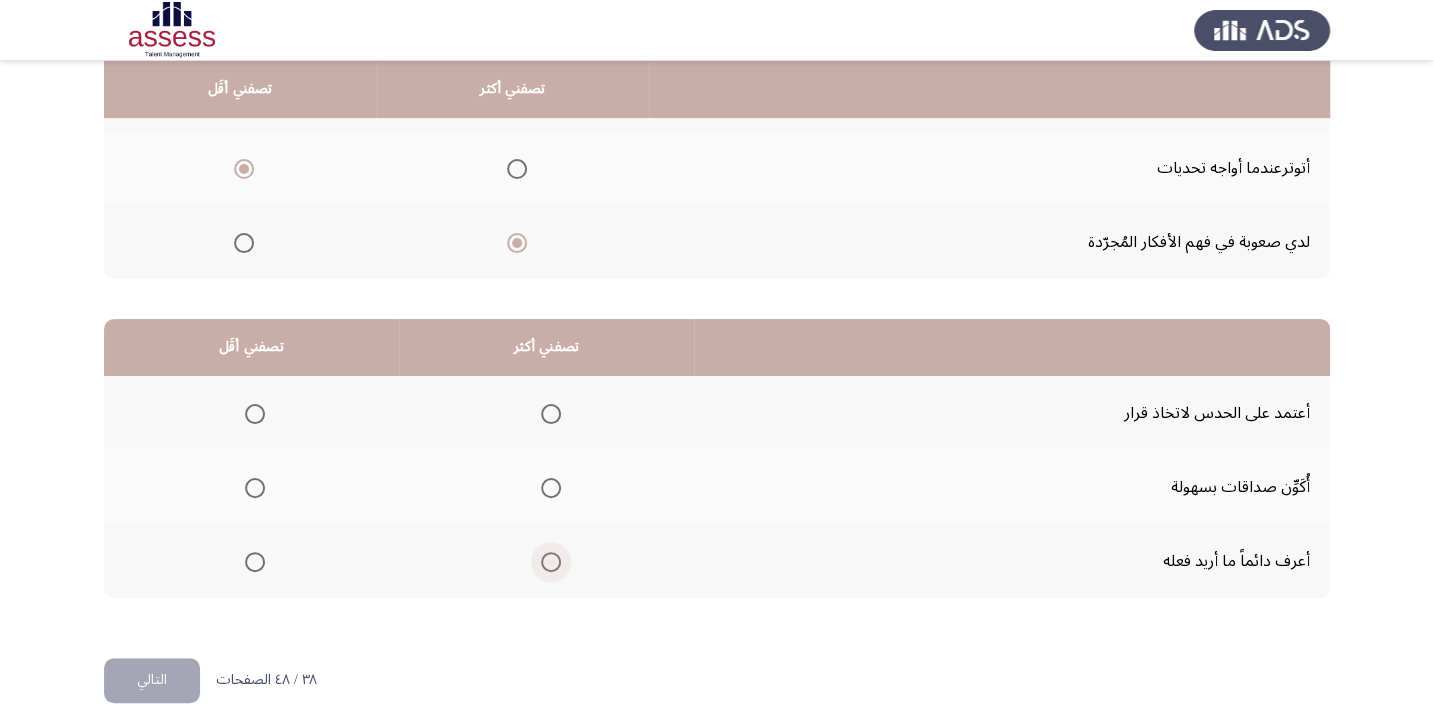 click at bounding box center [551, 562] 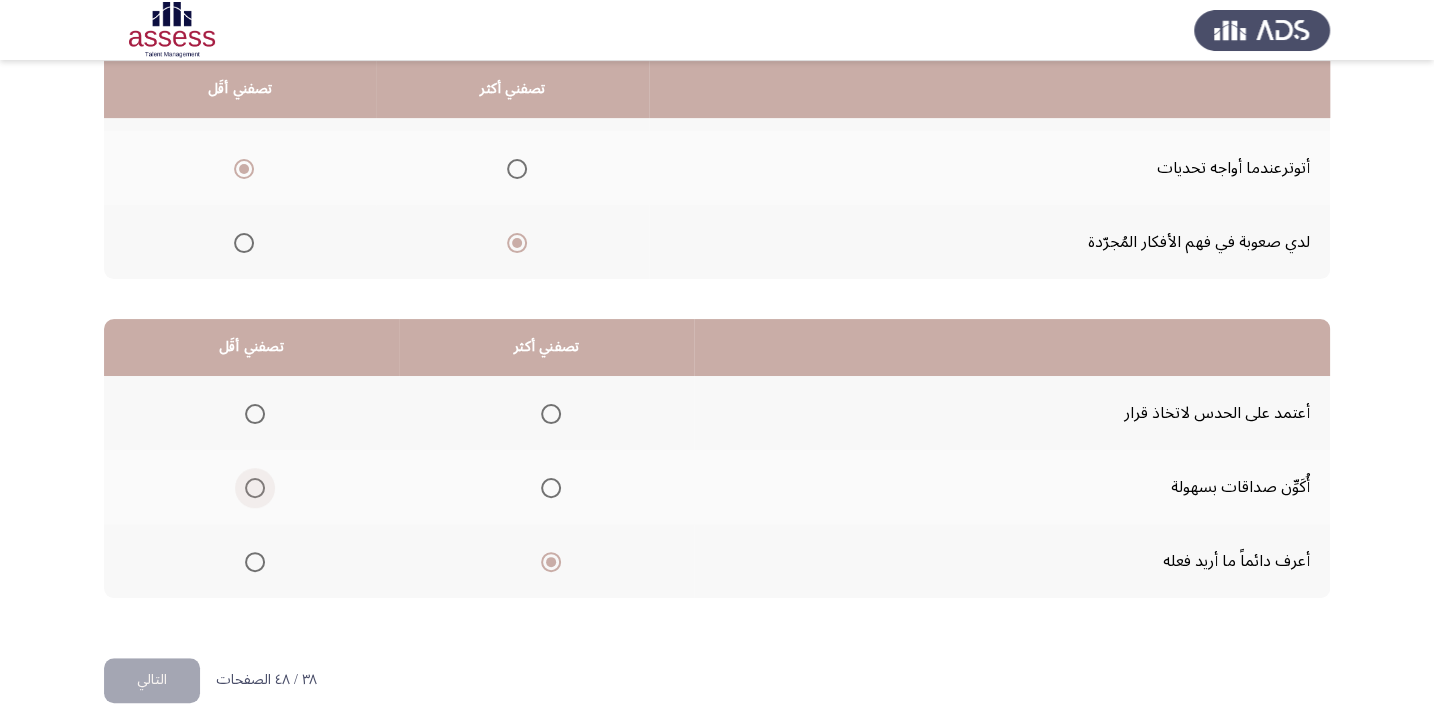 click at bounding box center [255, 488] 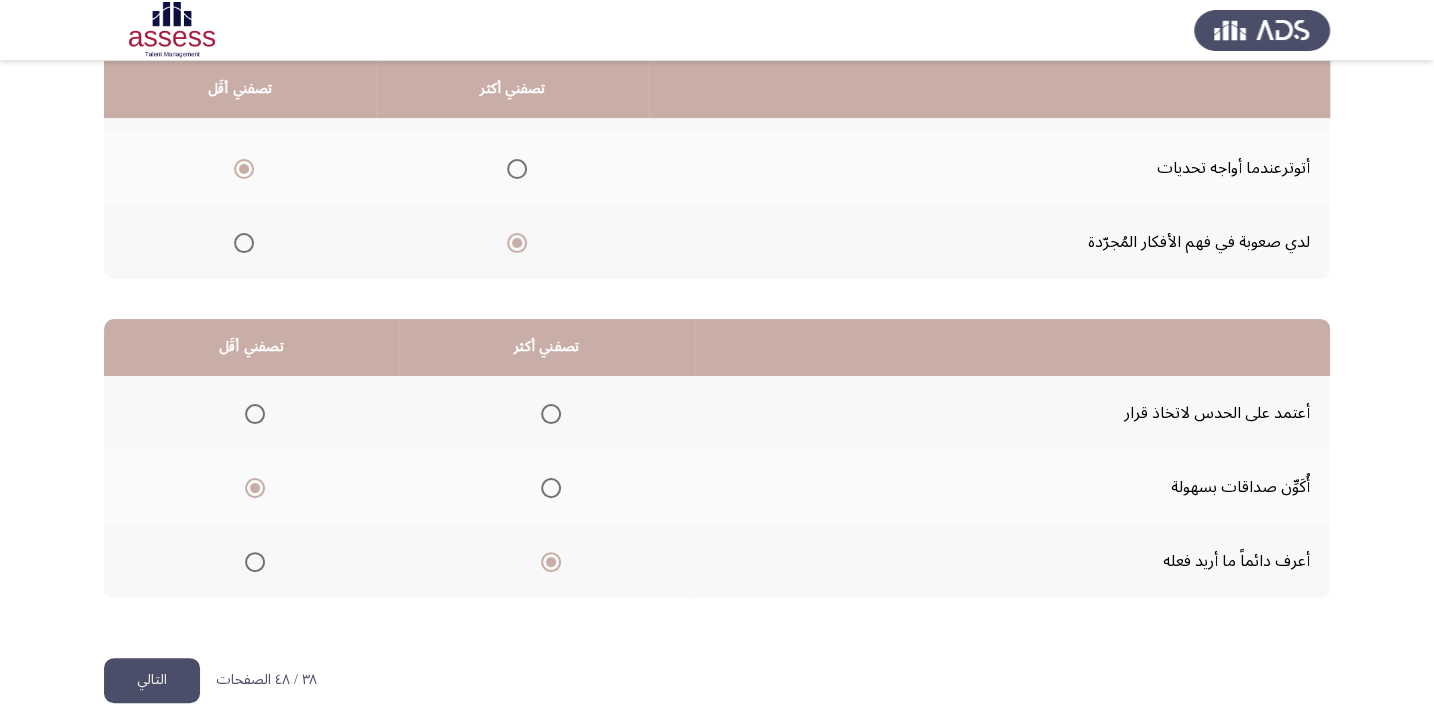 click on "التالي" 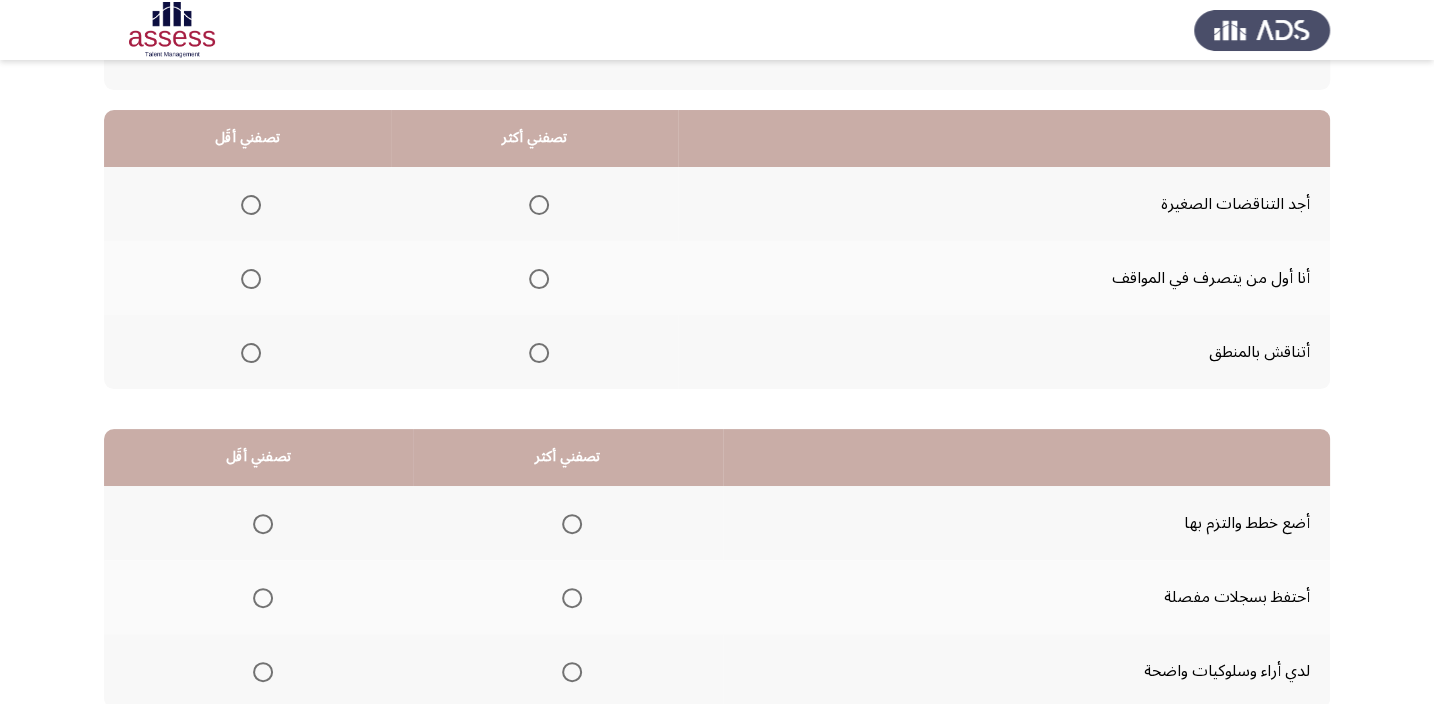 scroll, scrollTop: 181, scrollLeft: 0, axis: vertical 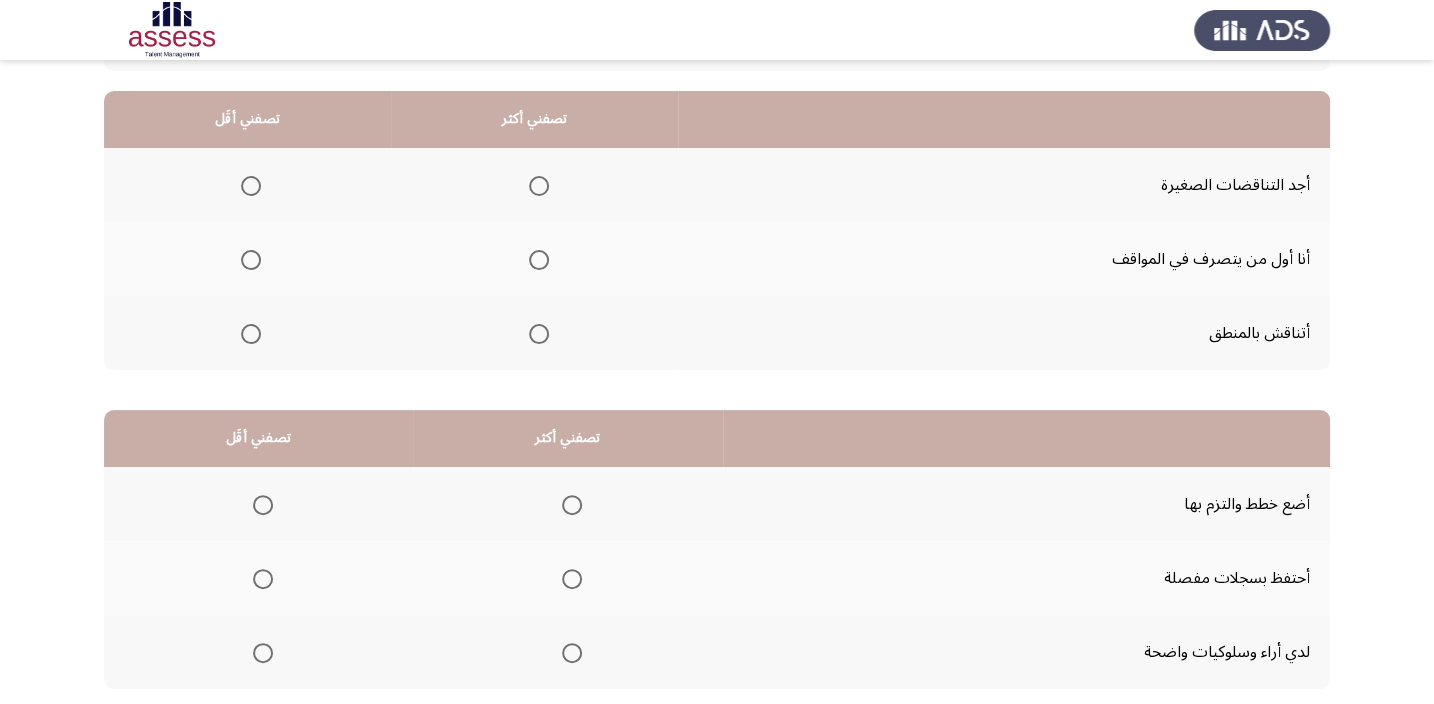 click at bounding box center [539, 334] 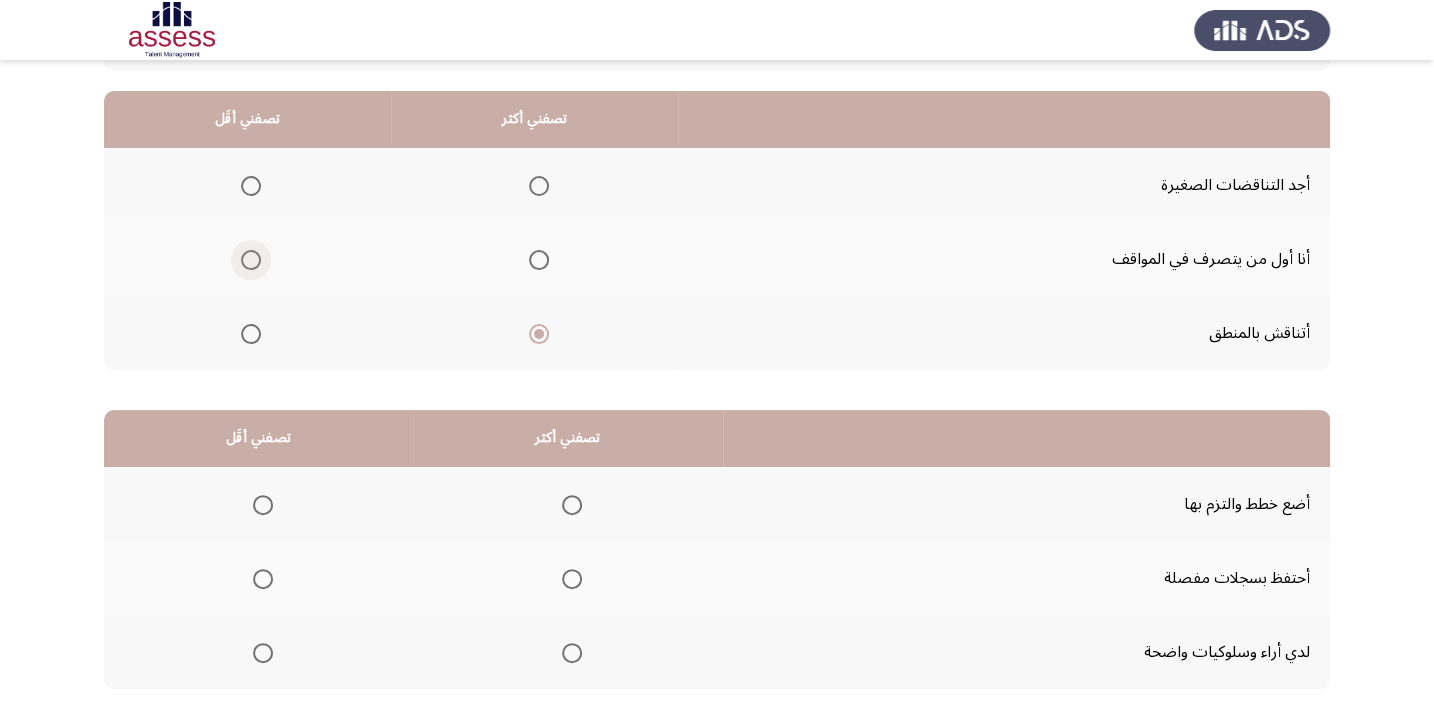 click at bounding box center (251, 260) 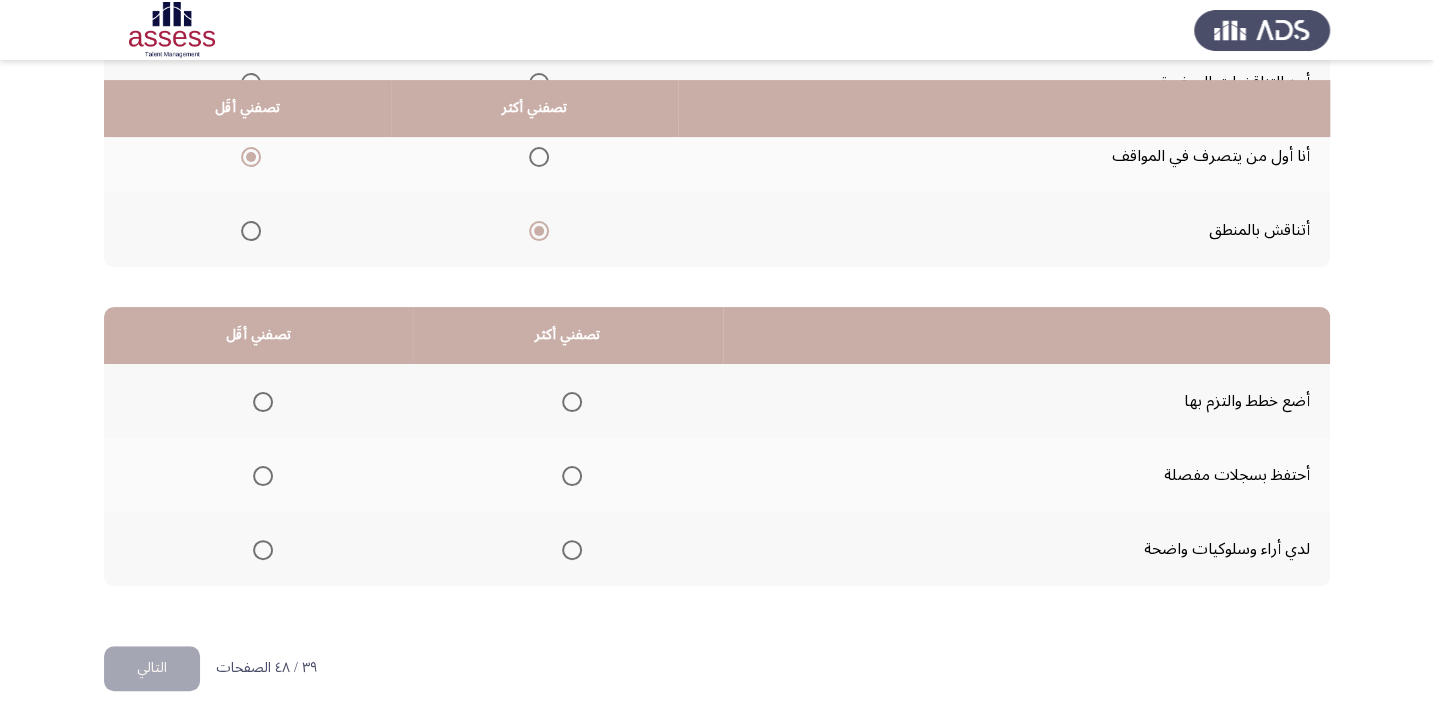 scroll, scrollTop: 303, scrollLeft: 0, axis: vertical 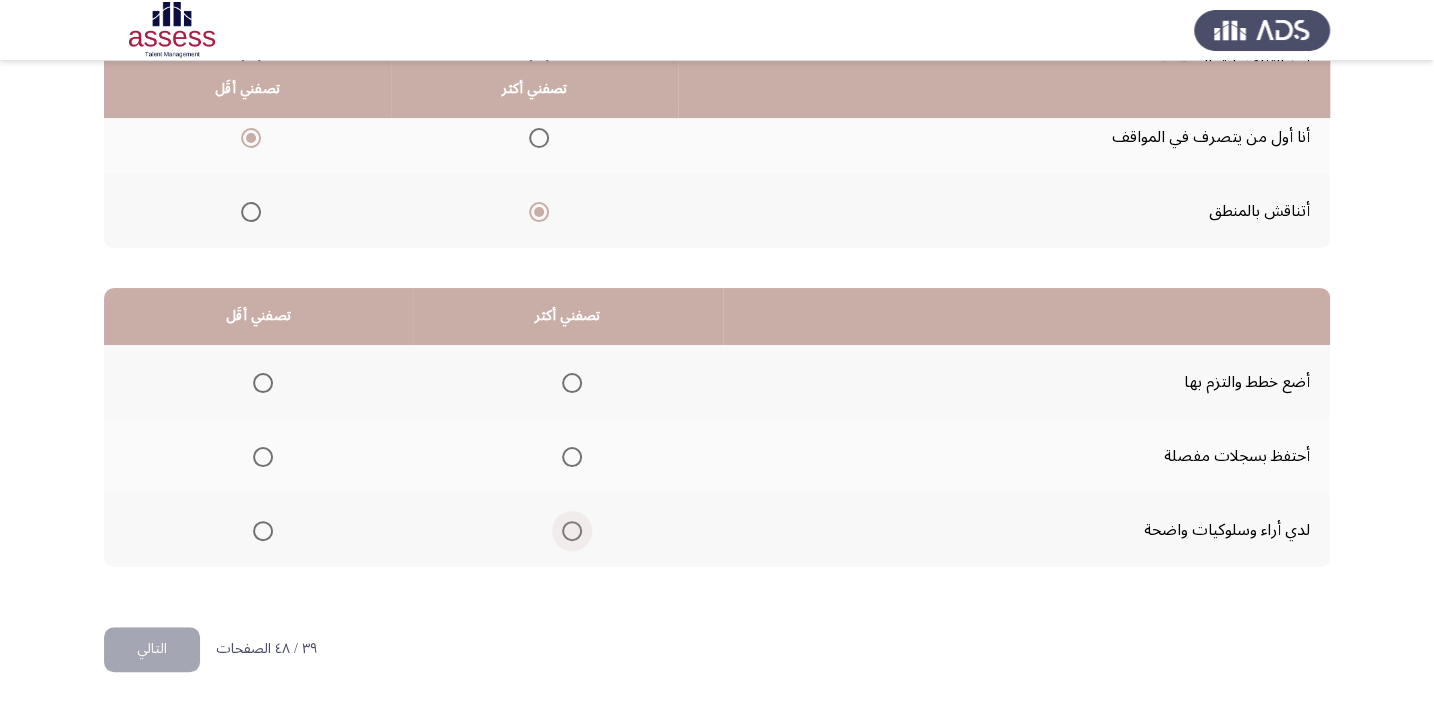 click at bounding box center [572, 531] 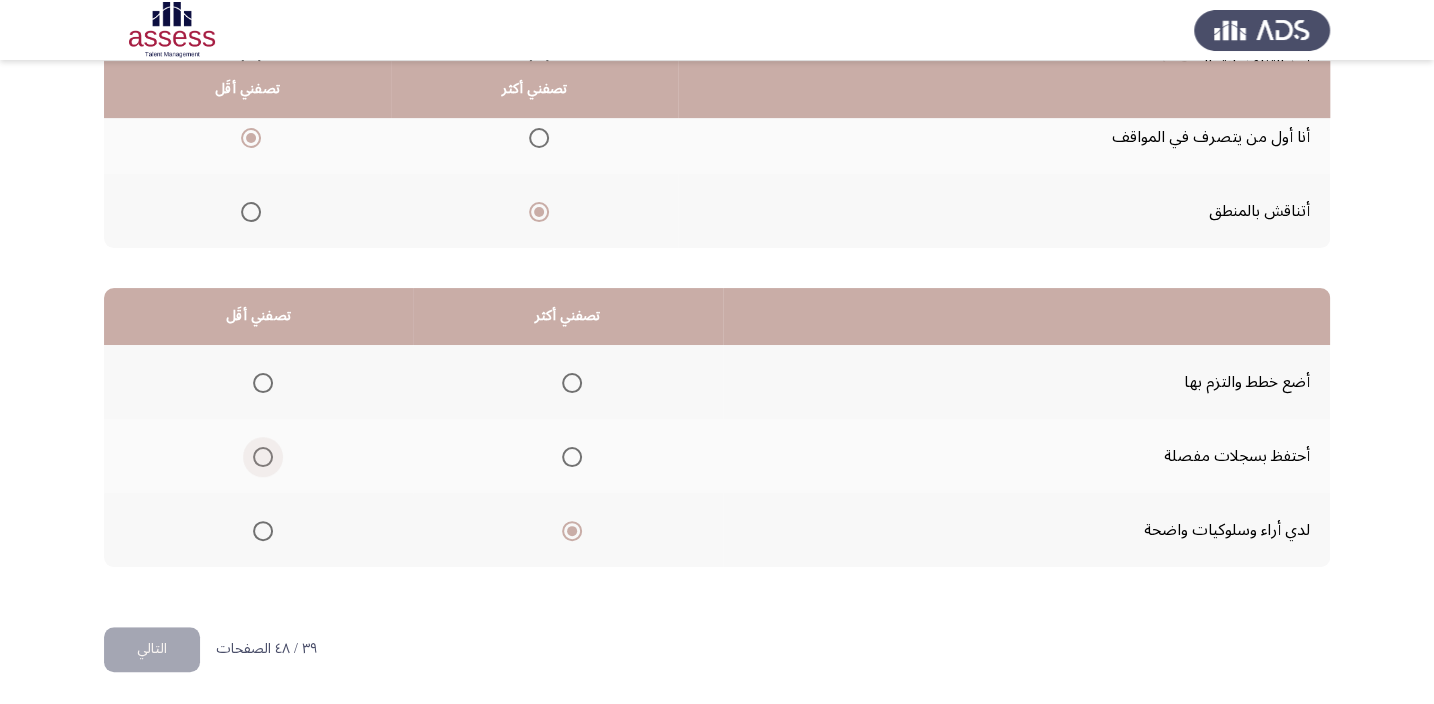 drag, startPoint x: 257, startPoint y: 452, endPoint x: 259, endPoint y: 478, distance: 26.076809 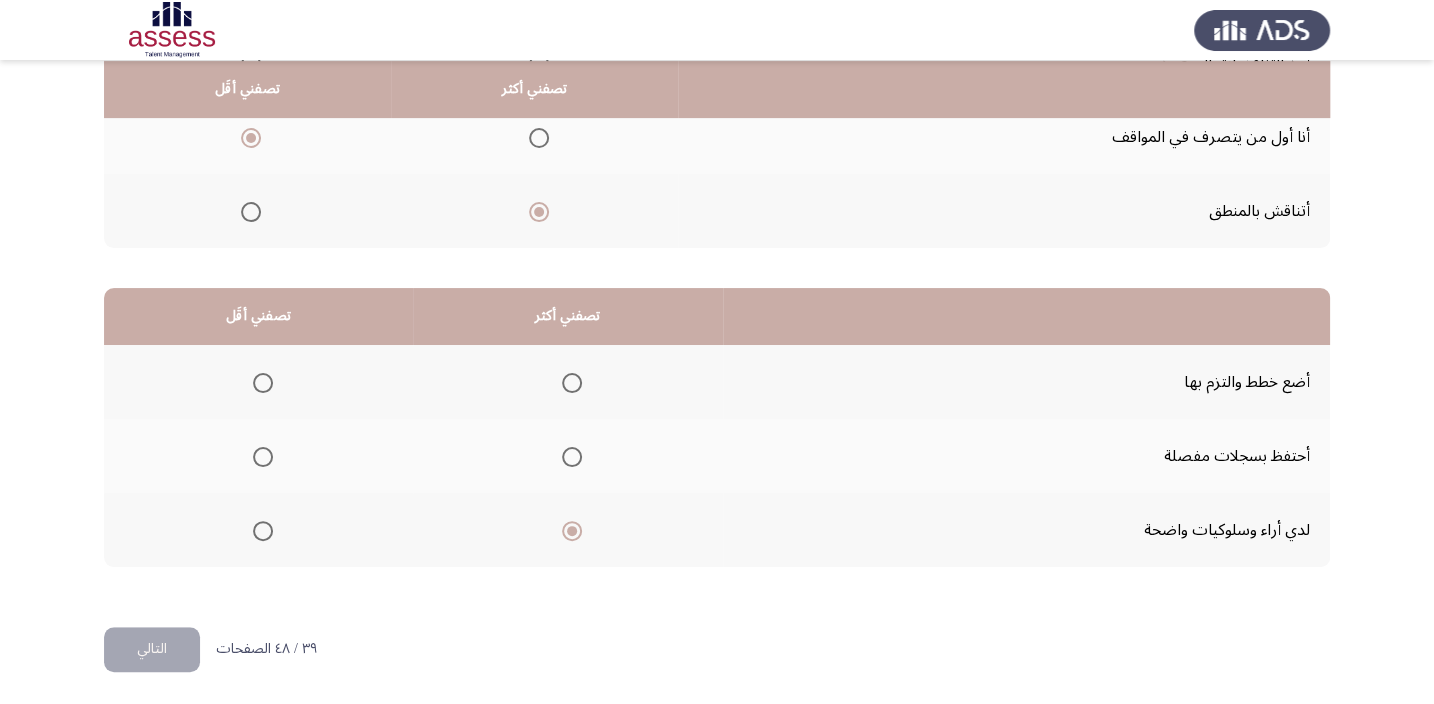 click on "التالي" 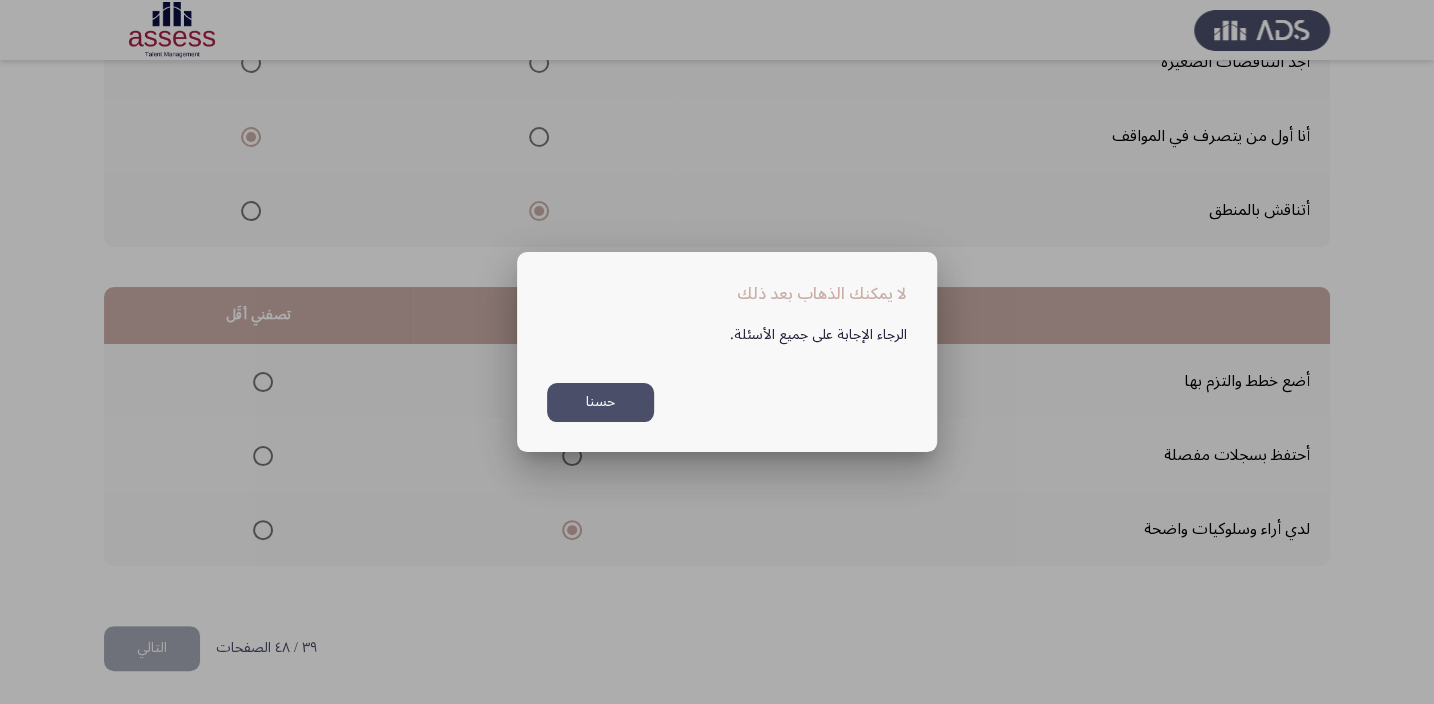 scroll, scrollTop: 0, scrollLeft: 0, axis: both 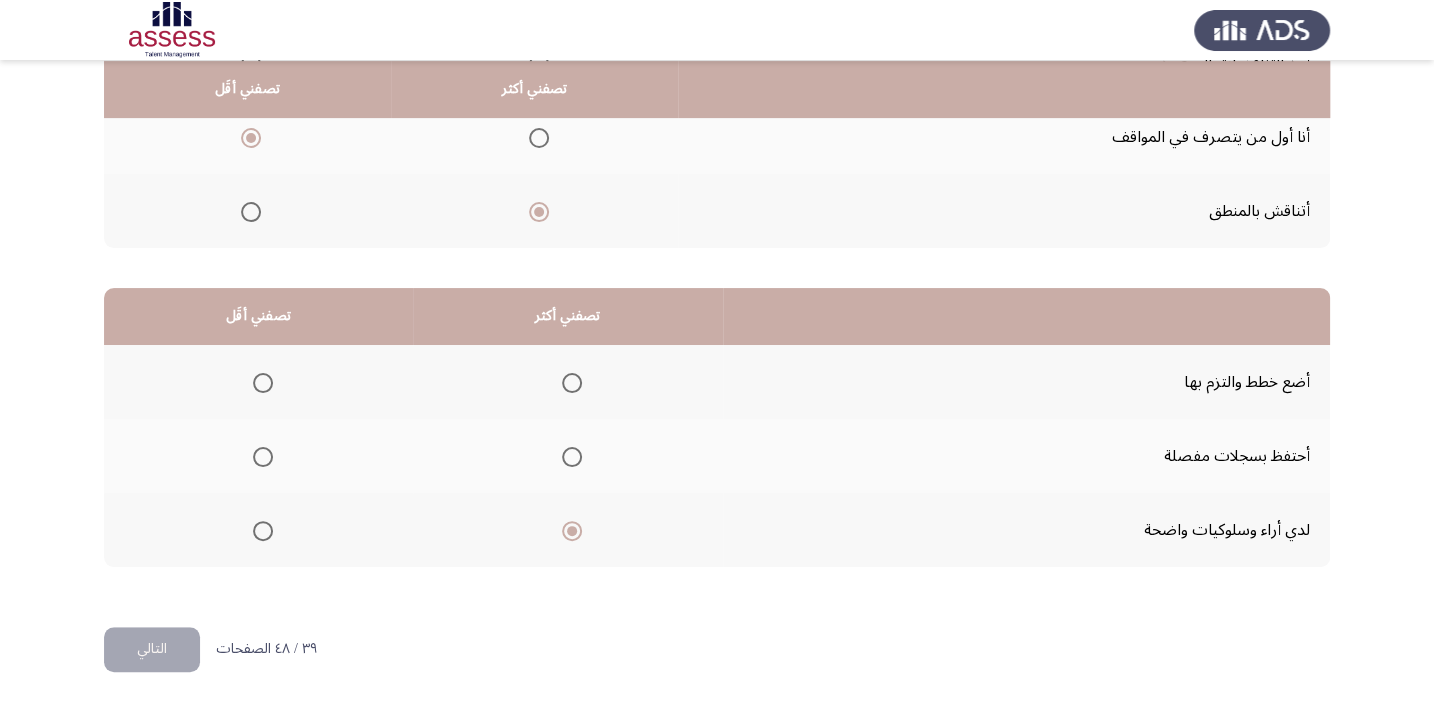 click at bounding box center [263, 457] 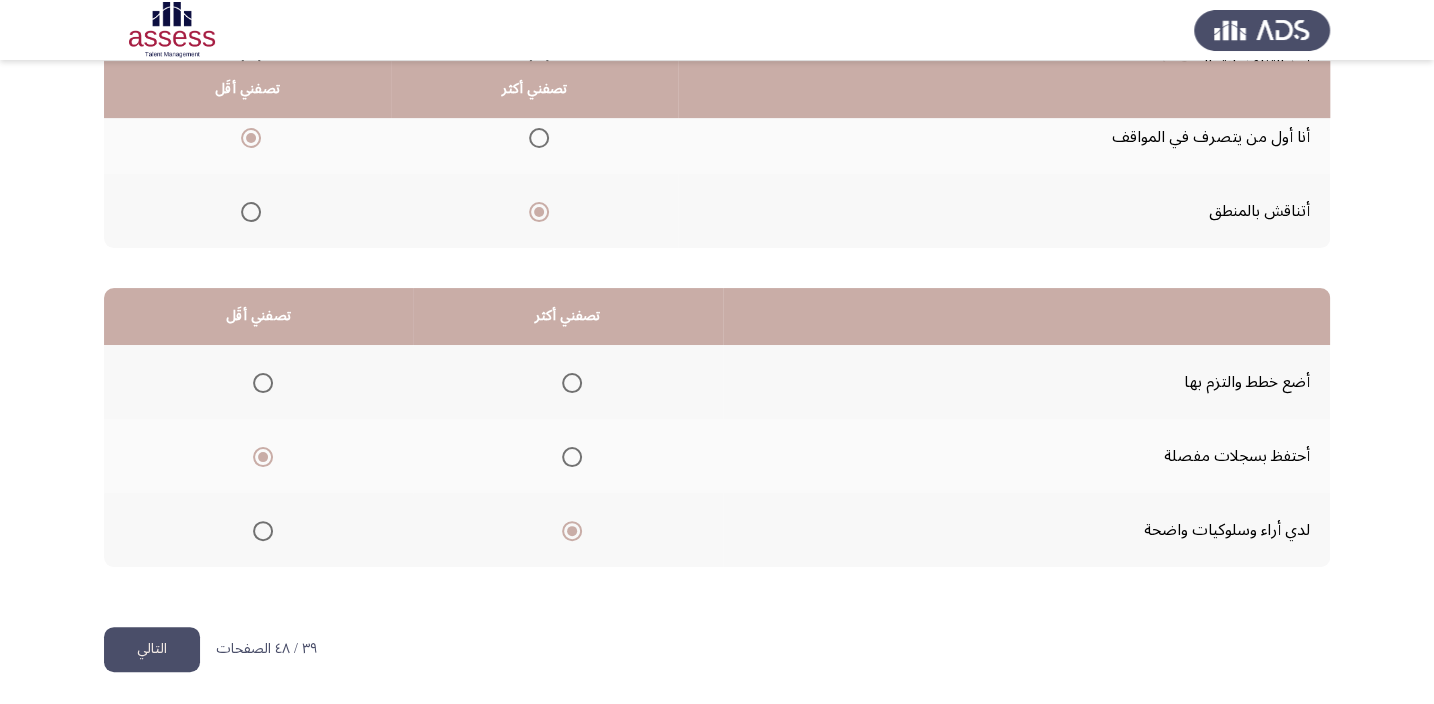 click on "التالي" 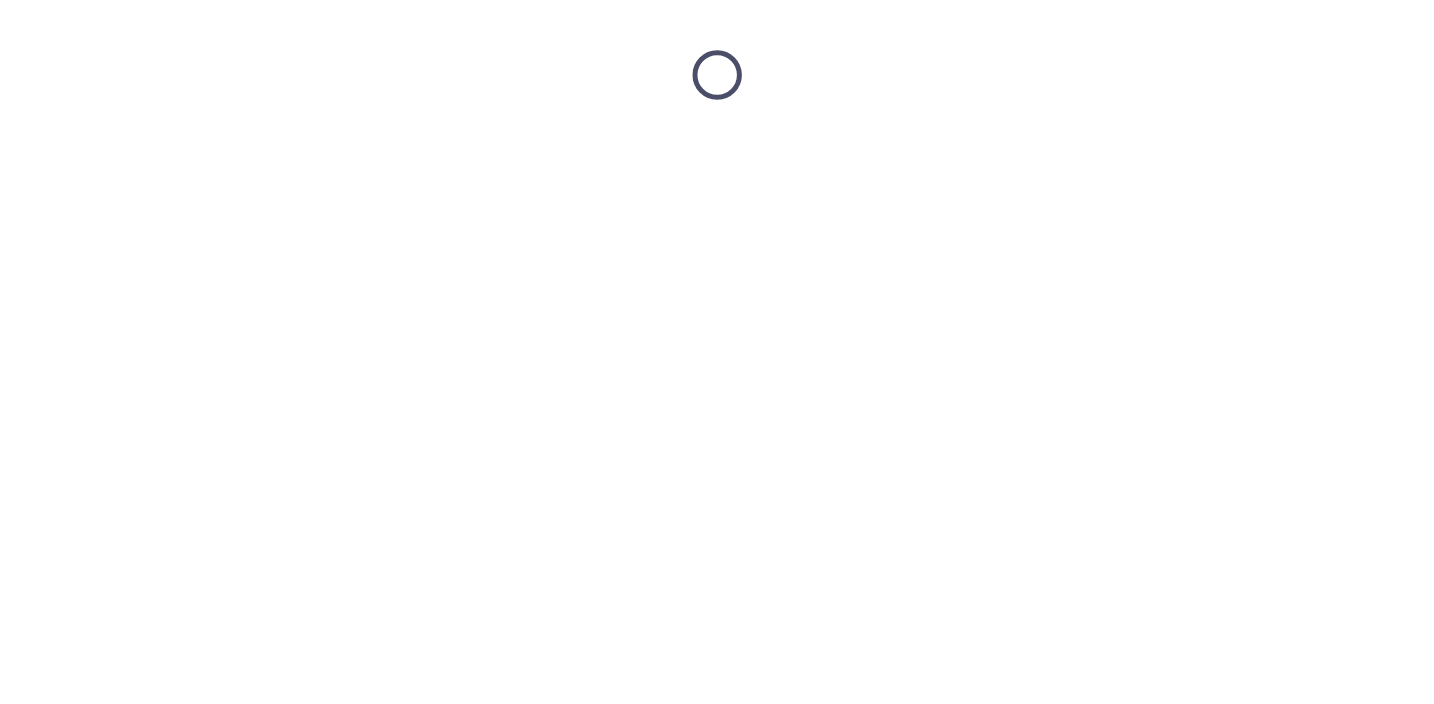 scroll, scrollTop: 0, scrollLeft: 0, axis: both 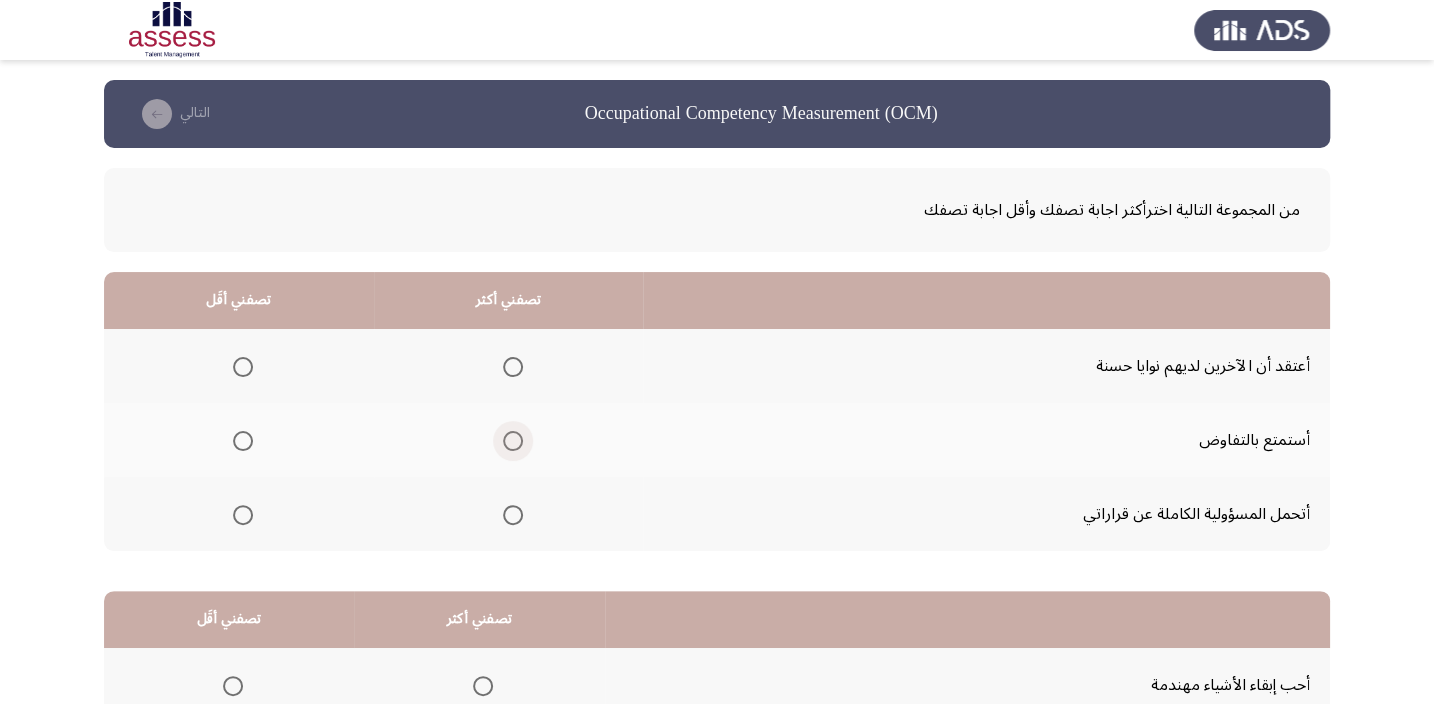 click at bounding box center [513, 441] 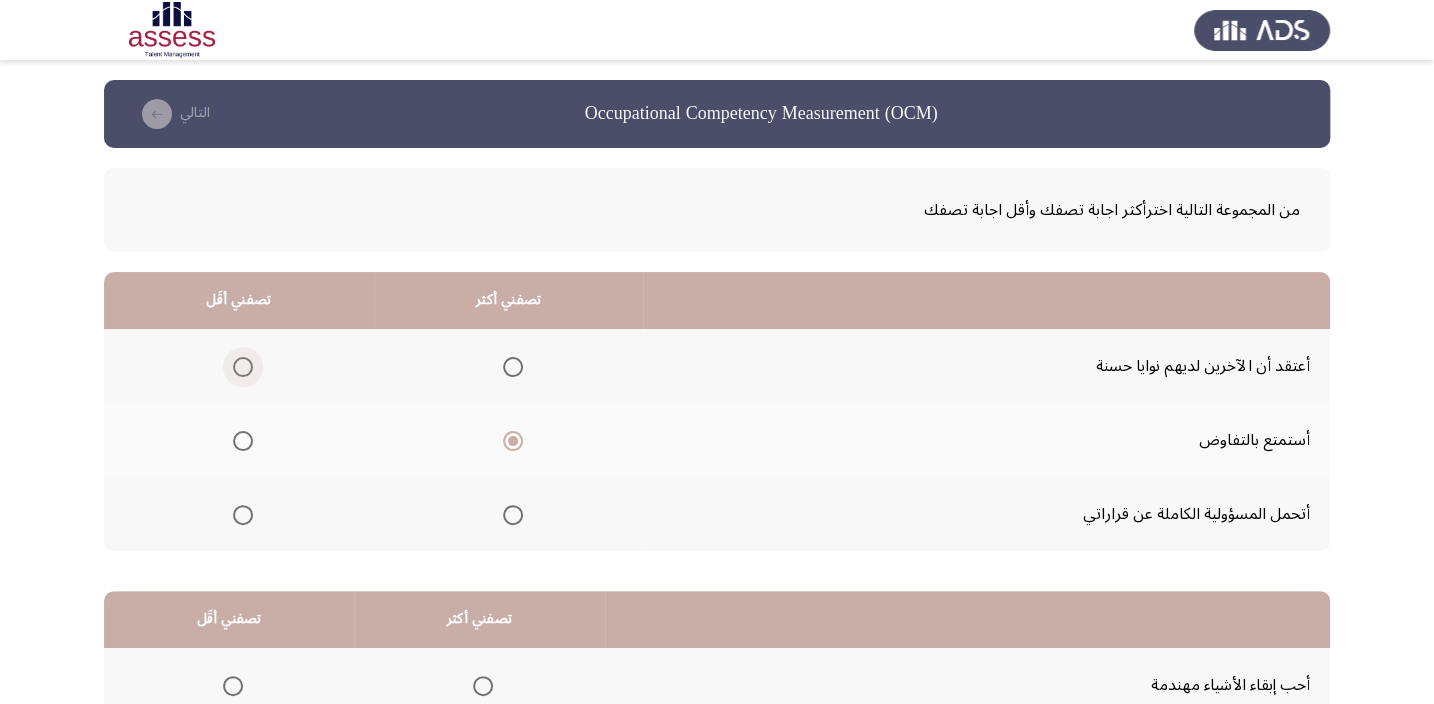 click at bounding box center (243, 367) 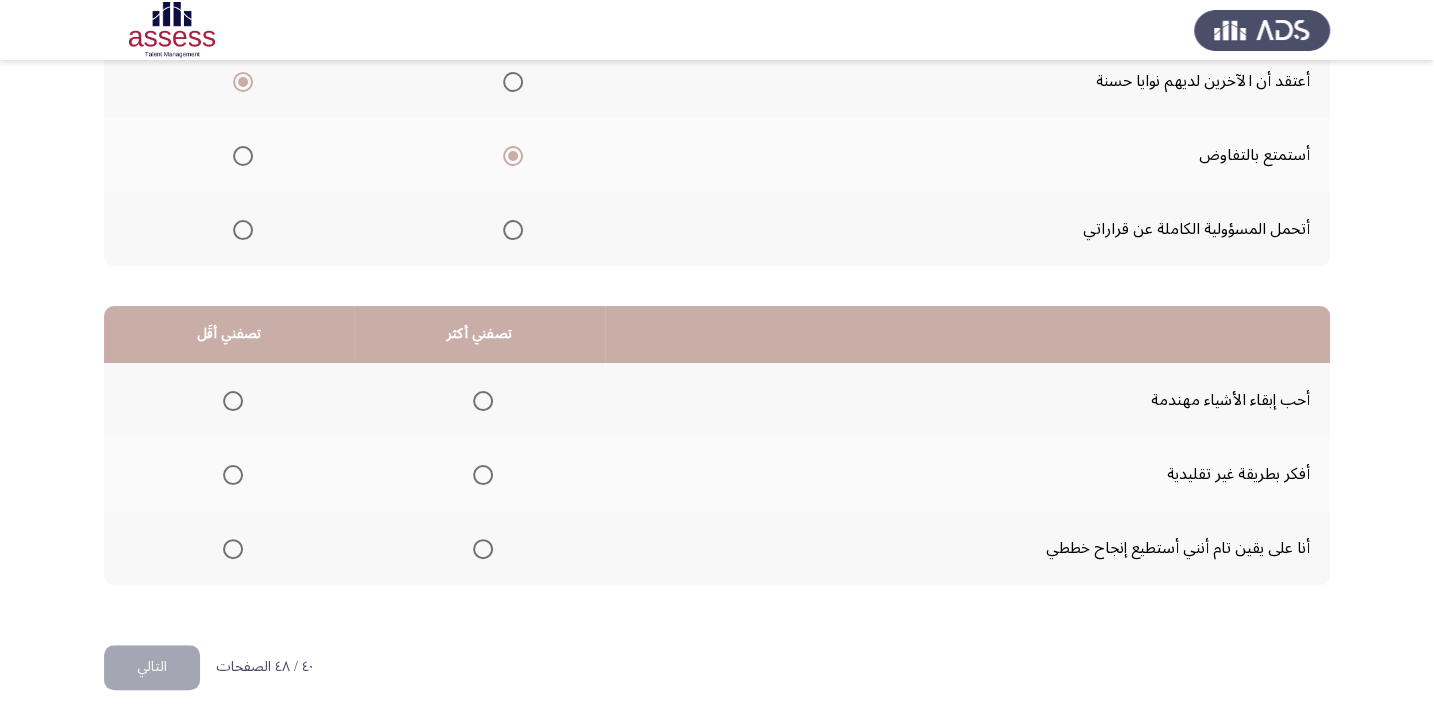 scroll, scrollTop: 303, scrollLeft: 0, axis: vertical 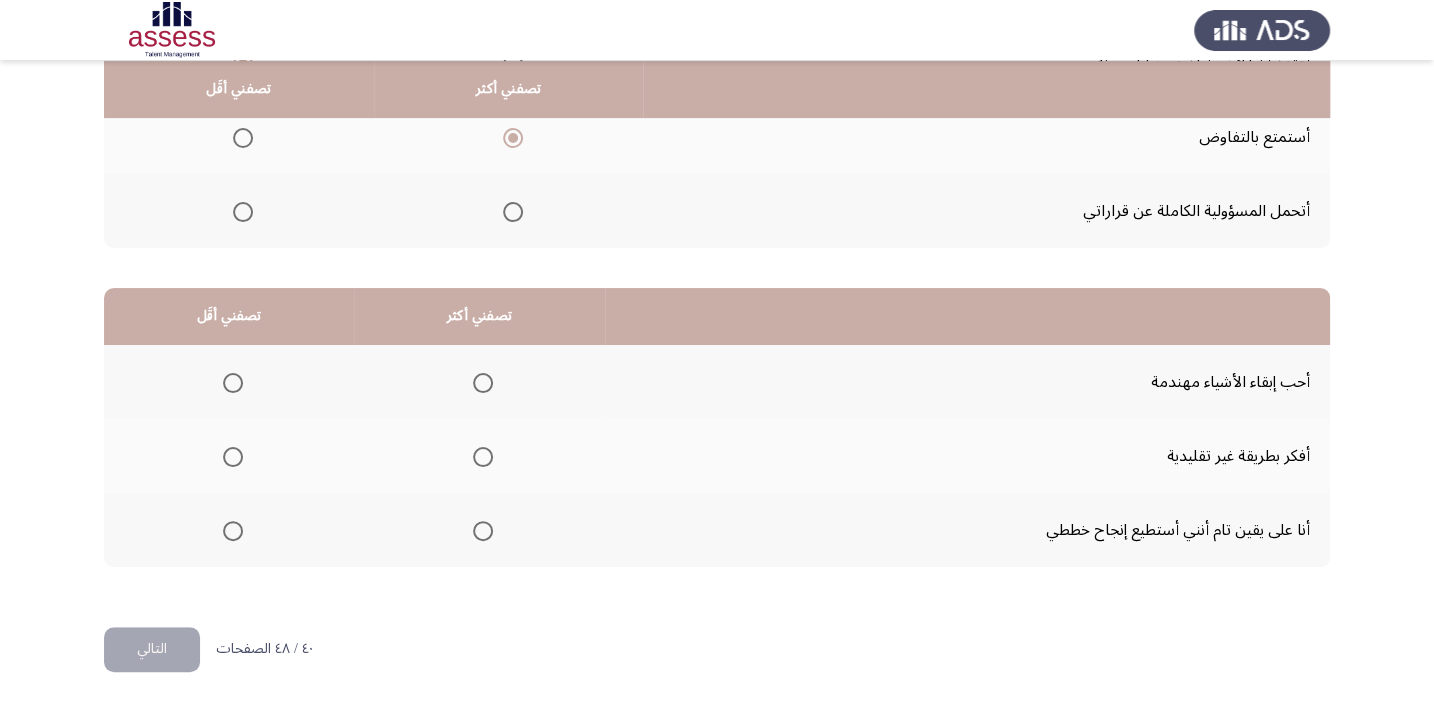 click 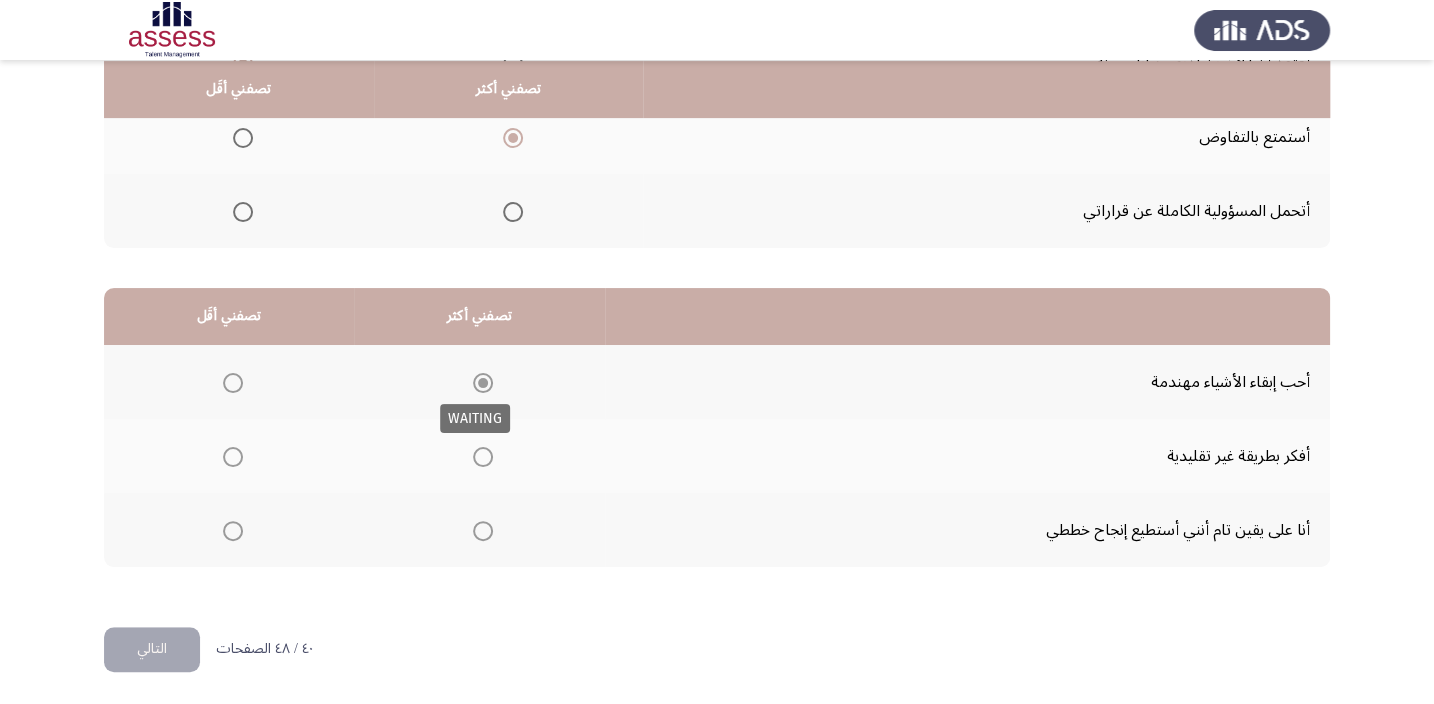 click at bounding box center [483, 383] 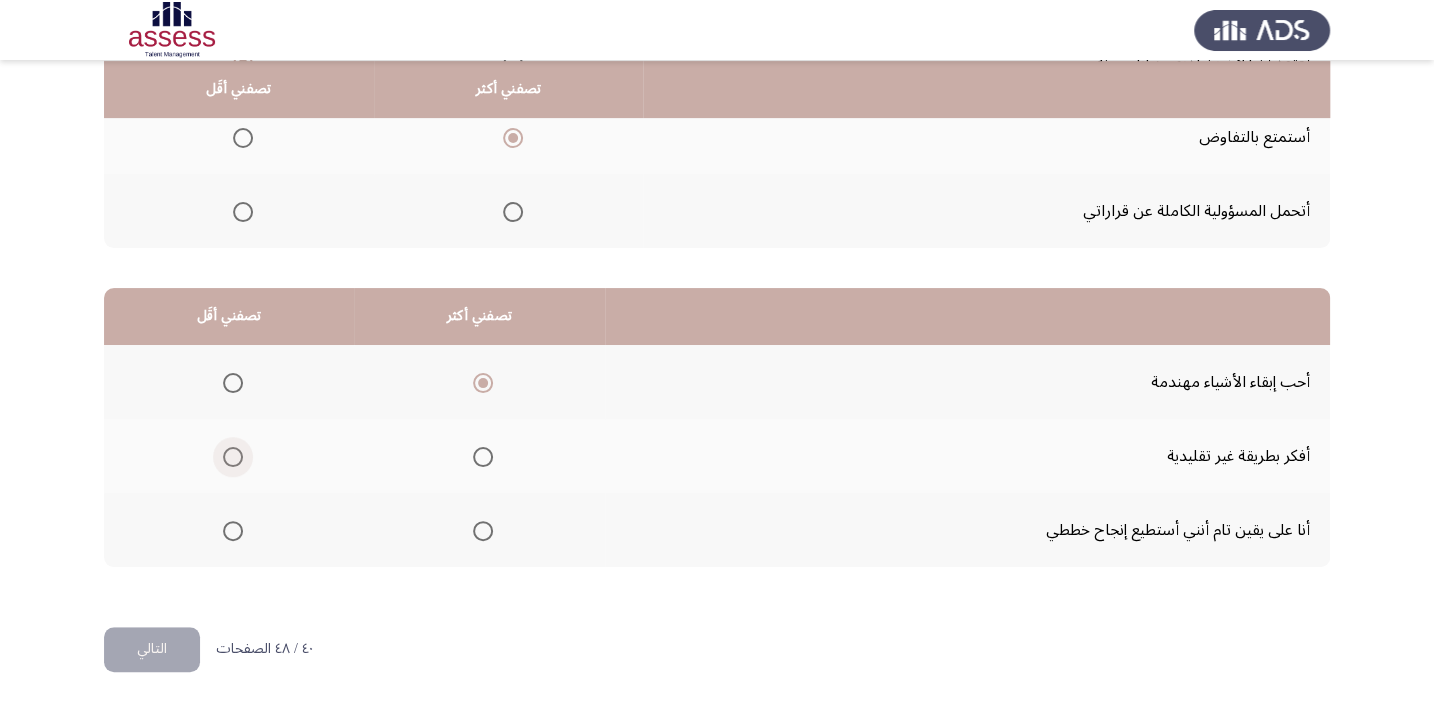 click at bounding box center (233, 457) 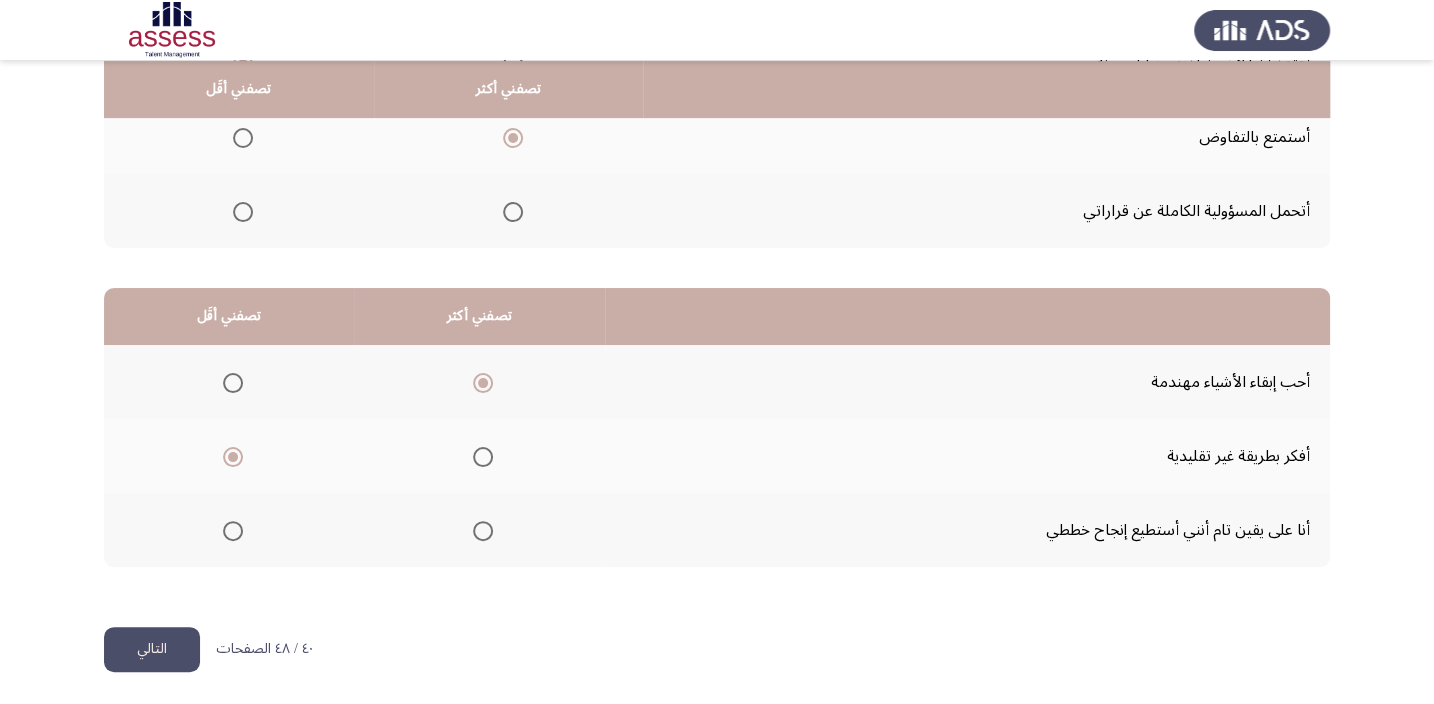 click on "التالي" 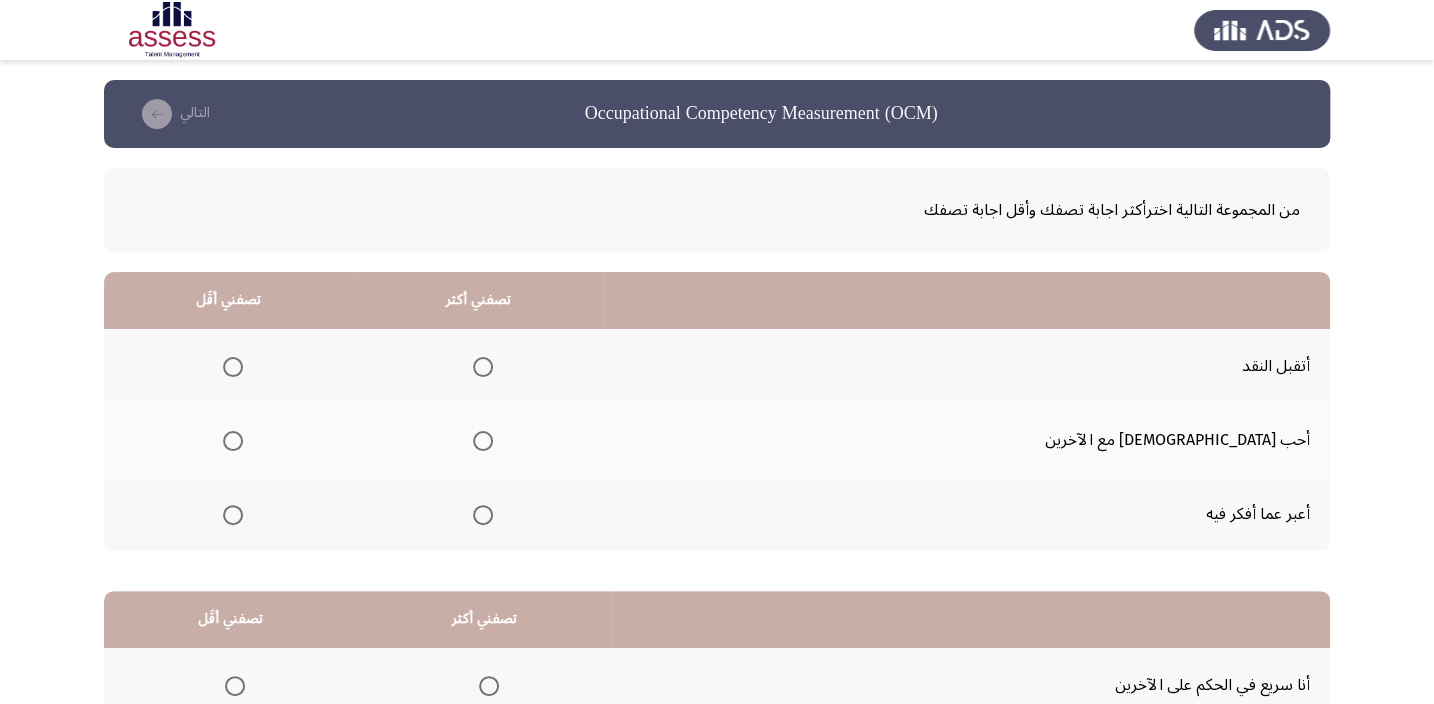 click at bounding box center (483, 515) 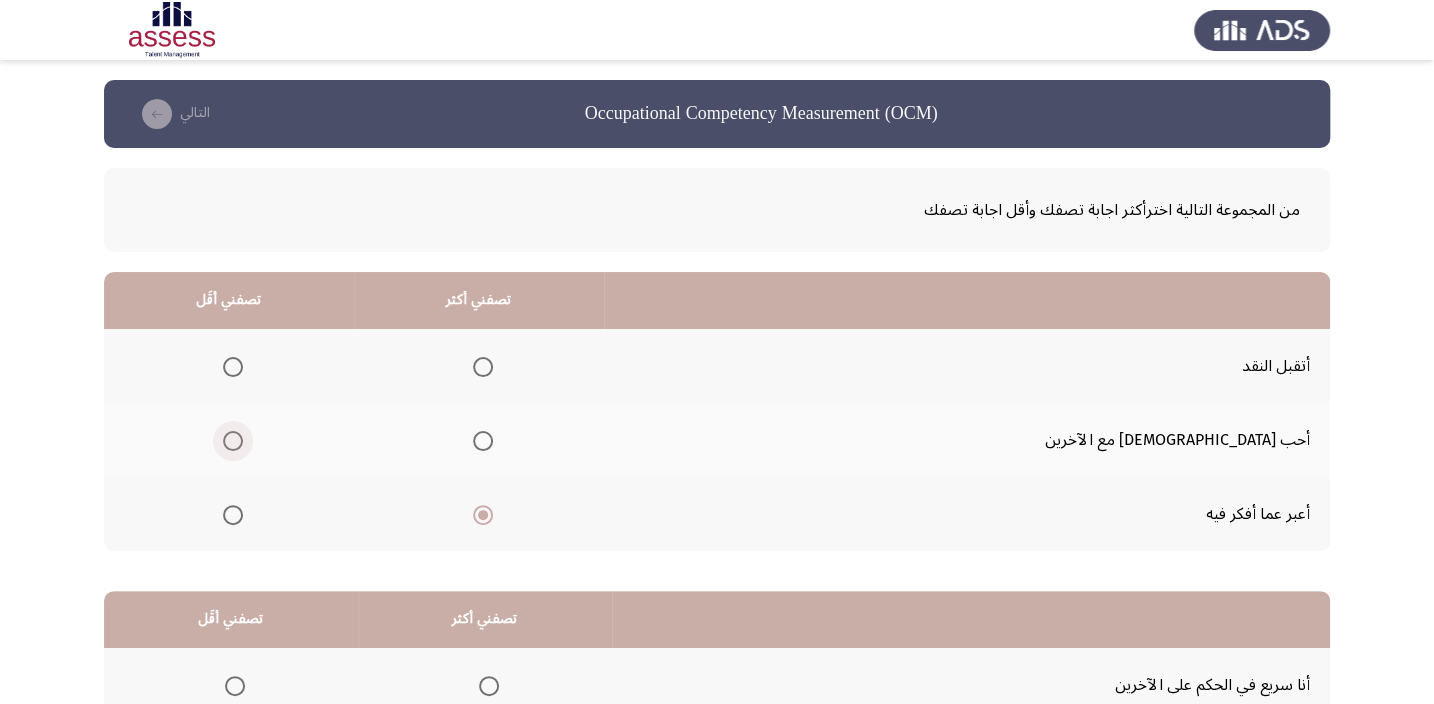 click at bounding box center [233, 441] 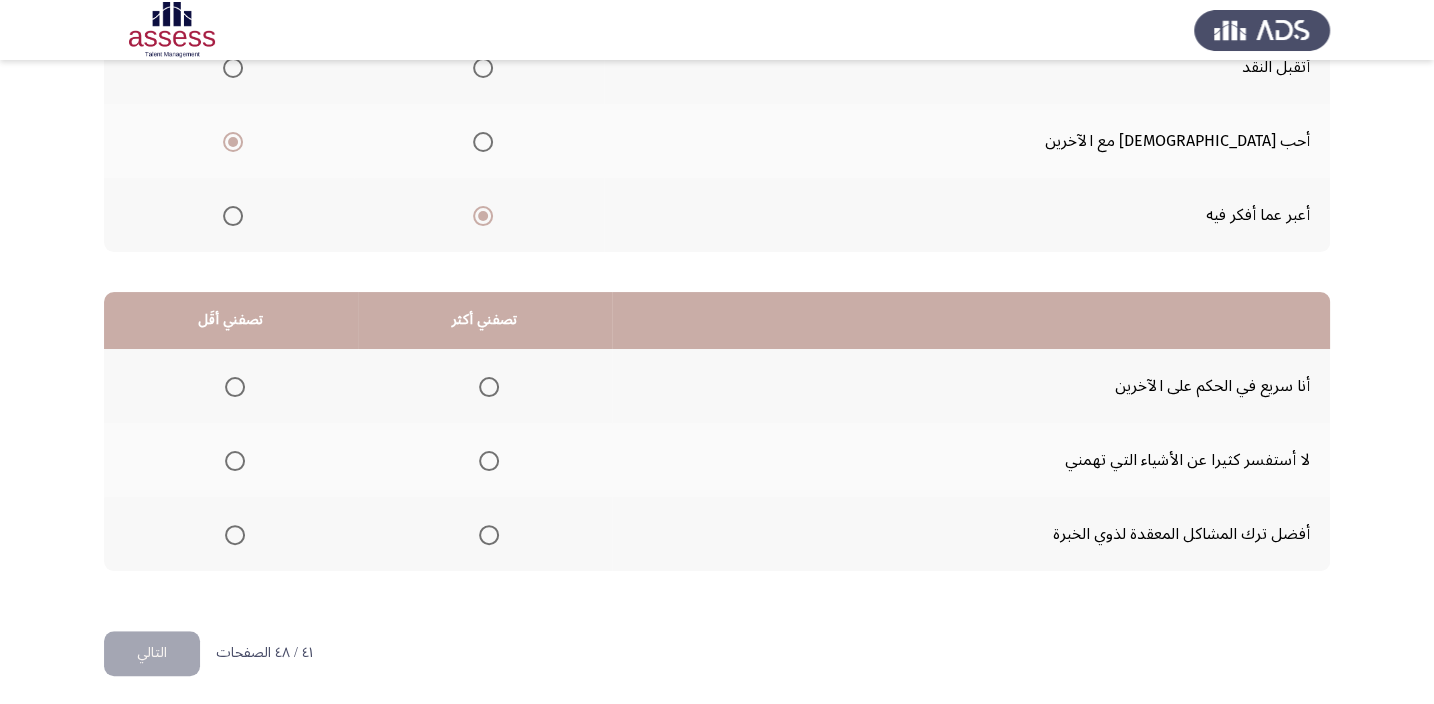 scroll, scrollTop: 303, scrollLeft: 0, axis: vertical 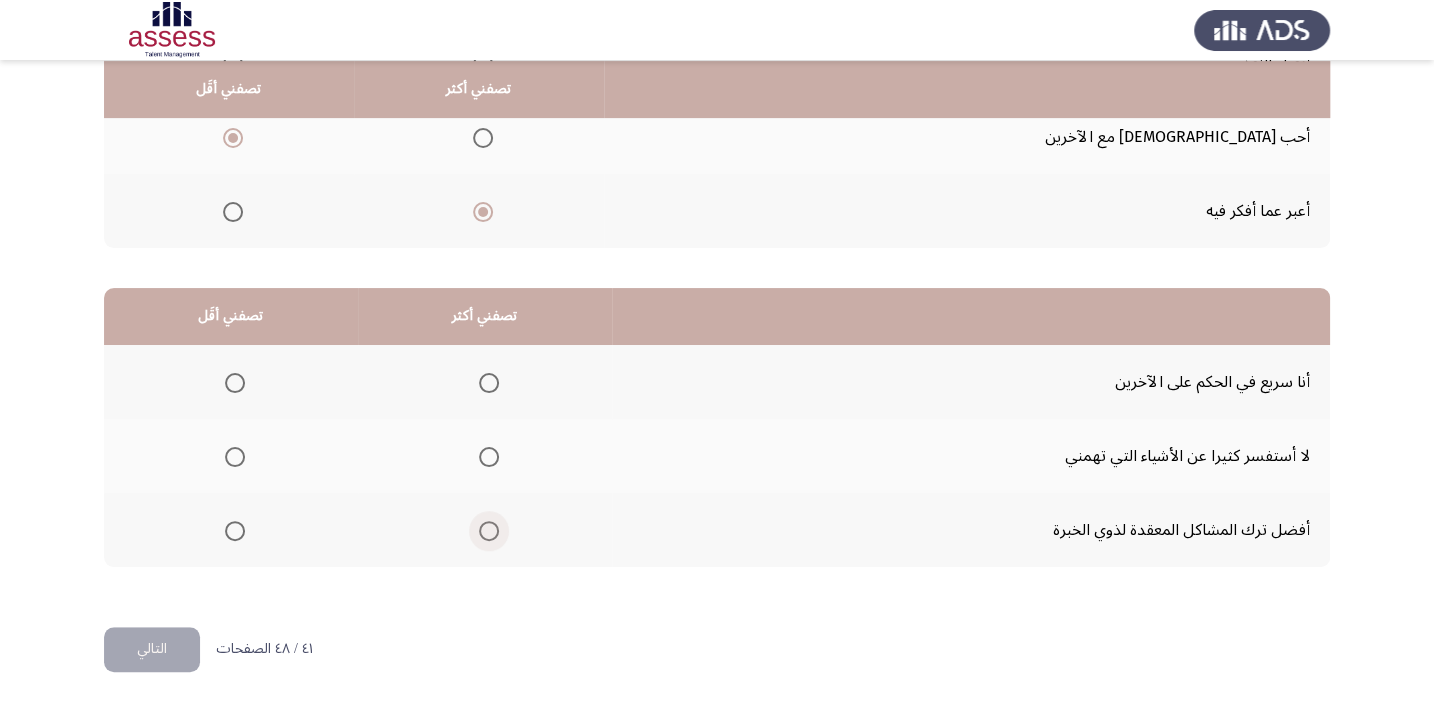 click at bounding box center [489, 531] 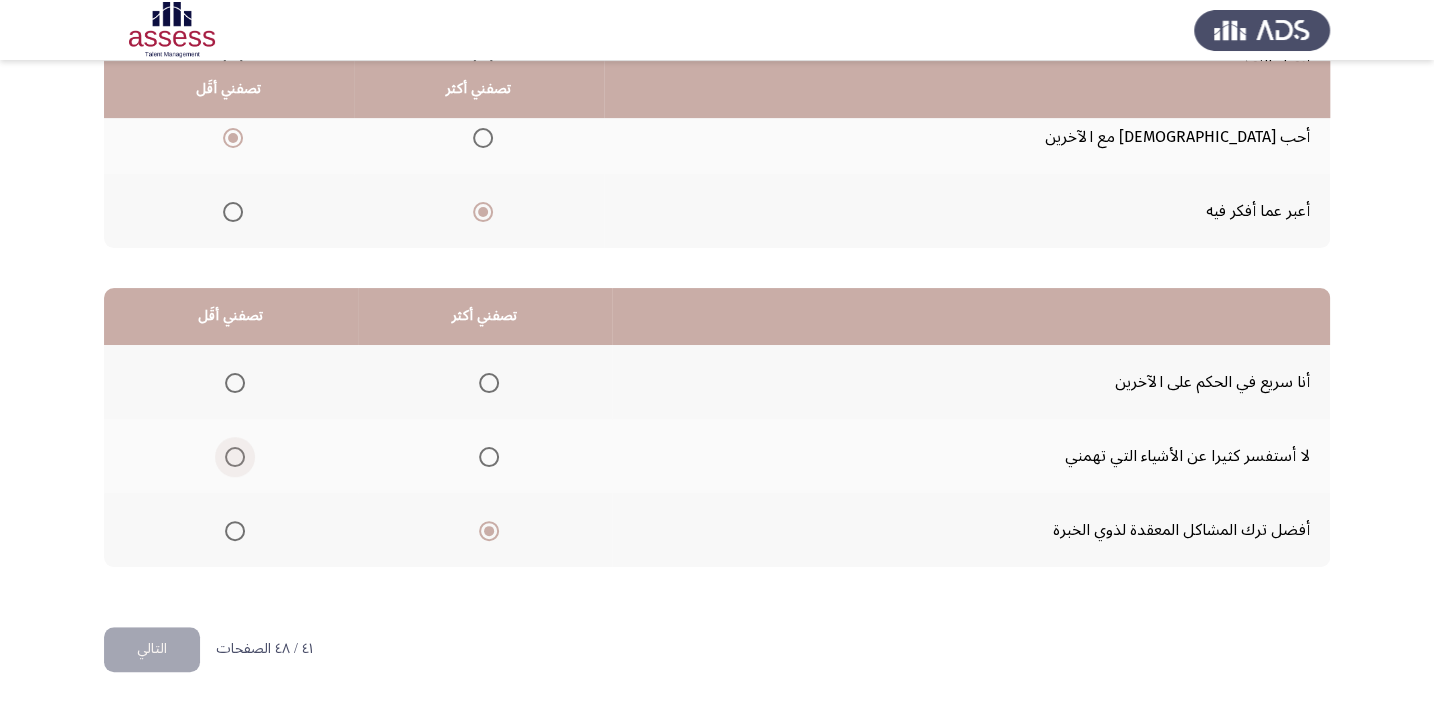 click at bounding box center [235, 457] 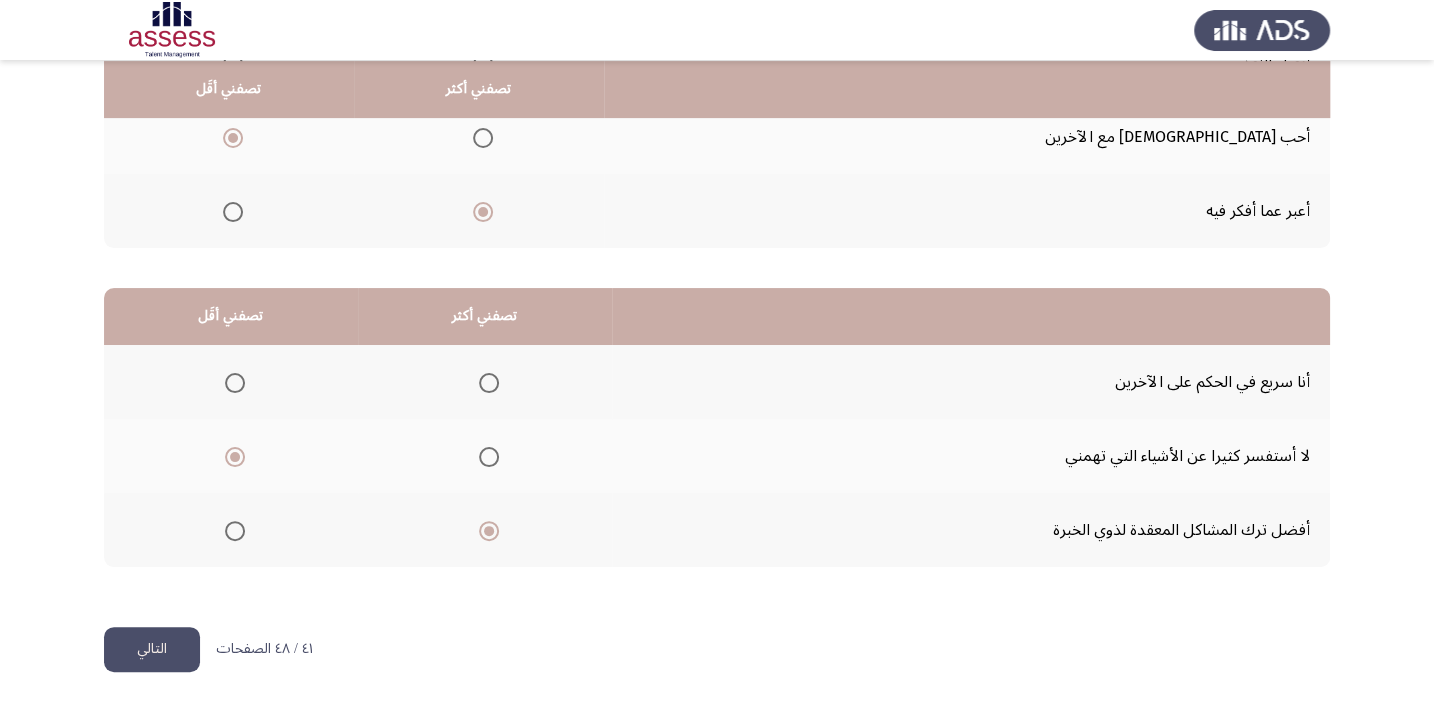 click on "التالي" 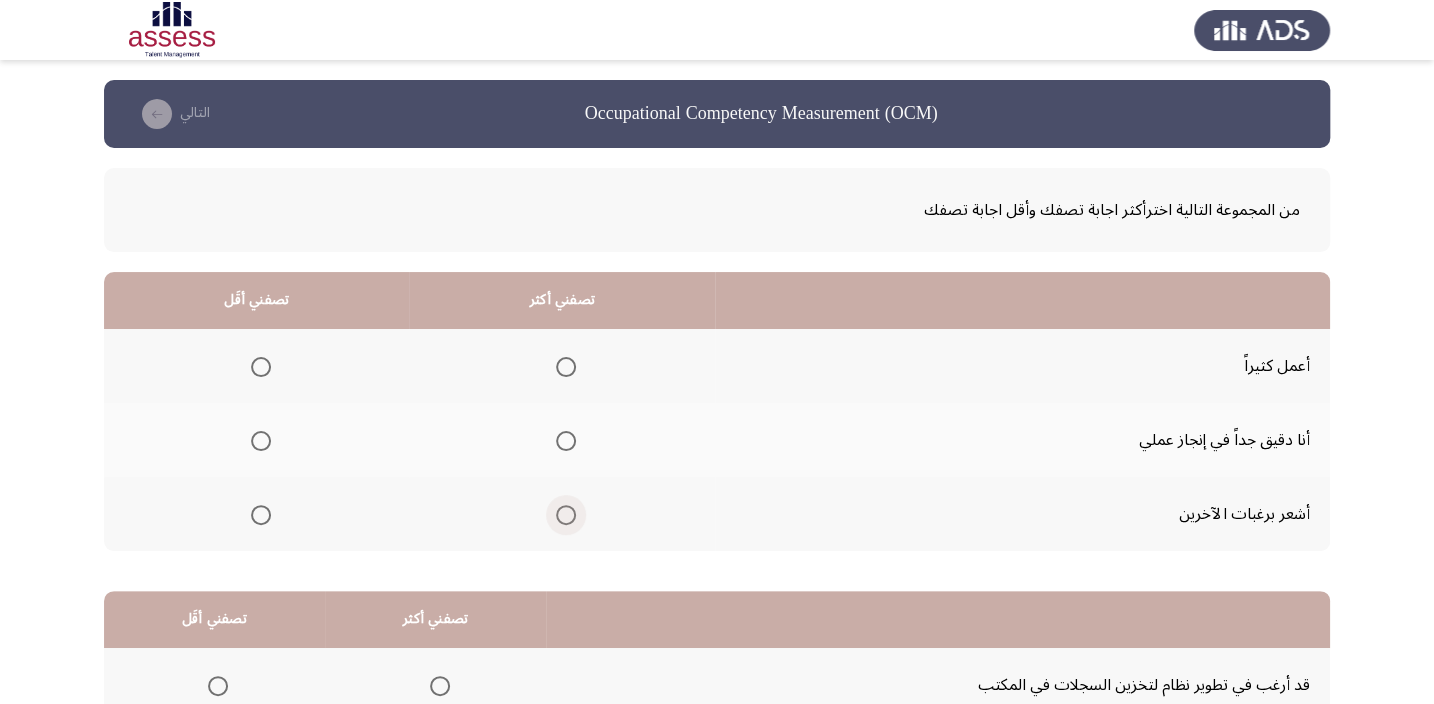 click at bounding box center (566, 515) 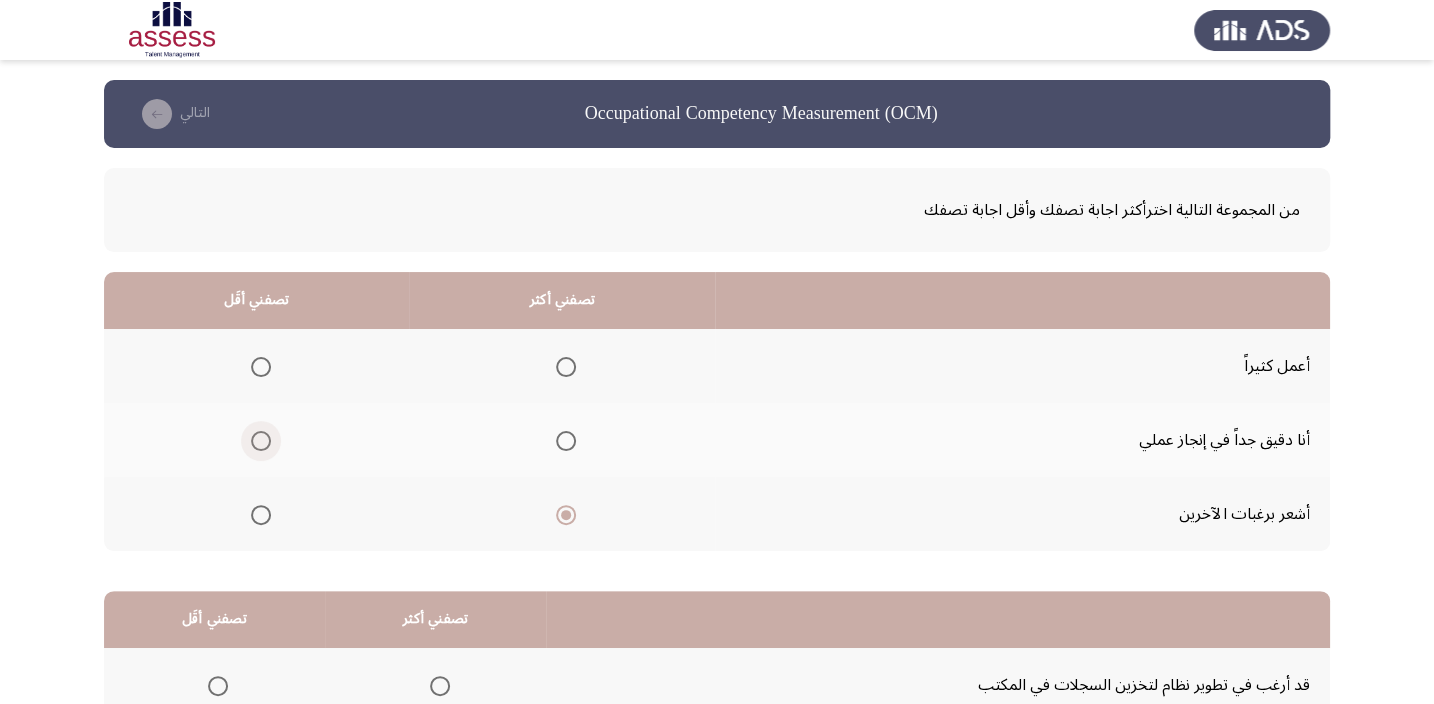 click at bounding box center (261, 441) 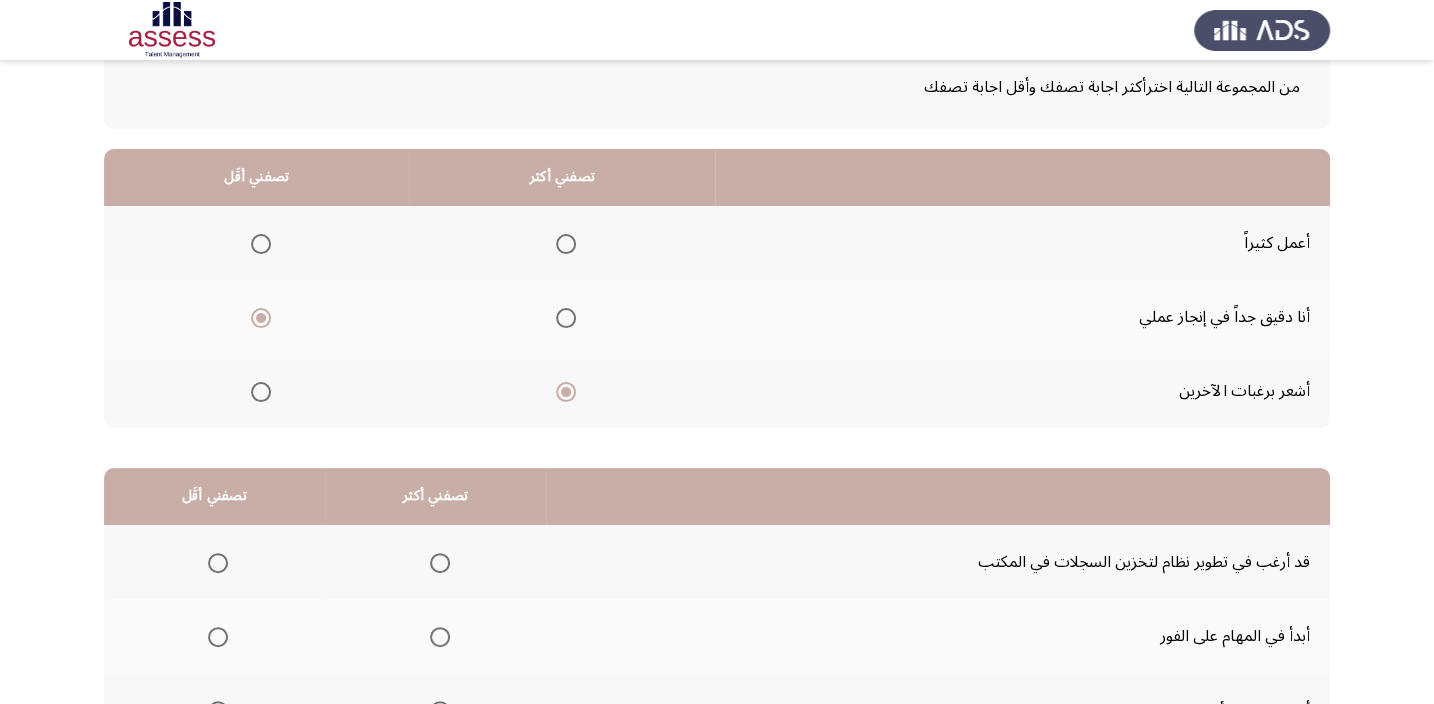 scroll, scrollTop: 303, scrollLeft: 0, axis: vertical 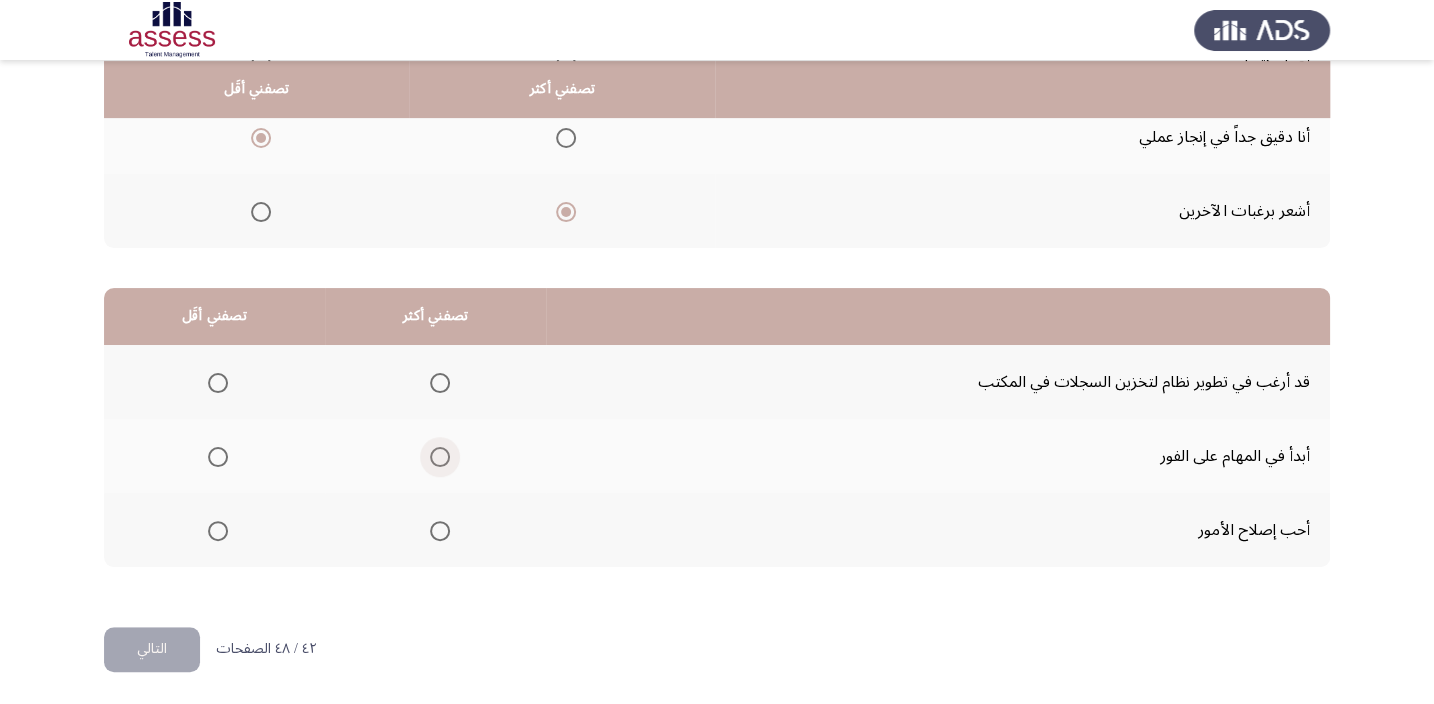 click at bounding box center [440, 457] 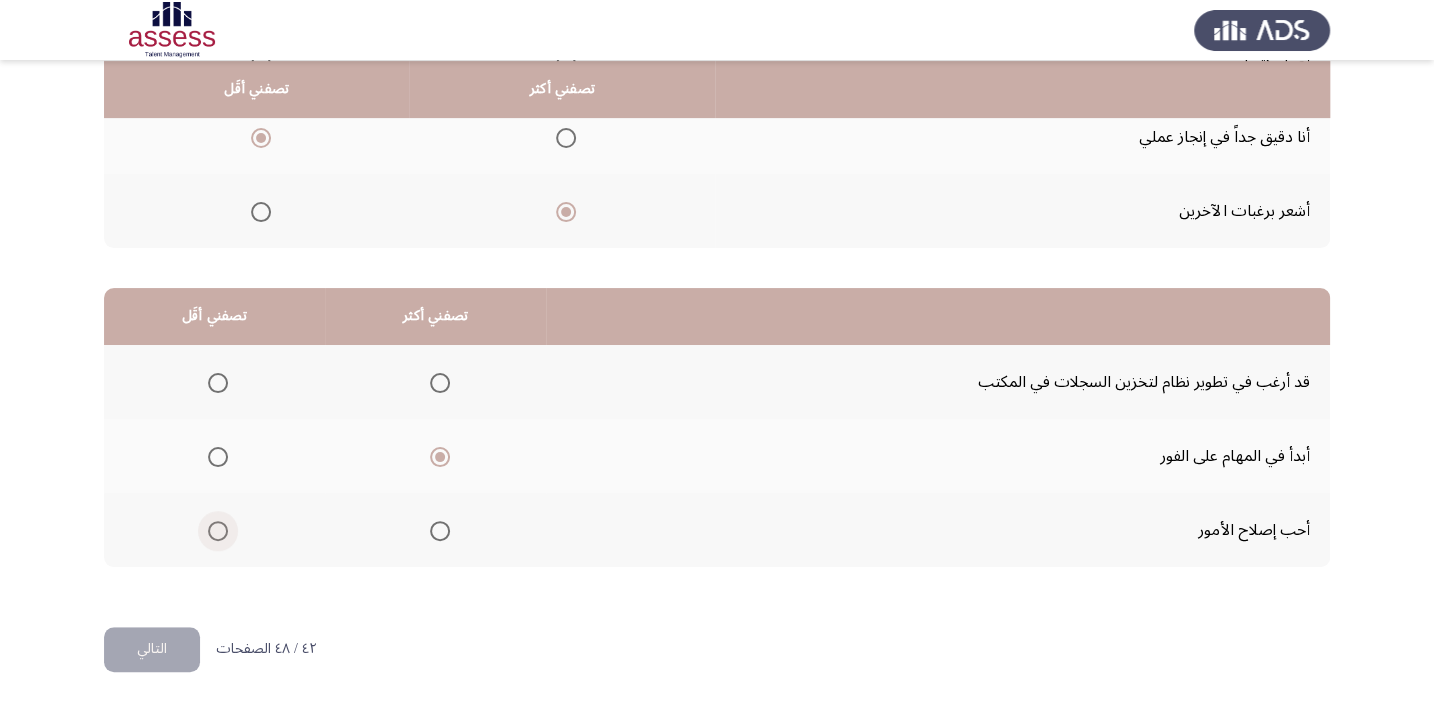 click at bounding box center (218, 531) 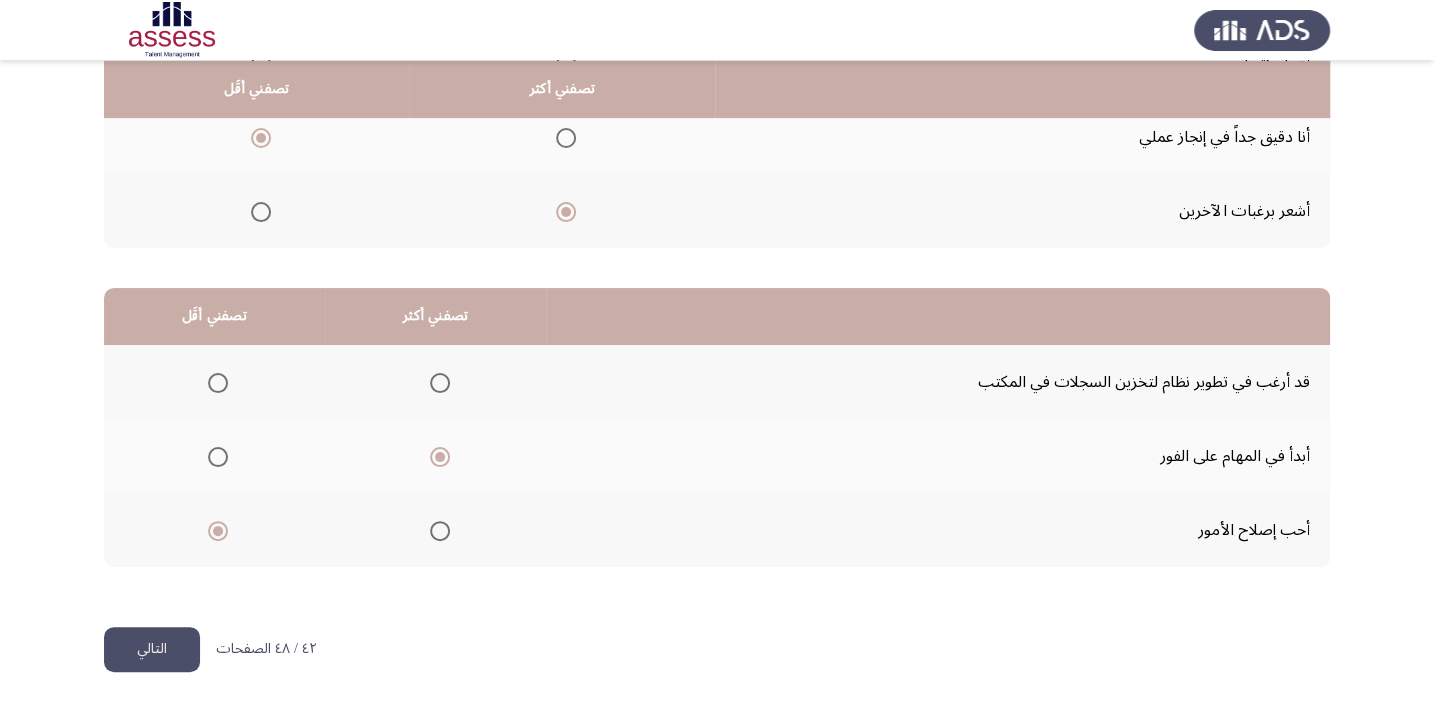 click on "التالي" 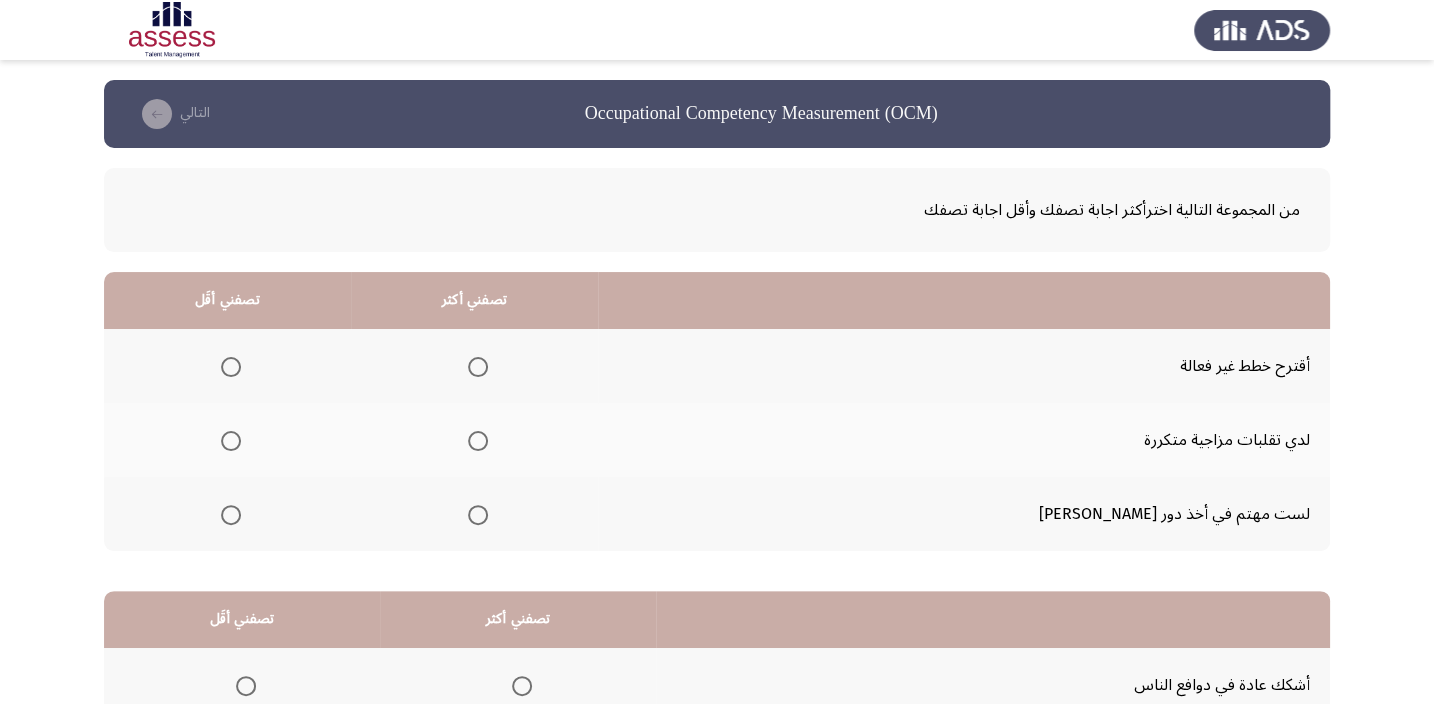 click at bounding box center (478, 441) 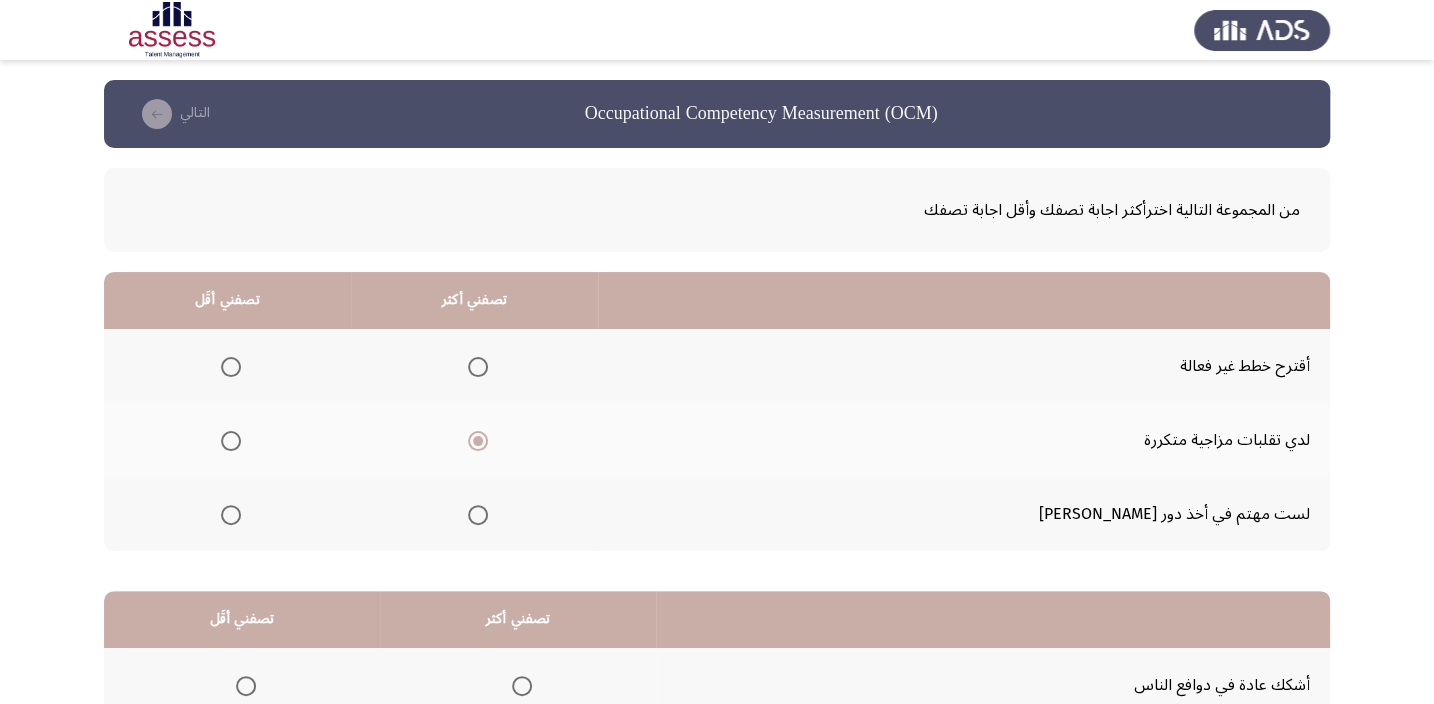 click at bounding box center (231, 515) 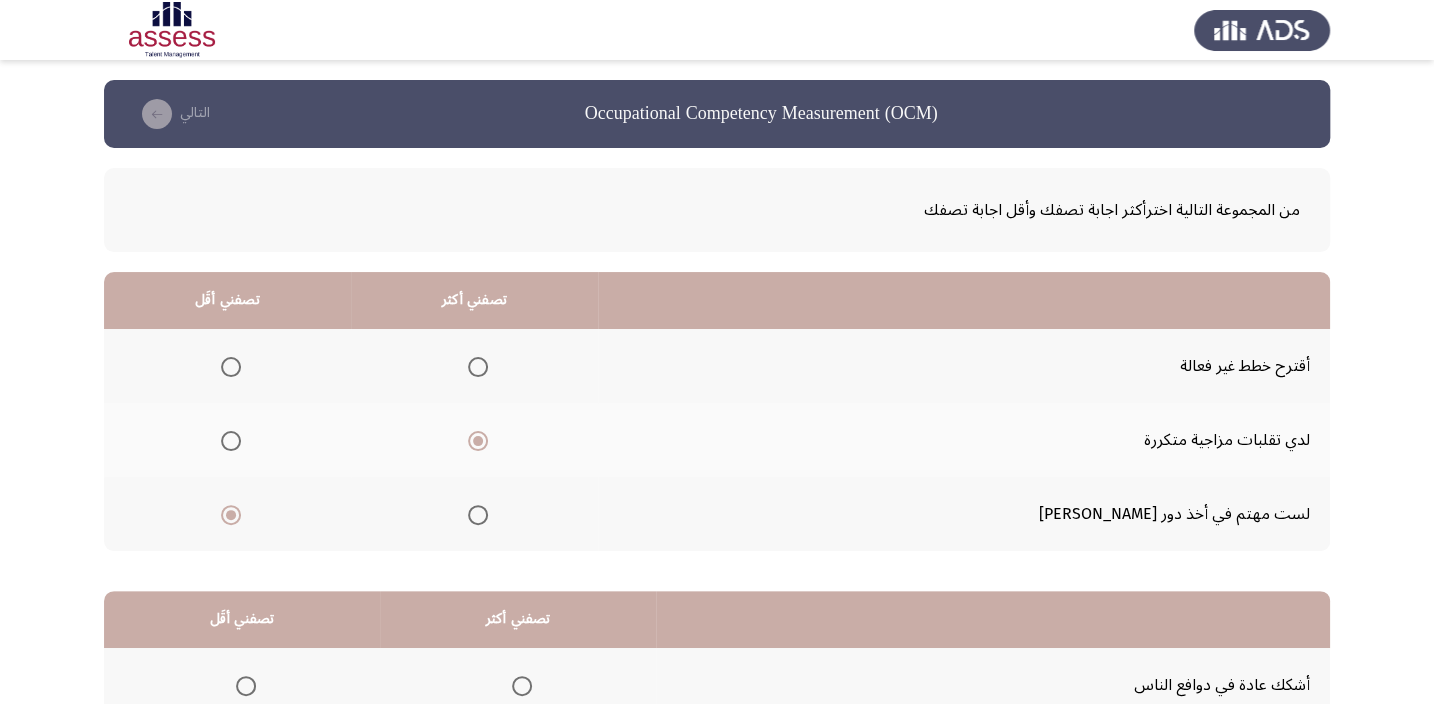 scroll, scrollTop: 303, scrollLeft: 0, axis: vertical 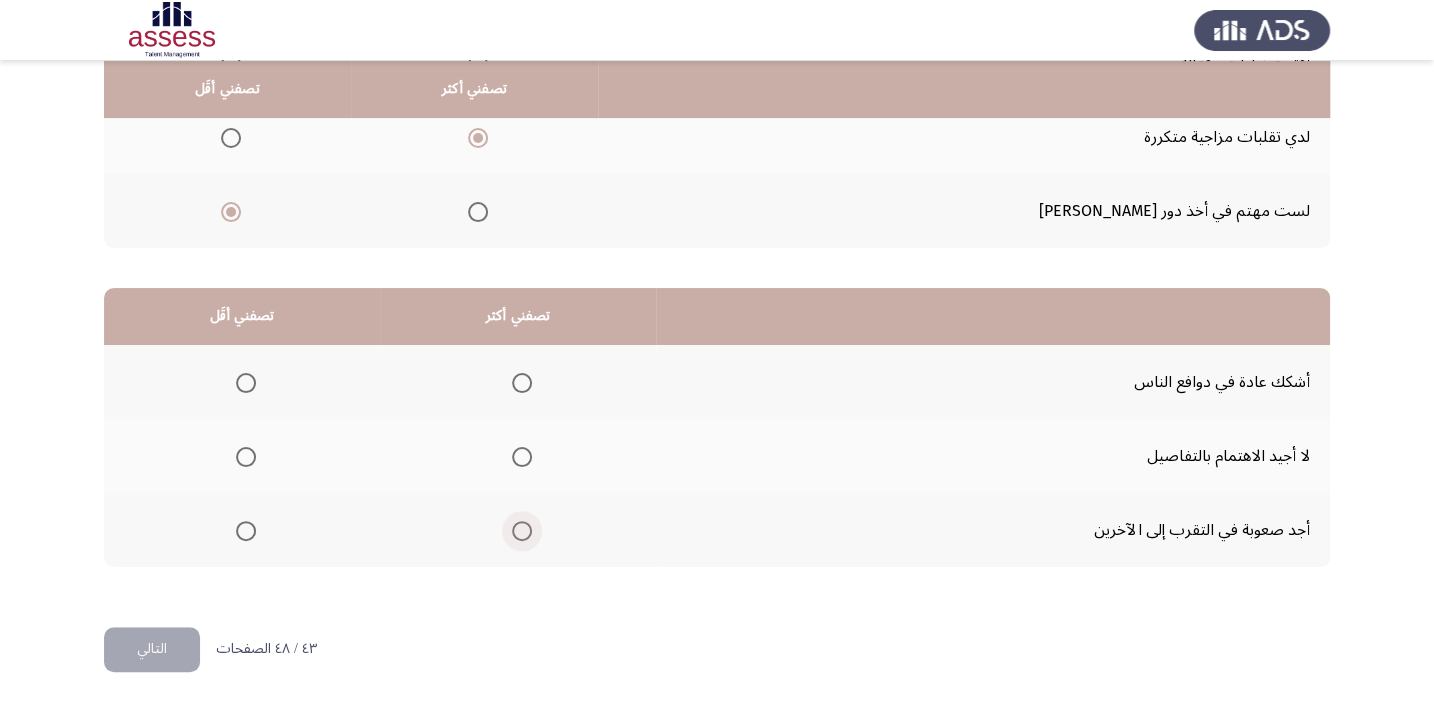 click at bounding box center [522, 531] 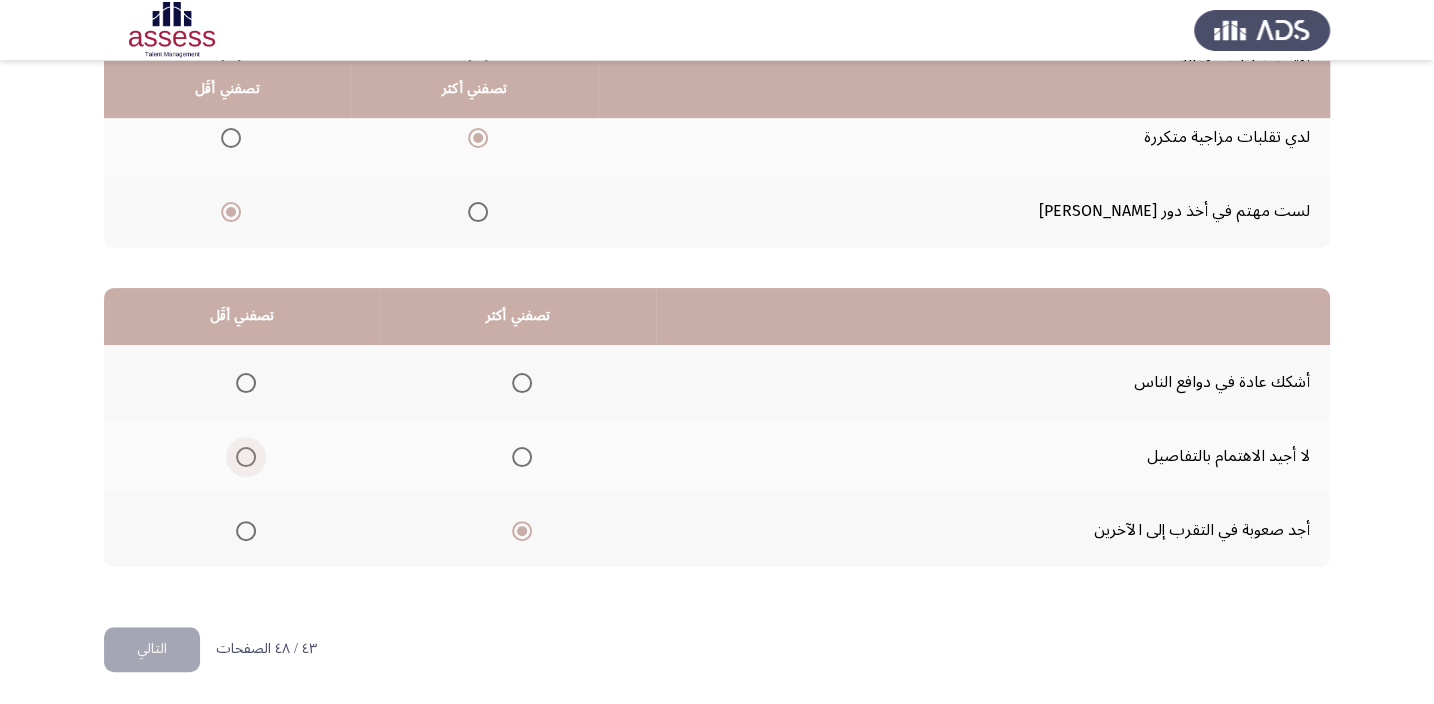 click at bounding box center [246, 457] 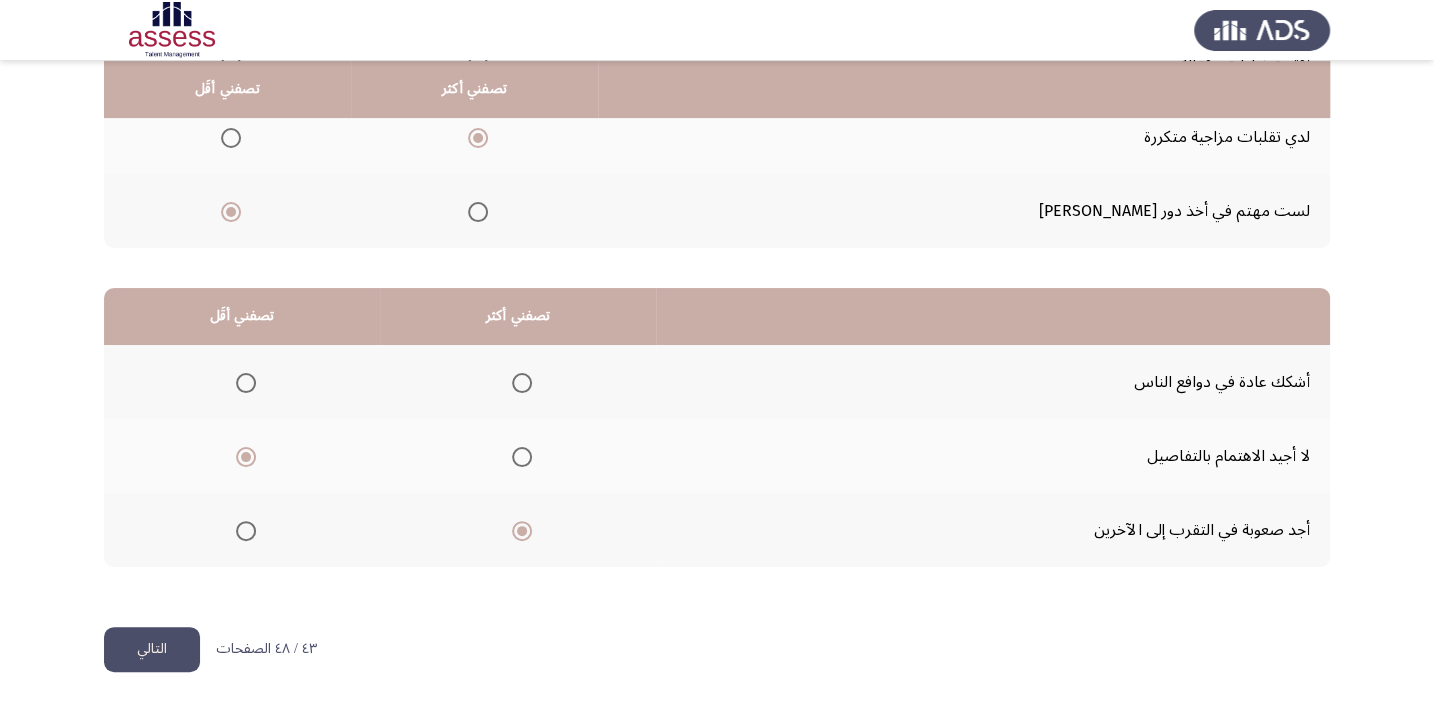 click on "التالي" 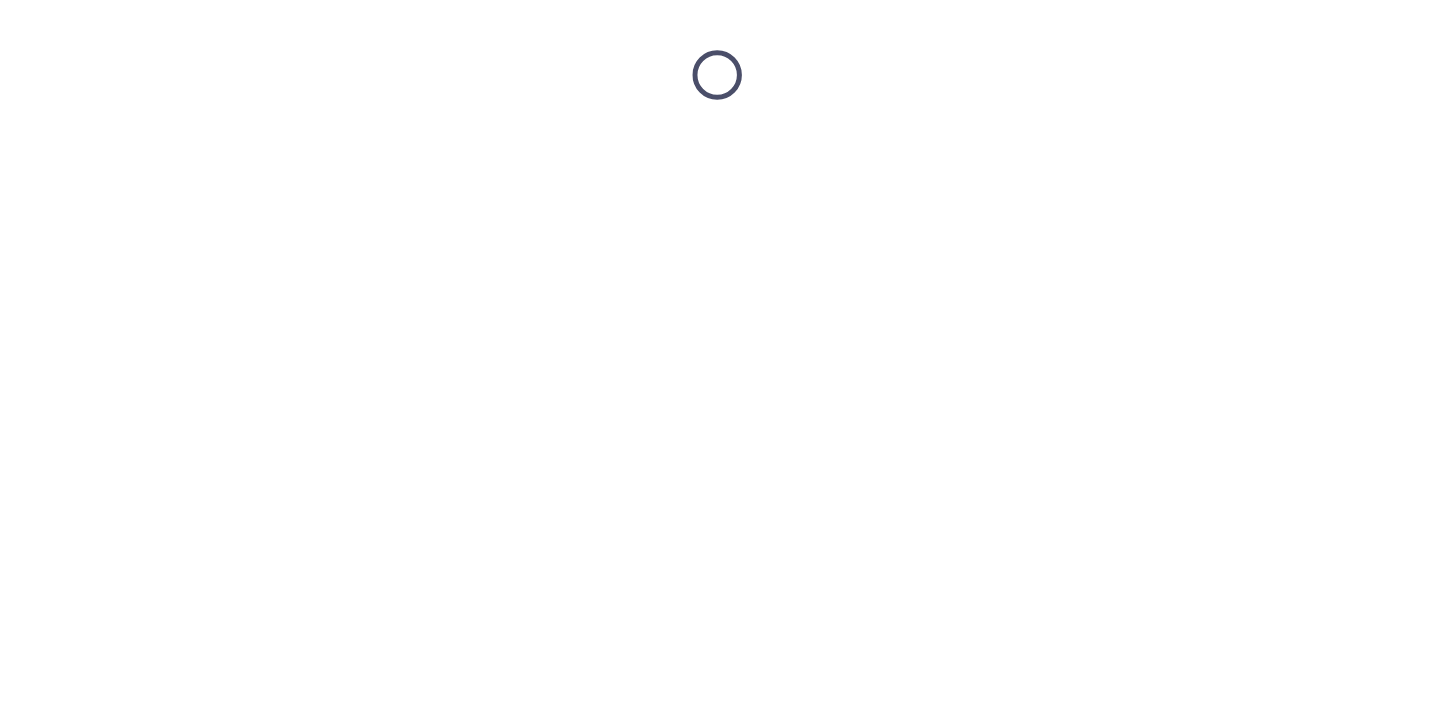 scroll, scrollTop: 0, scrollLeft: 0, axis: both 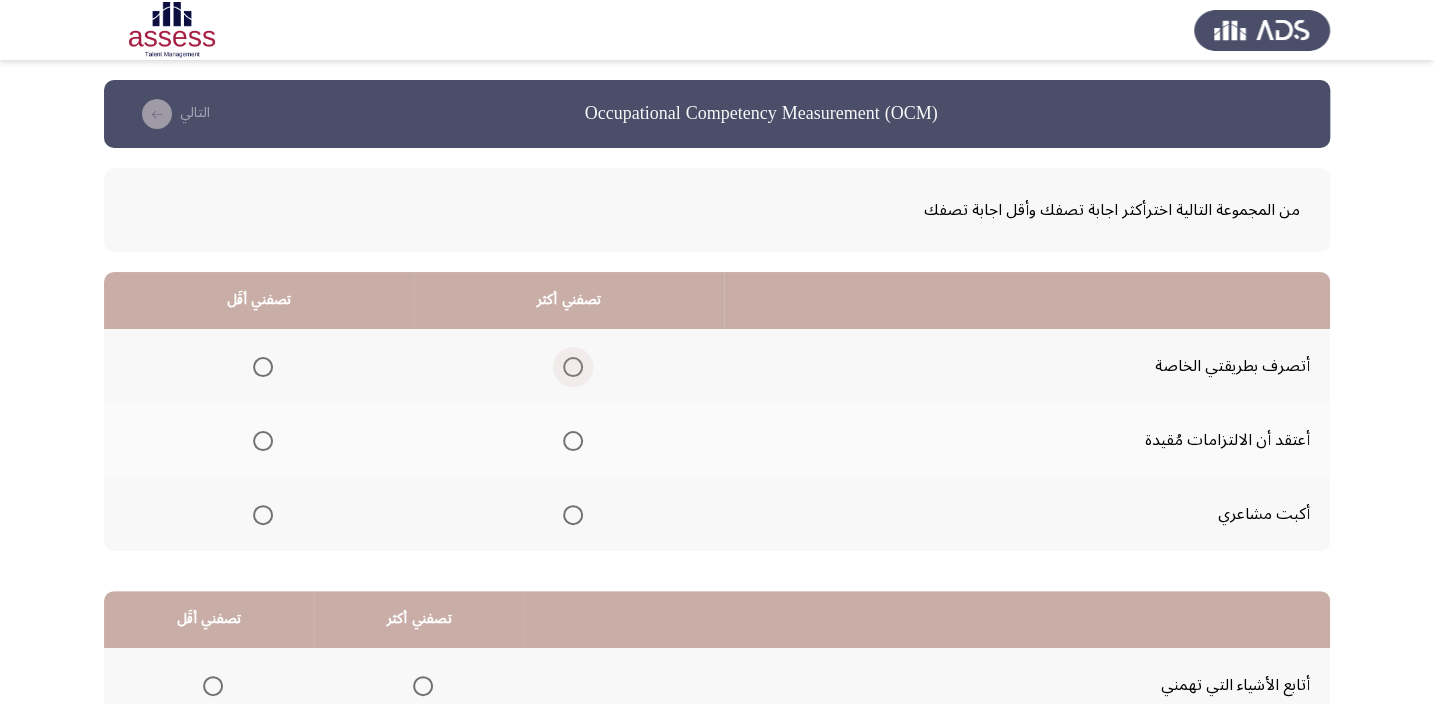 click at bounding box center [573, 367] 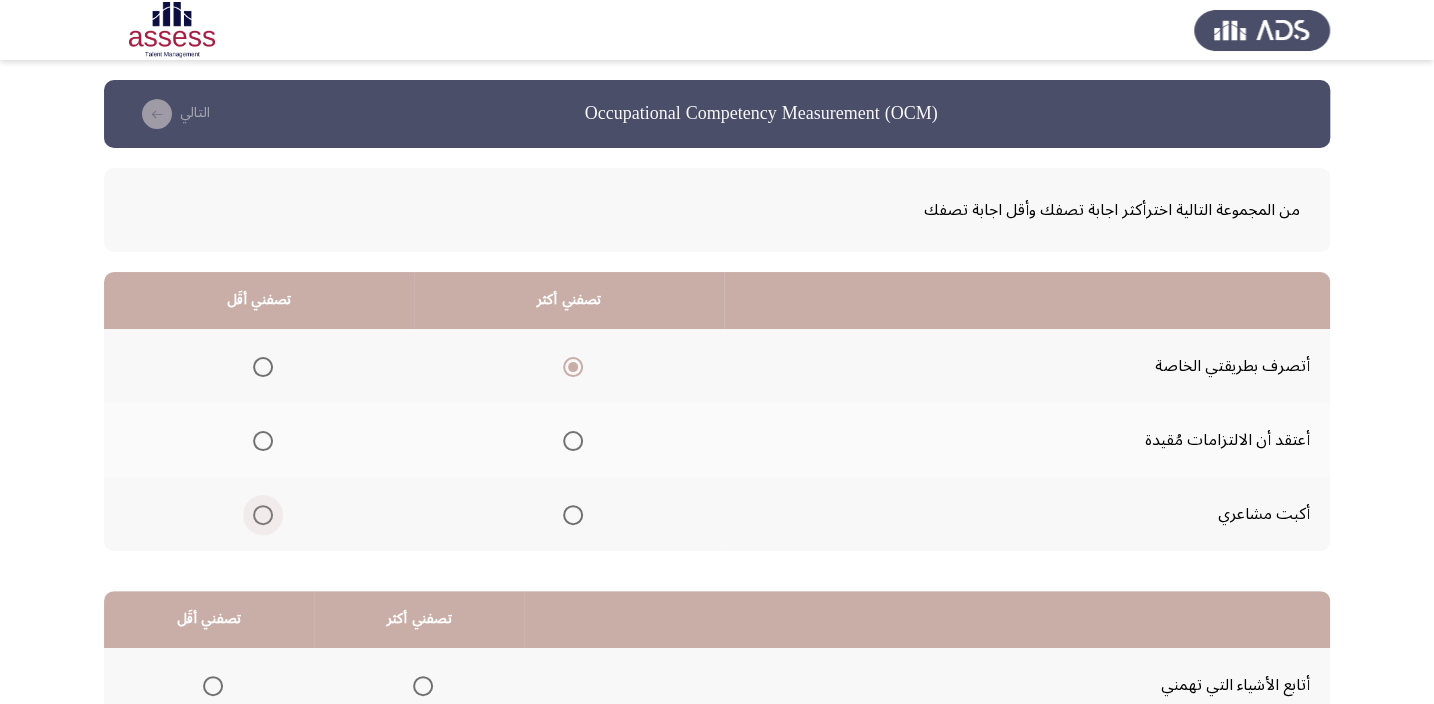 click at bounding box center (263, 515) 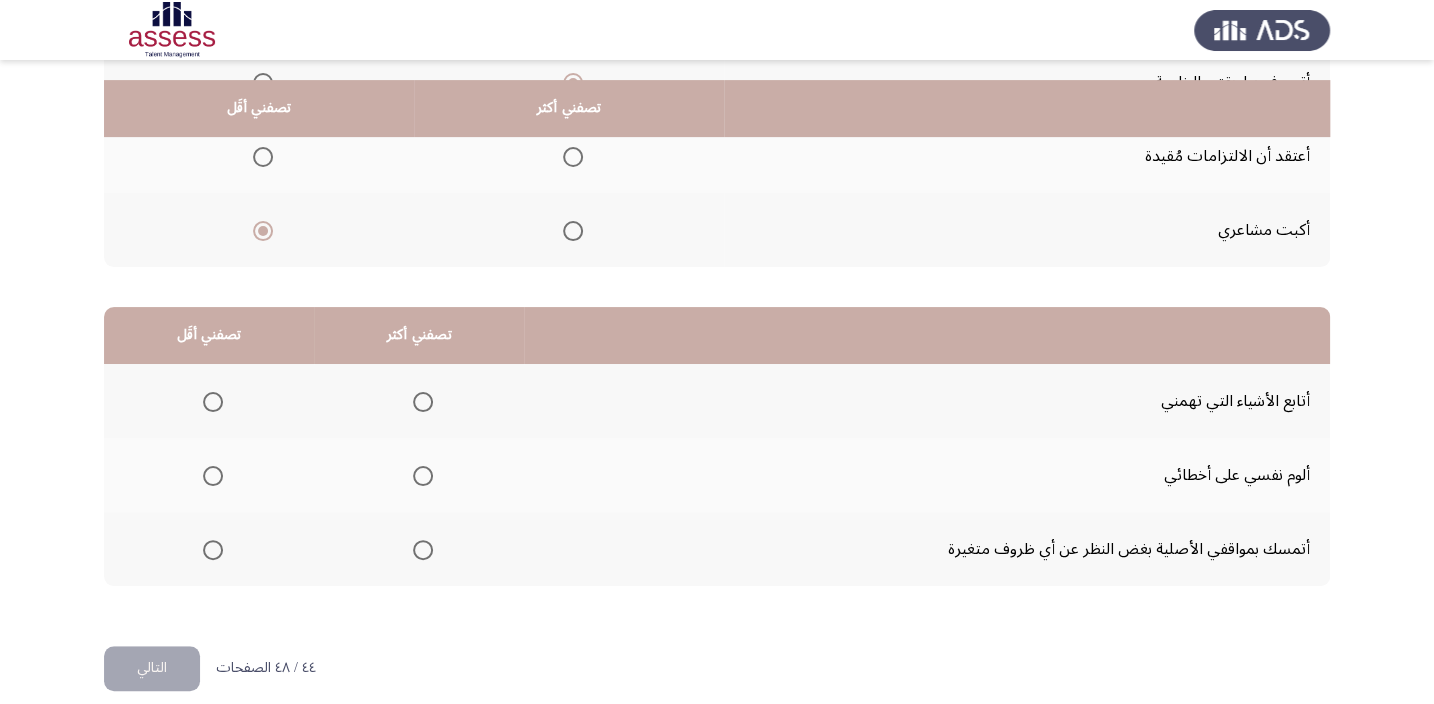 scroll, scrollTop: 303, scrollLeft: 0, axis: vertical 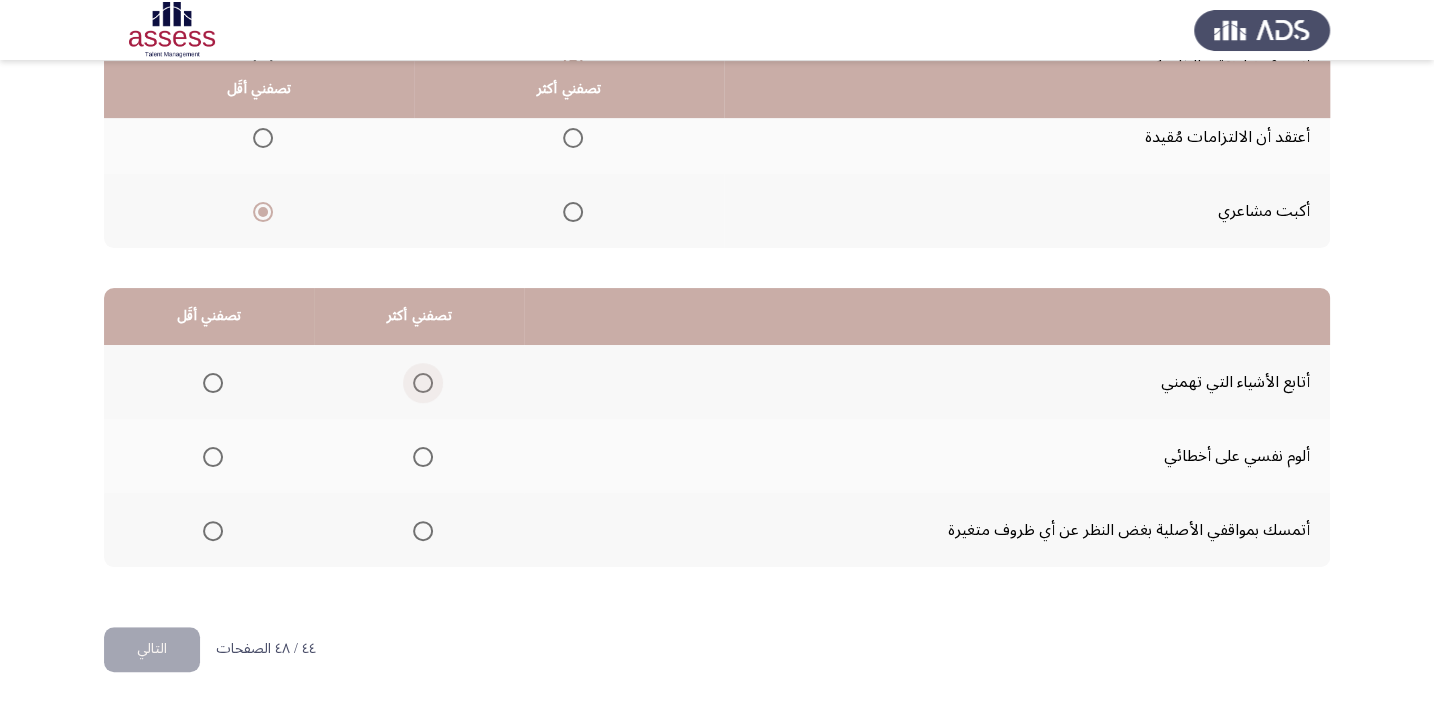 click at bounding box center (423, 383) 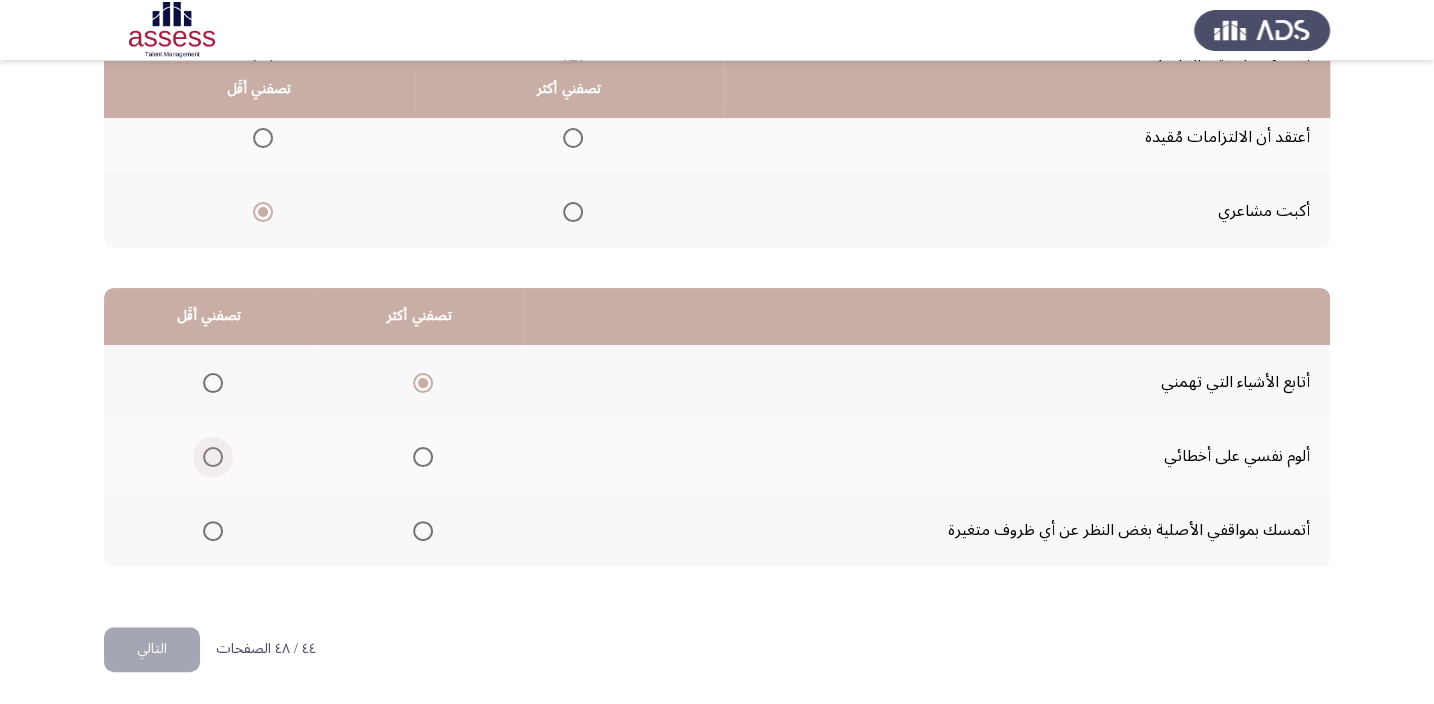 click at bounding box center (213, 457) 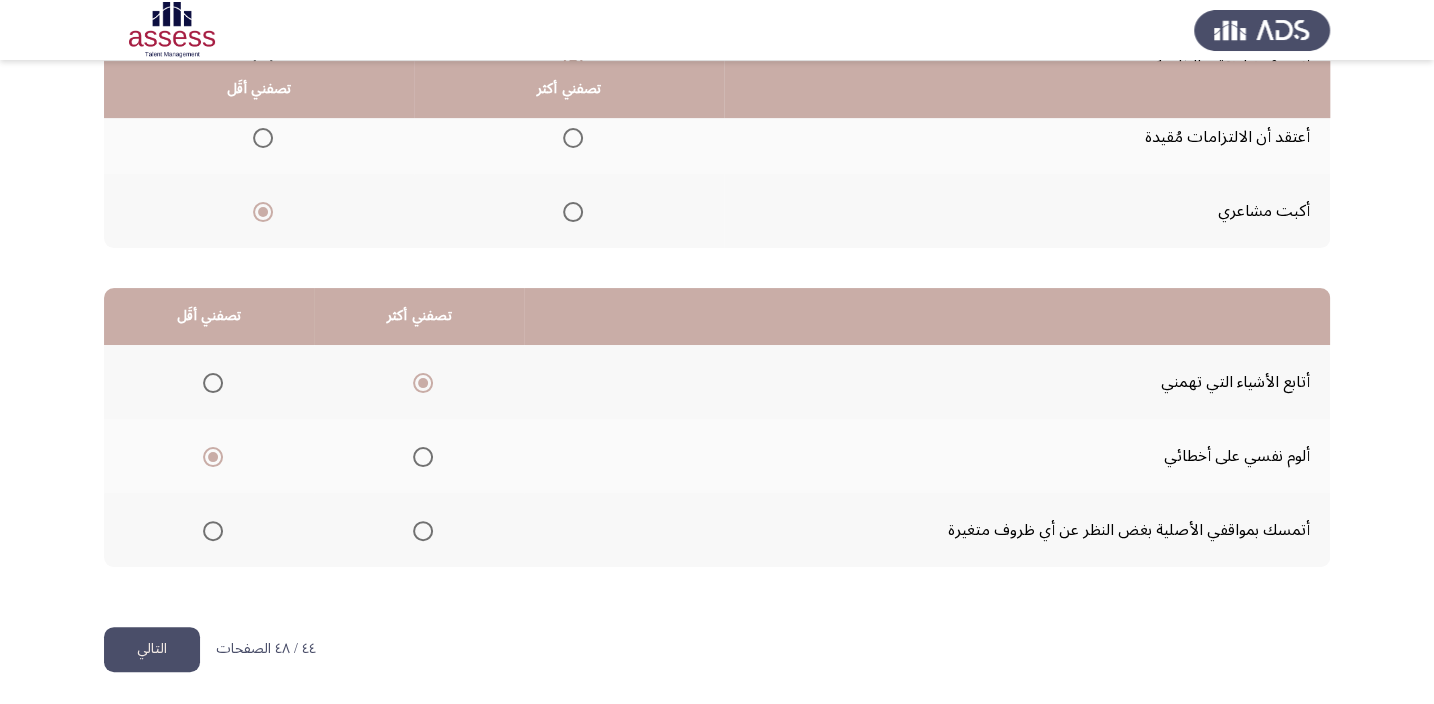 click on "التالي" 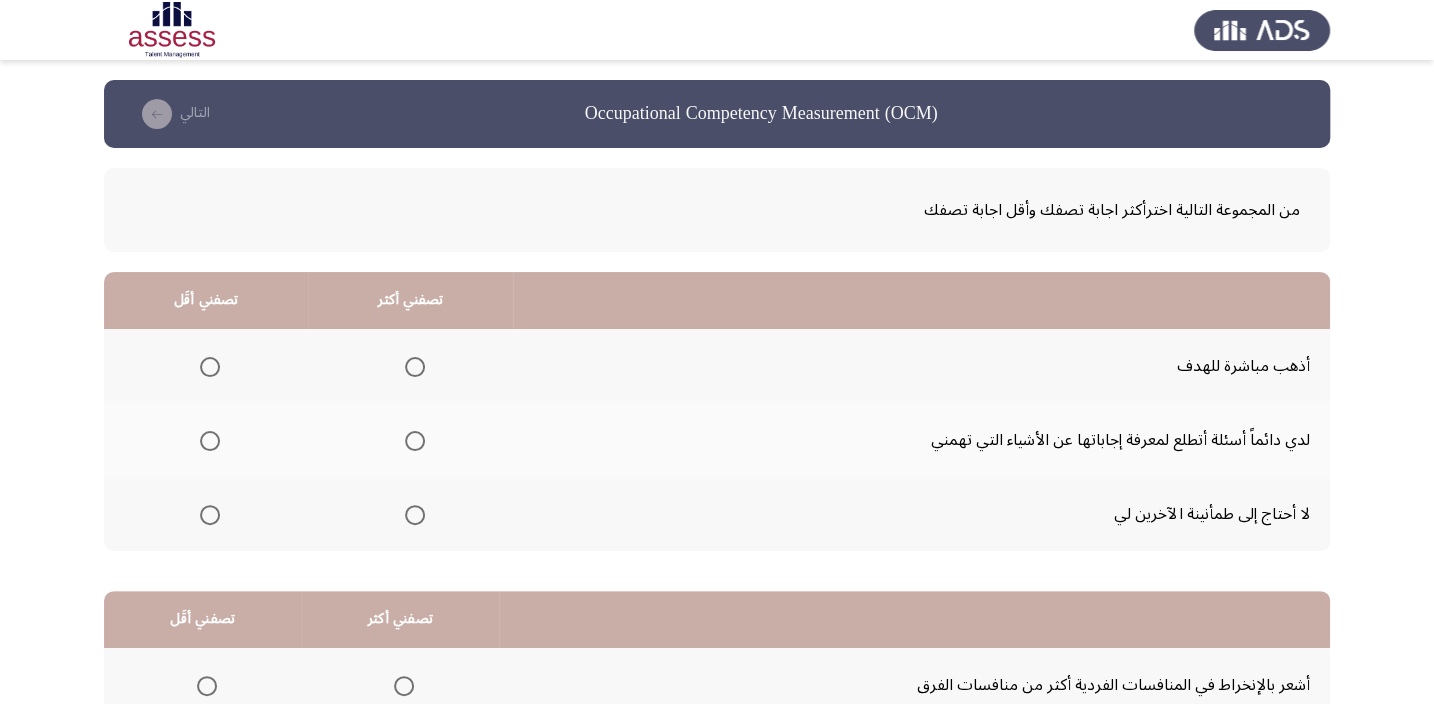 click at bounding box center (415, 441) 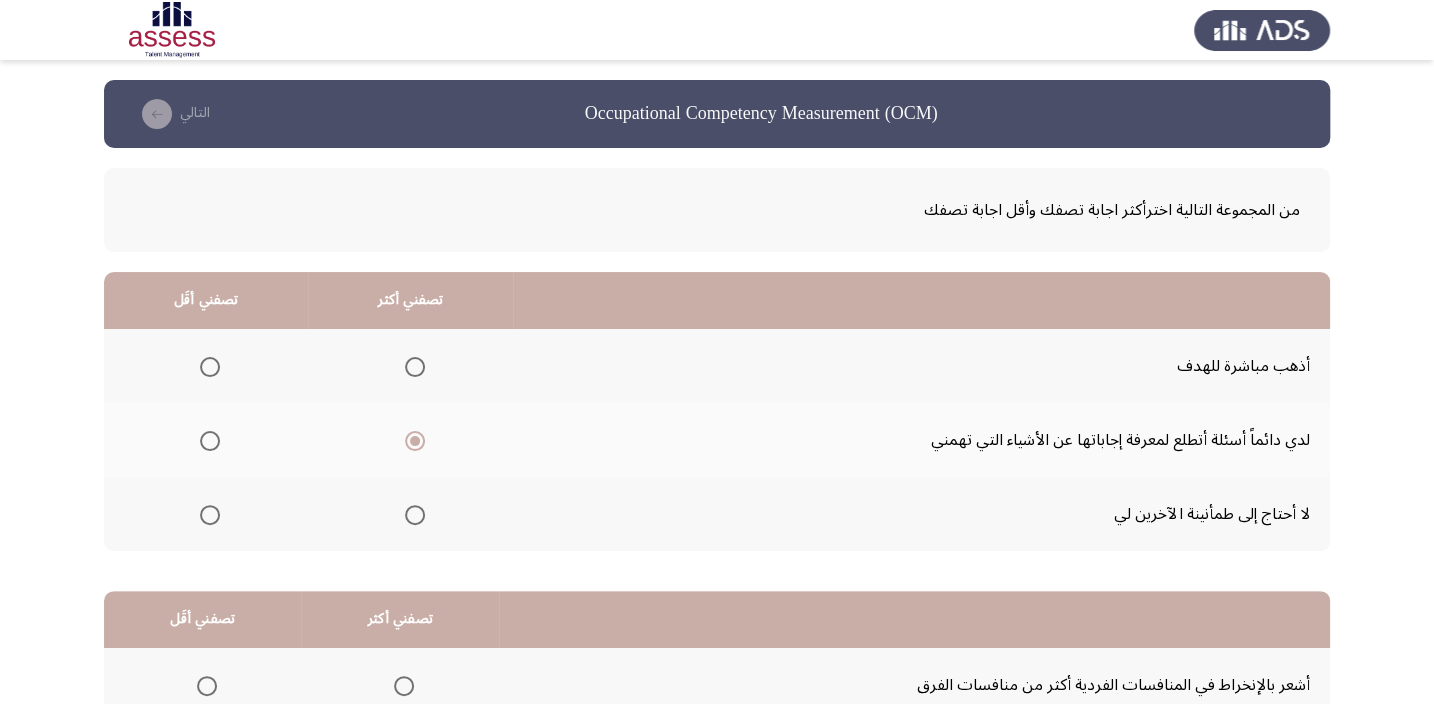 click at bounding box center [210, 515] 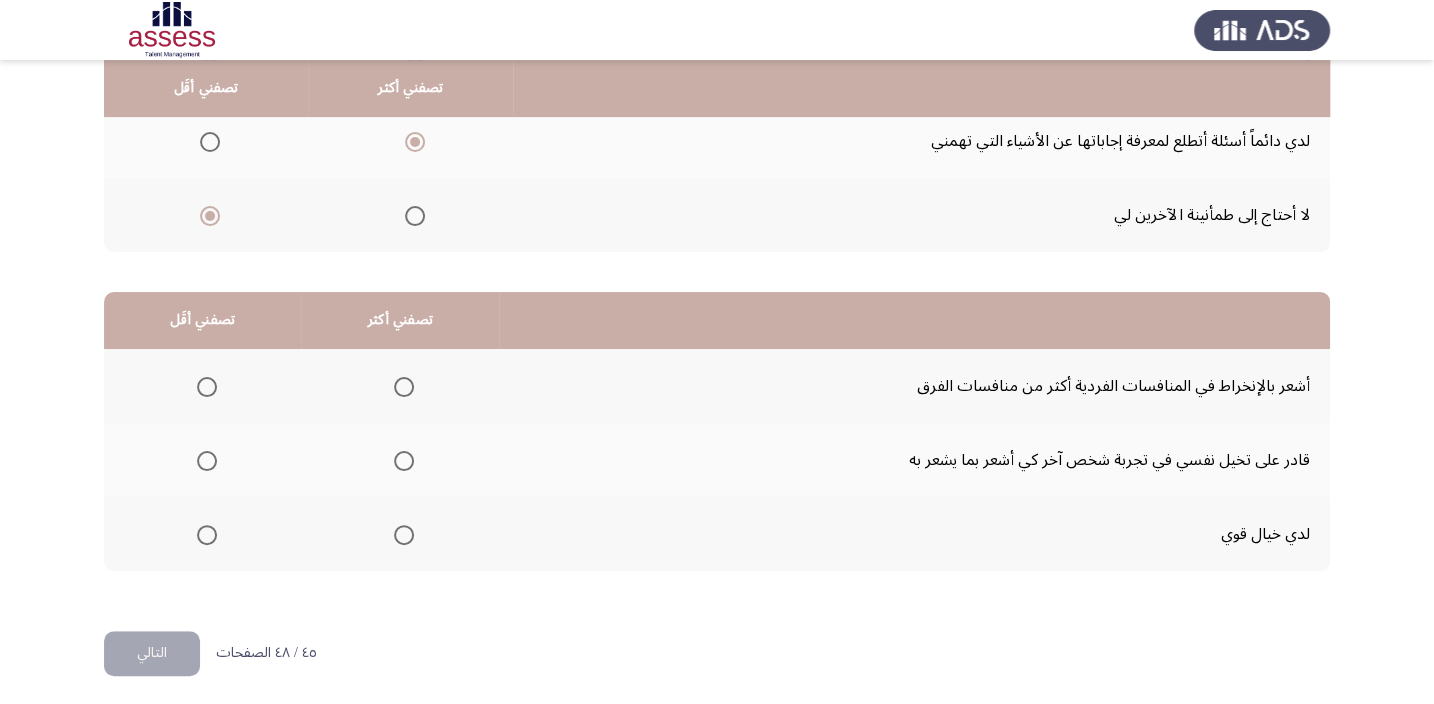 scroll, scrollTop: 303, scrollLeft: 0, axis: vertical 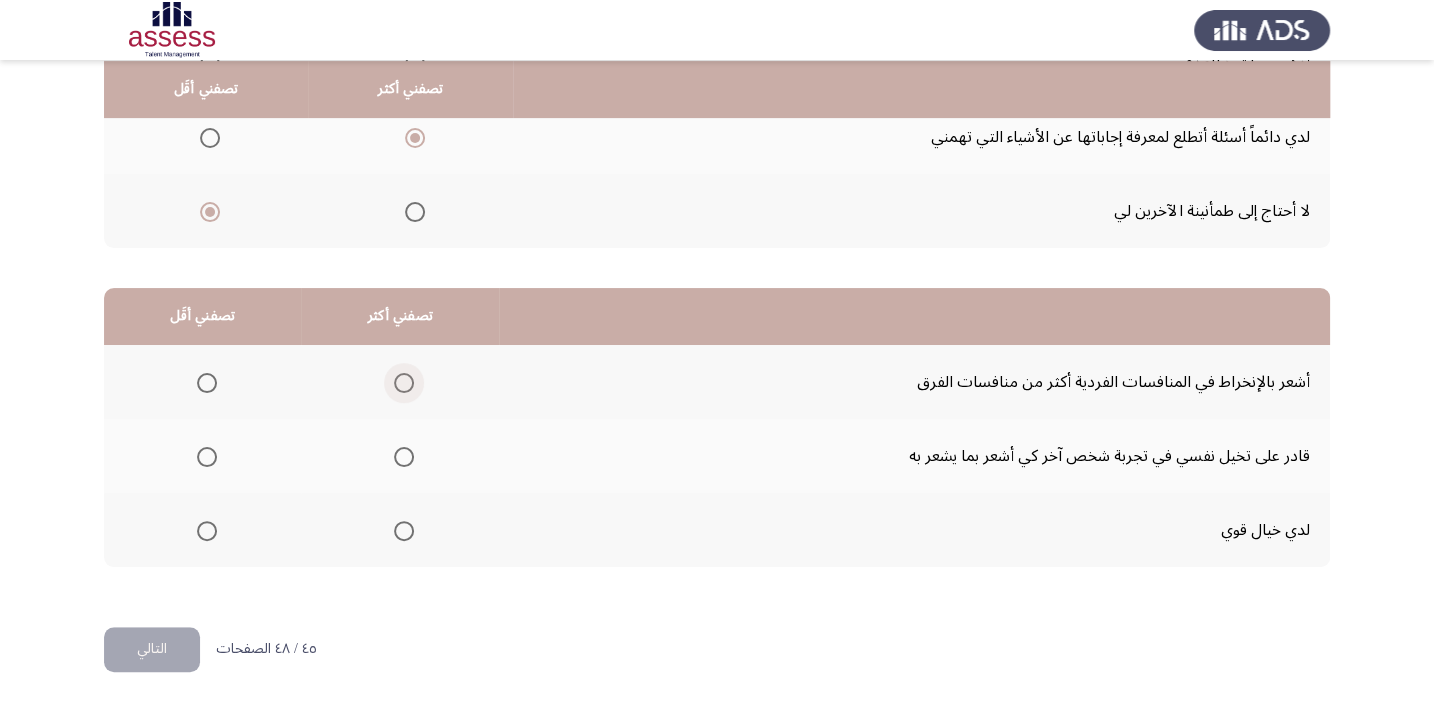 click at bounding box center (404, 383) 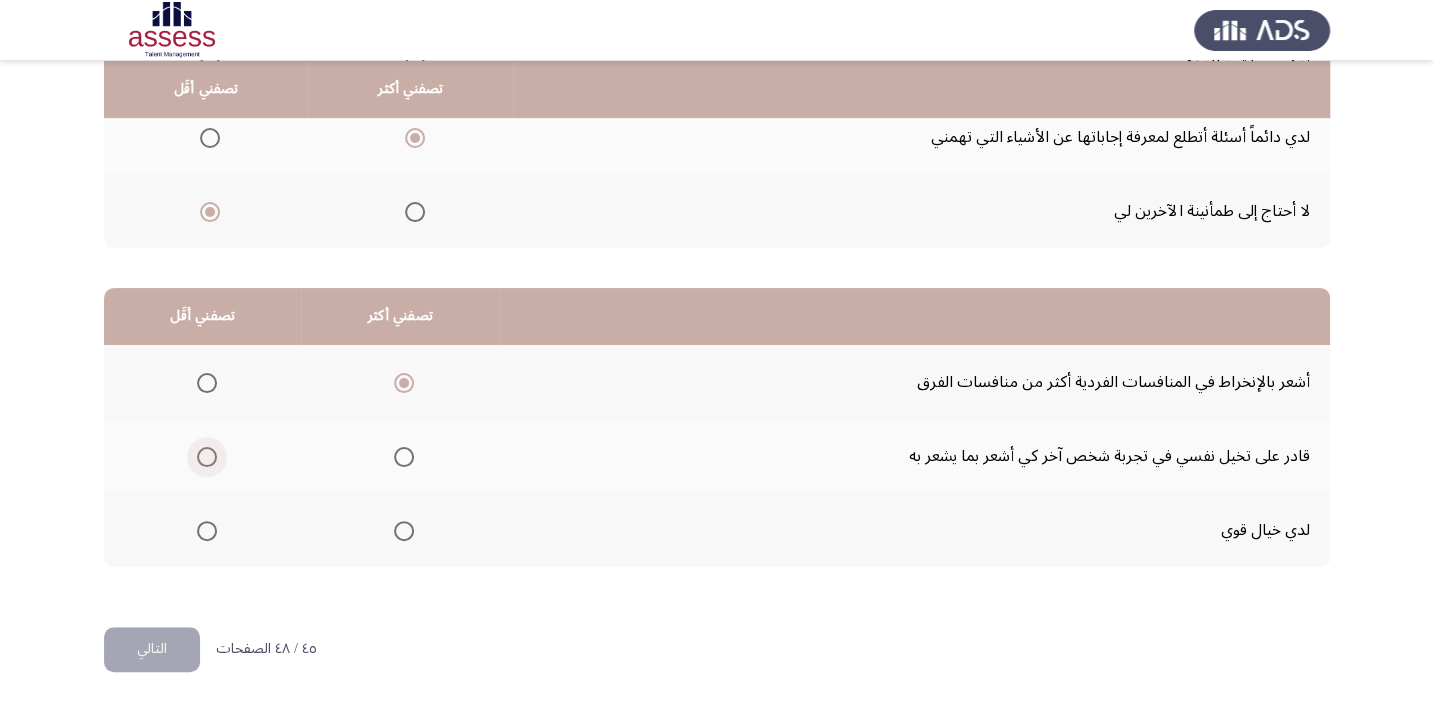 drag, startPoint x: 210, startPoint y: 449, endPoint x: 154, endPoint y: 512, distance: 84.29116 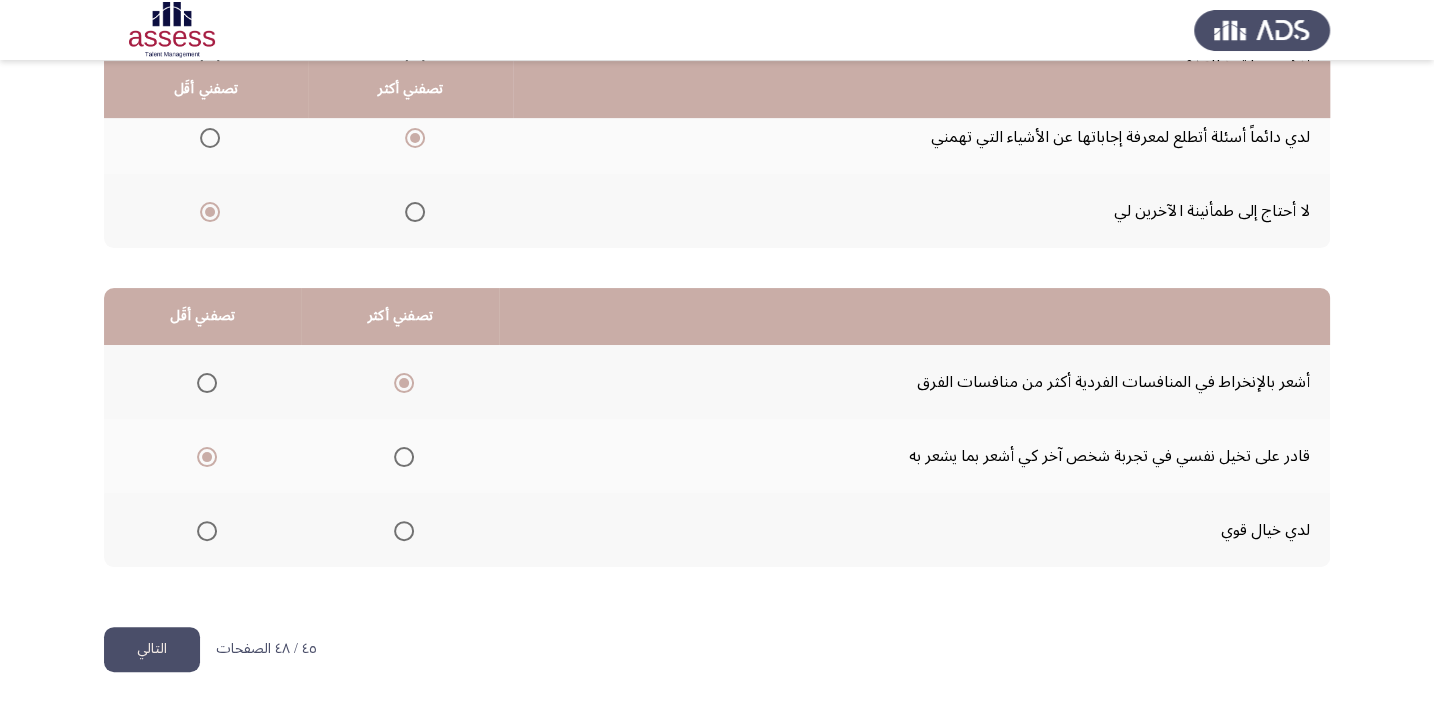 click on "التالي" 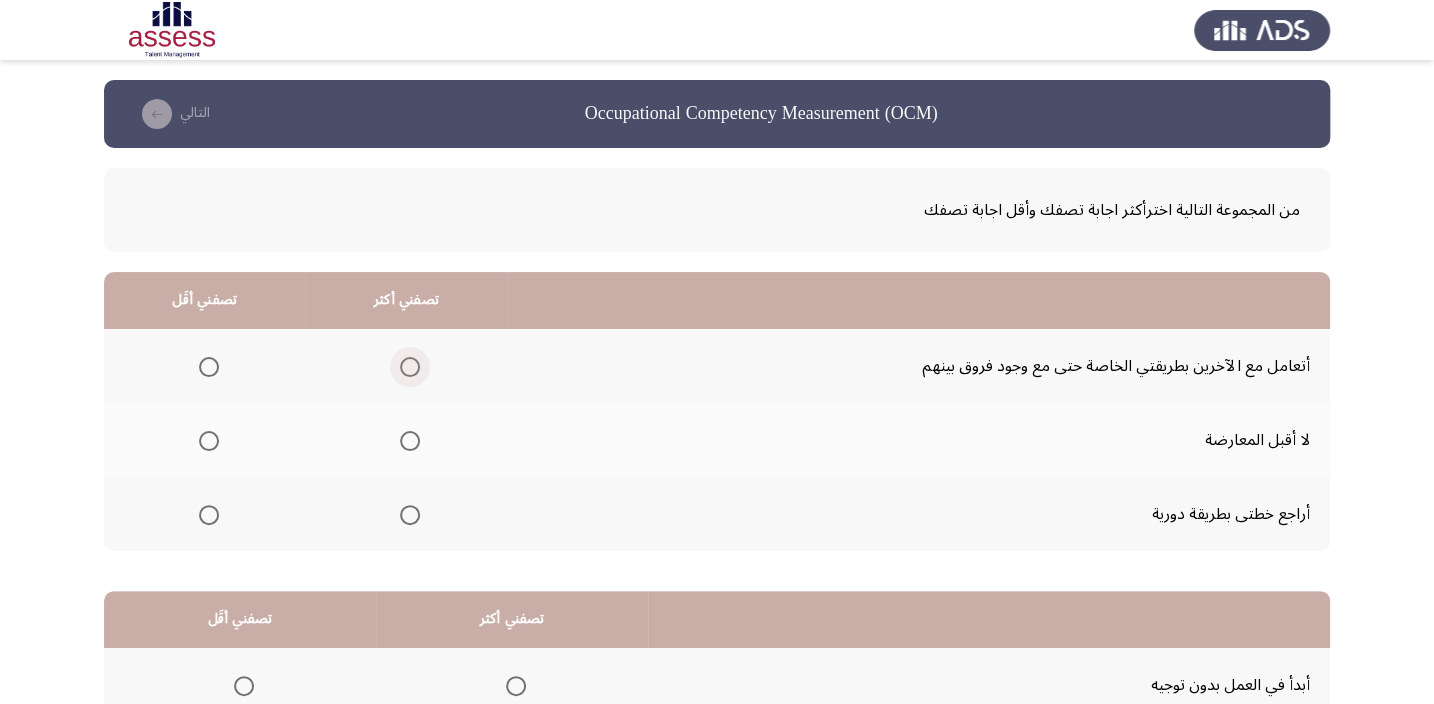 click at bounding box center [410, 367] 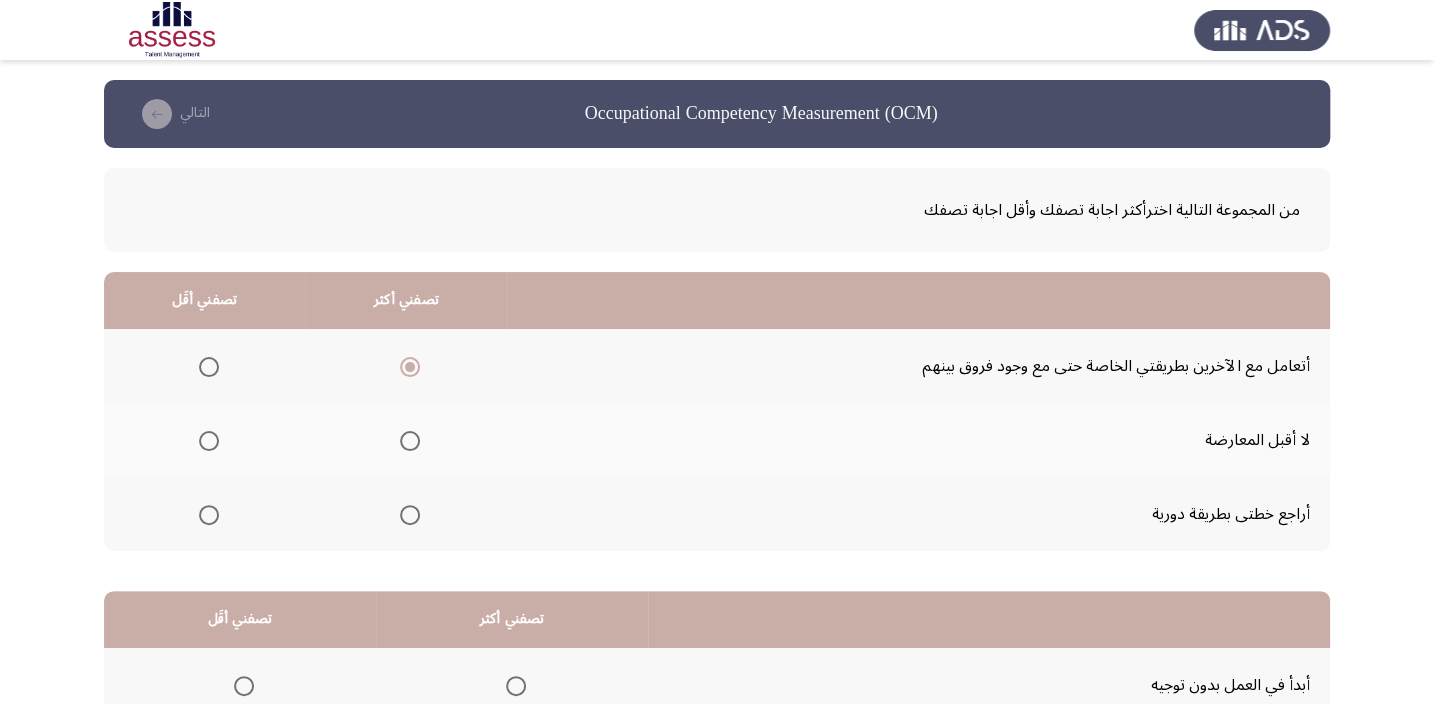 click at bounding box center [209, 441] 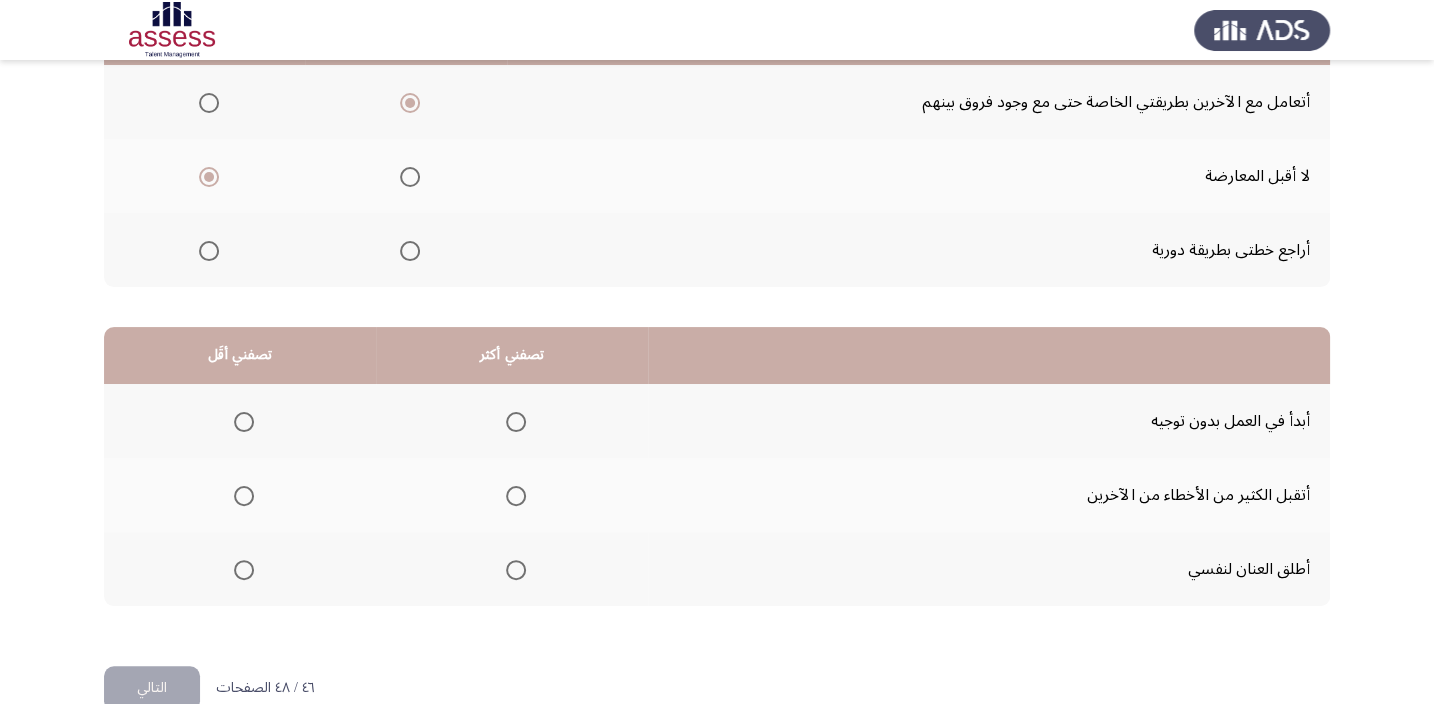 scroll, scrollTop: 272, scrollLeft: 0, axis: vertical 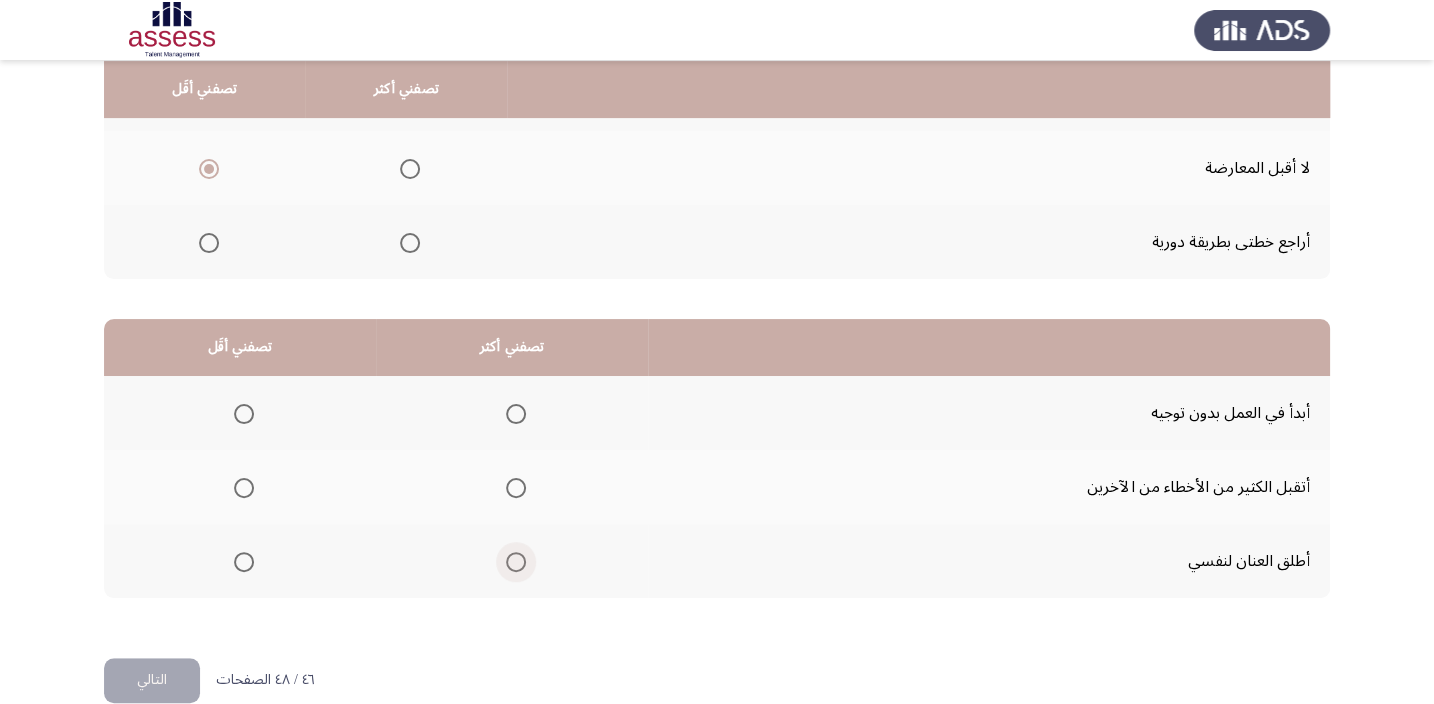 click at bounding box center [516, 562] 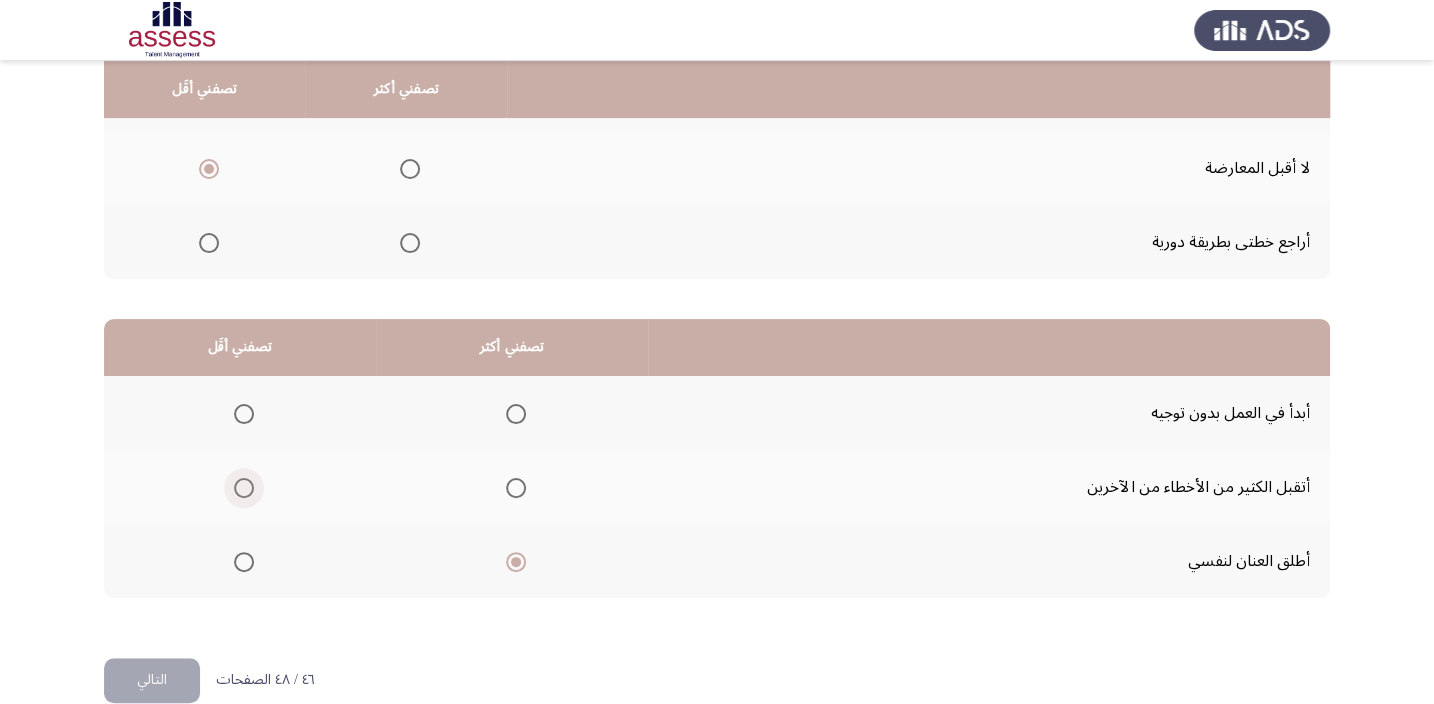 click at bounding box center [244, 488] 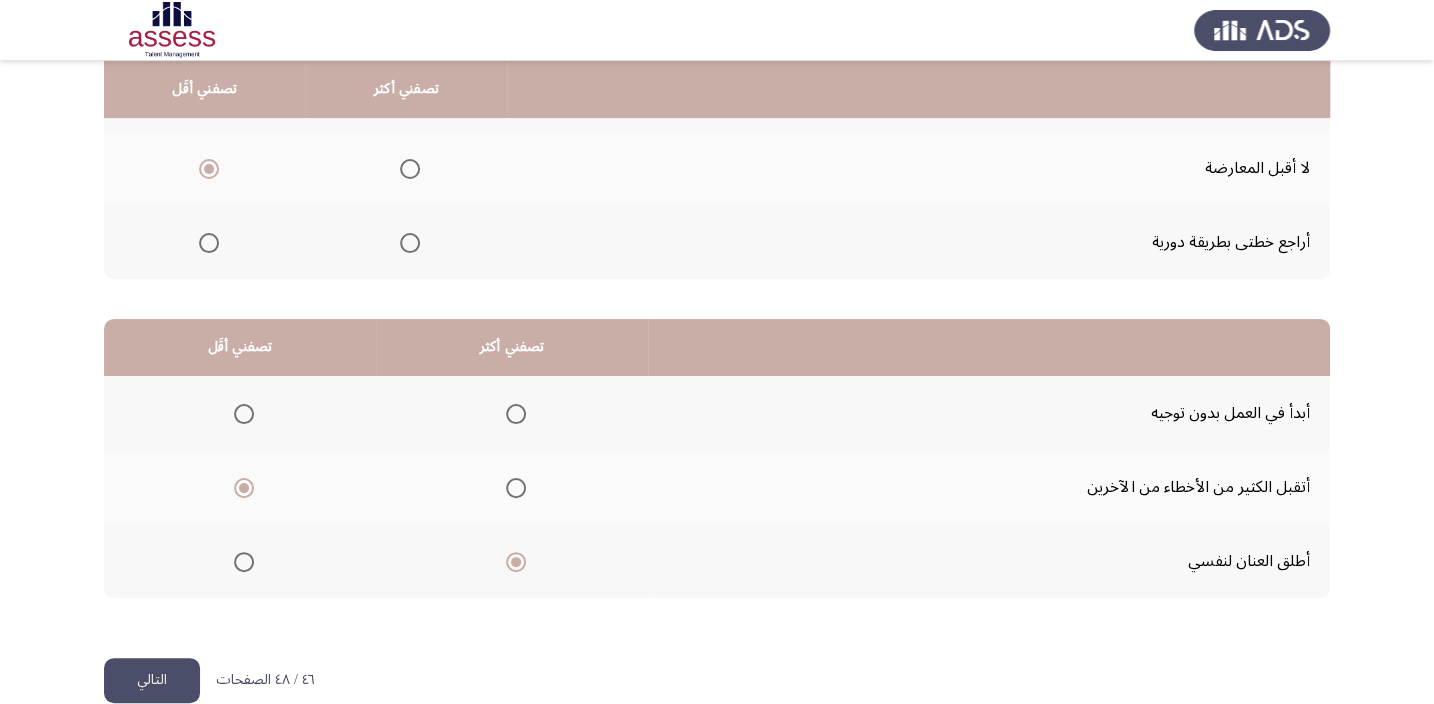 click on "التالي" 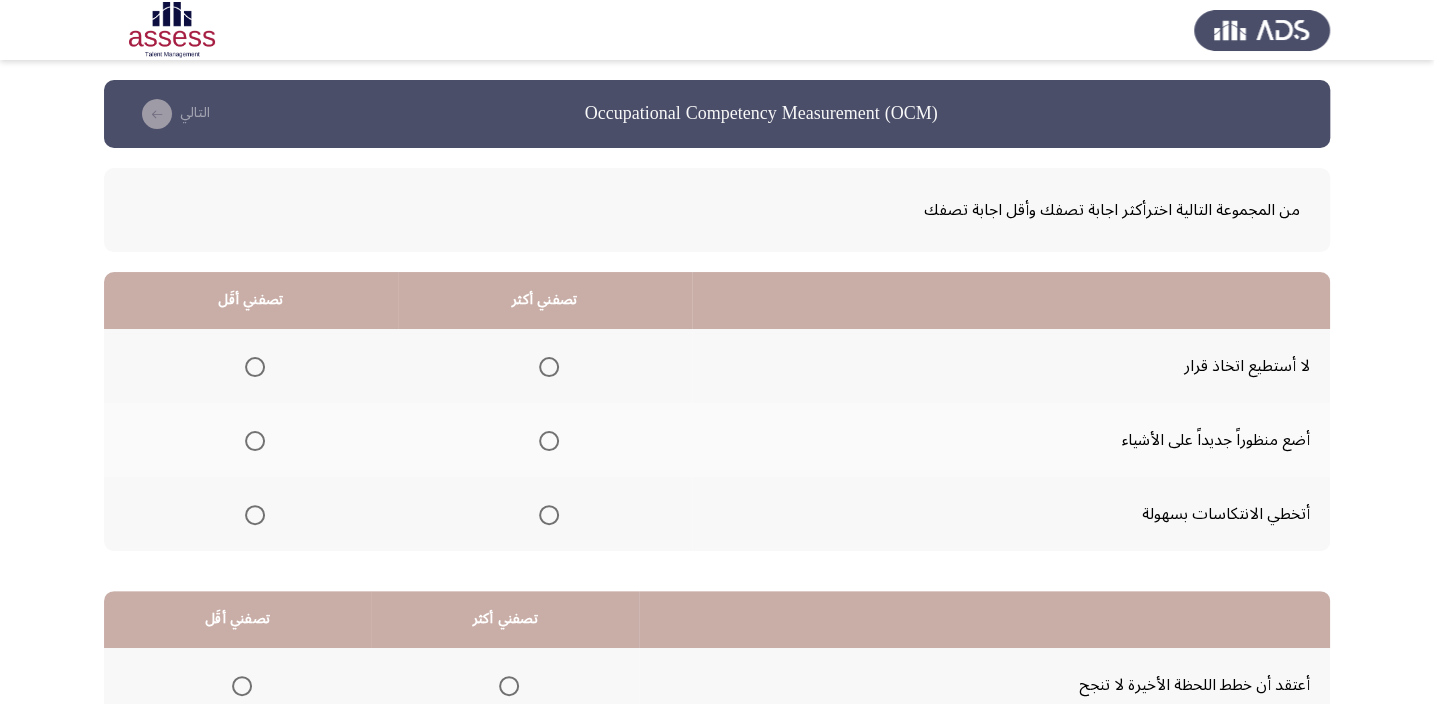 click at bounding box center [549, 441] 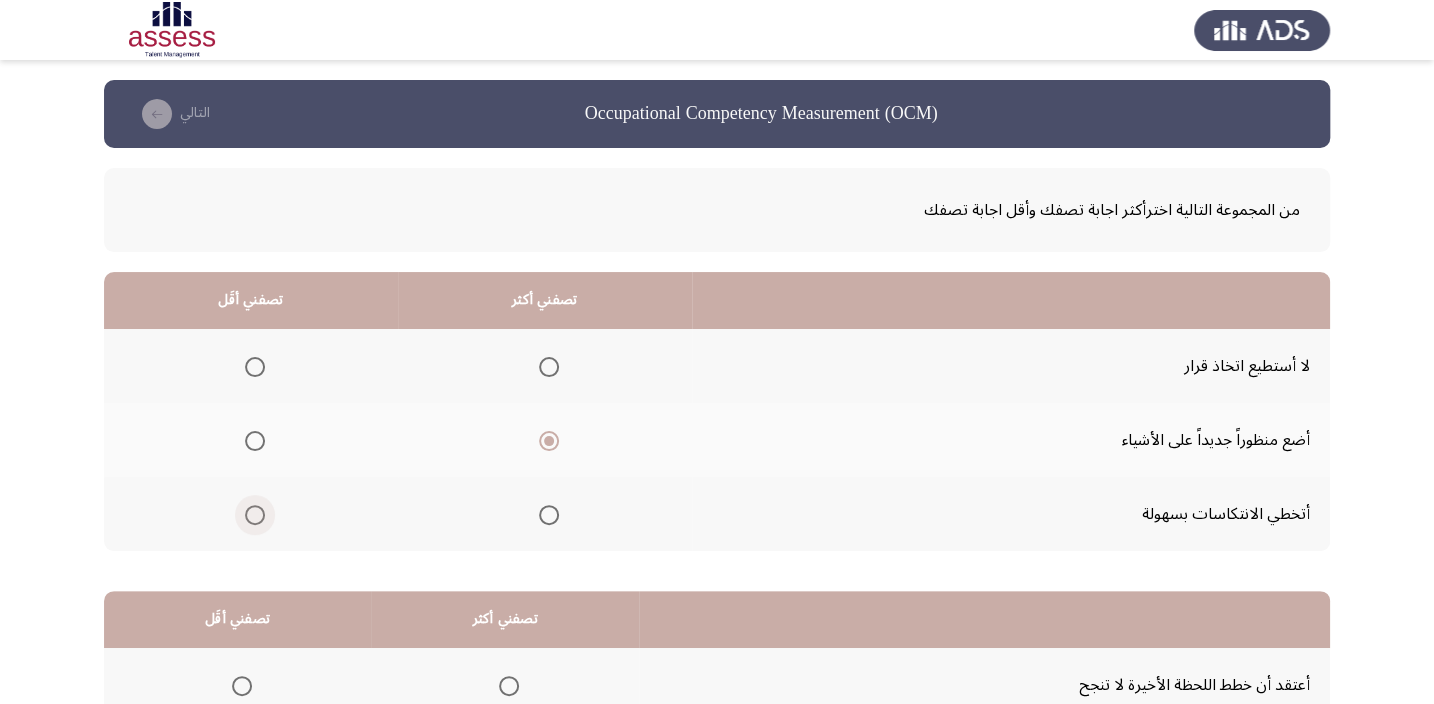 click at bounding box center (255, 515) 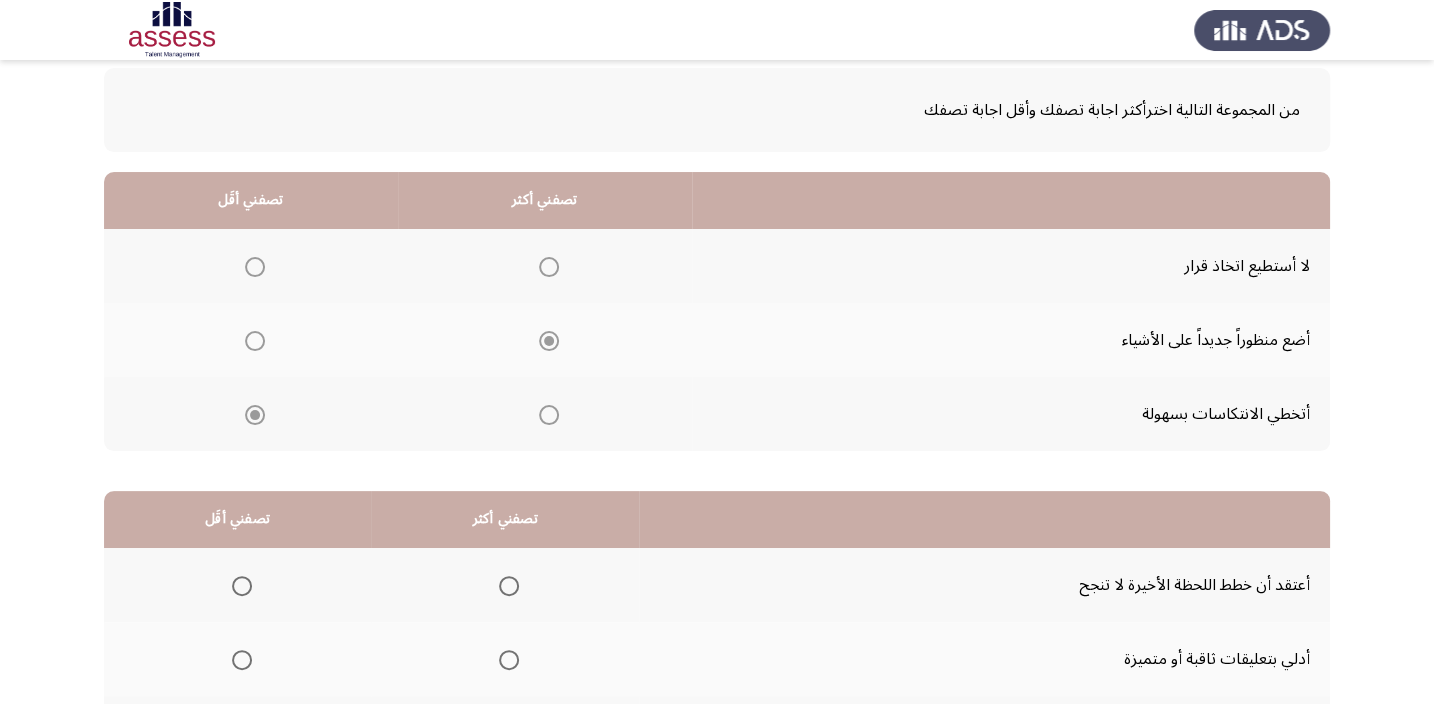 scroll, scrollTop: 303, scrollLeft: 0, axis: vertical 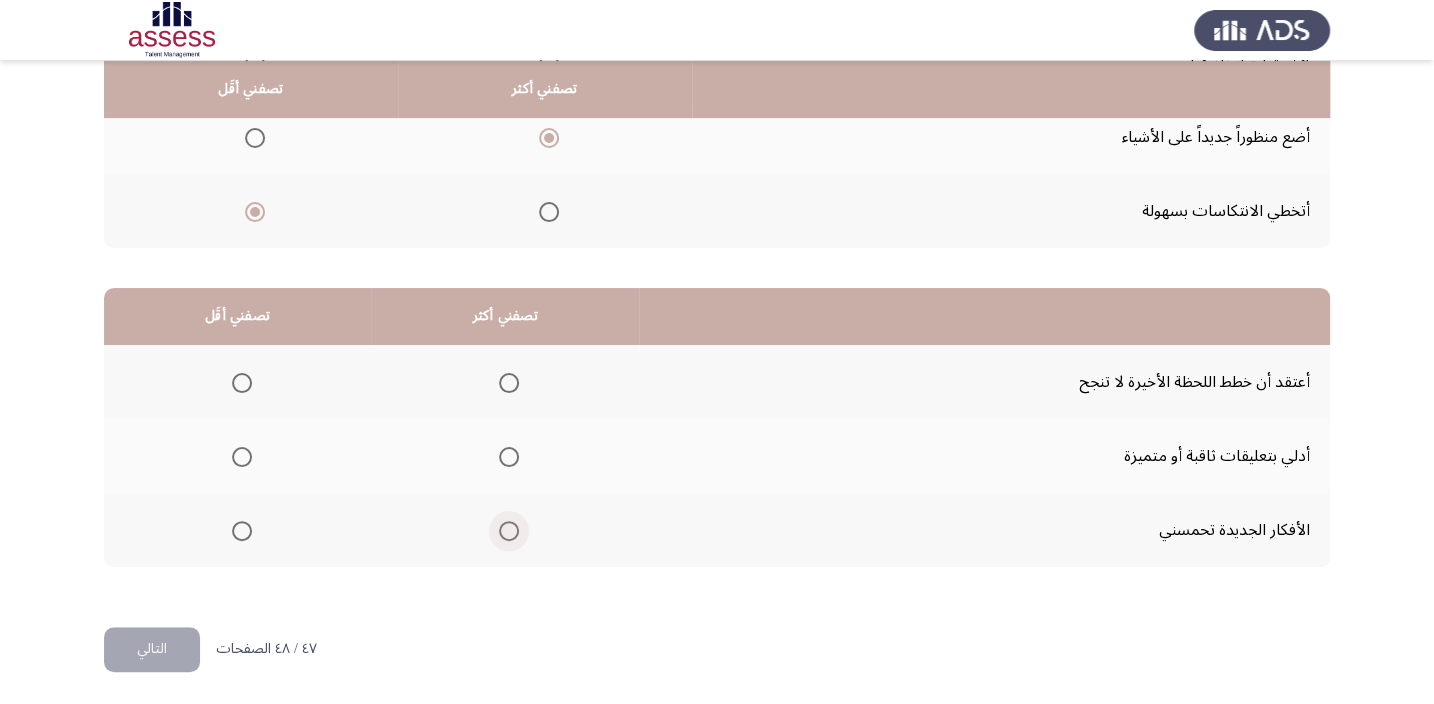 click at bounding box center (509, 531) 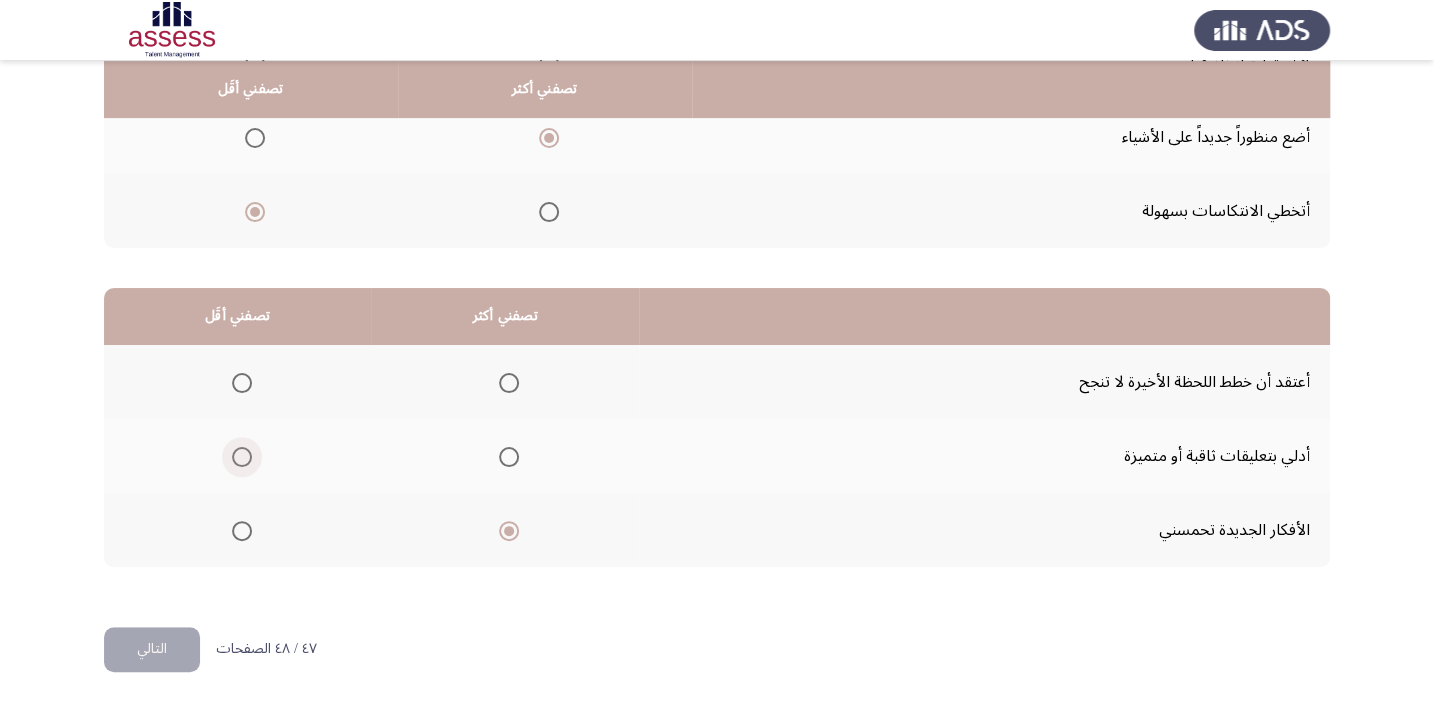 click at bounding box center [242, 457] 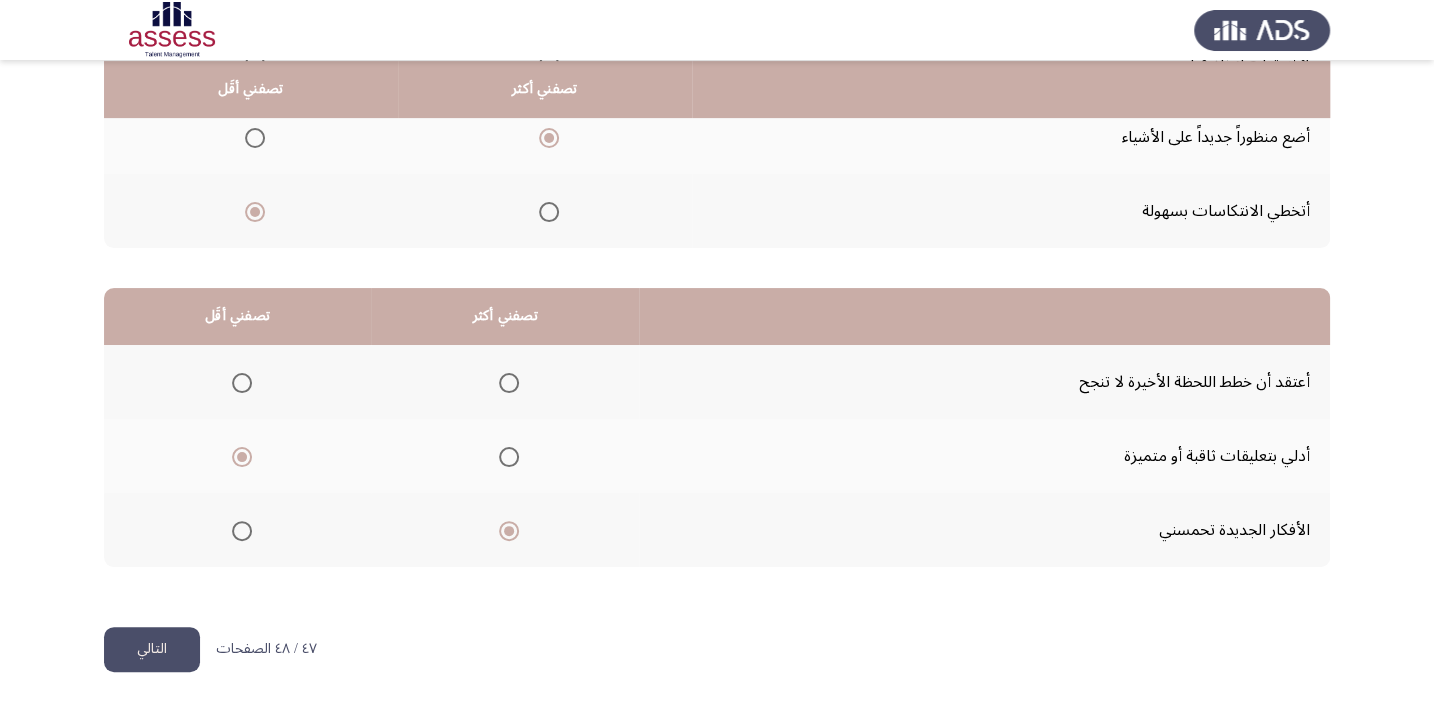 click on "التالي" 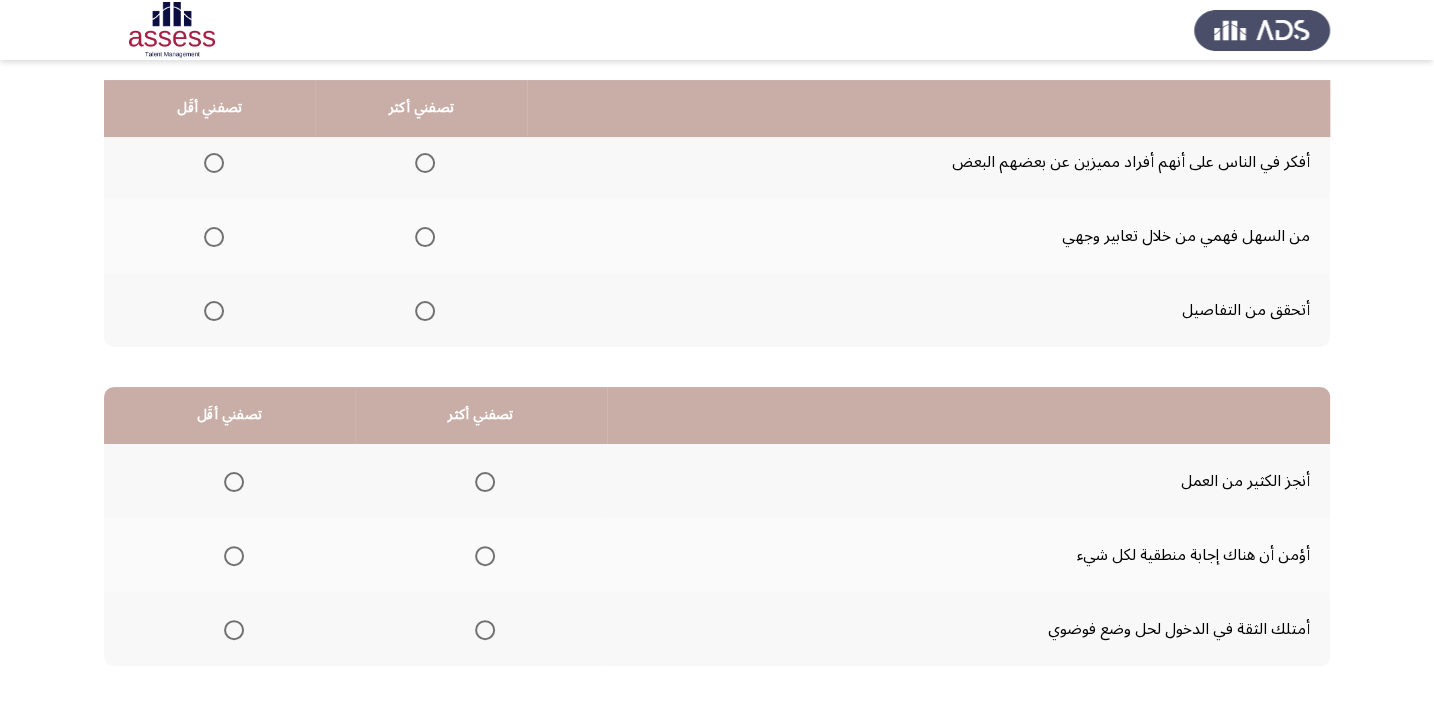 scroll, scrollTop: 0, scrollLeft: 0, axis: both 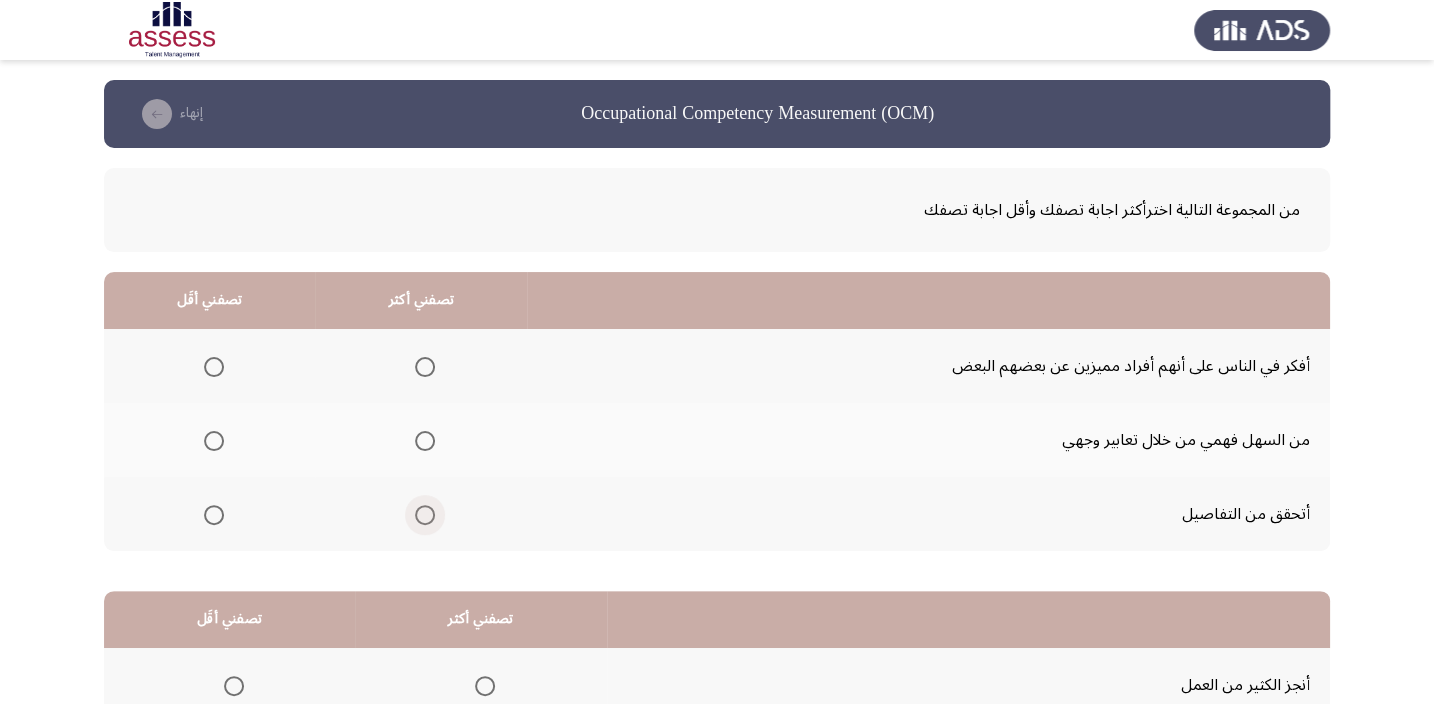 click at bounding box center (425, 515) 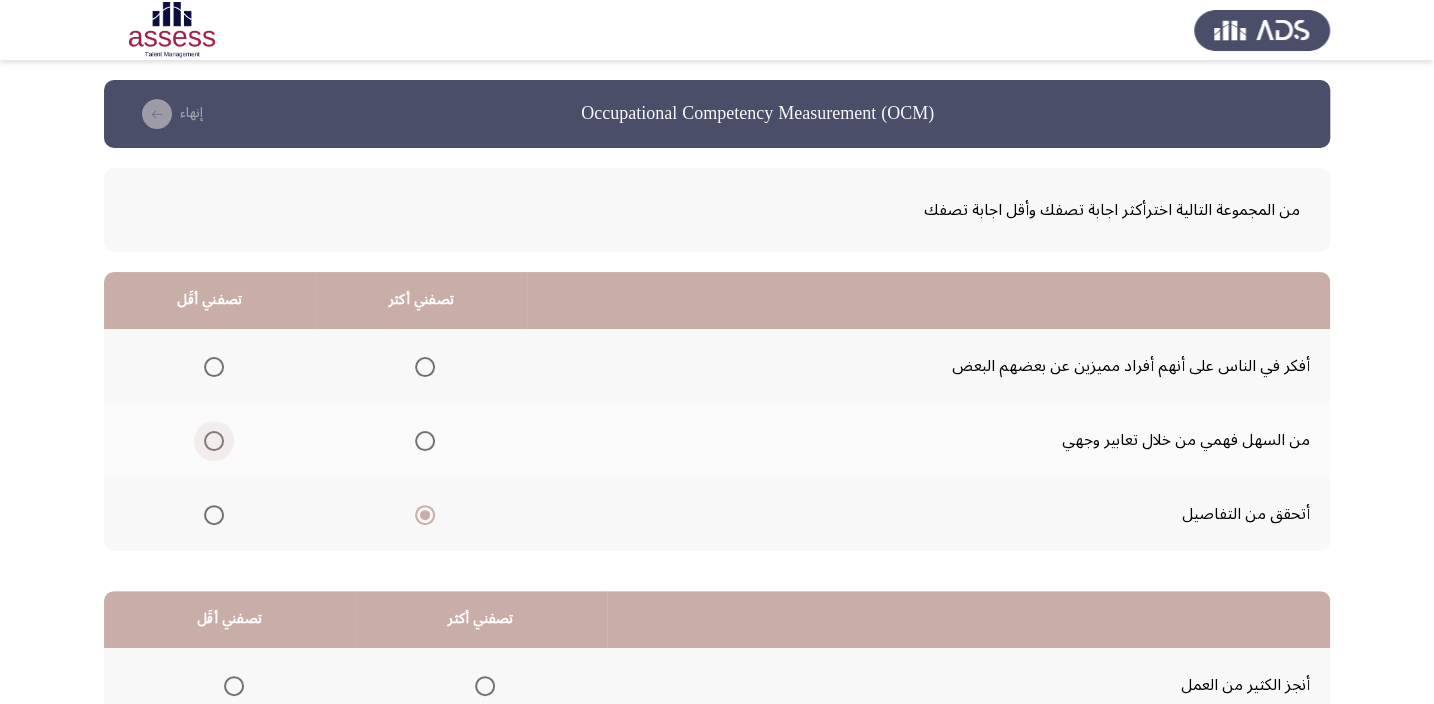click at bounding box center (214, 441) 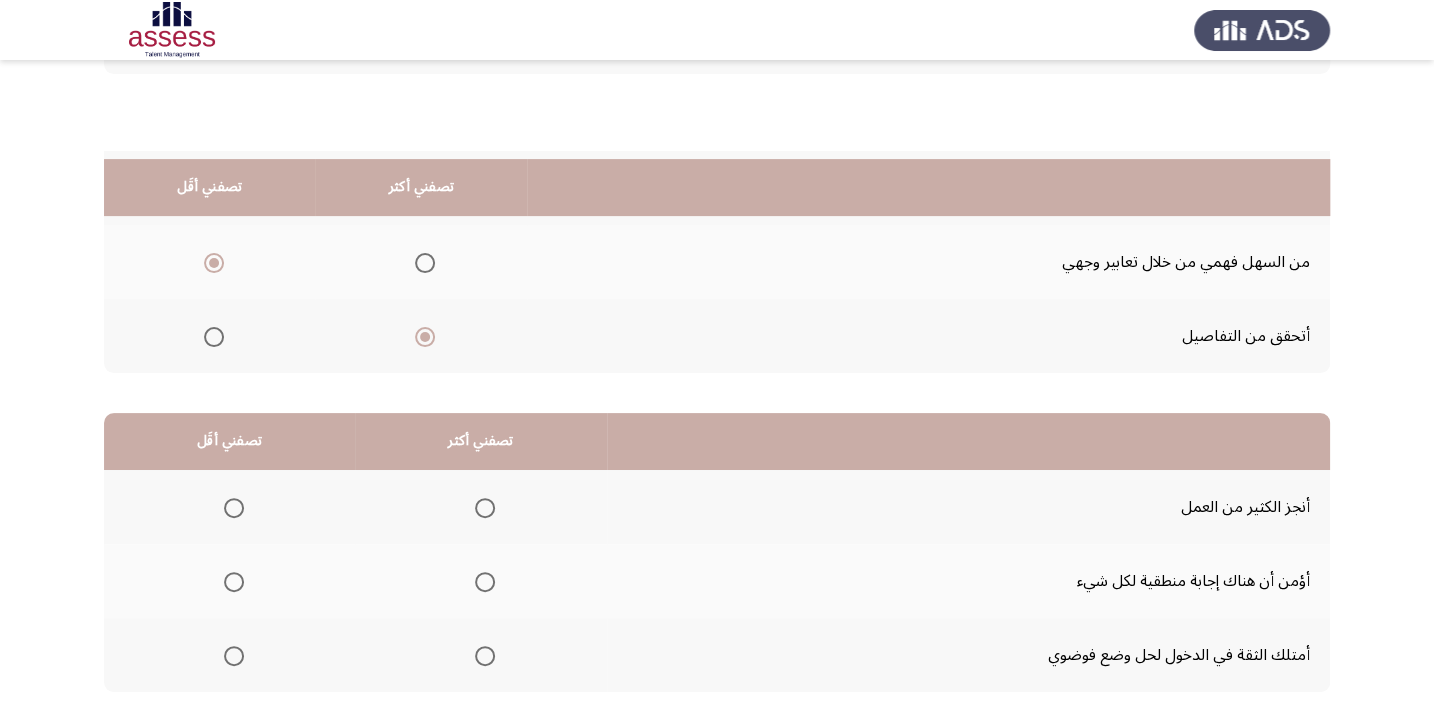 scroll, scrollTop: 303, scrollLeft: 0, axis: vertical 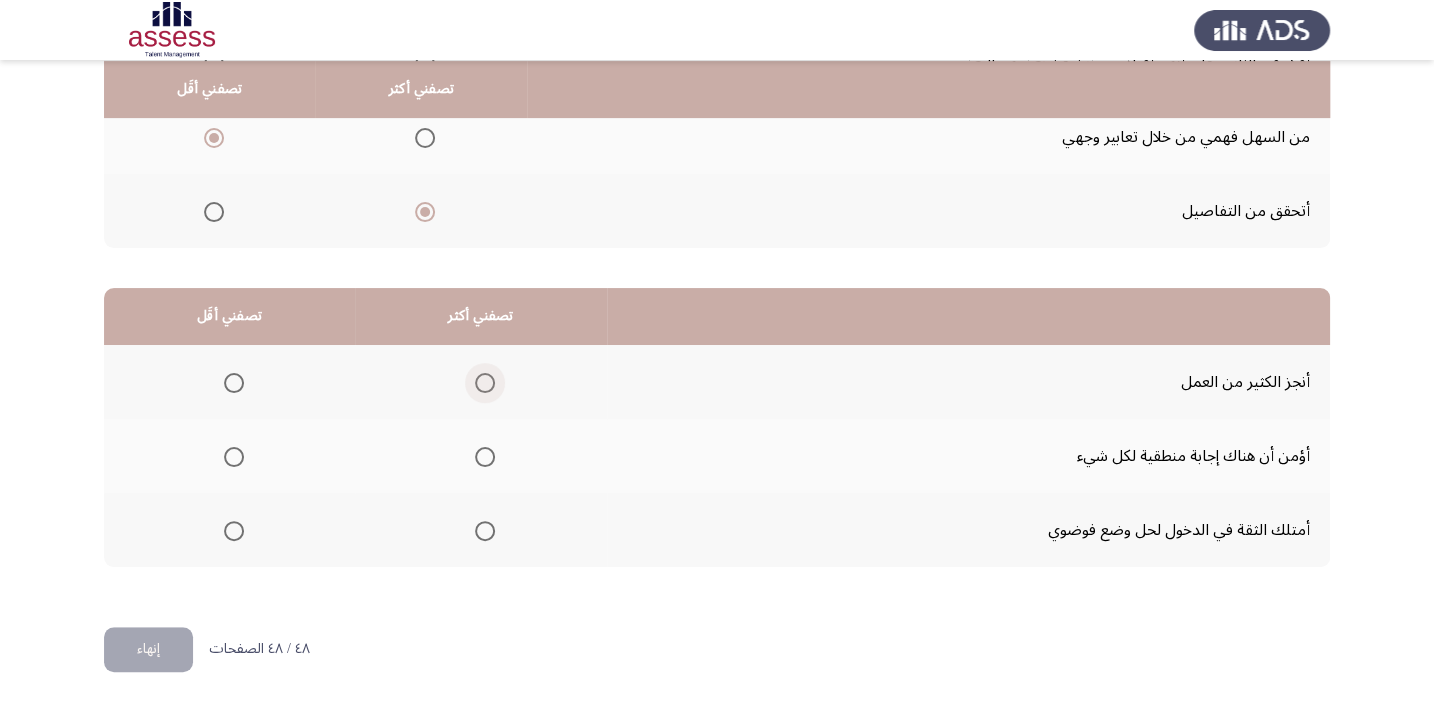 click at bounding box center (485, 383) 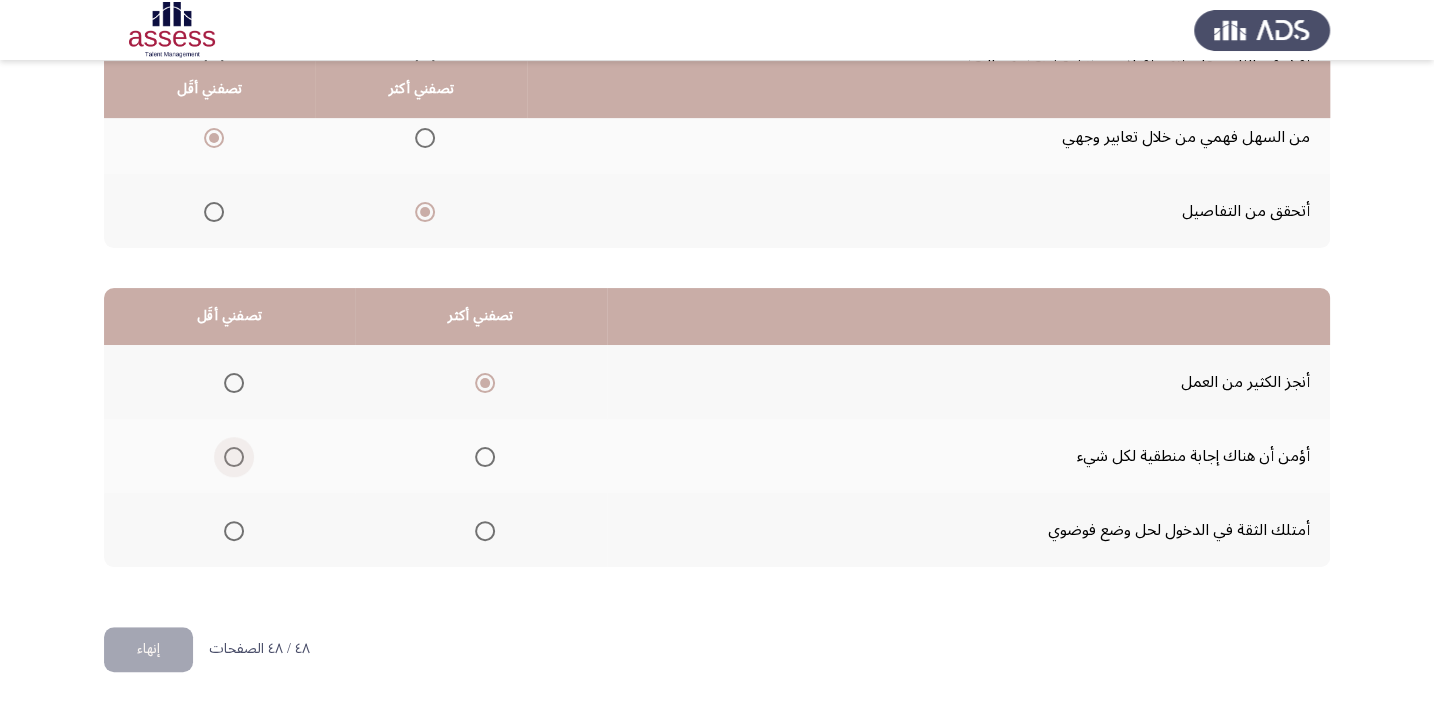 click at bounding box center (234, 457) 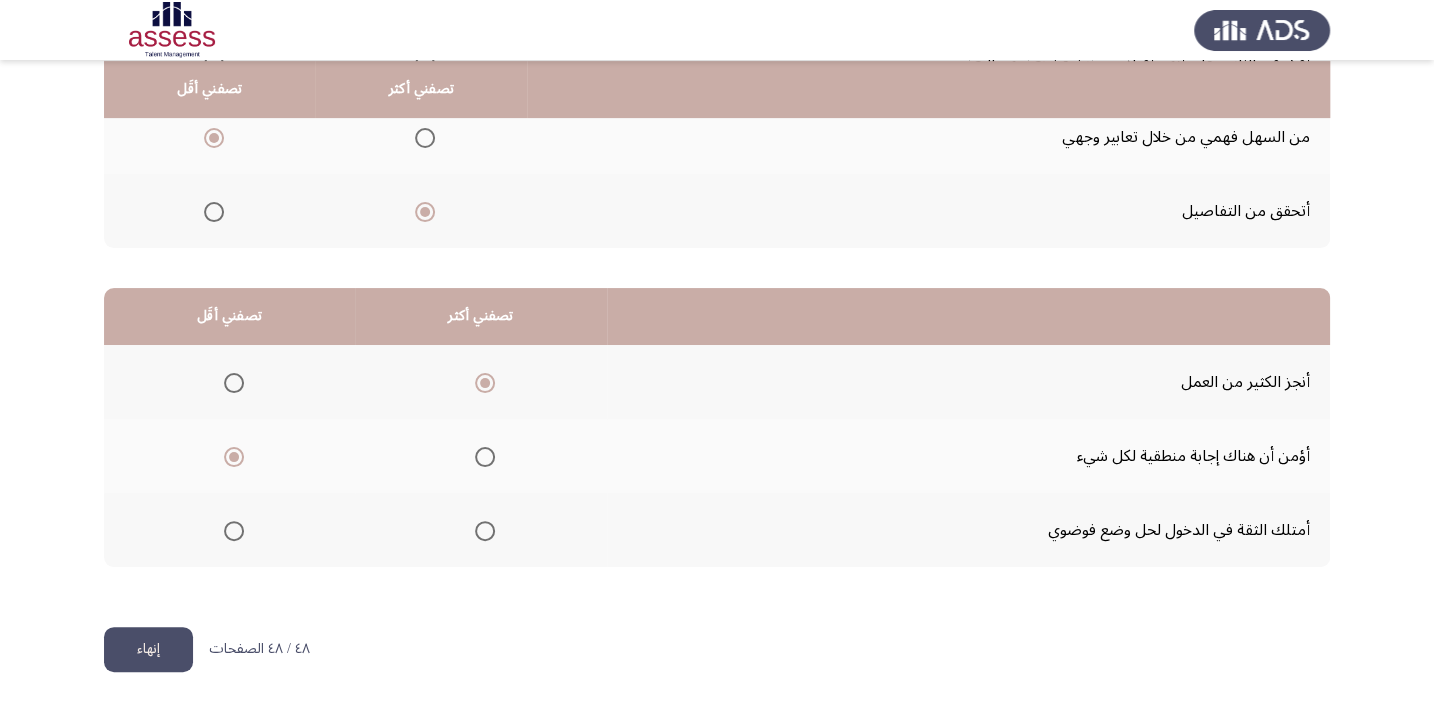 click on "إنهاء" 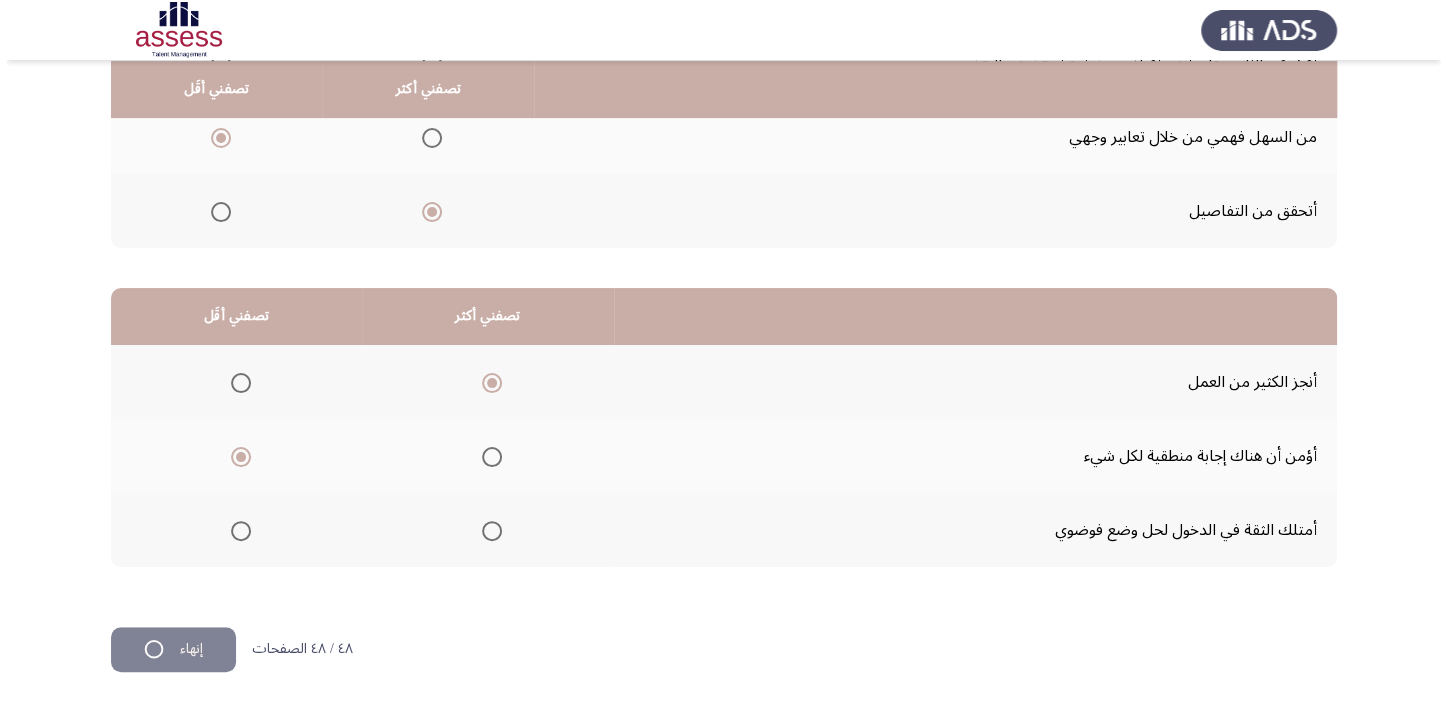 scroll, scrollTop: 0, scrollLeft: 0, axis: both 